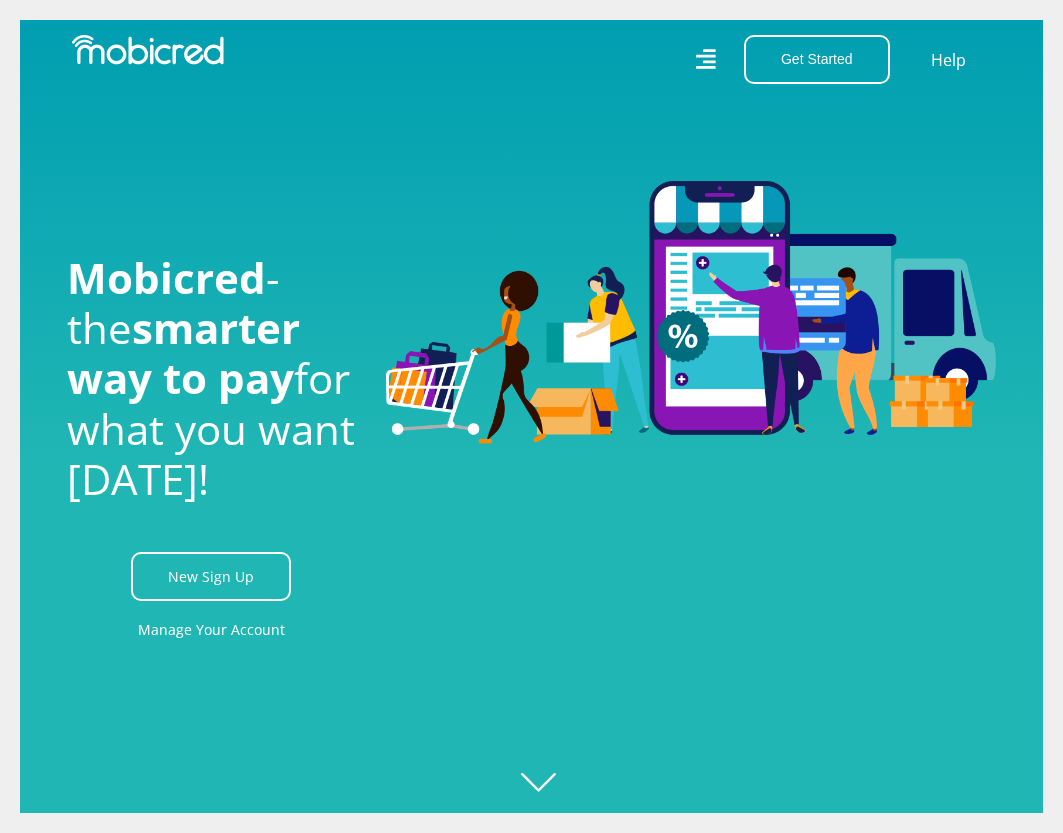 scroll, scrollTop: 0, scrollLeft: 0, axis: both 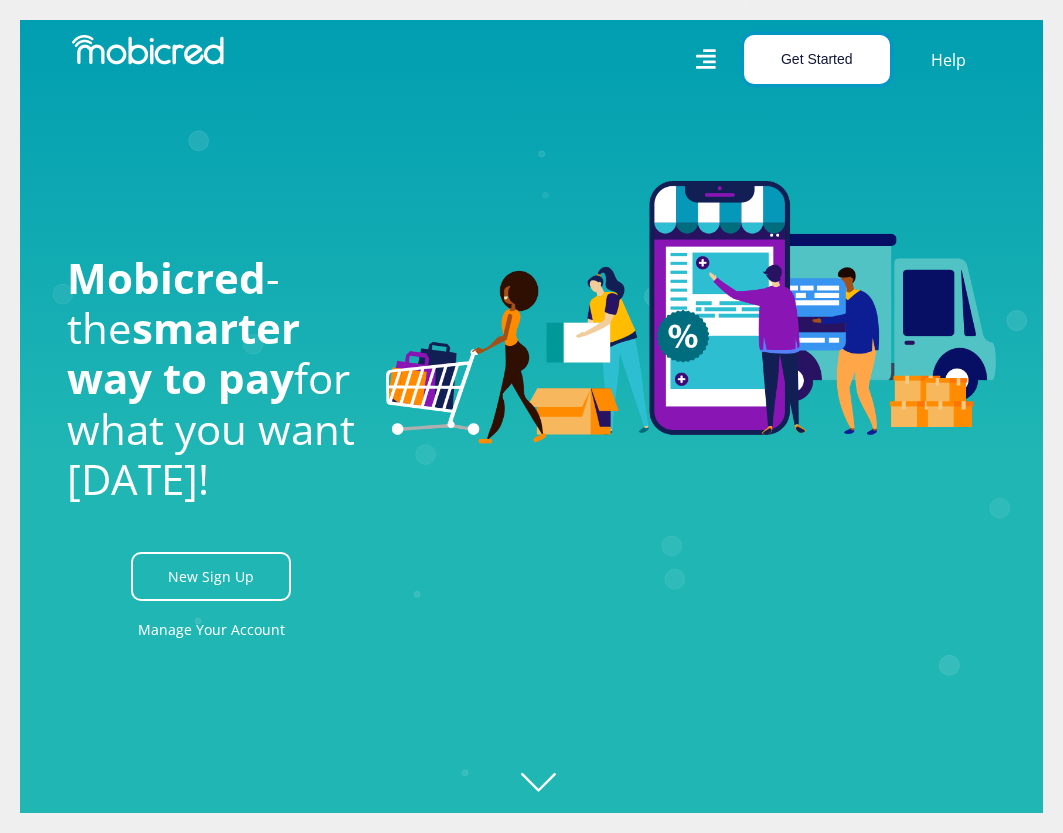 click on "Get Started" at bounding box center (817, 59) 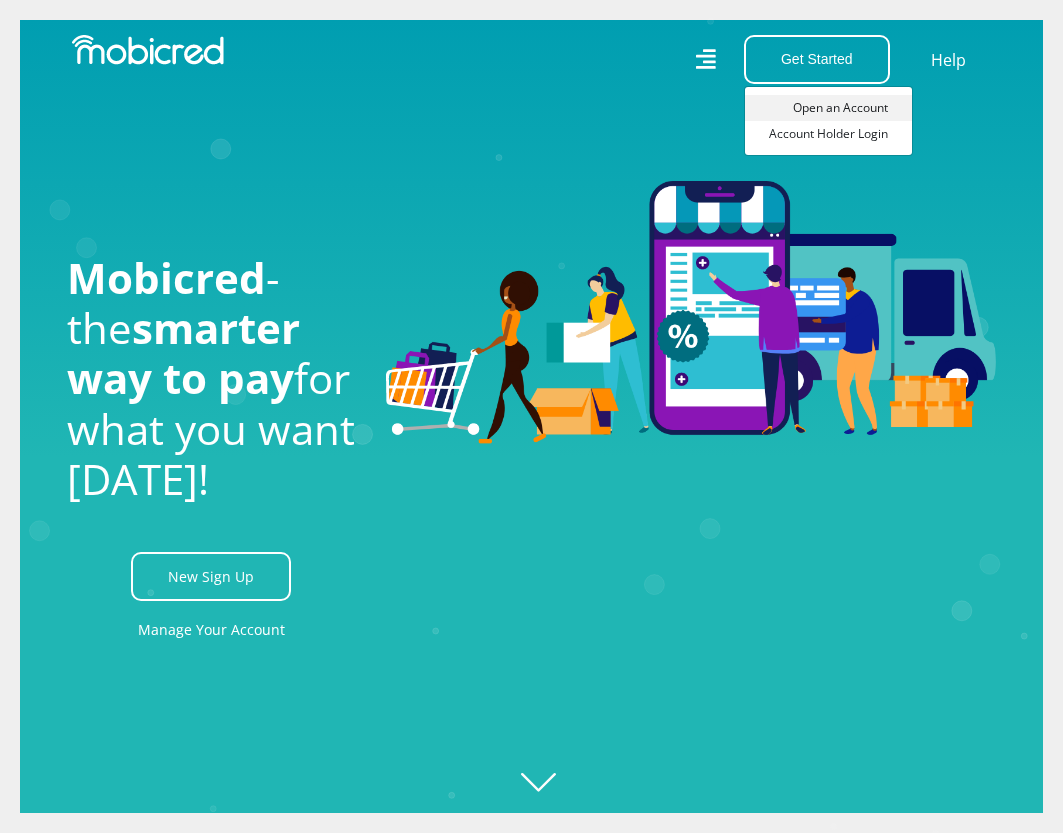 click on "Open an Account" at bounding box center [828, 108] 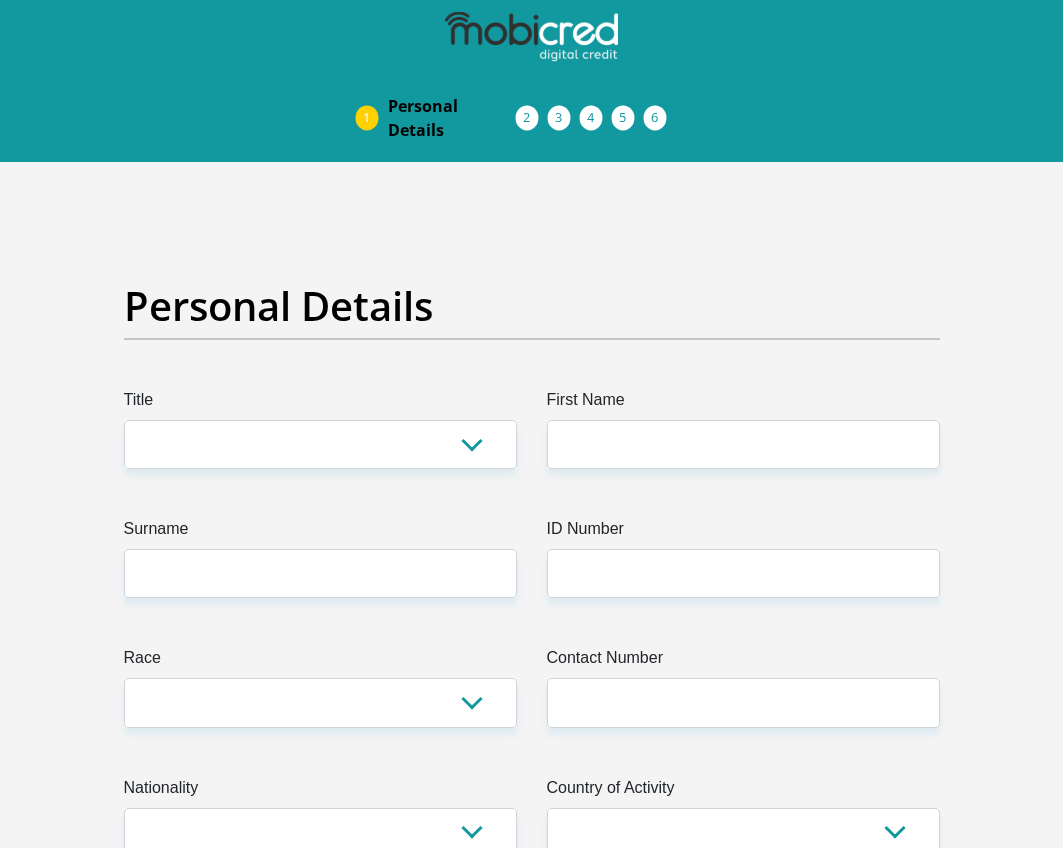 scroll, scrollTop: 0, scrollLeft: 0, axis: both 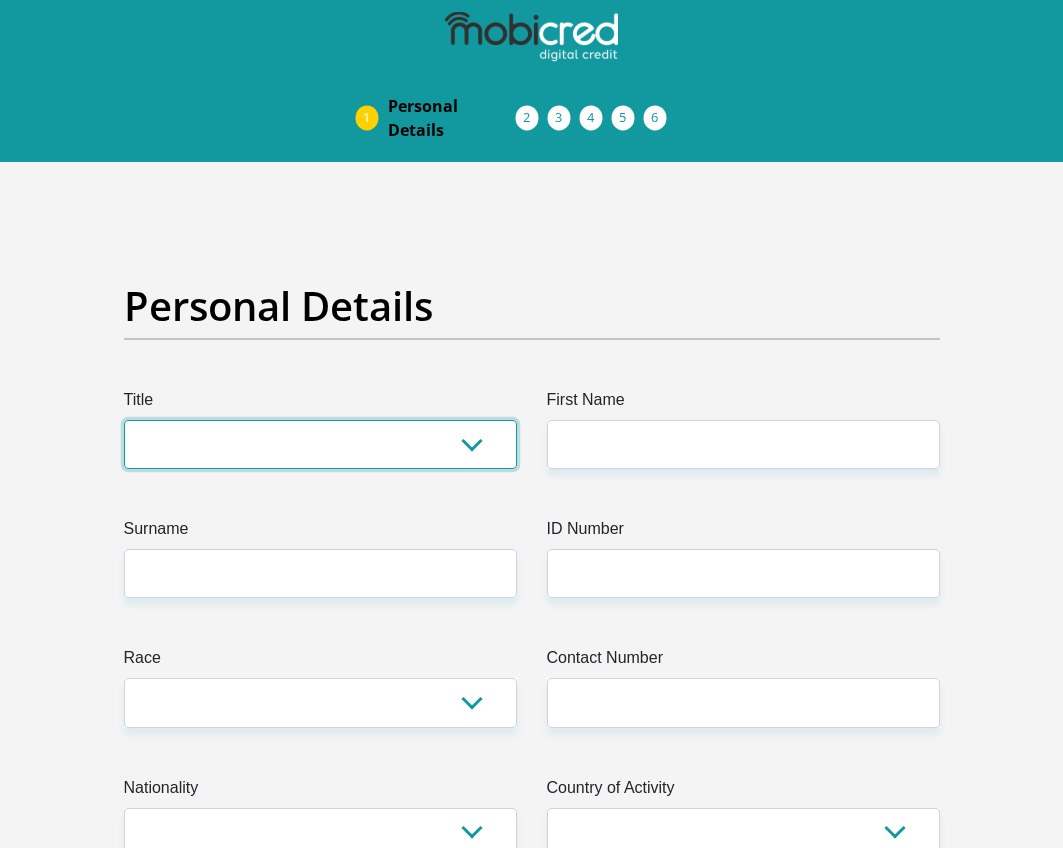 click on "Mr
Ms
Mrs
Dr
[PERSON_NAME]" at bounding box center (320, 444) 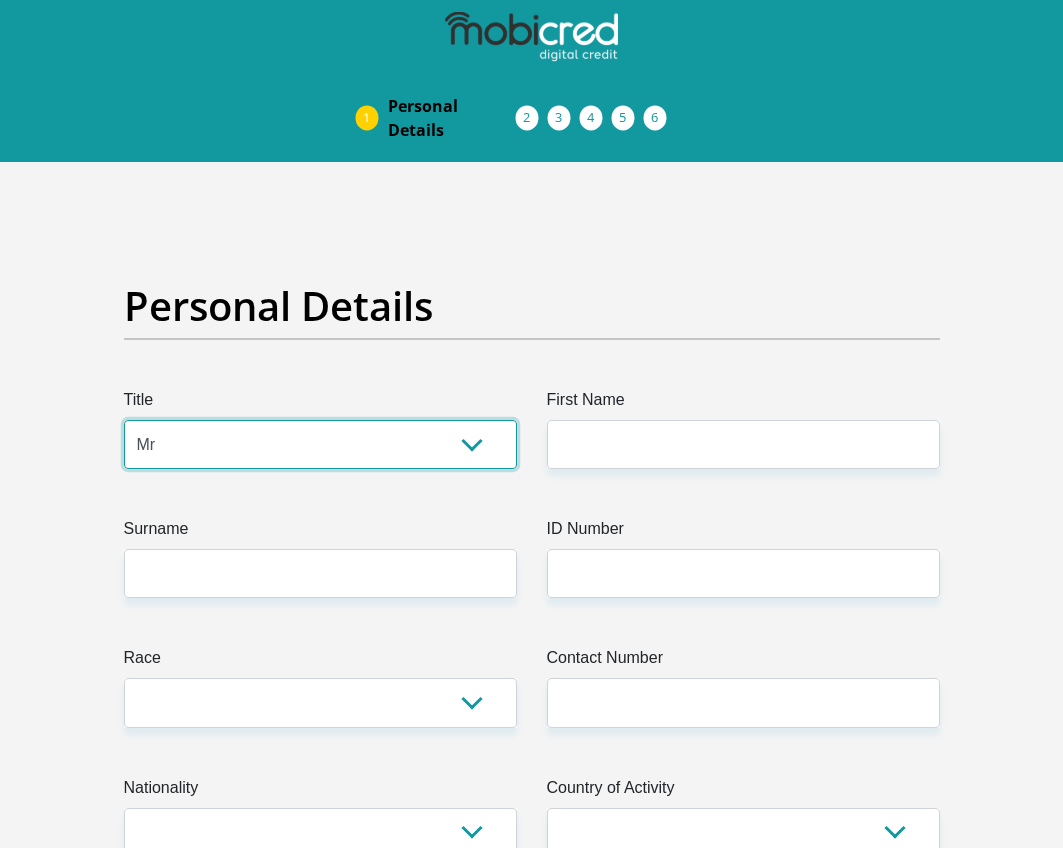 click on "Mr
Ms
Mrs
Dr
Other" at bounding box center [320, 444] 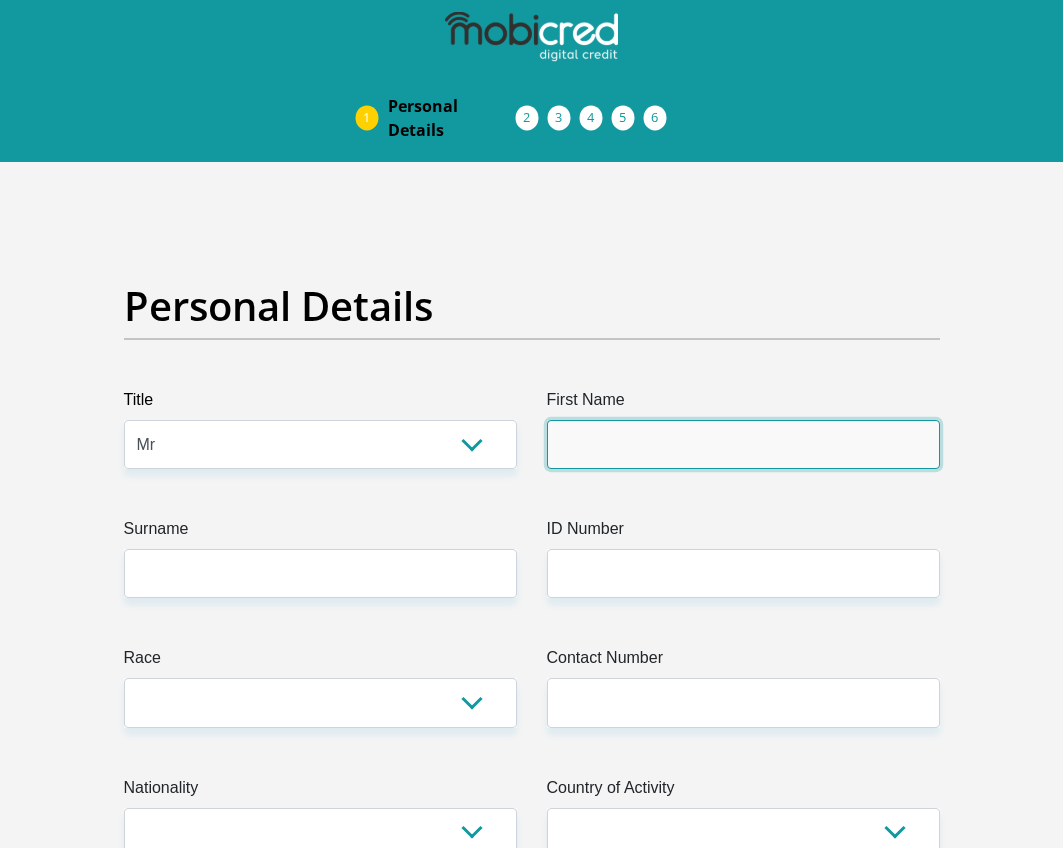 click on "First Name" at bounding box center (743, 444) 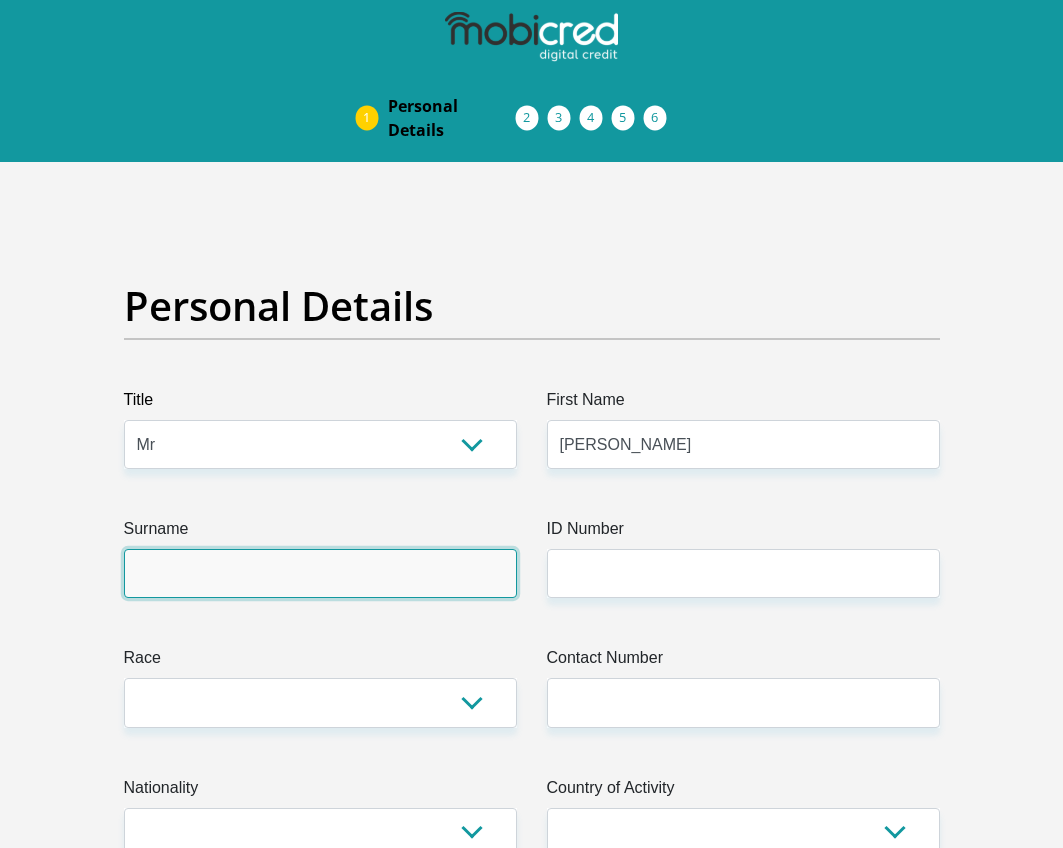 type on "Ross" 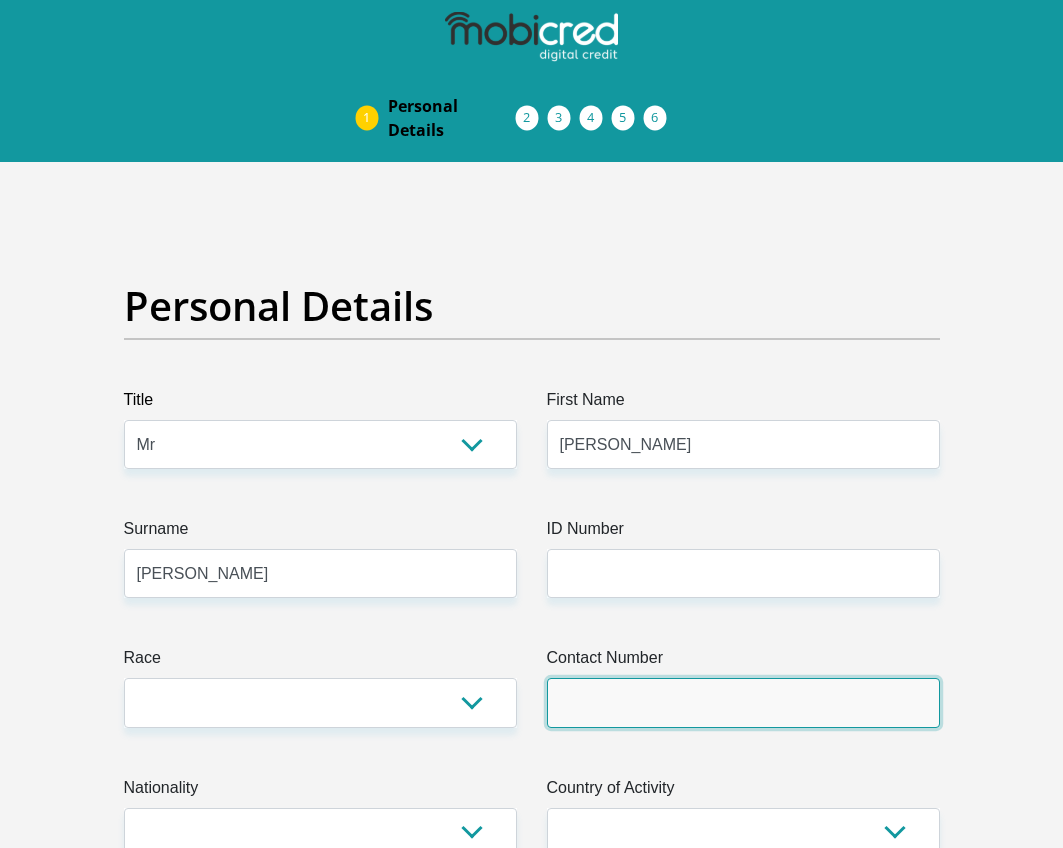type on "0827743363" 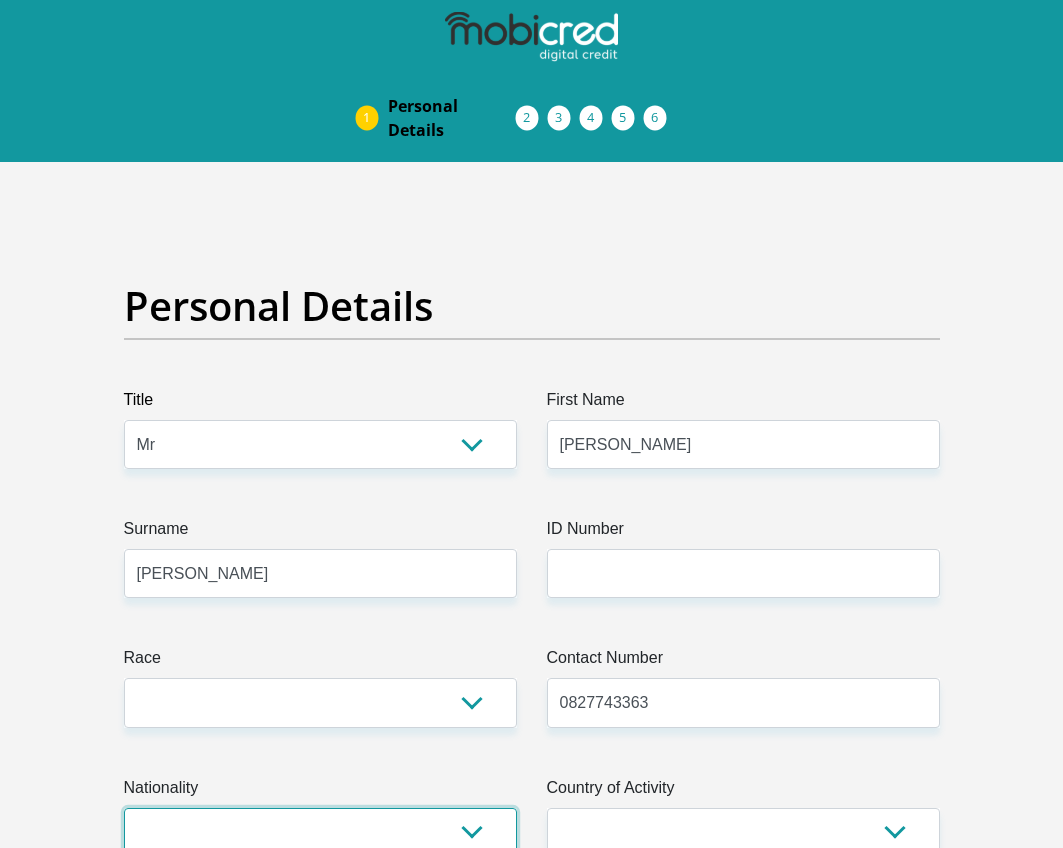 select on "ZAF" 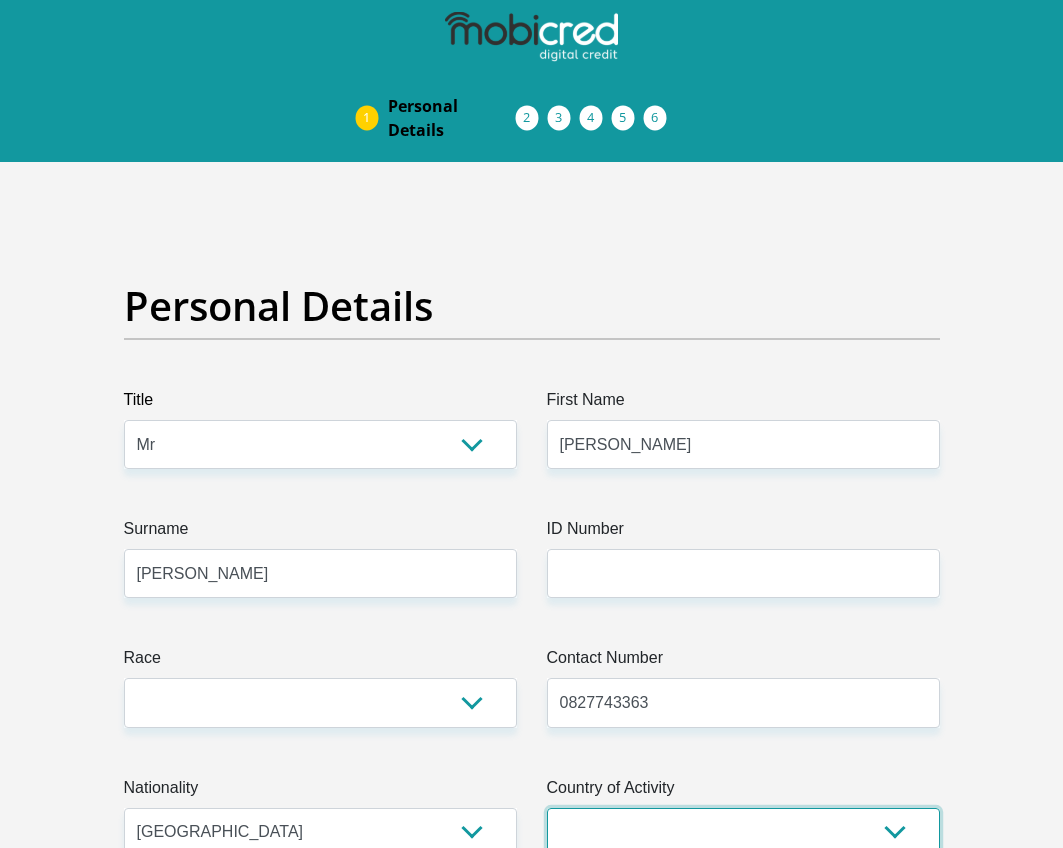 select on "ZAF" 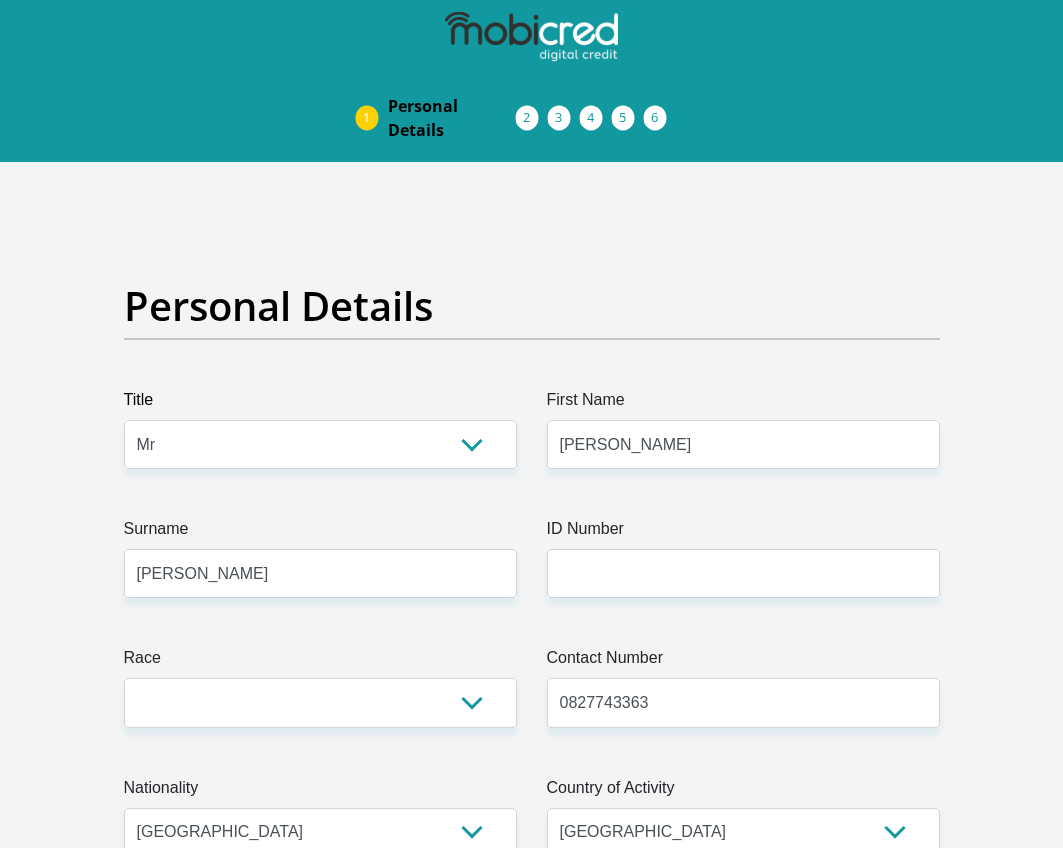 type on "95 Ellis Park Drive" 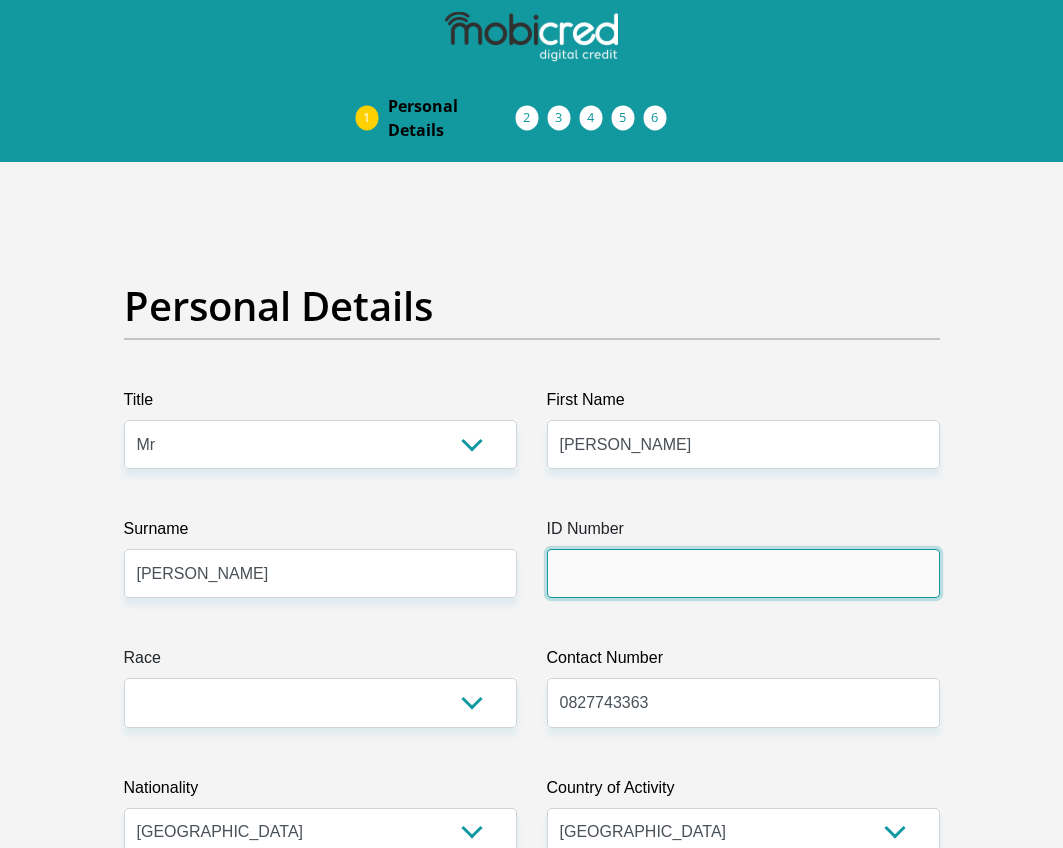 click on "ID Number" at bounding box center (743, 573) 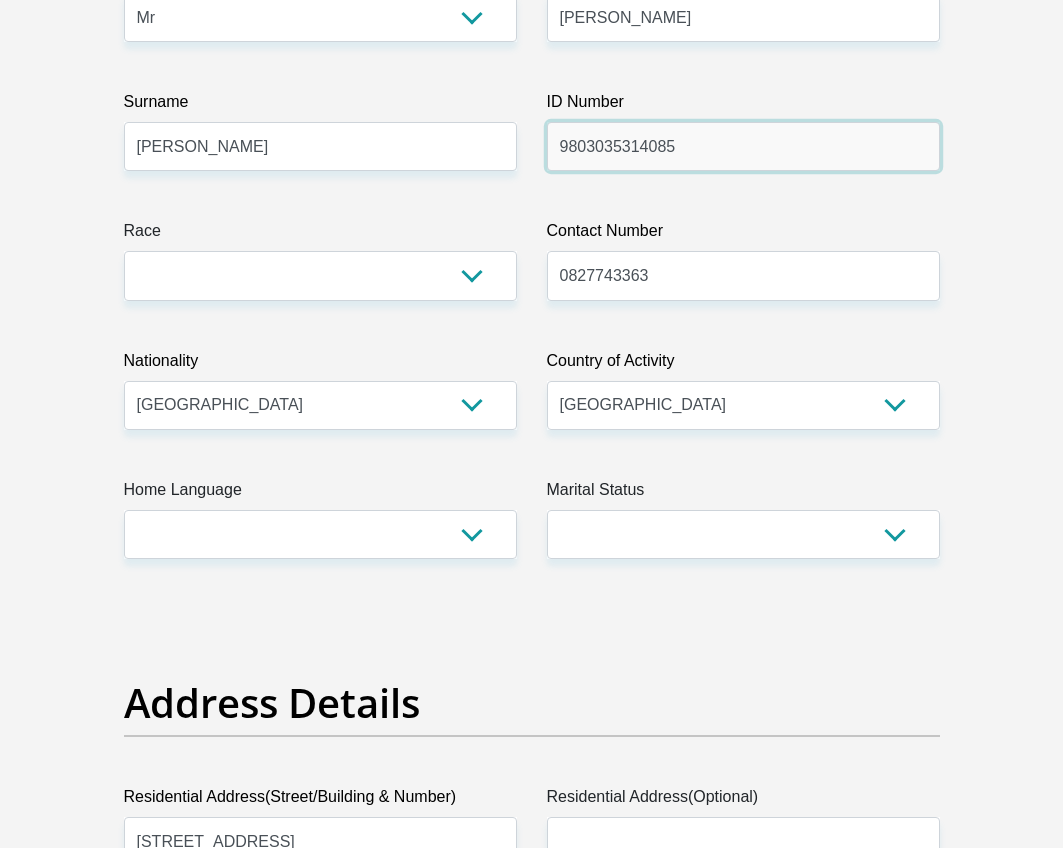 scroll, scrollTop: 500, scrollLeft: 0, axis: vertical 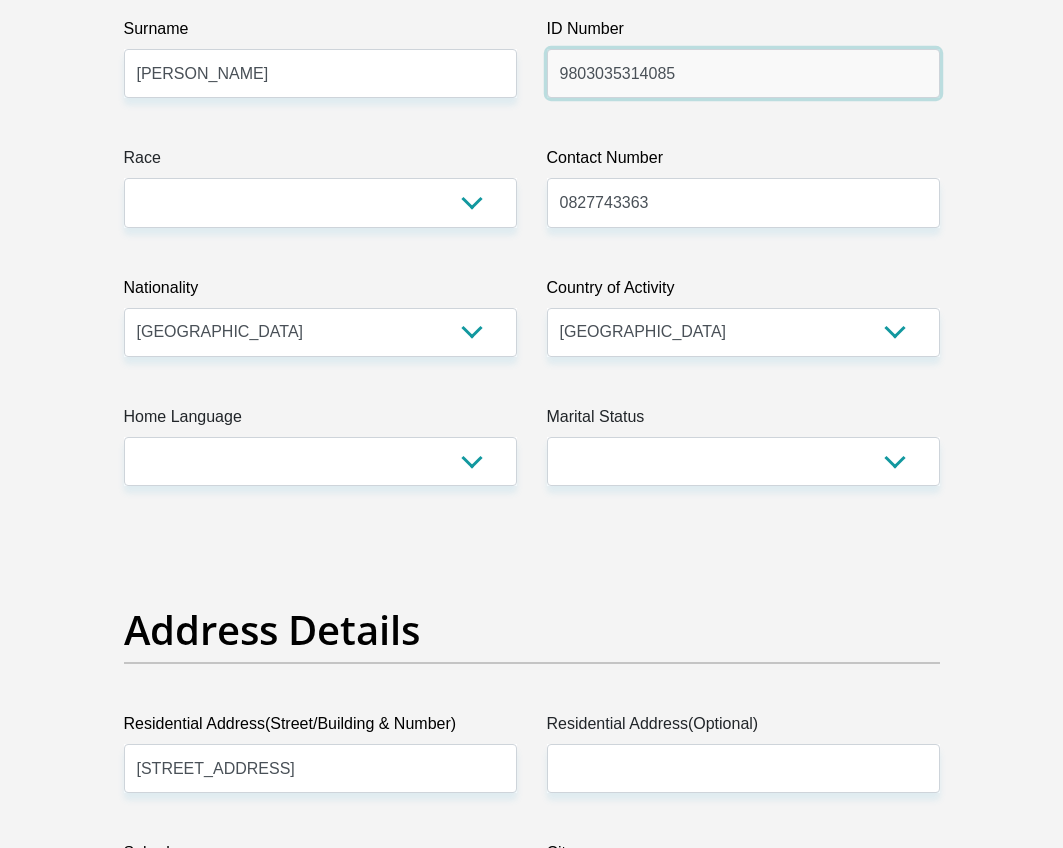 type on "9803035314085" 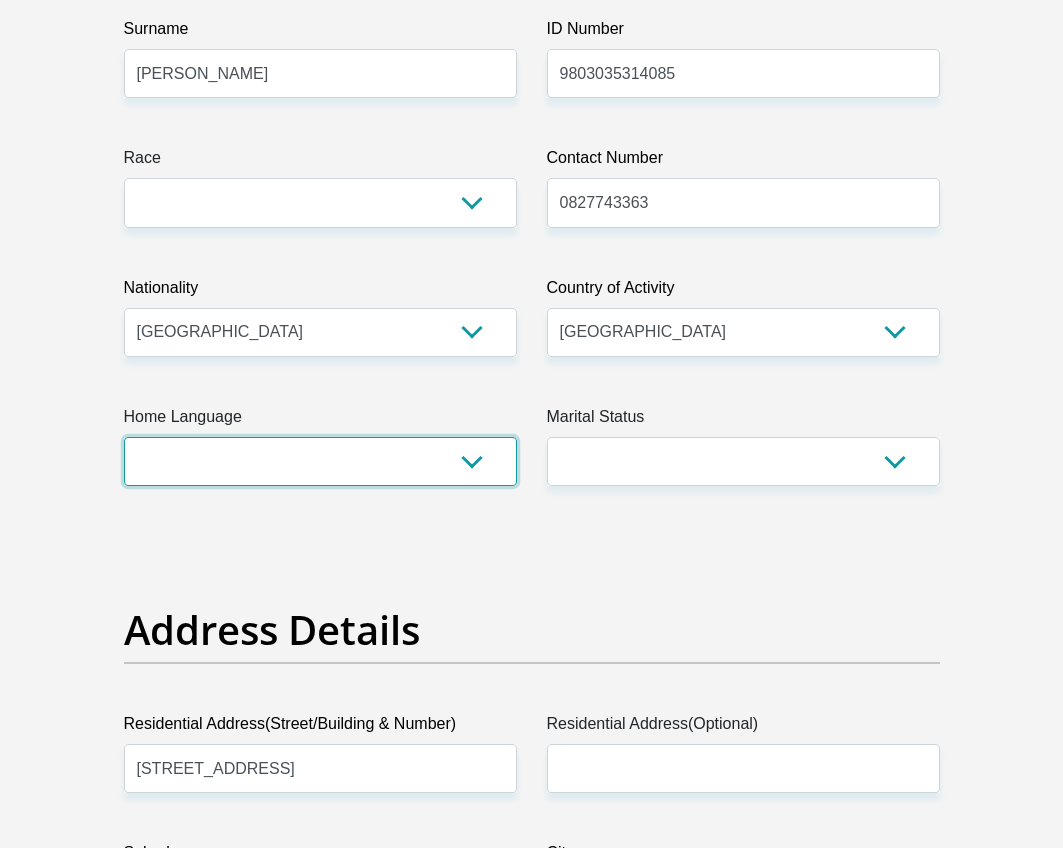 click on "Afrikaans
English
Sepedi
South Ndebele
Southern Sotho
Swati
Tsonga
Tswana
Venda
Xhosa
Zulu
Other" at bounding box center [320, 461] 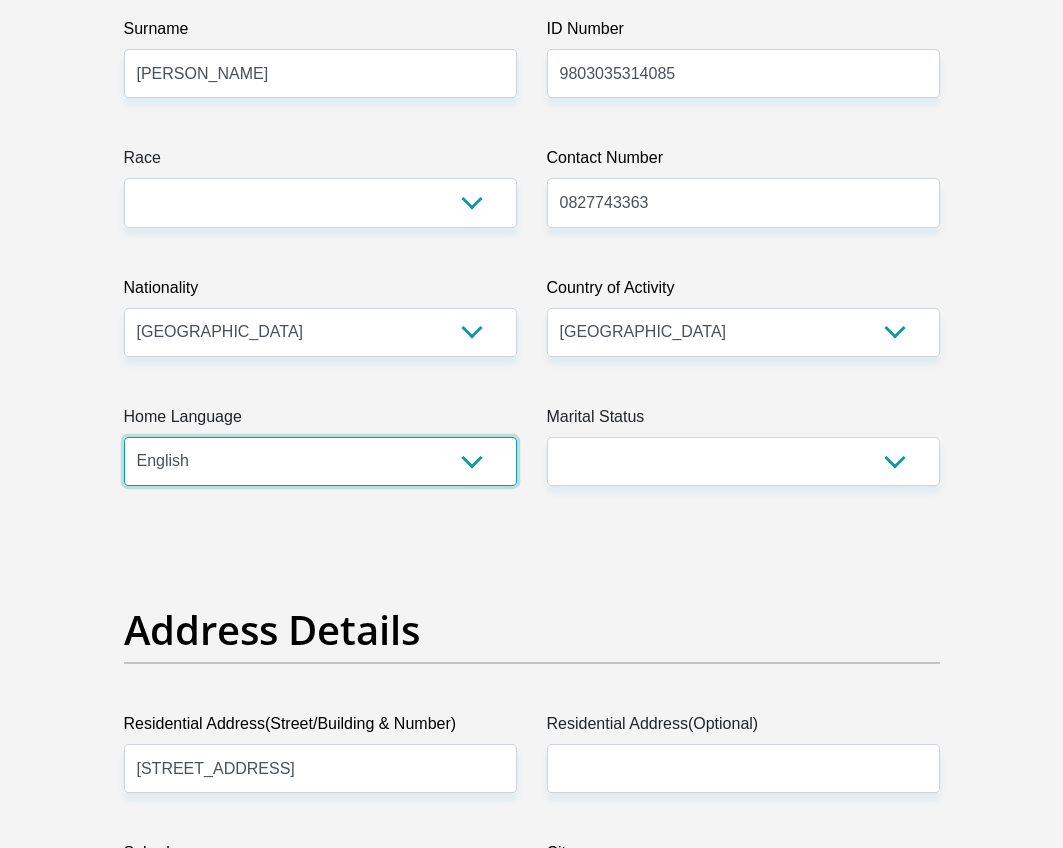 click on "Afrikaans
English
Sepedi
South Ndebele
Southern Sotho
Swati
Tsonga
Tswana
Venda
Xhosa
Zulu
Other" at bounding box center [320, 461] 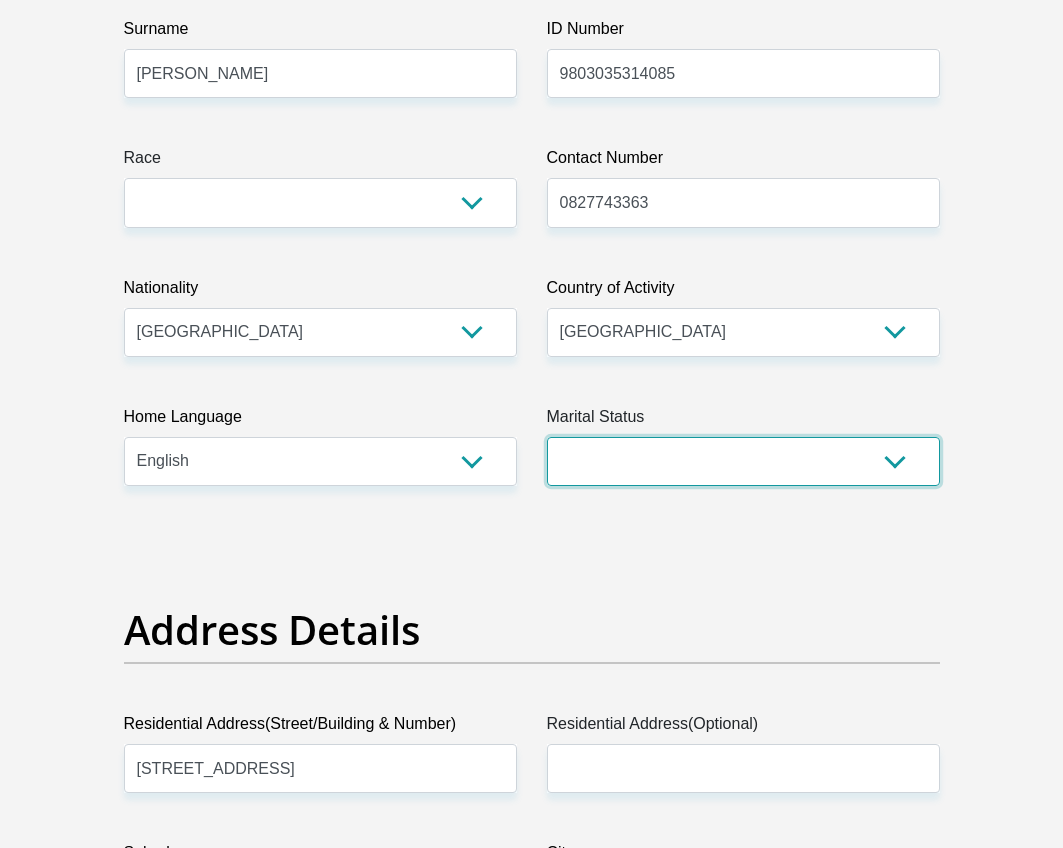click on "Married ANC
Single
Divorced
Widowed
Married COP or Customary Law" at bounding box center [743, 461] 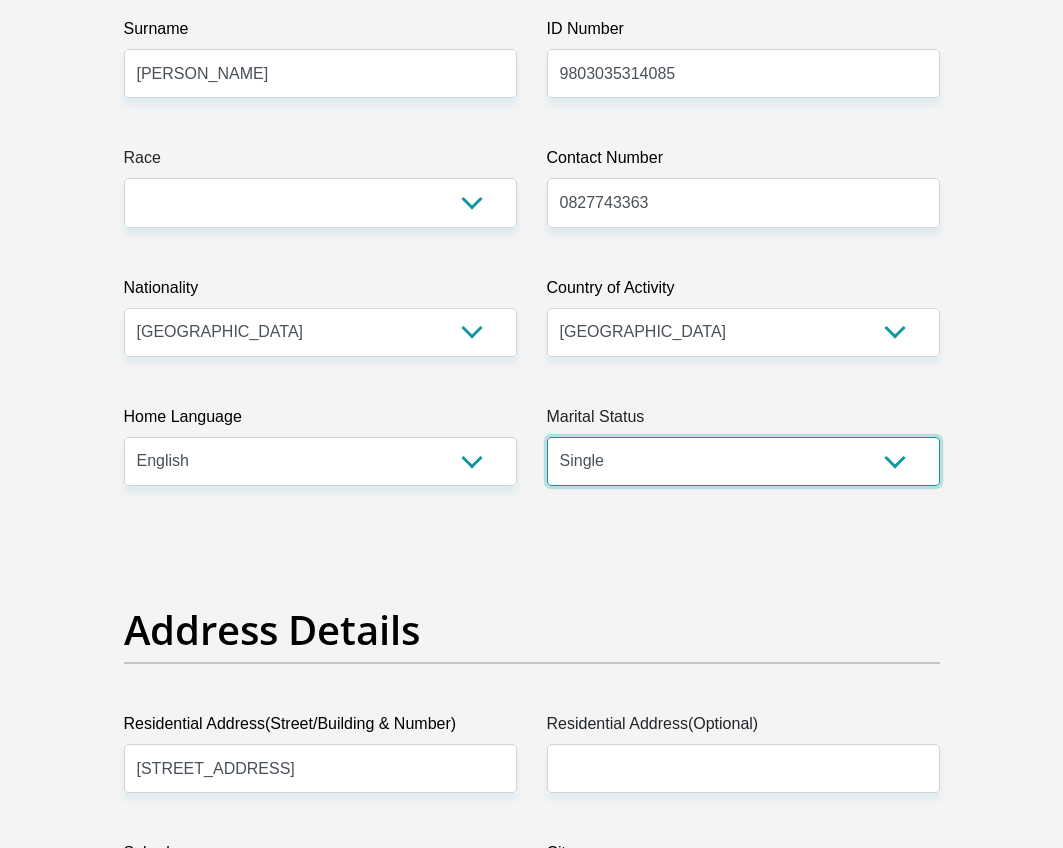 click on "Married ANC
Single
Divorced
Widowed
Married COP or Customary Law" at bounding box center [743, 461] 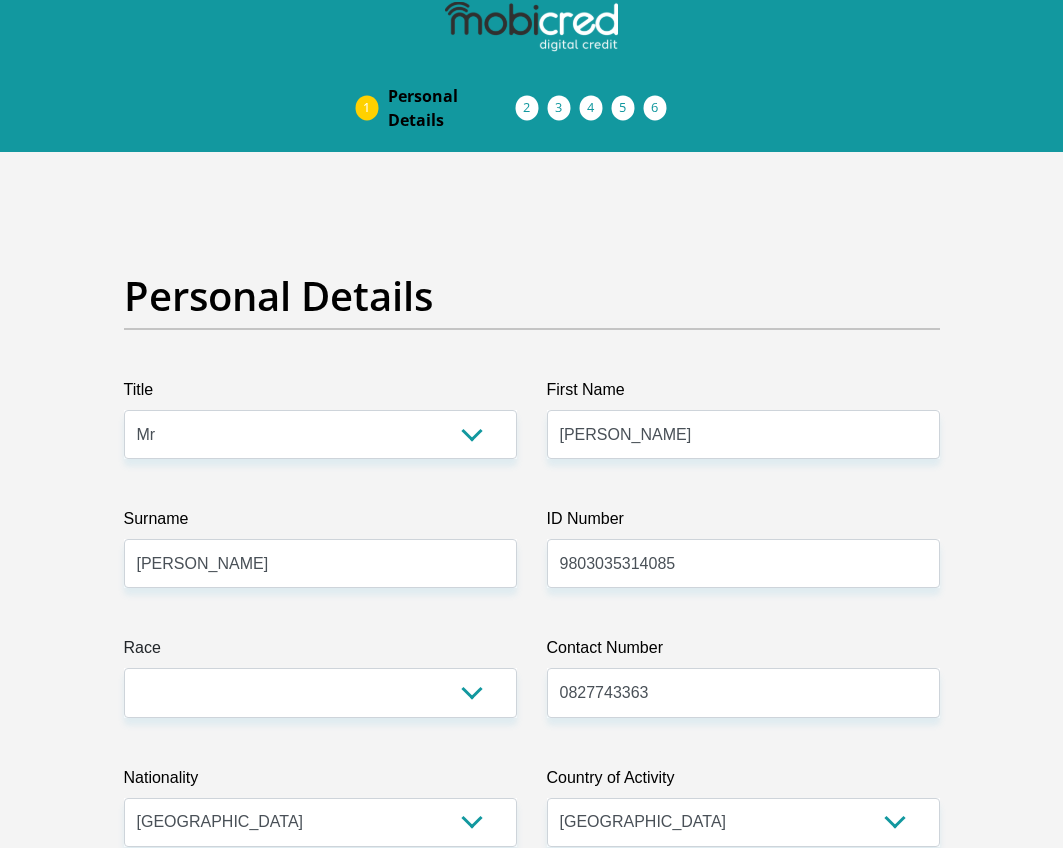 scroll, scrollTop: 0, scrollLeft: 0, axis: both 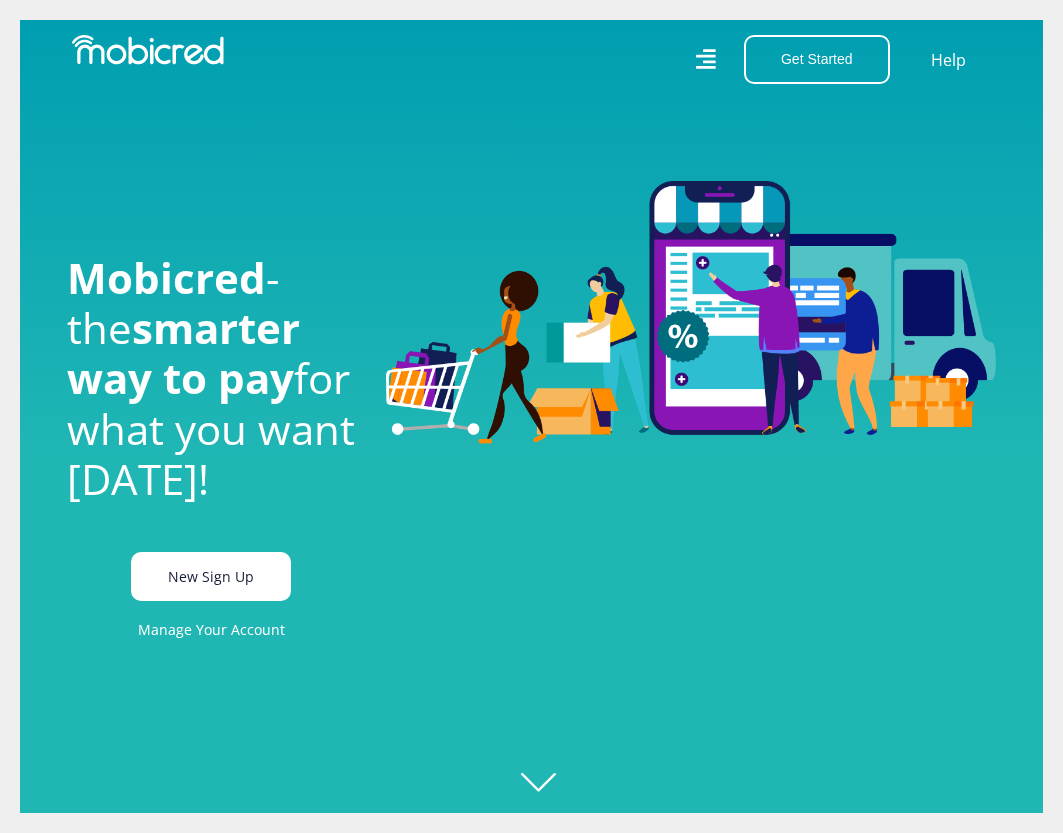 click on "New Sign Up" at bounding box center [211, 576] 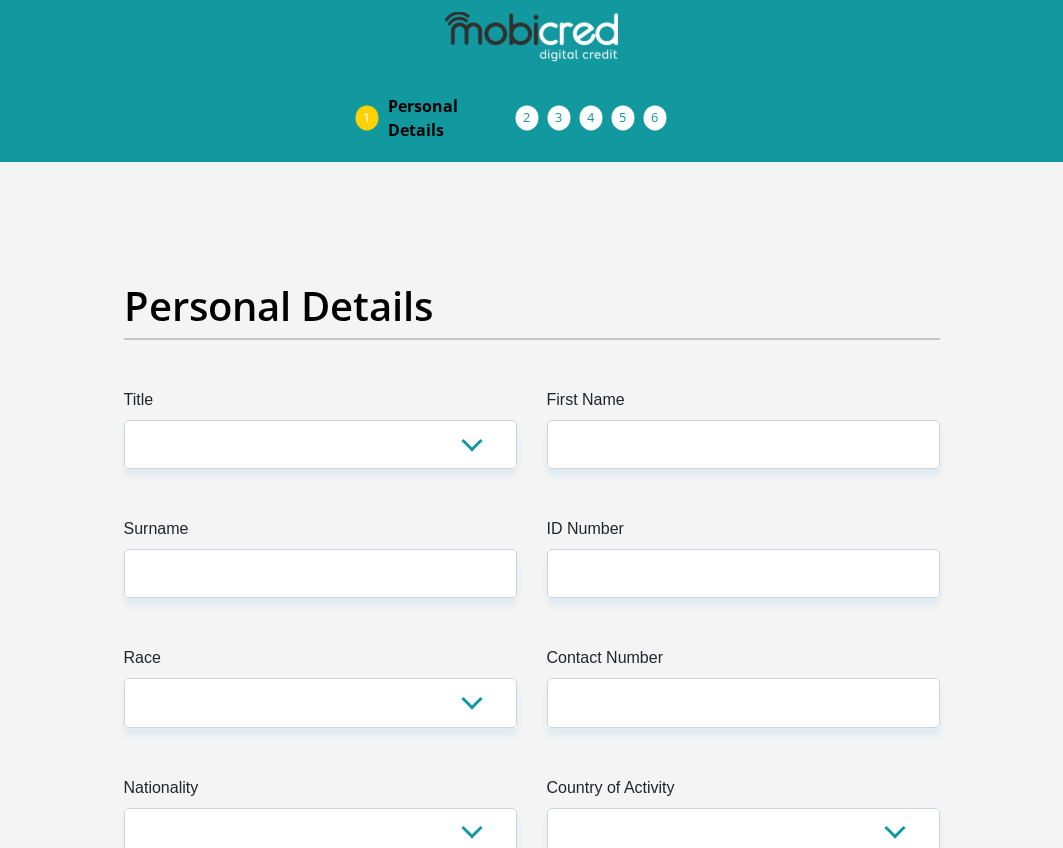 scroll, scrollTop: 0, scrollLeft: 0, axis: both 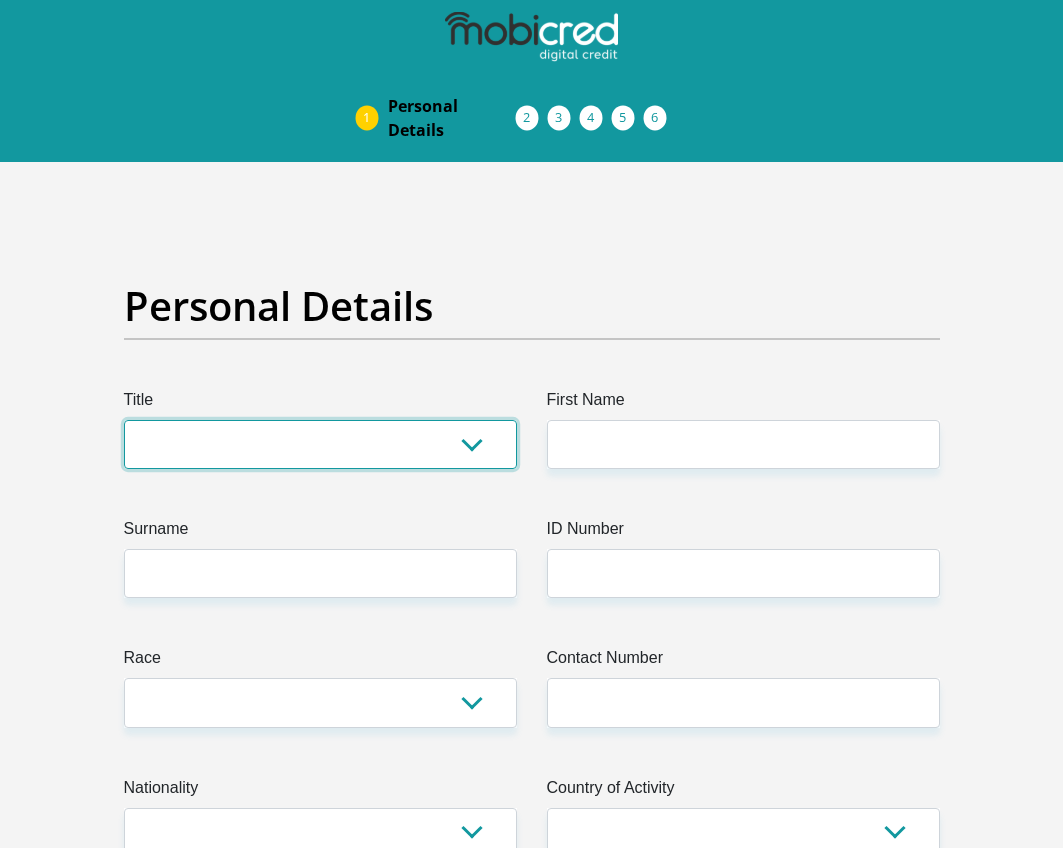 click on "Mr
Ms
Mrs
Dr
Other" at bounding box center [320, 444] 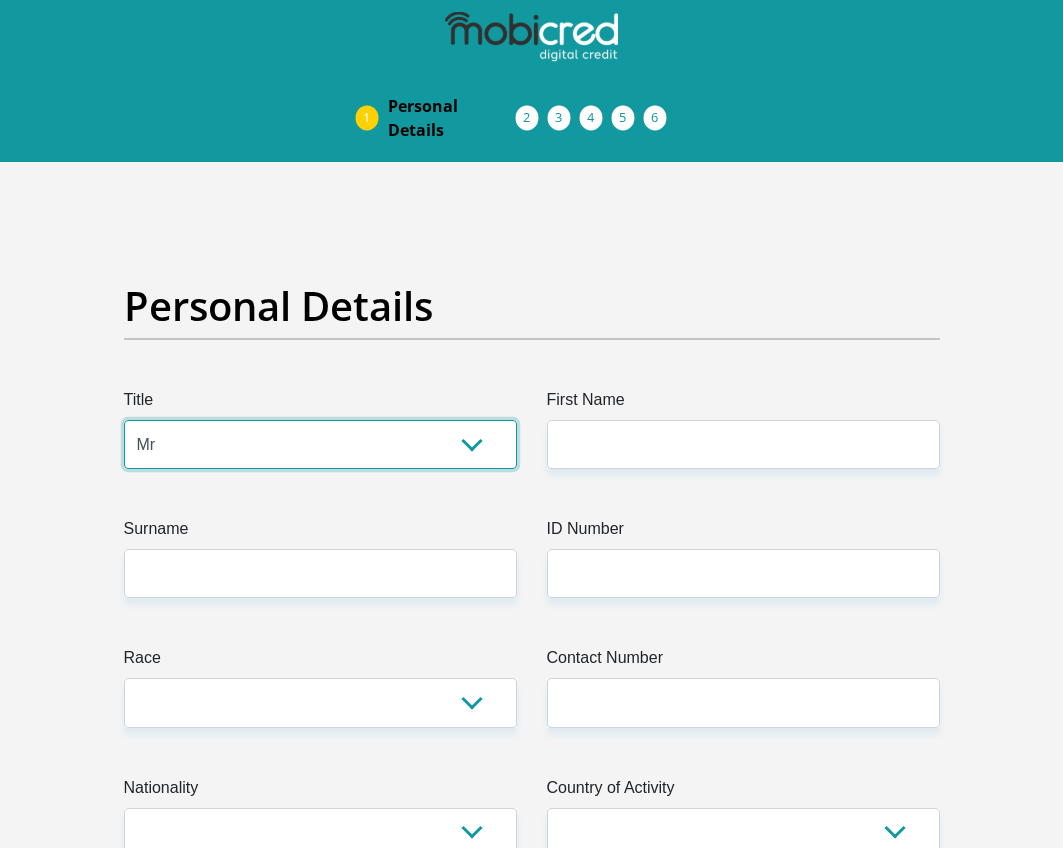 click on "Mr
Ms
Mrs
Dr
Other" at bounding box center (320, 444) 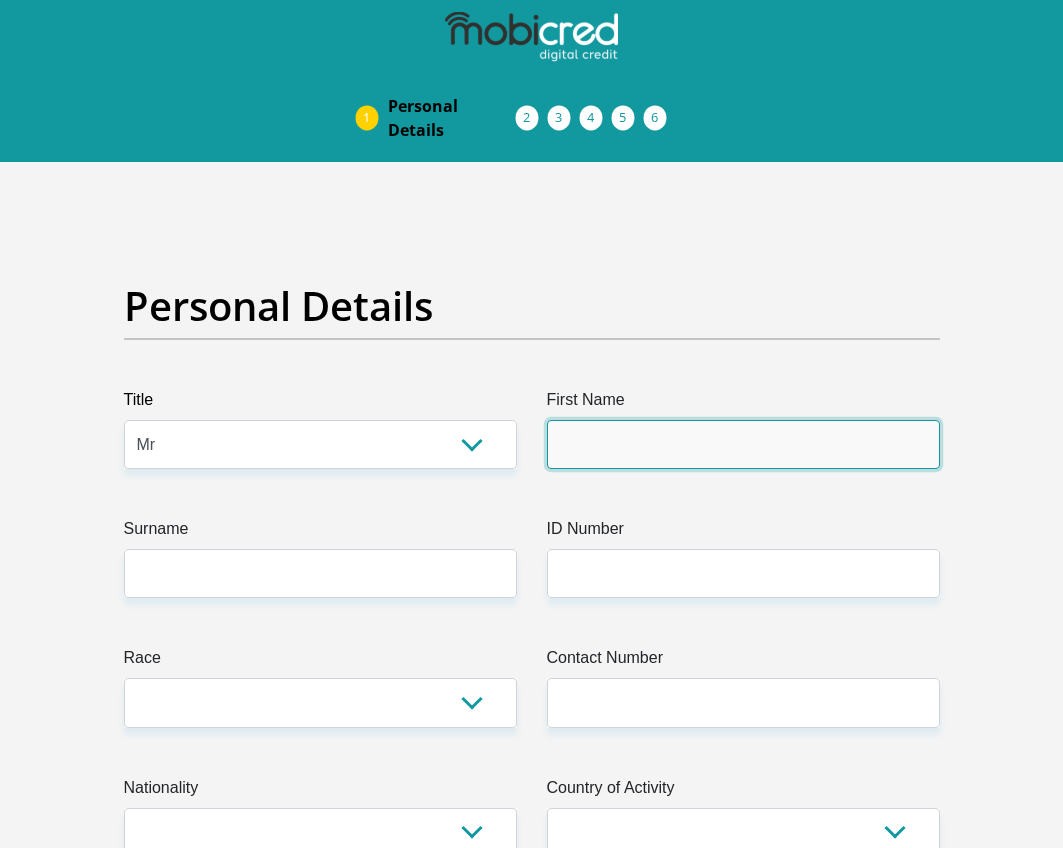 click on "First Name" at bounding box center [743, 444] 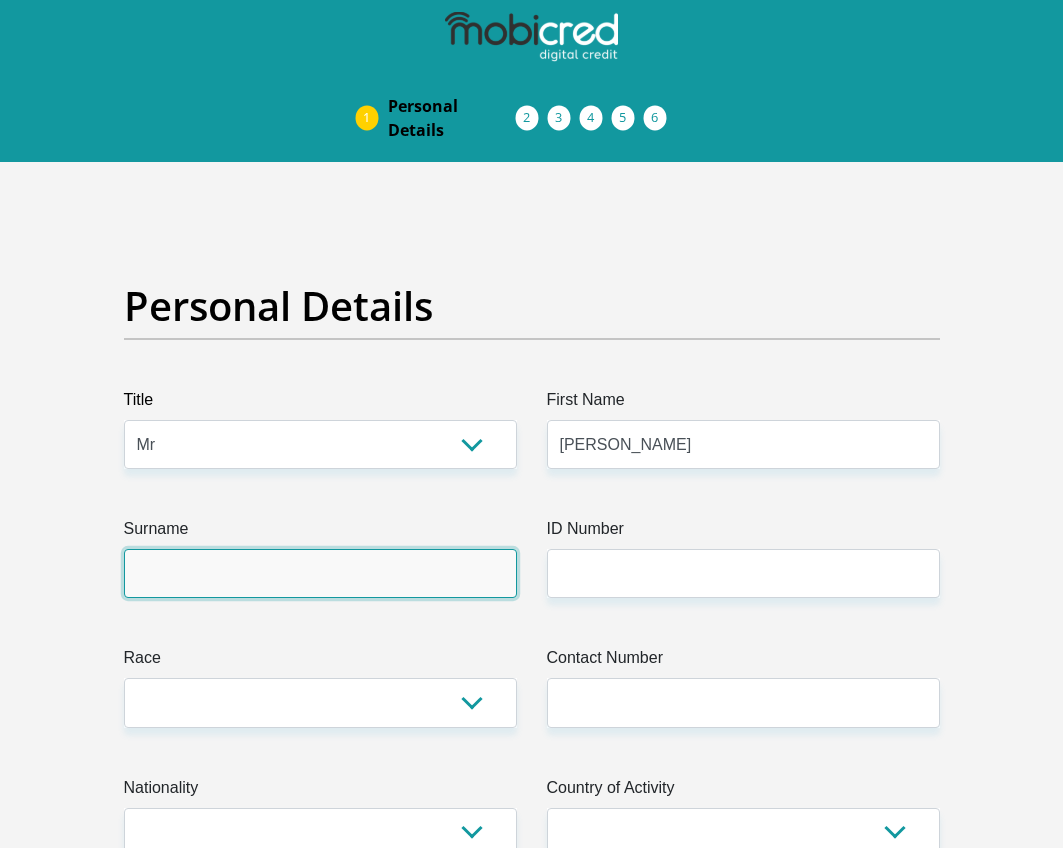 type on "Ross" 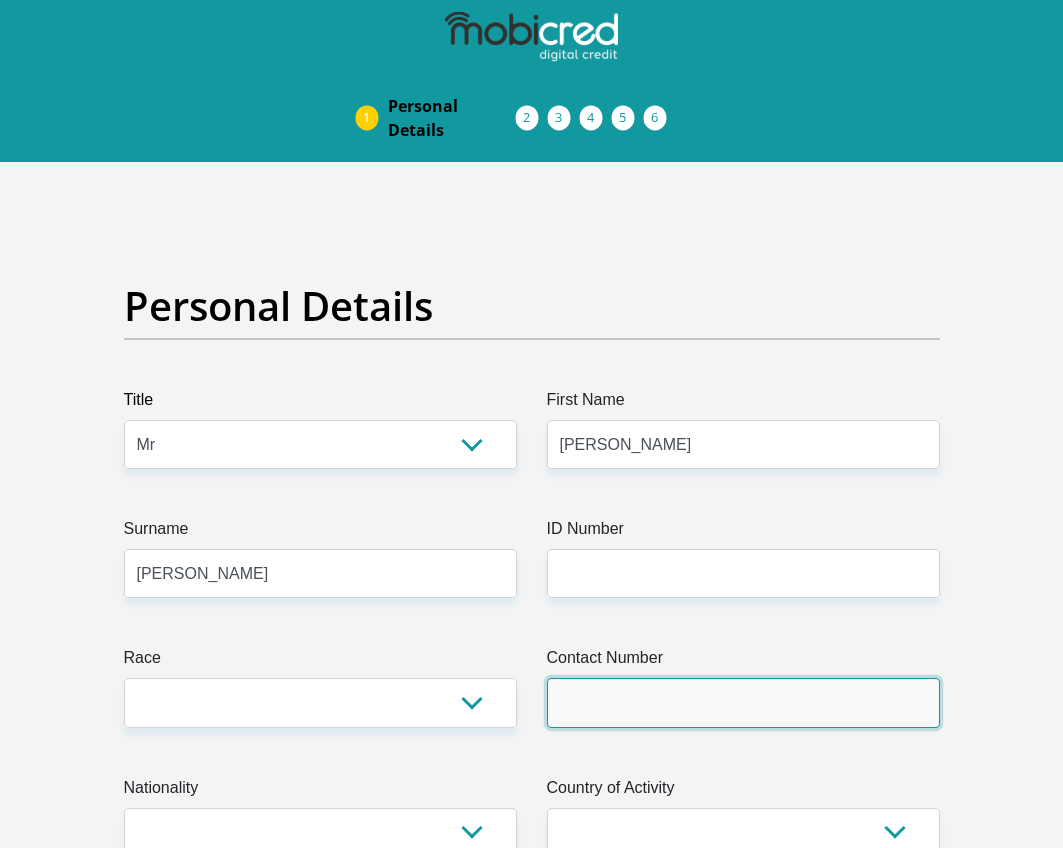 type on "0827743363" 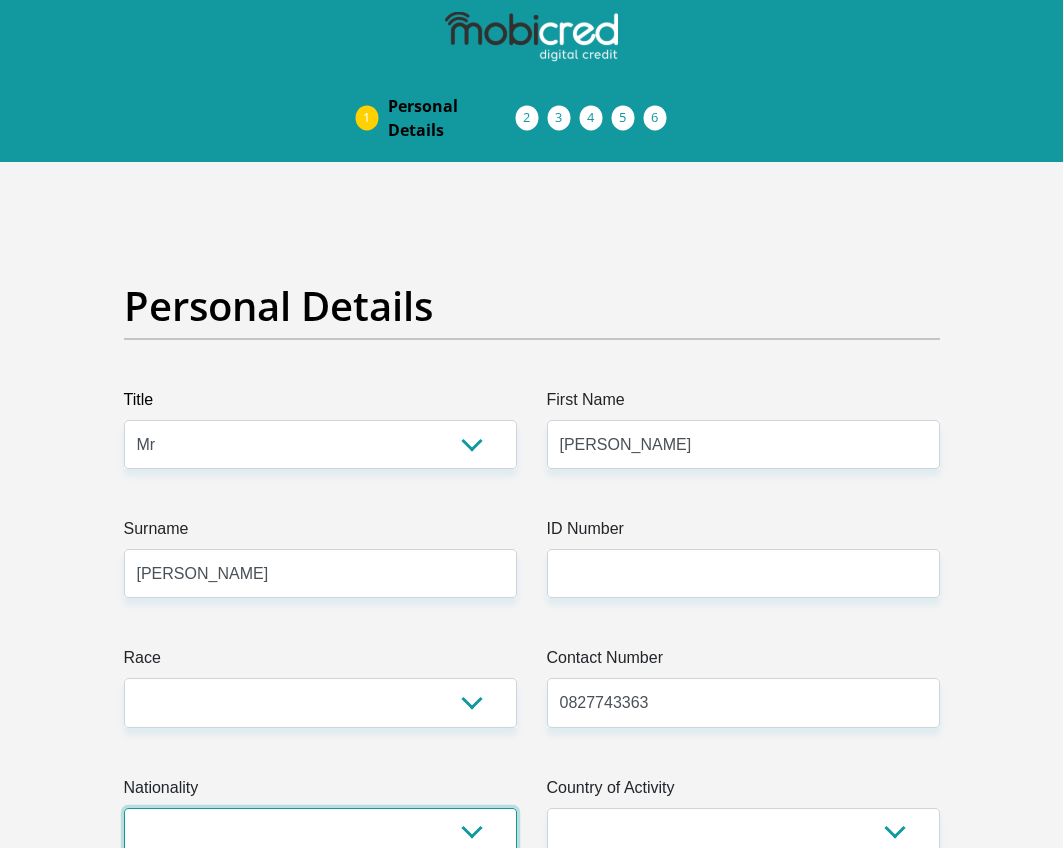 select on "ZAF" 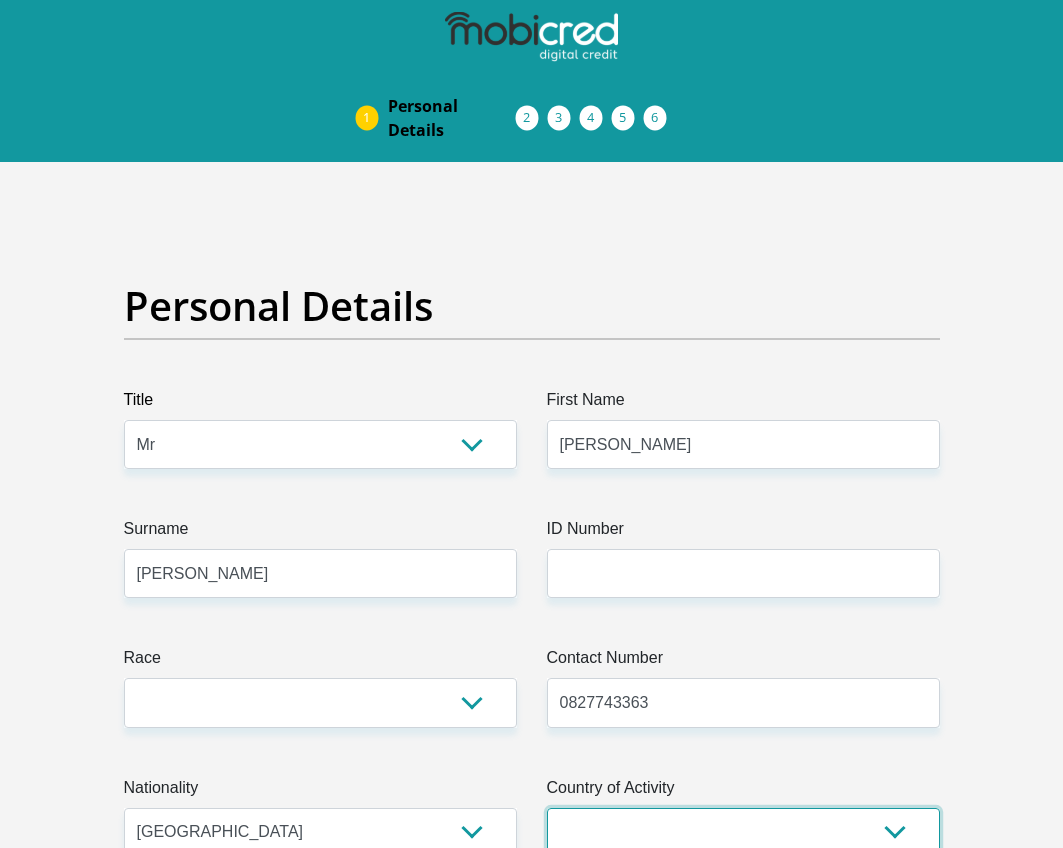 select on "ZAF" 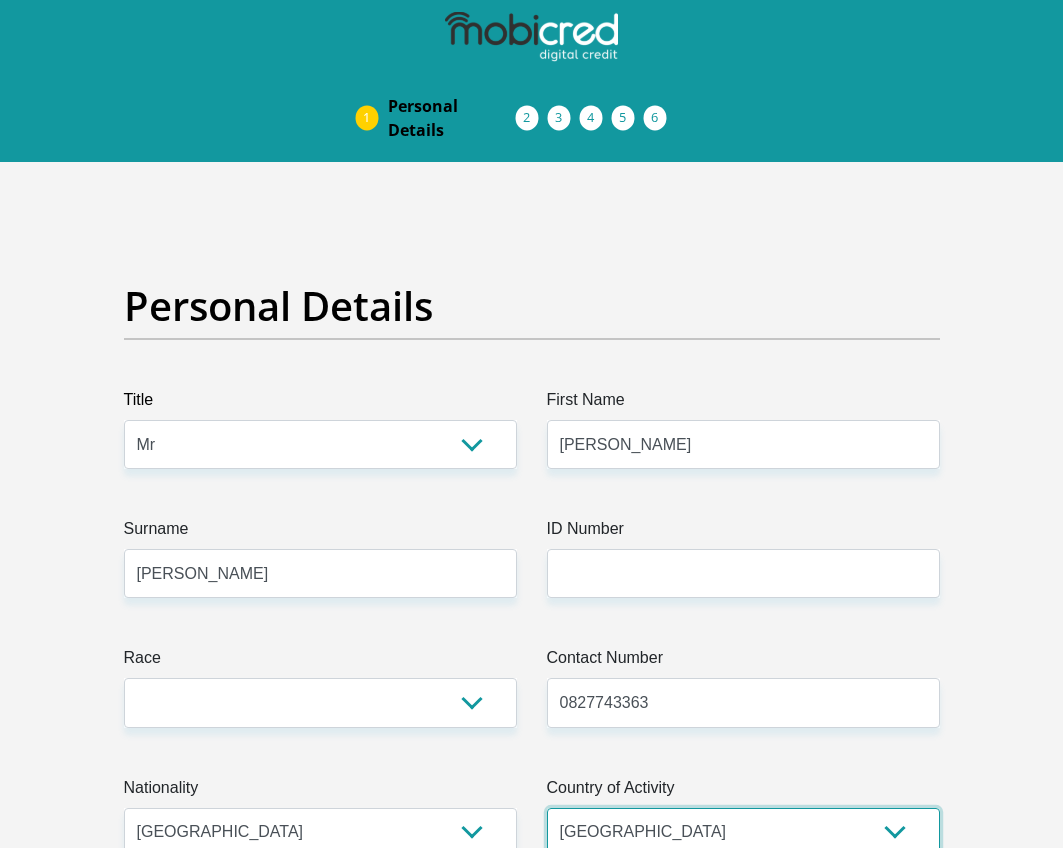 type on "10 Robin Lane" 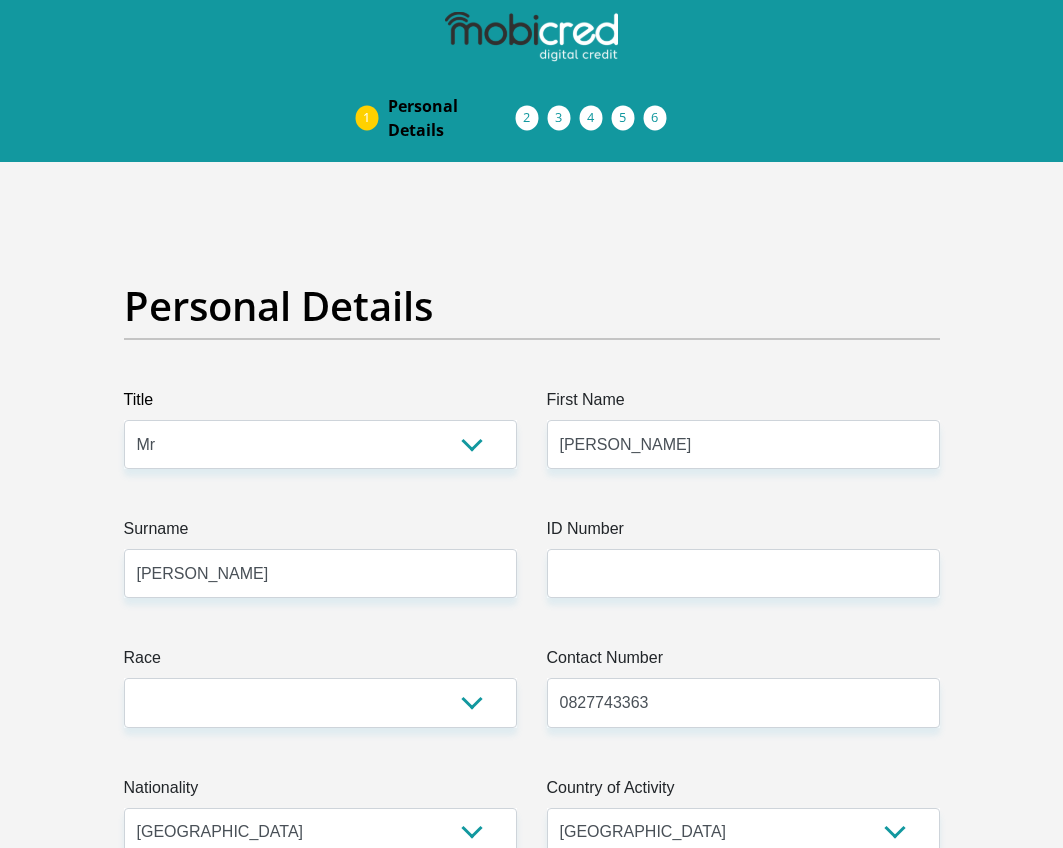 type on "Port Shepstone" 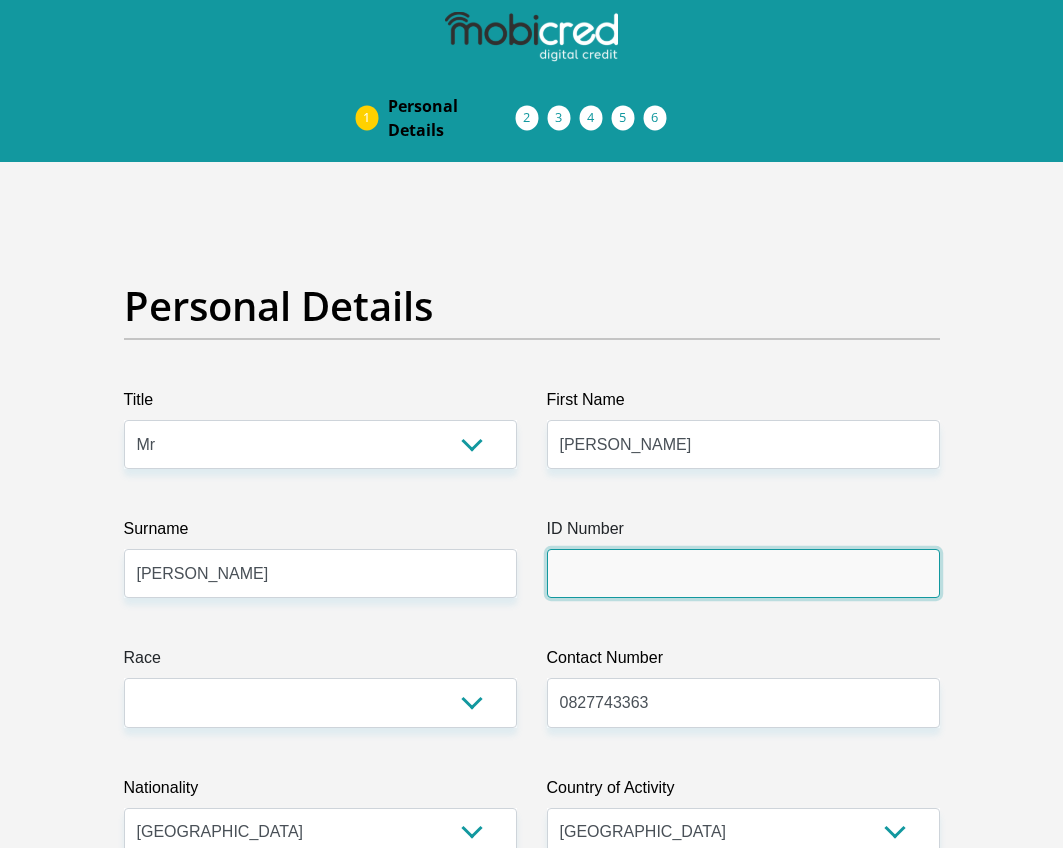 click on "ID Number" at bounding box center (743, 573) 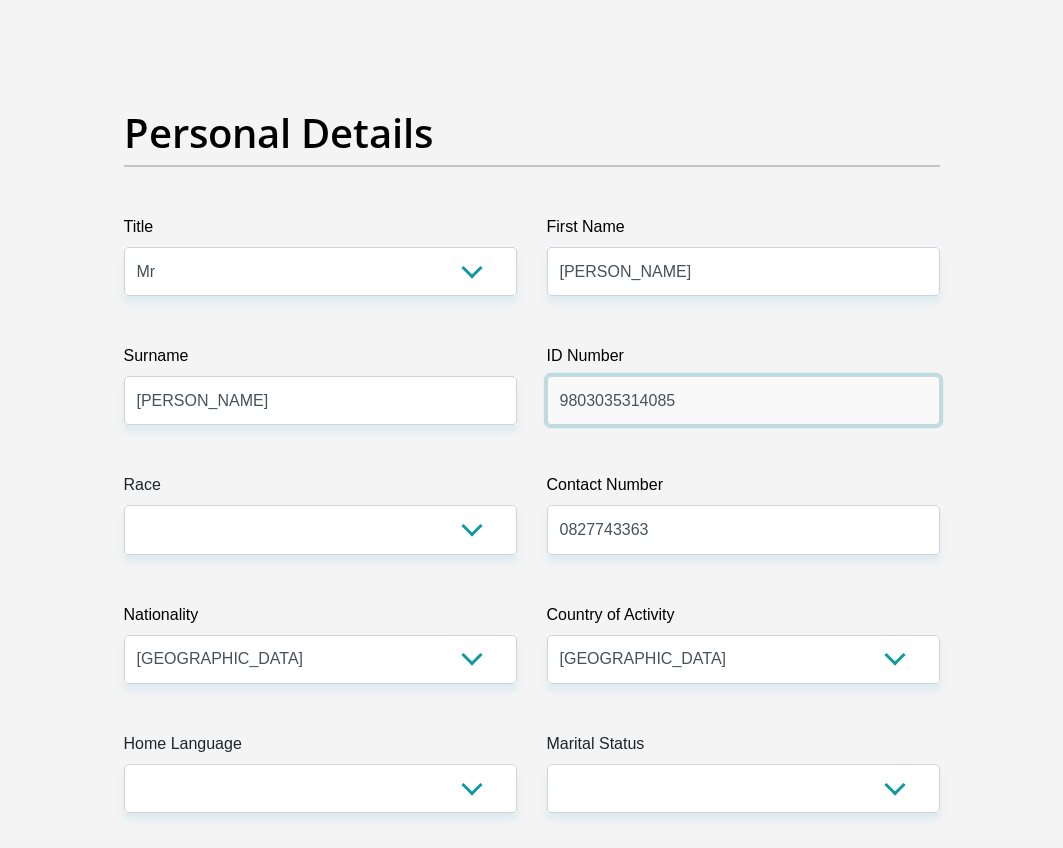 scroll, scrollTop: 200, scrollLeft: 0, axis: vertical 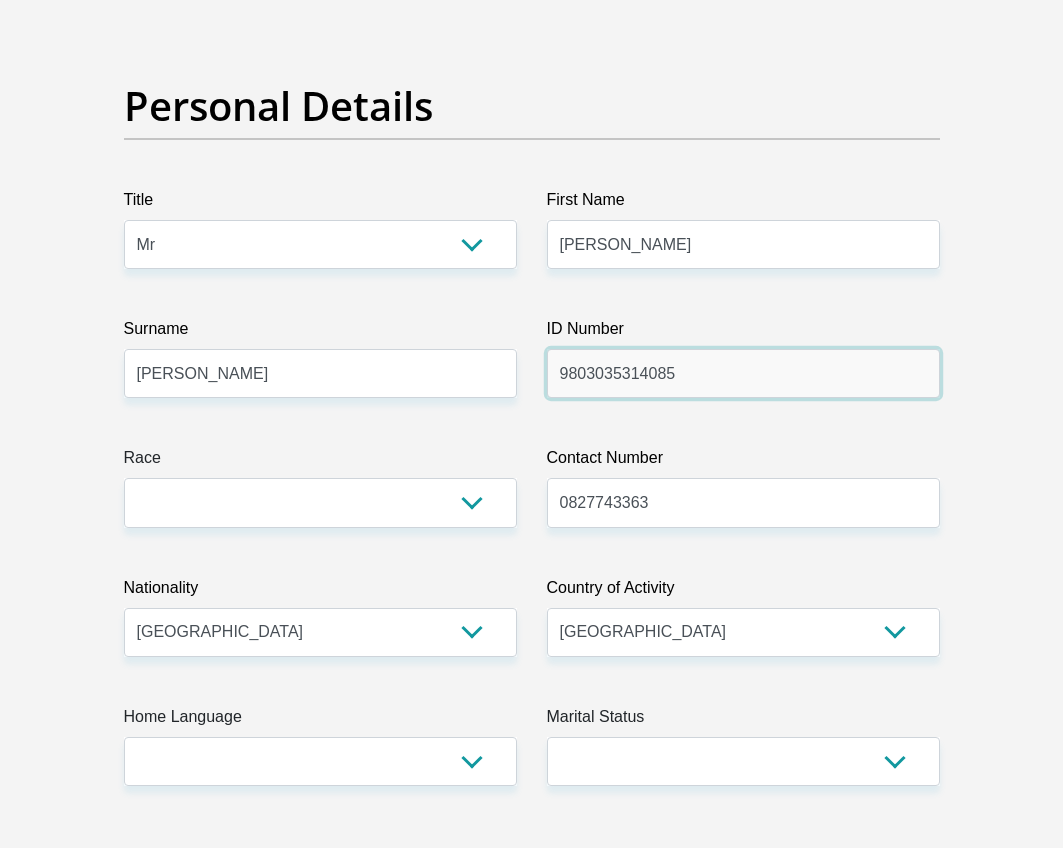 type on "9803035314085" 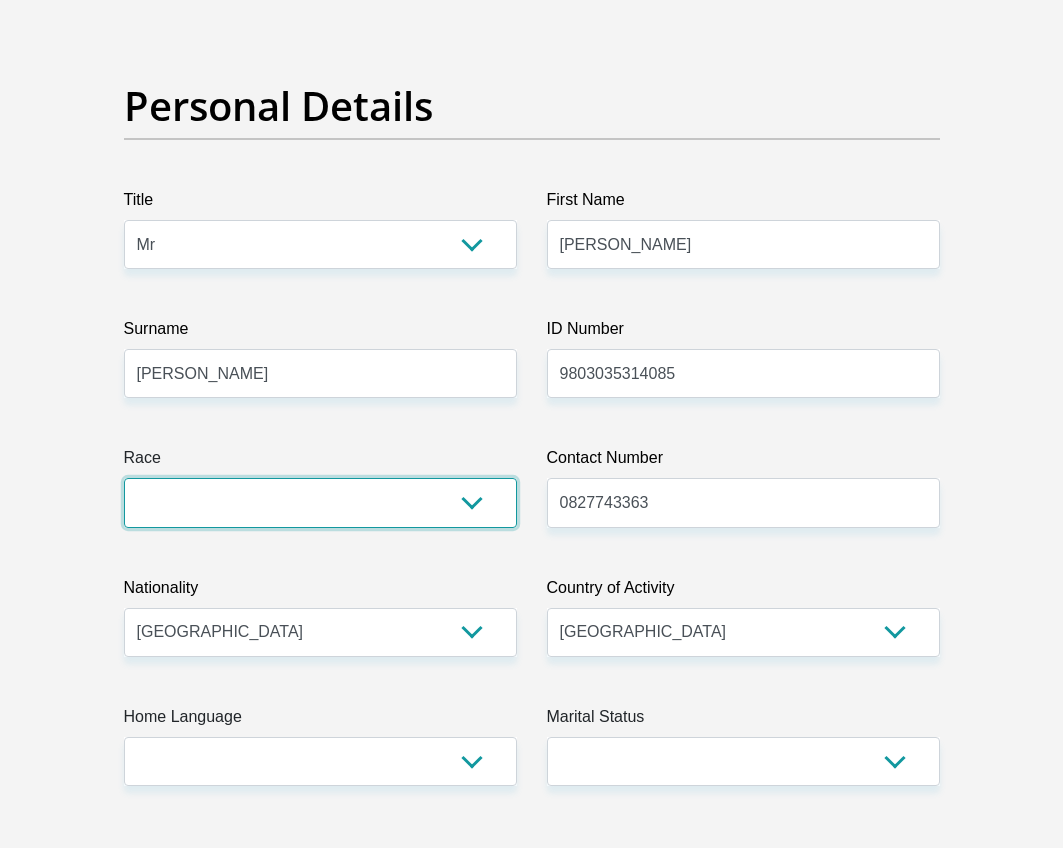 click on "Black
Coloured
Indian
White
Other" at bounding box center (320, 502) 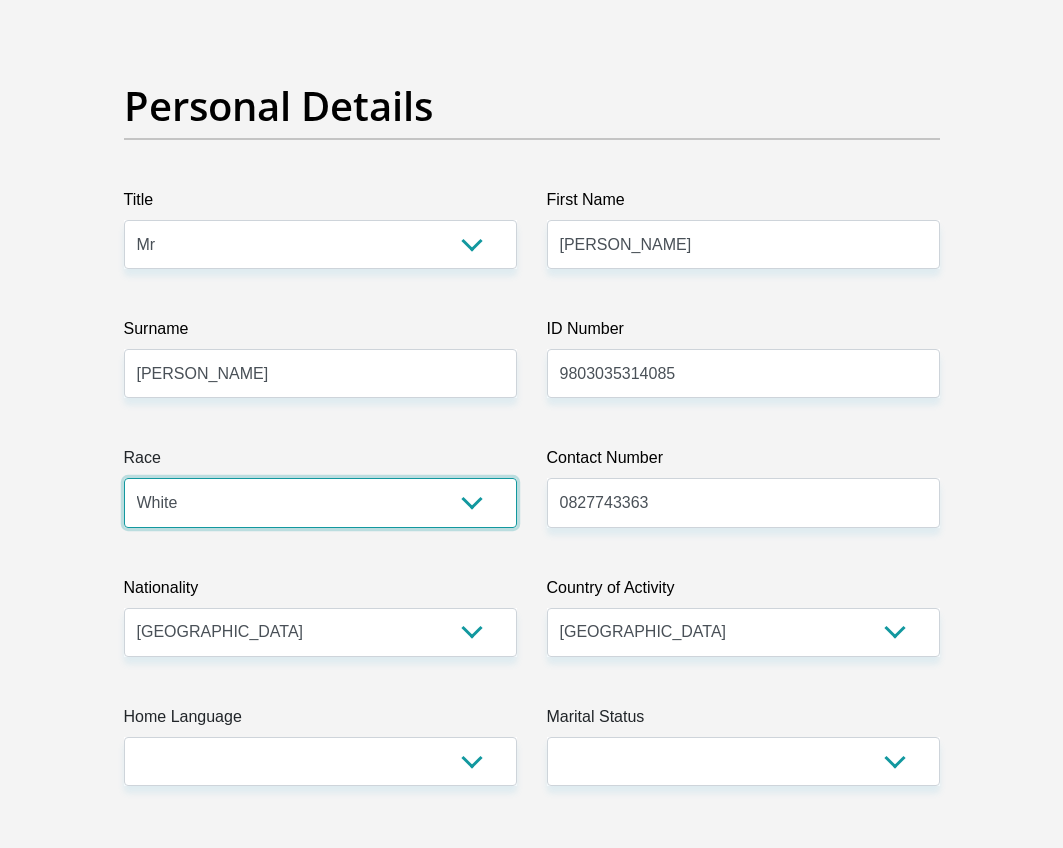 click on "Black
Coloured
Indian
White
Other" at bounding box center (320, 502) 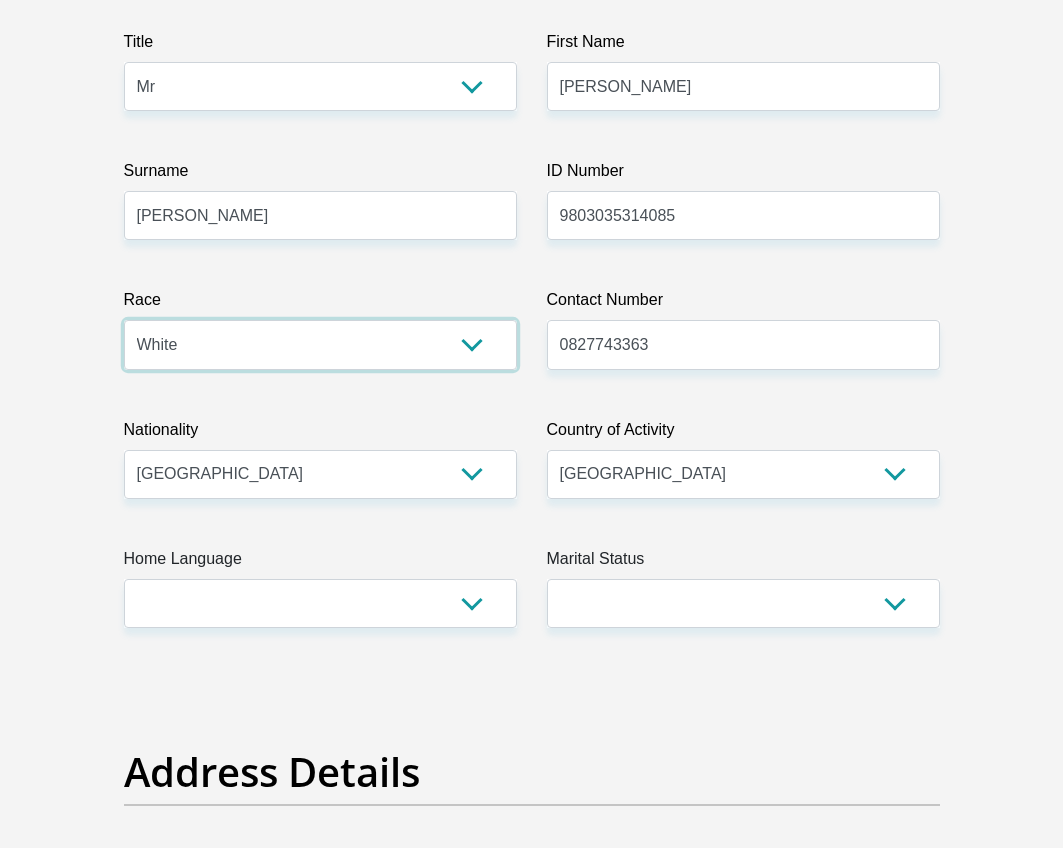scroll, scrollTop: 400, scrollLeft: 0, axis: vertical 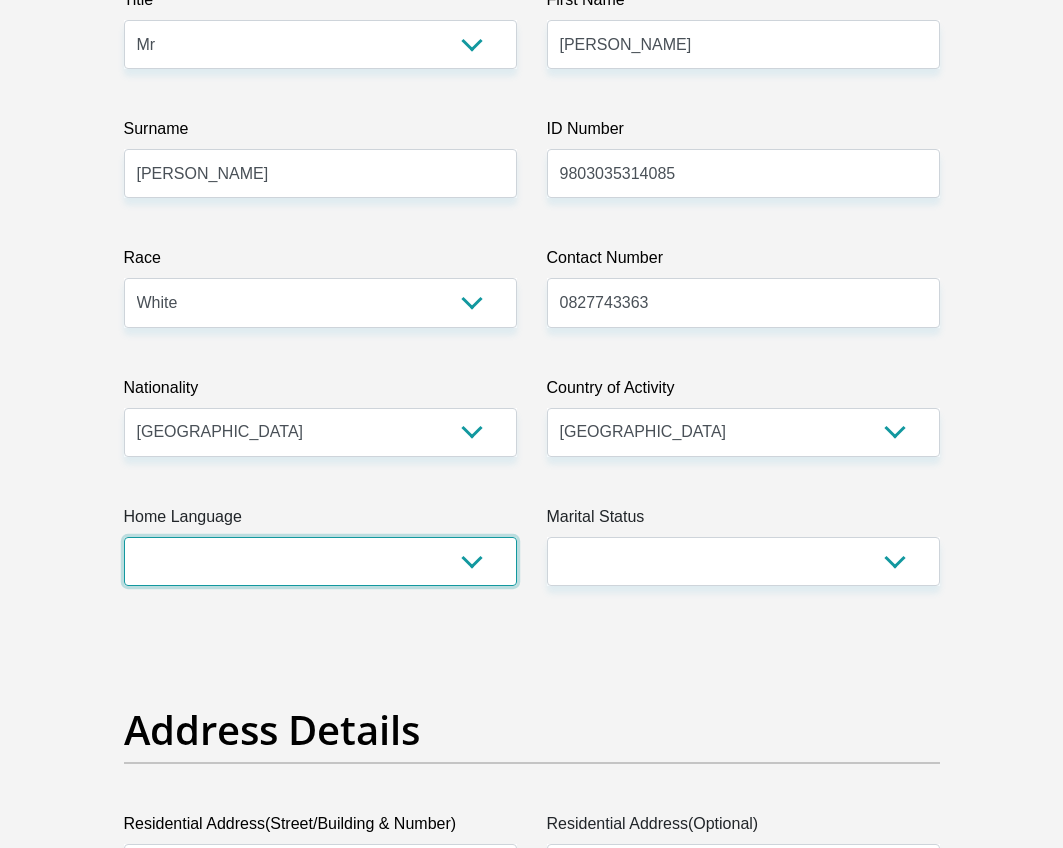 click on "Afrikaans
English
Sepedi
South Ndebele
Southern Sotho
Swati
Tsonga
Tswana
Venda
Xhosa
Zulu
Other" at bounding box center [320, 561] 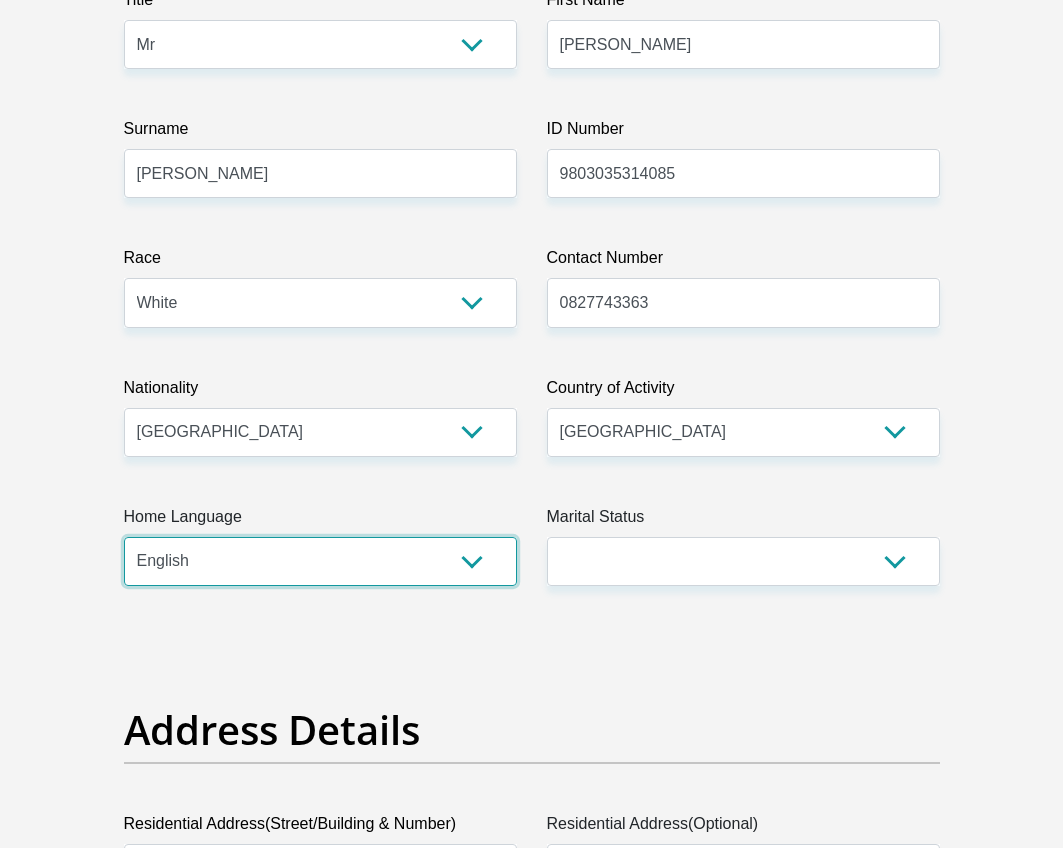 click on "Afrikaans
English
Sepedi
South Ndebele
Southern Sotho
Swati
Tsonga
Tswana
Venda
Xhosa
Zulu
Other" at bounding box center (320, 561) 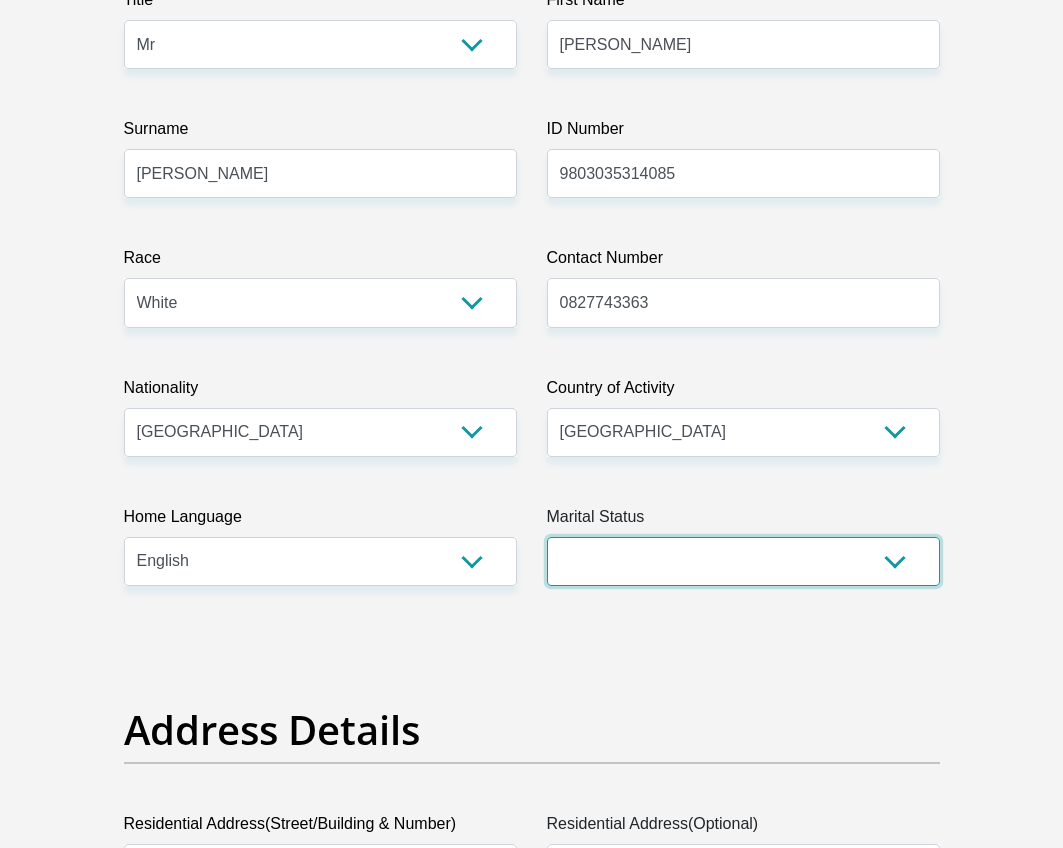 click on "Married ANC
Single
Divorced
Widowed
Married COP or Customary Law" at bounding box center [743, 561] 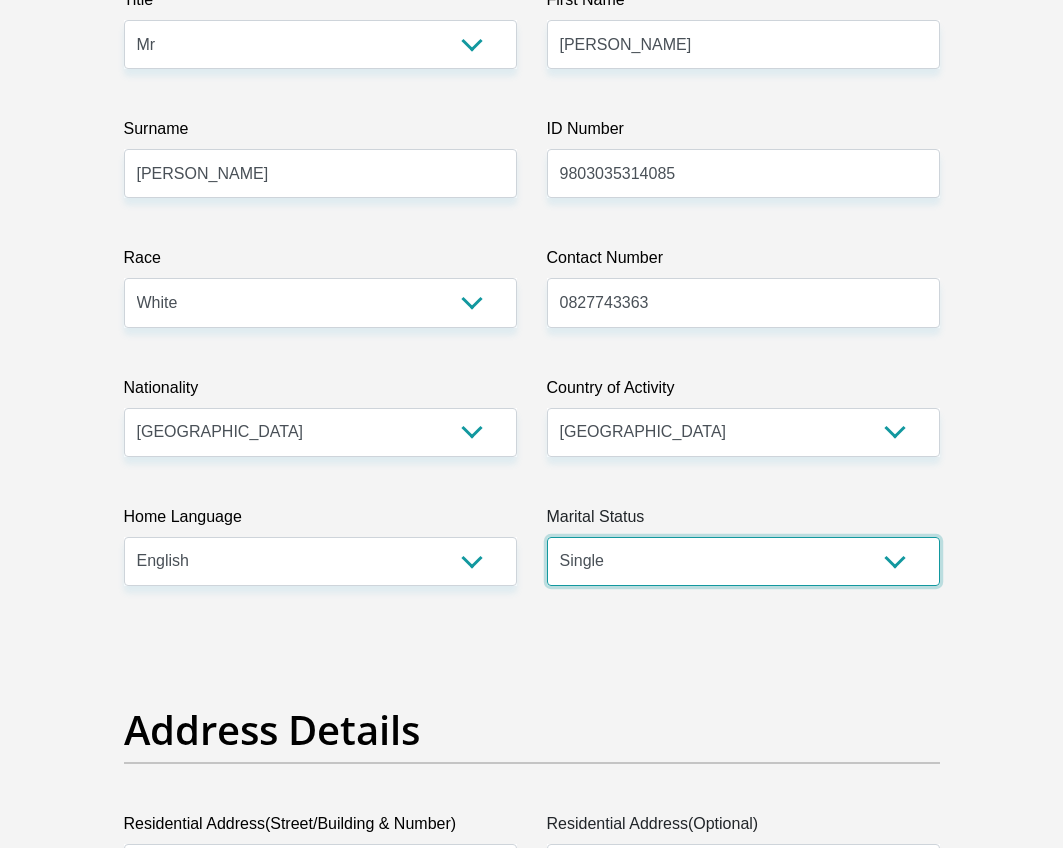 click on "Married ANC
Single
Divorced
Widowed
Married COP or Customary Law" at bounding box center (743, 561) 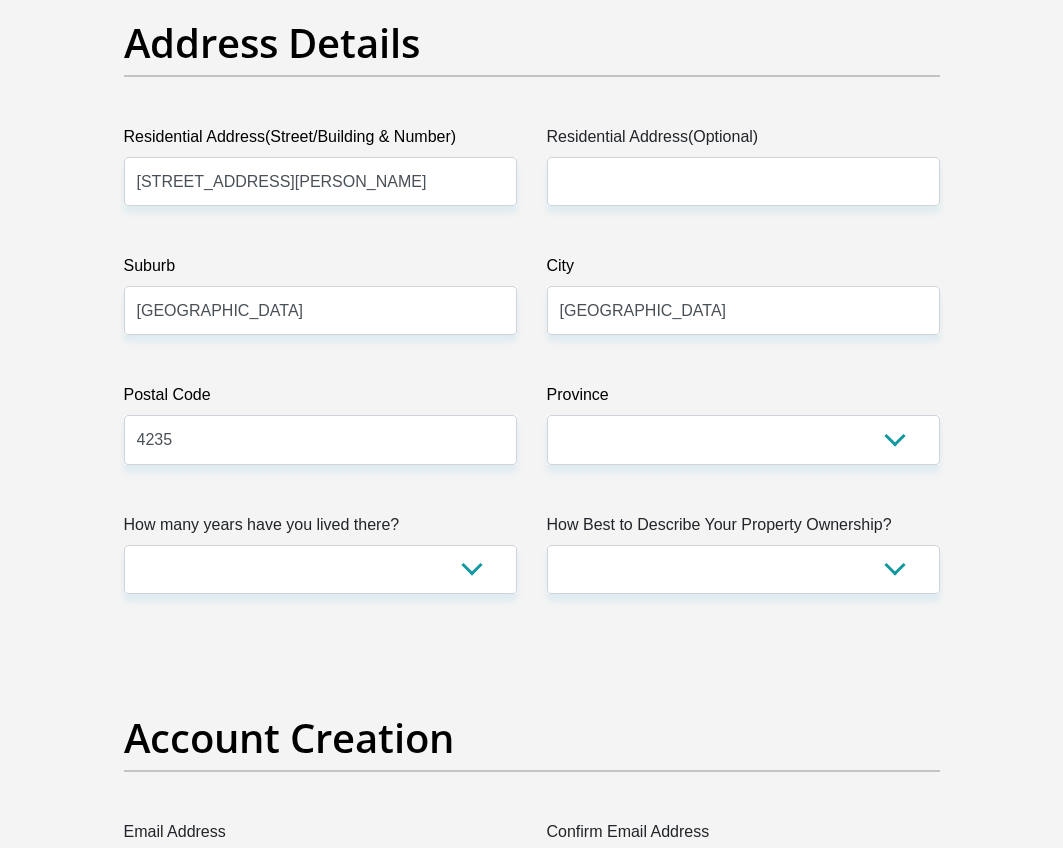 scroll, scrollTop: 1100, scrollLeft: 0, axis: vertical 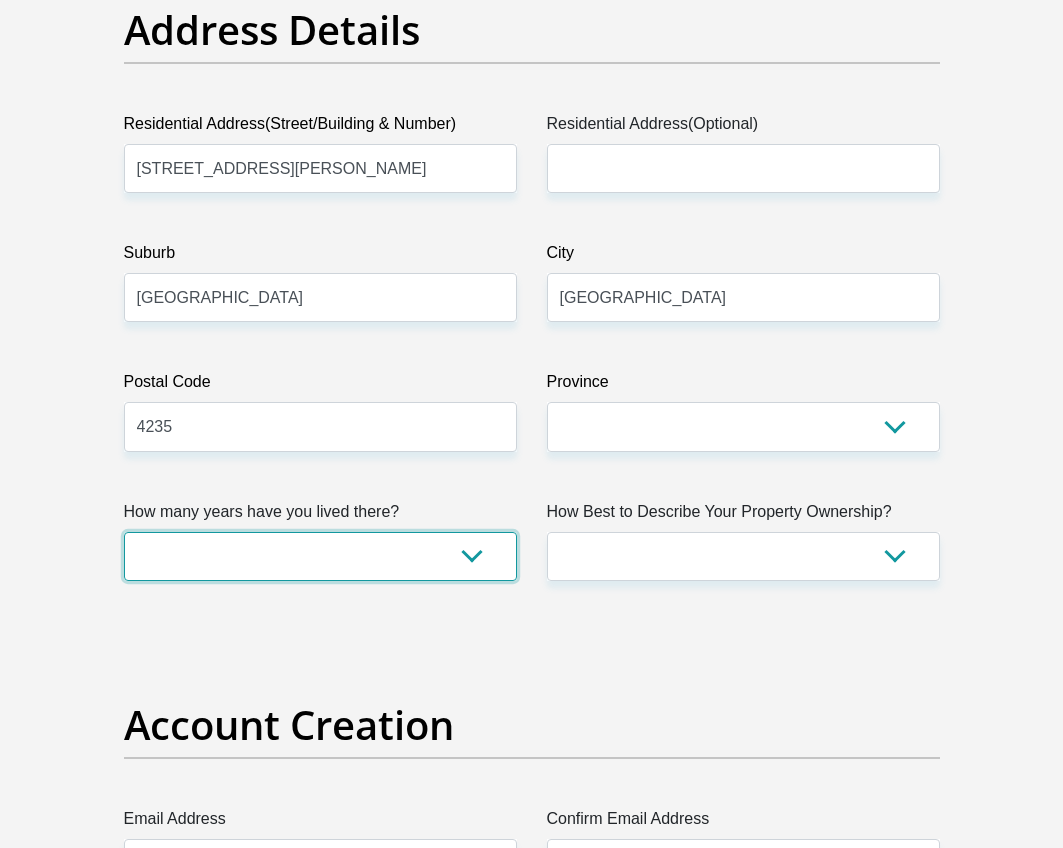 click on "less than 1 year
1-3 years
3-5 years
5+ years" at bounding box center [320, 556] 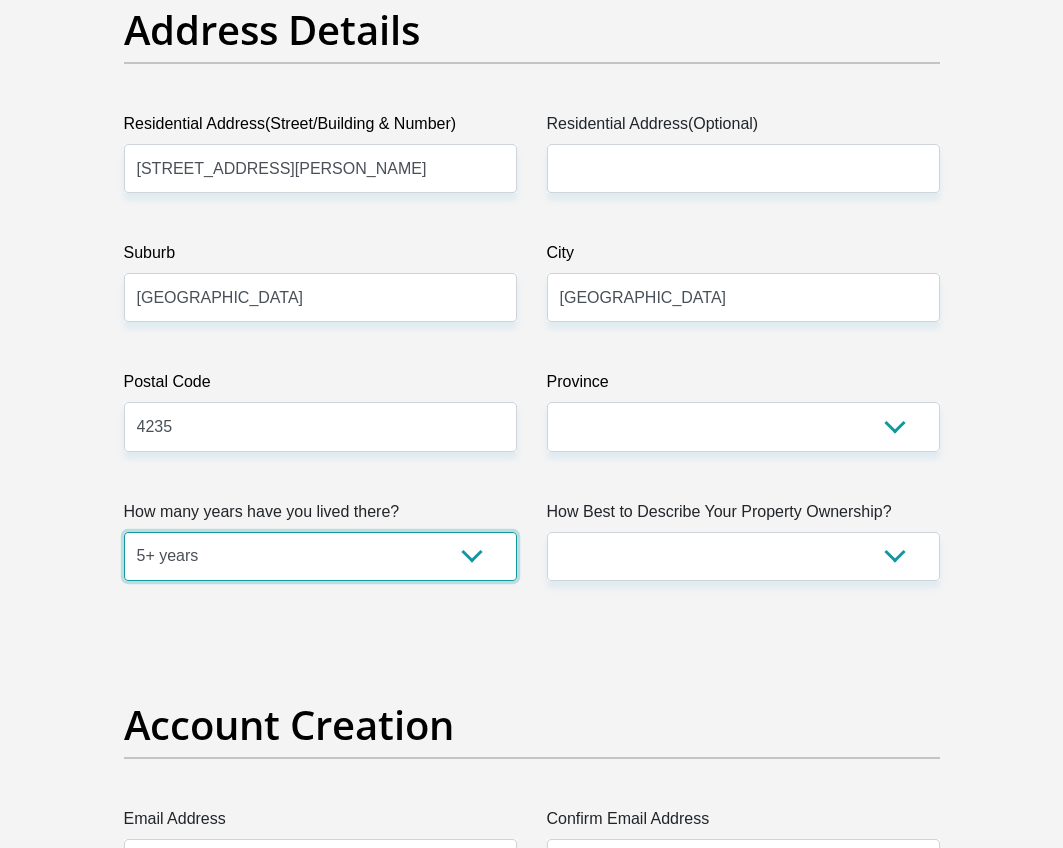 click on "less than 1 year
1-3 years
3-5 years
5+ years" at bounding box center [320, 556] 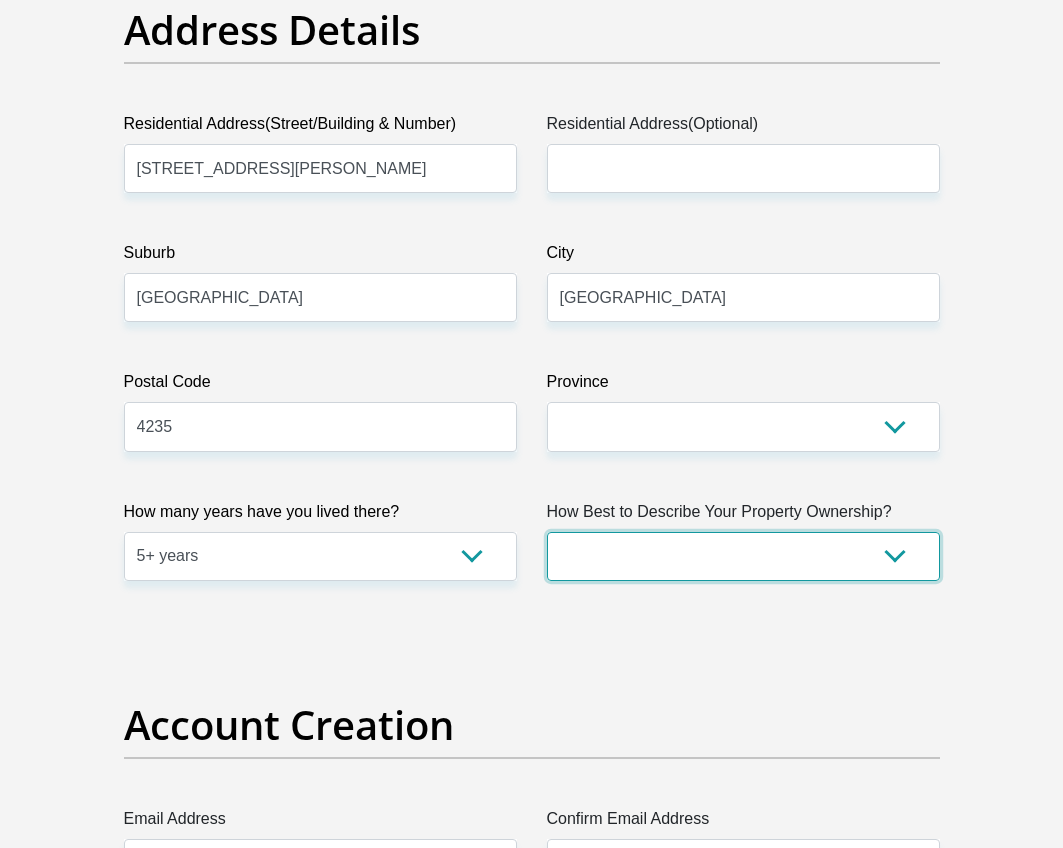 click on "Owned
Rented
Family Owned
Company Dwelling" at bounding box center (743, 556) 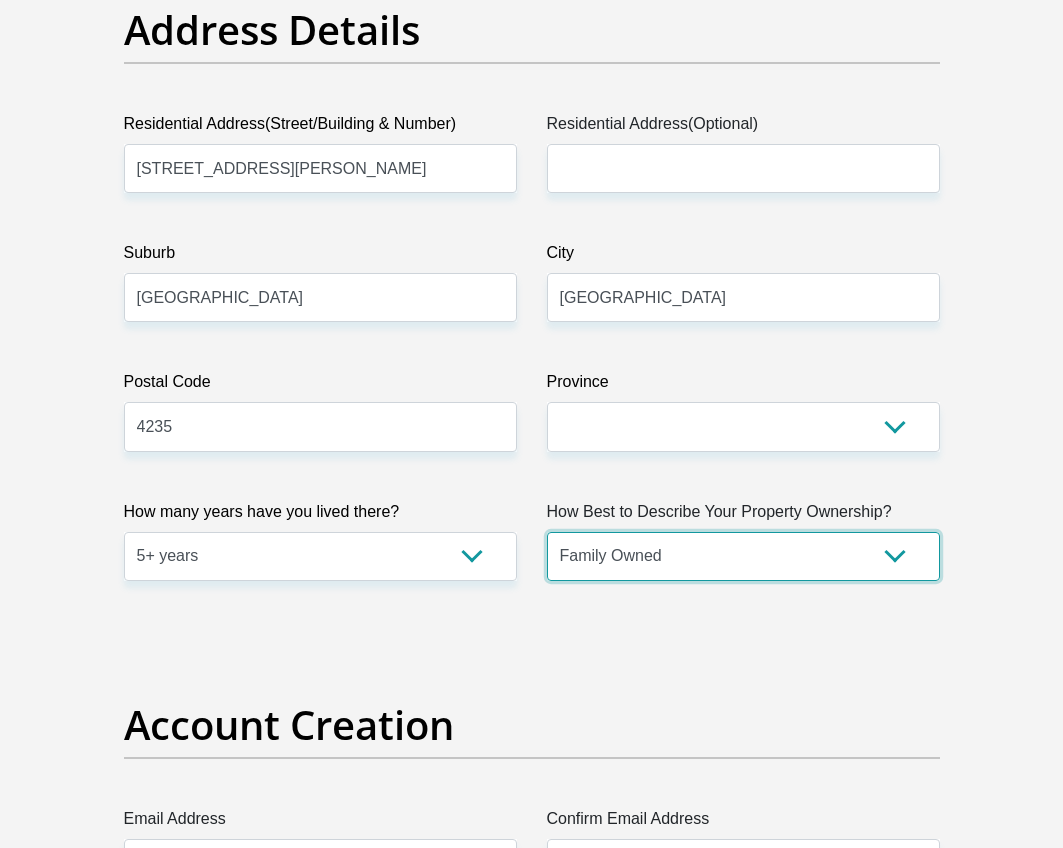 click on "Owned
Rented
Family Owned
Company Dwelling" at bounding box center (743, 556) 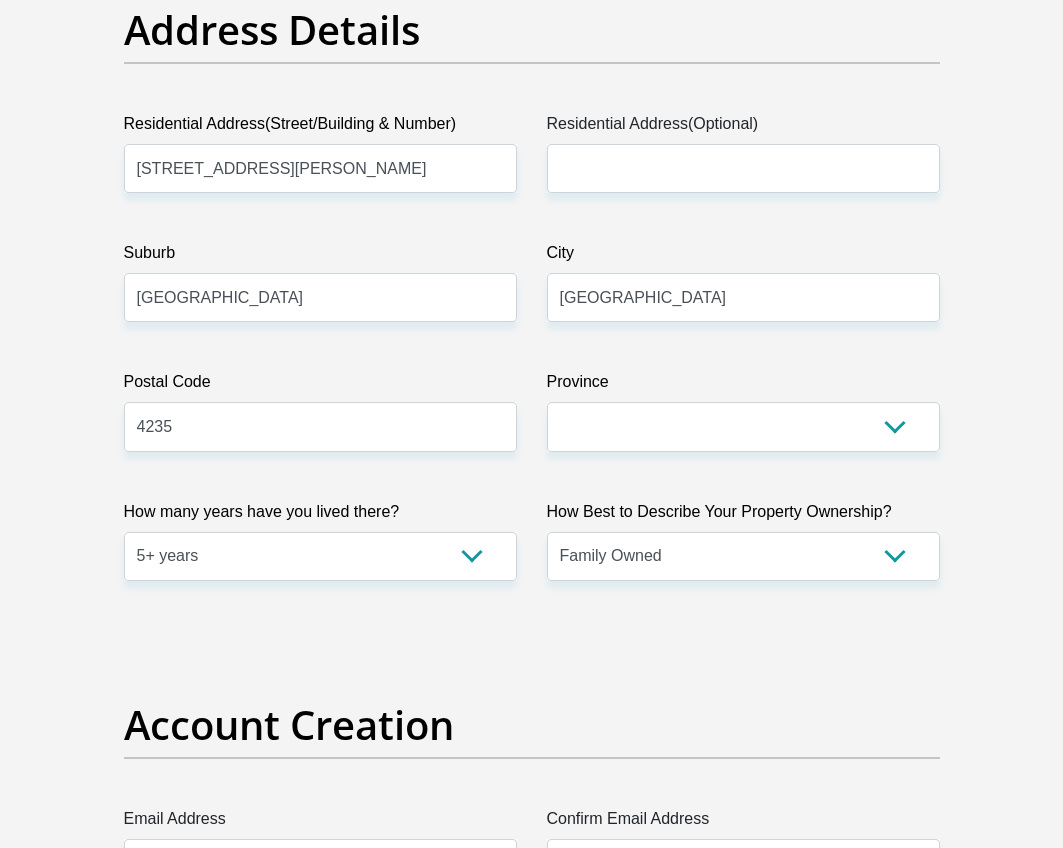 click on "Title
Mr
Ms
Mrs
Dr
Other
First Name
Warrick
Surname
Ross
ID Number
9803035314085
Please input valid ID number
Race
Black
Coloured
Indian
White
Other
Contact Number
0827743363
Please input valid contact number
Nationality
South Africa
Afghanistan
Aland Islands  Albania  Algeria" at bounding box center (532, 2610) 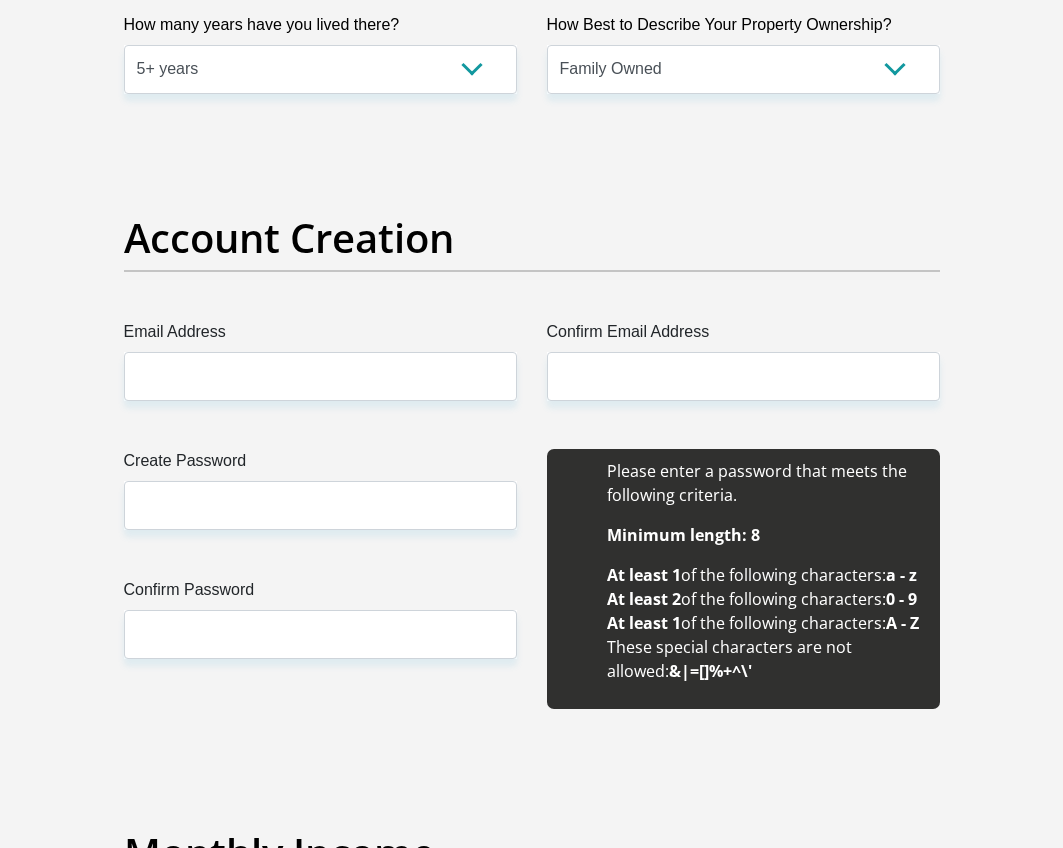 scroll, scrollTop: 1600, scrollLeft: 0, axis: vertical 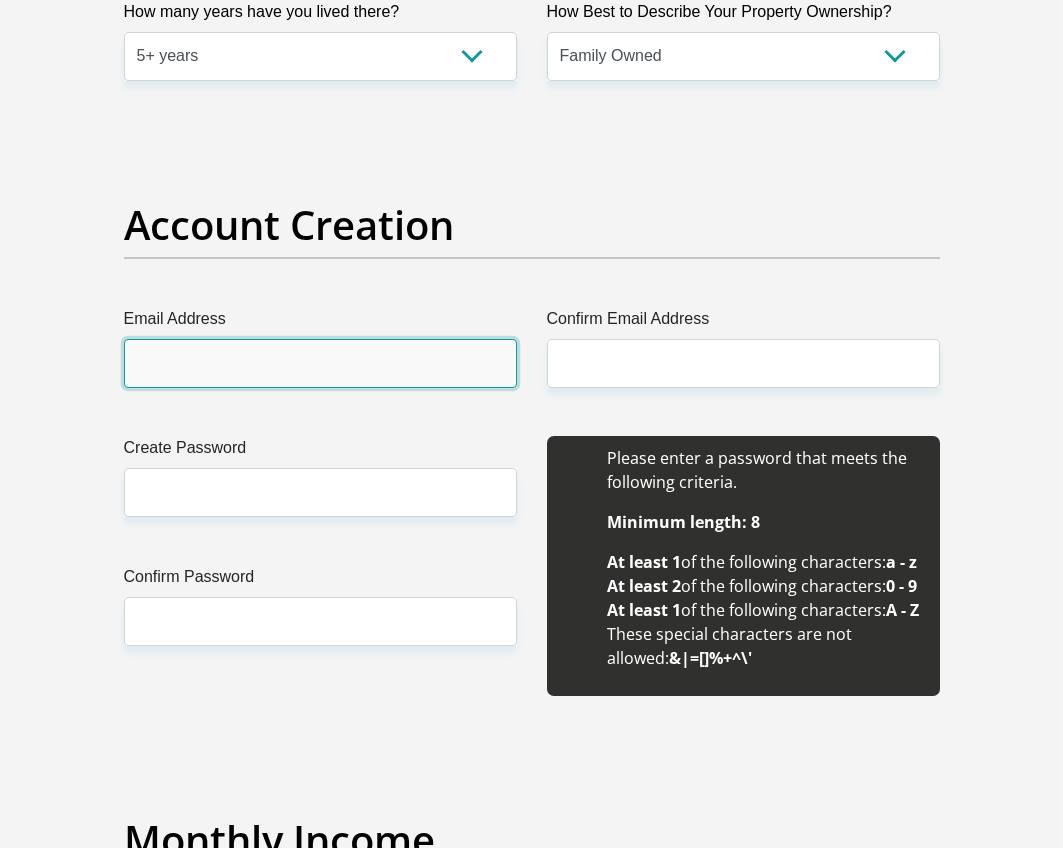 click on "Email Address" at bounding box center (320, 363) 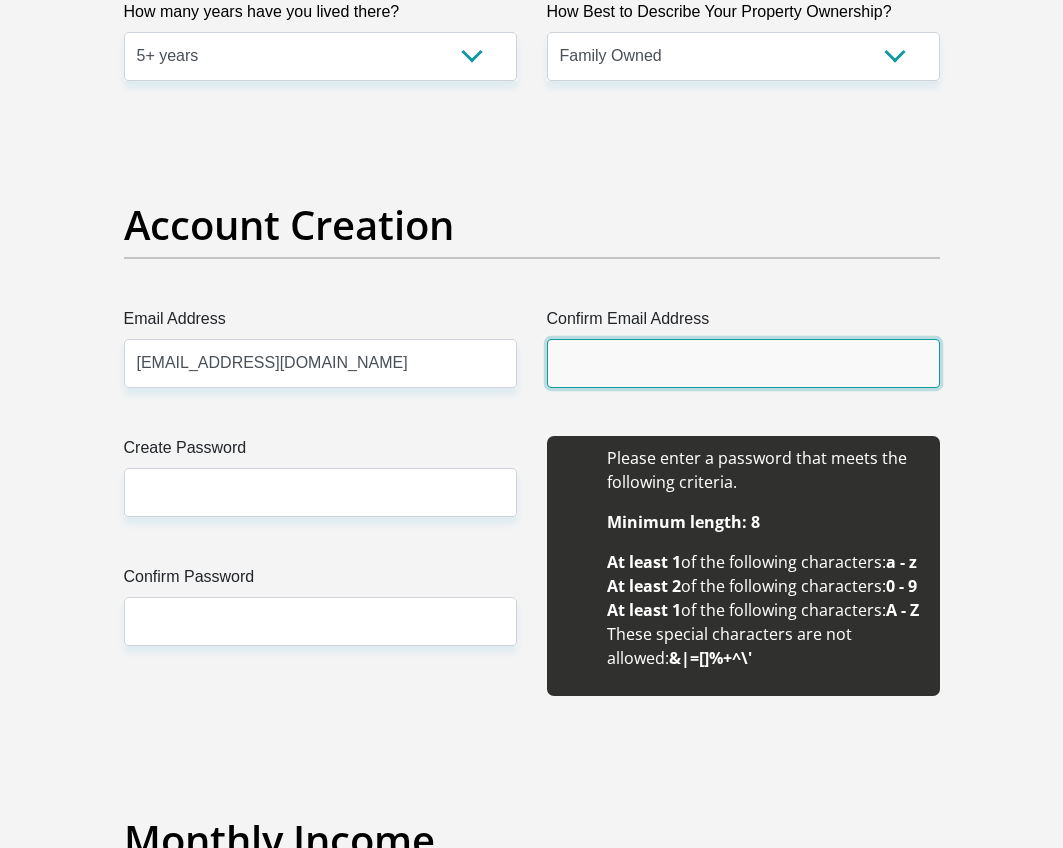 type on "warrickross03@gmail.com" 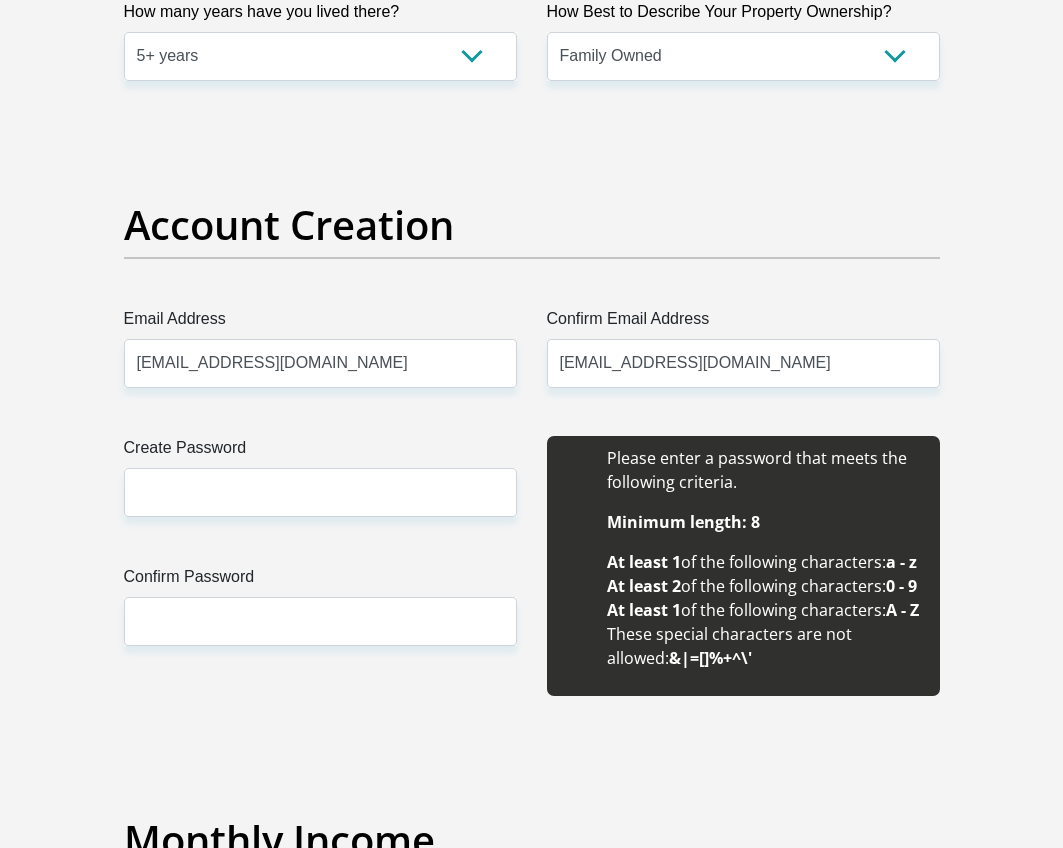 type 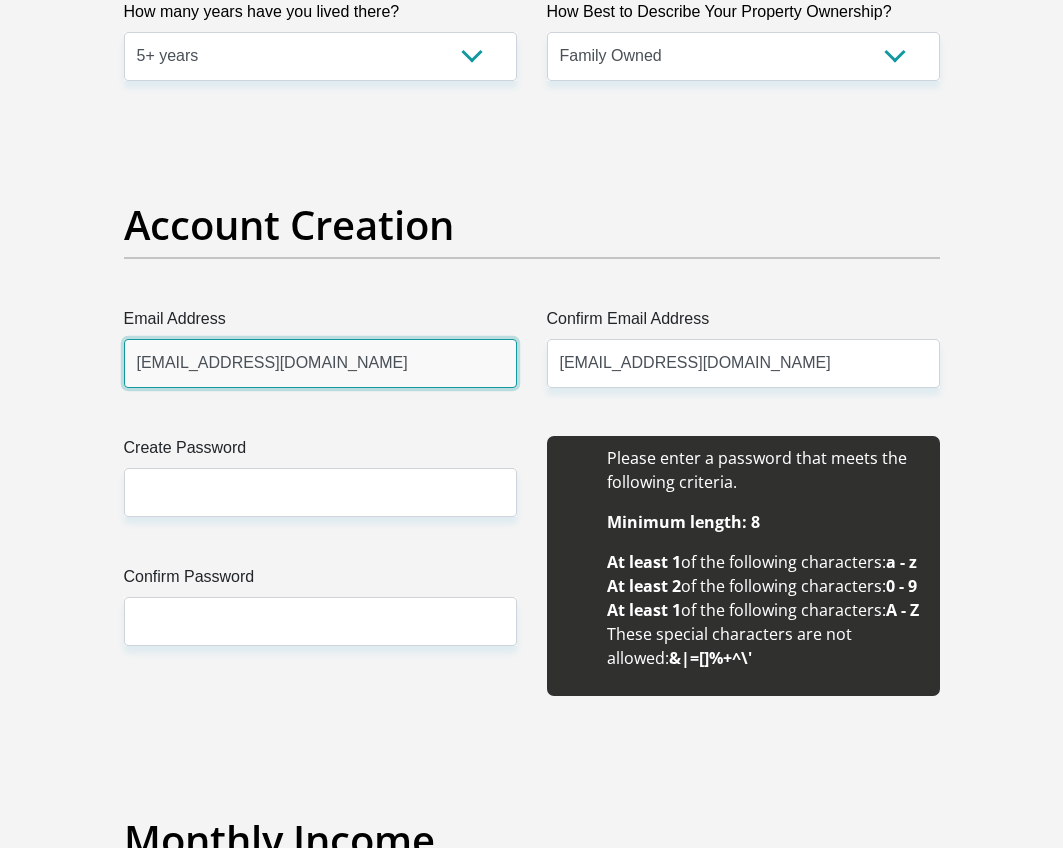 type 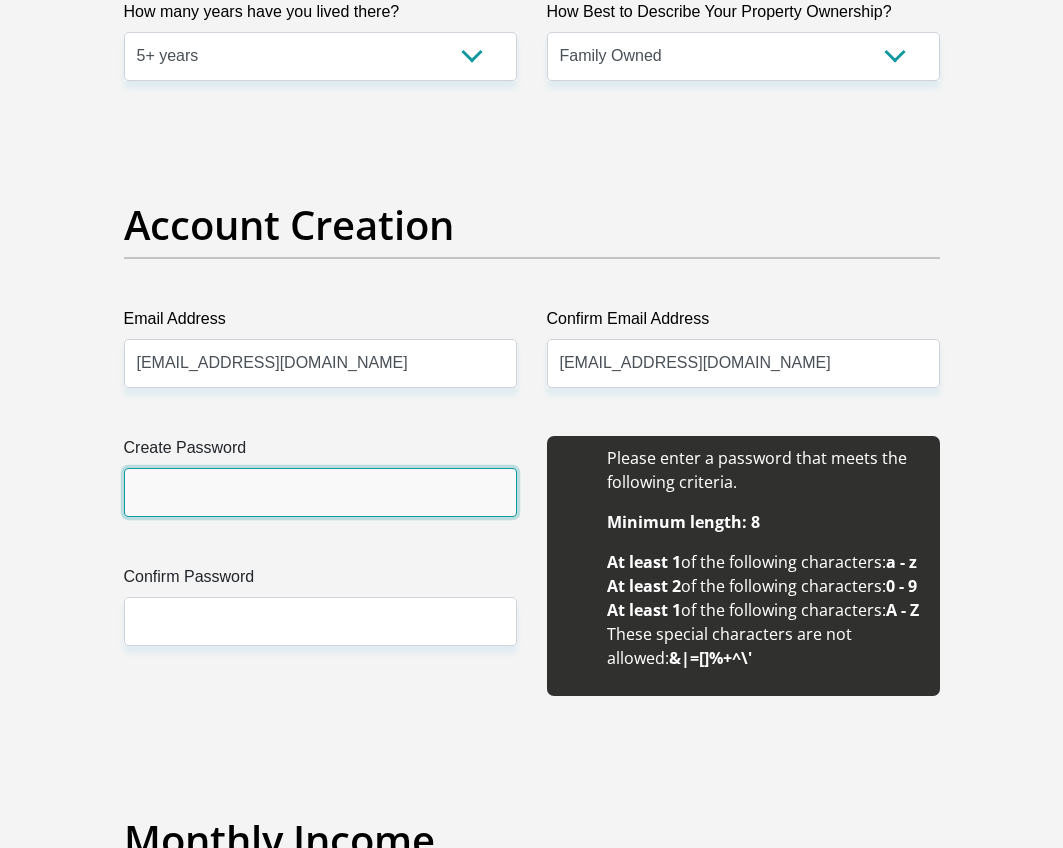 click on "Create Password" at bounding box center (320, 492) 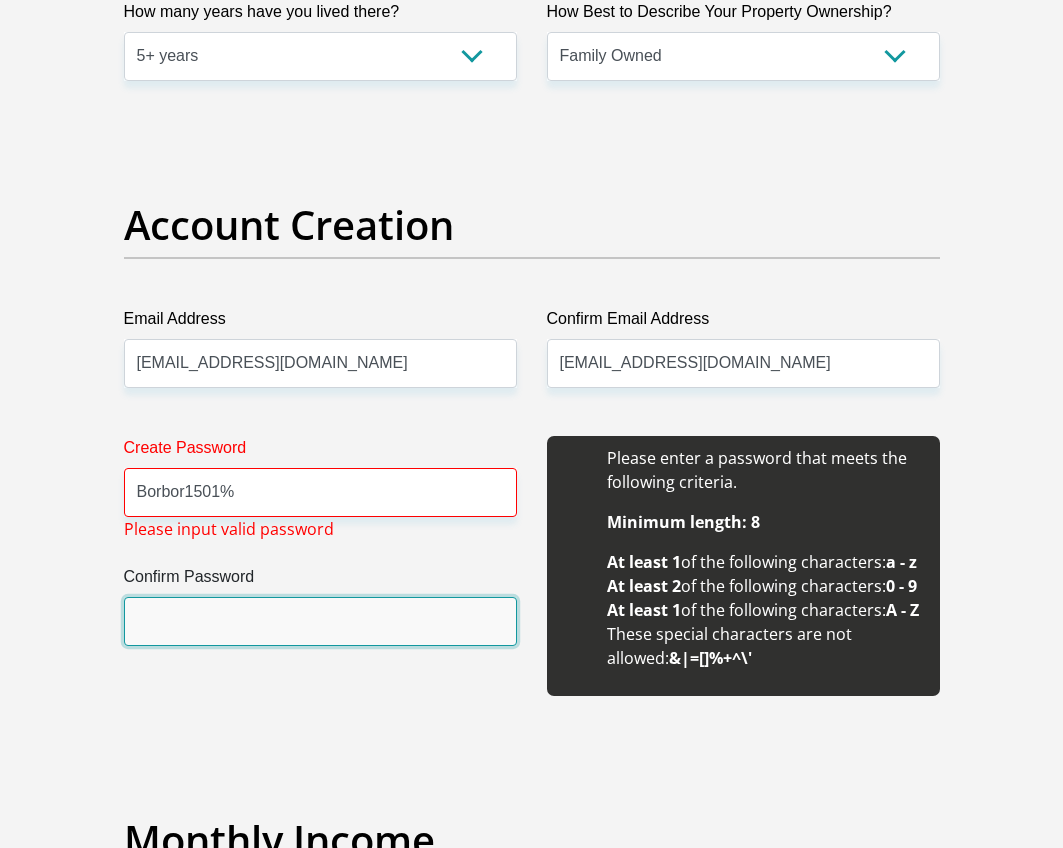 click on "Confirm Password" at bounding box center (320, 621) 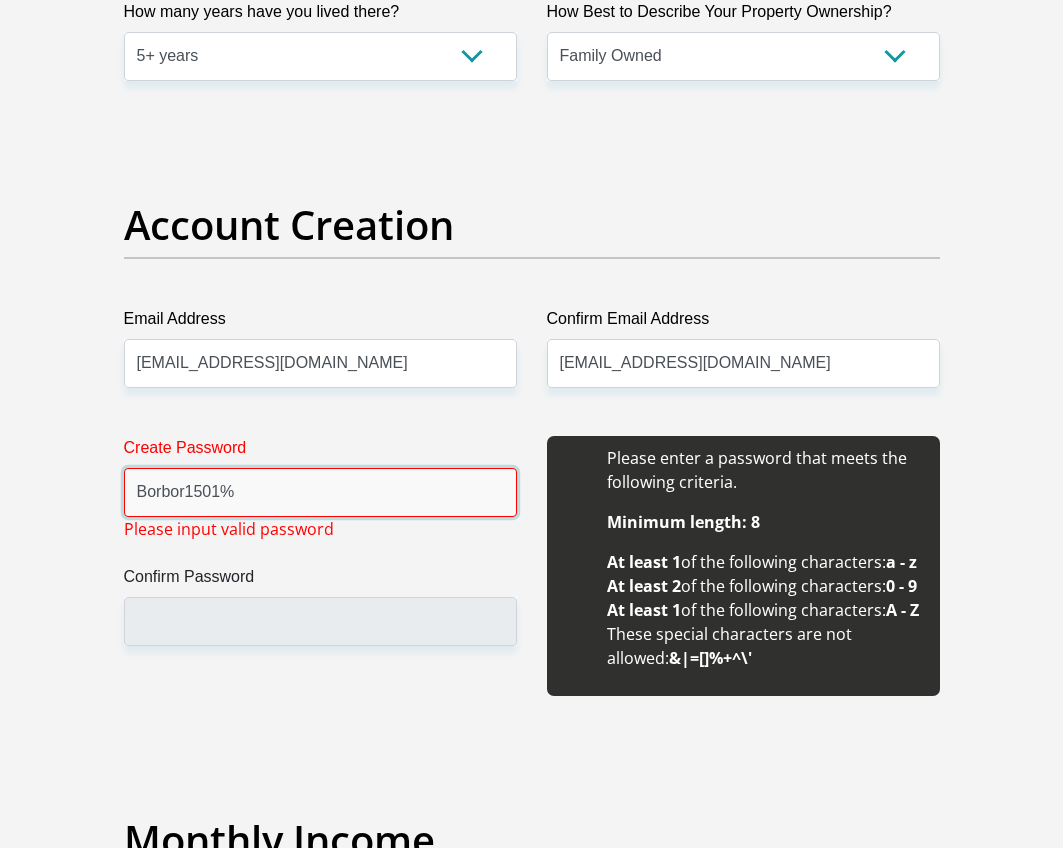 click on "Borbor1501%" at bounding box center (320, 492) 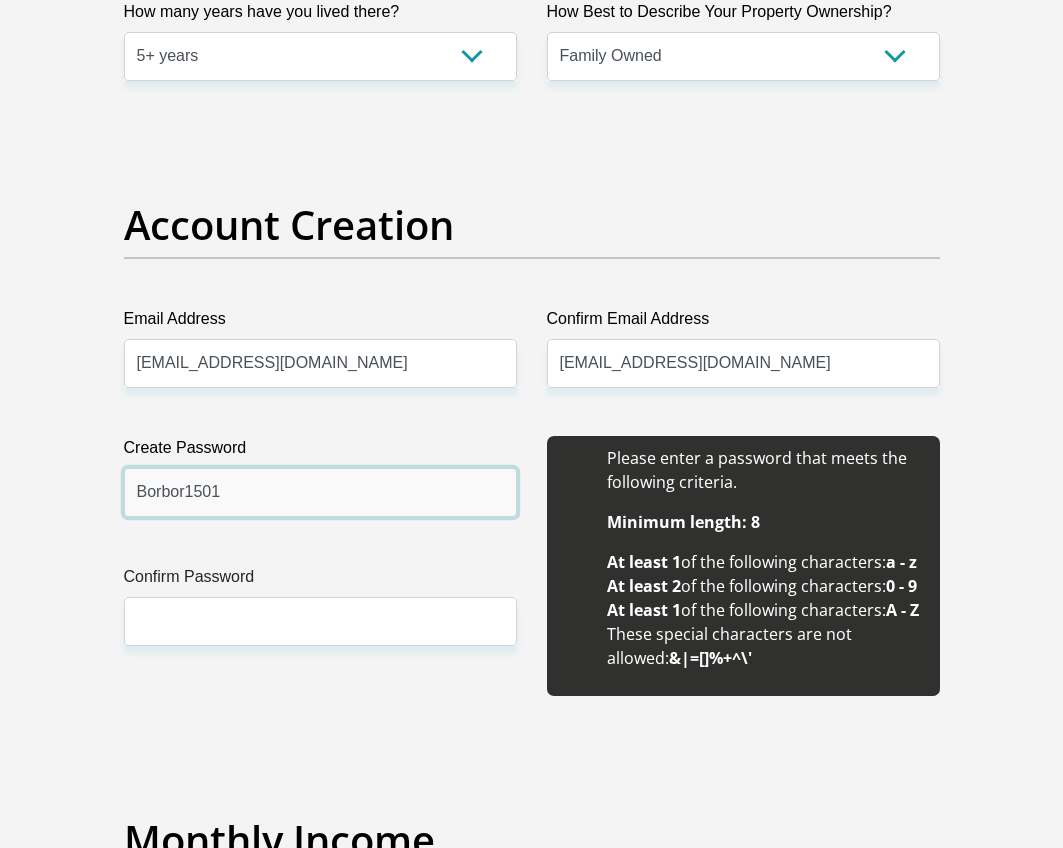 type on "Borbor1501" 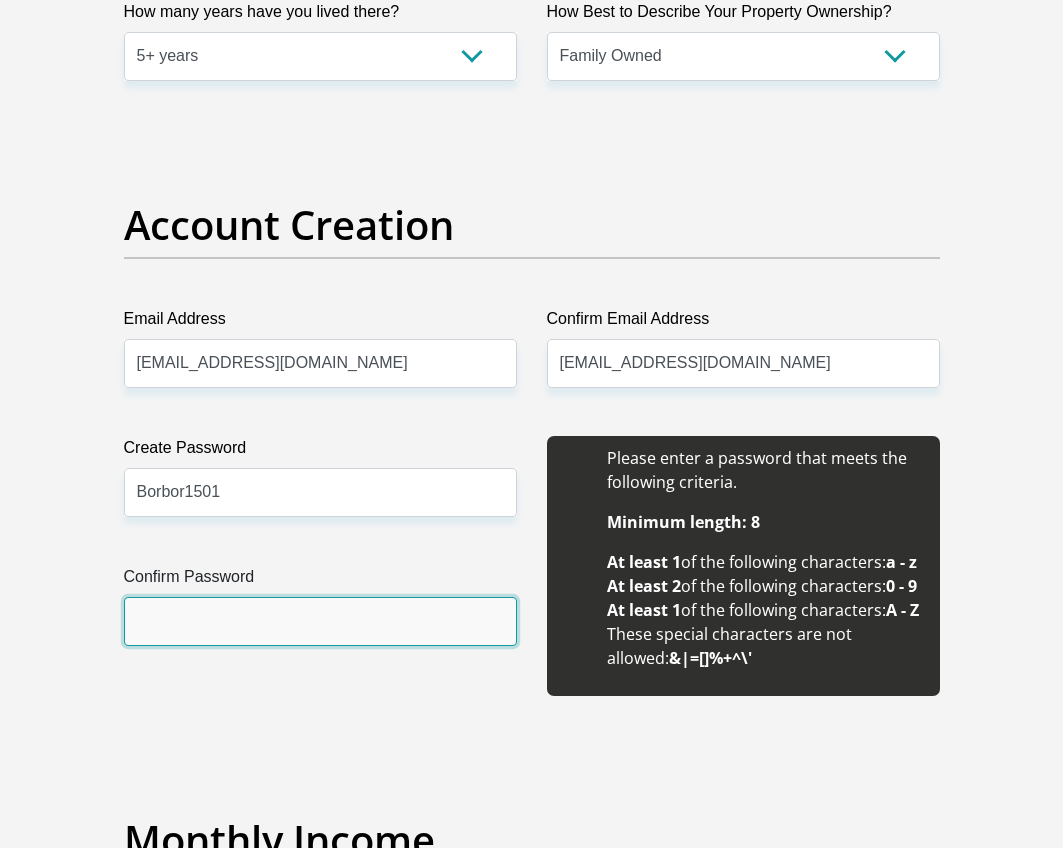 click on "Confirm Password" at bounding box center [320, 621] 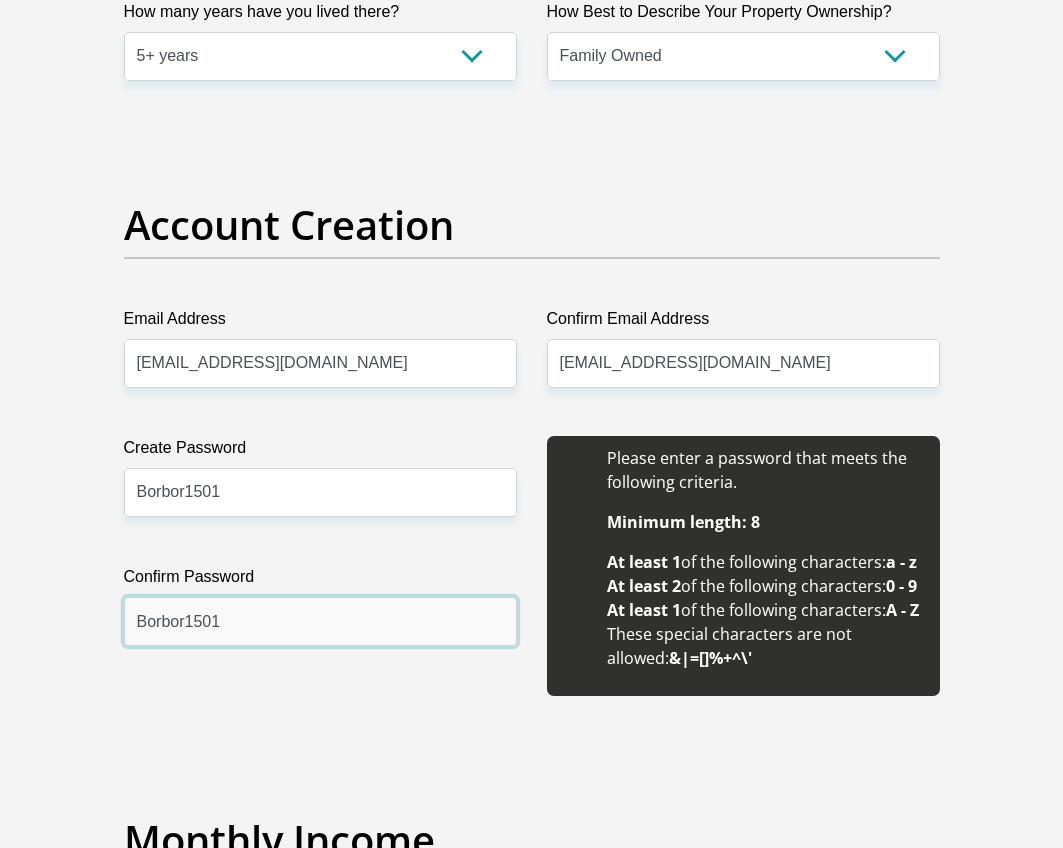 type on "Borbor1501" 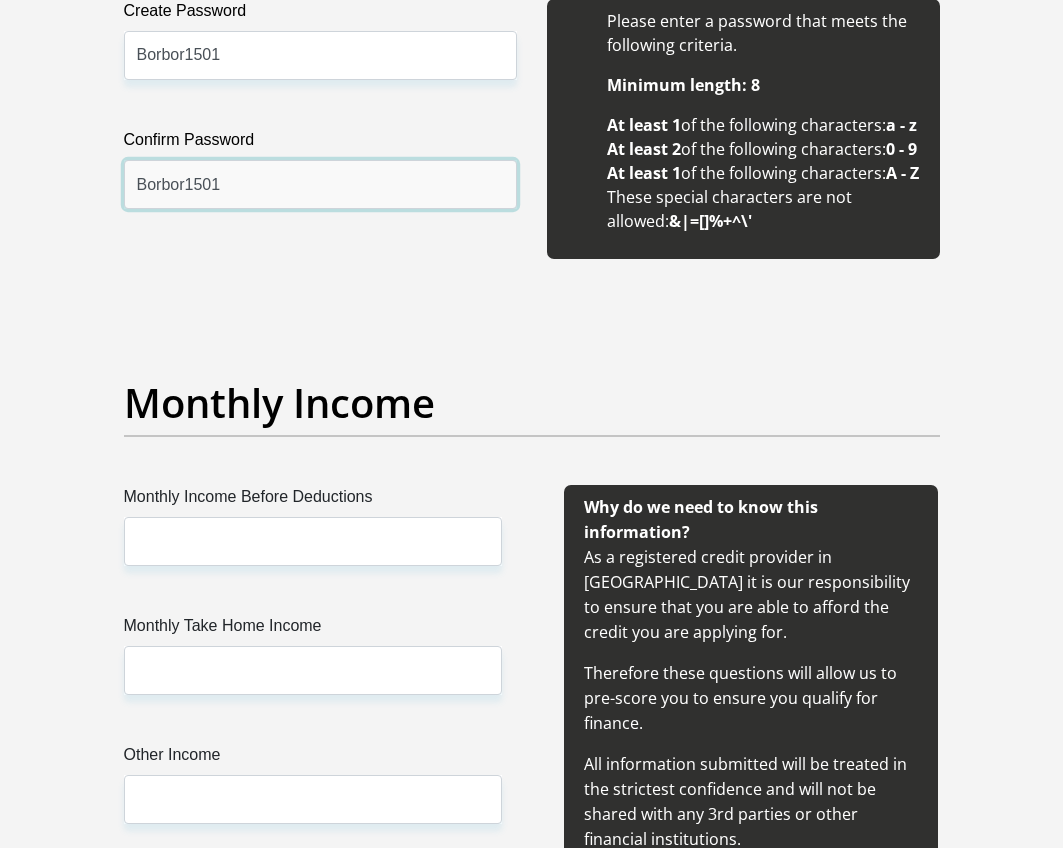 scroll, scrollTop: 2100, scrollLeft: 0, axis: vertical 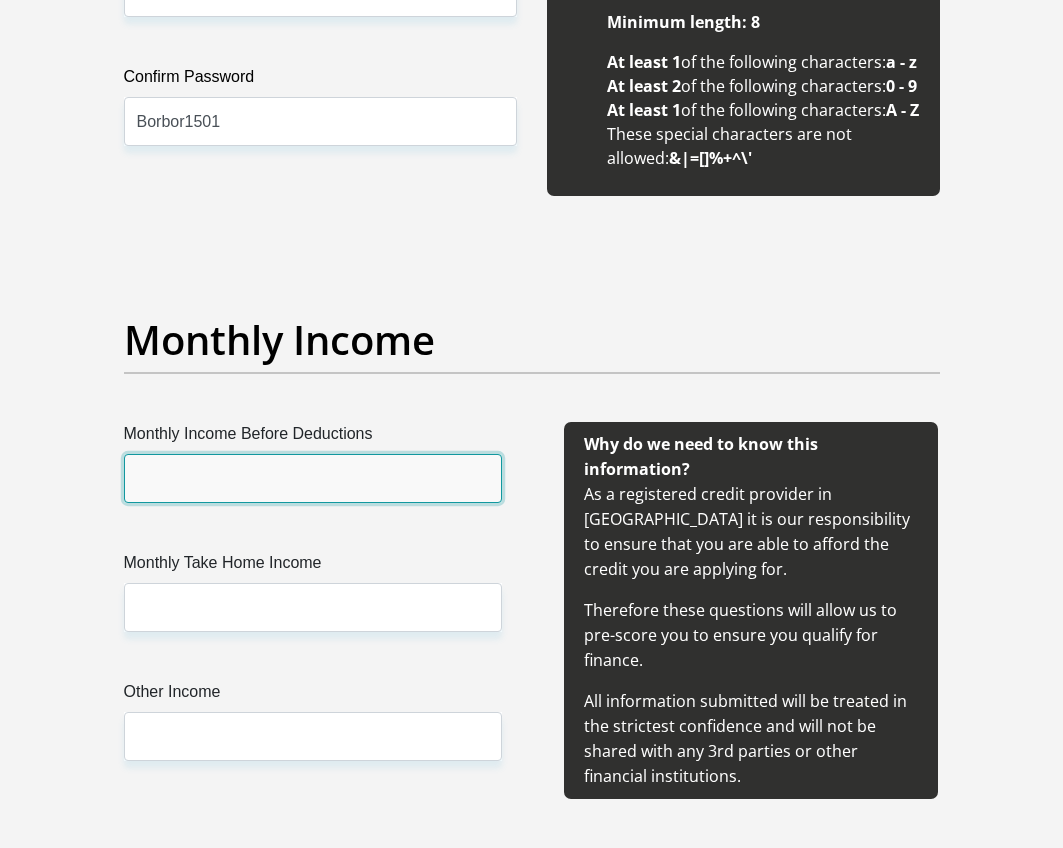 click on "Monthly Income Before Deductions" at bounding box center [313, 478] 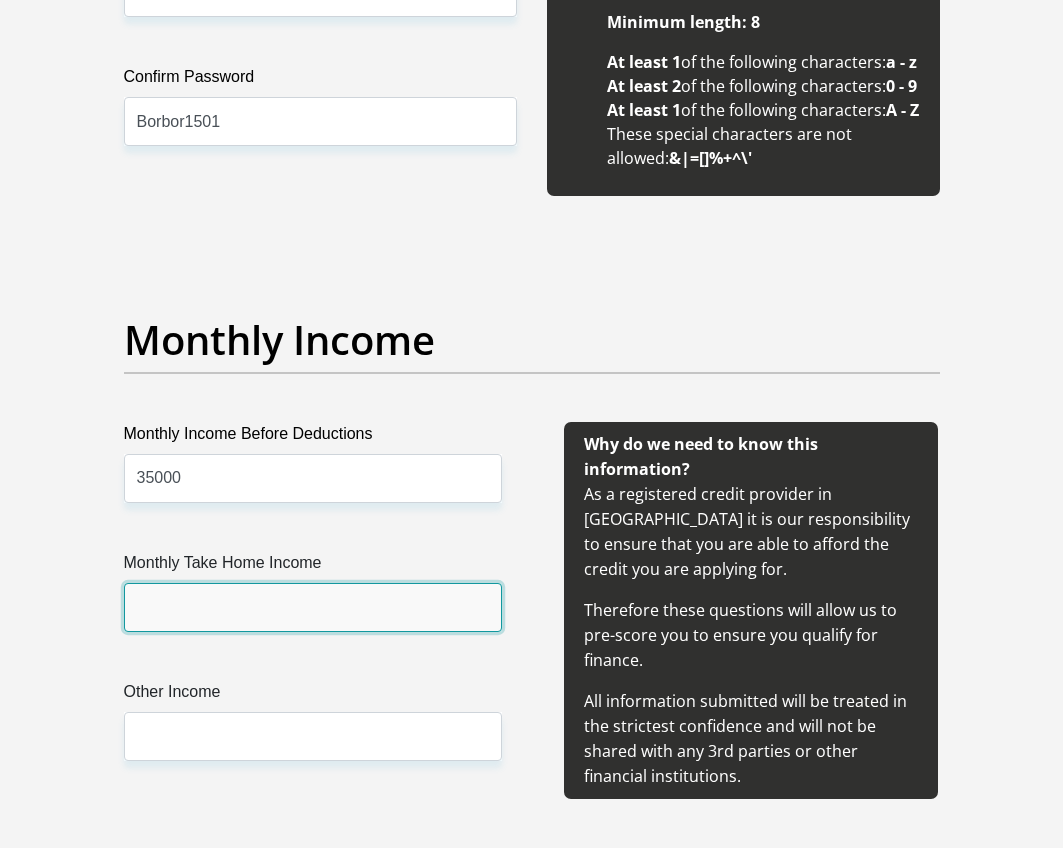 click on "Monthly Take Home Income" at bounding box center (313, 607) 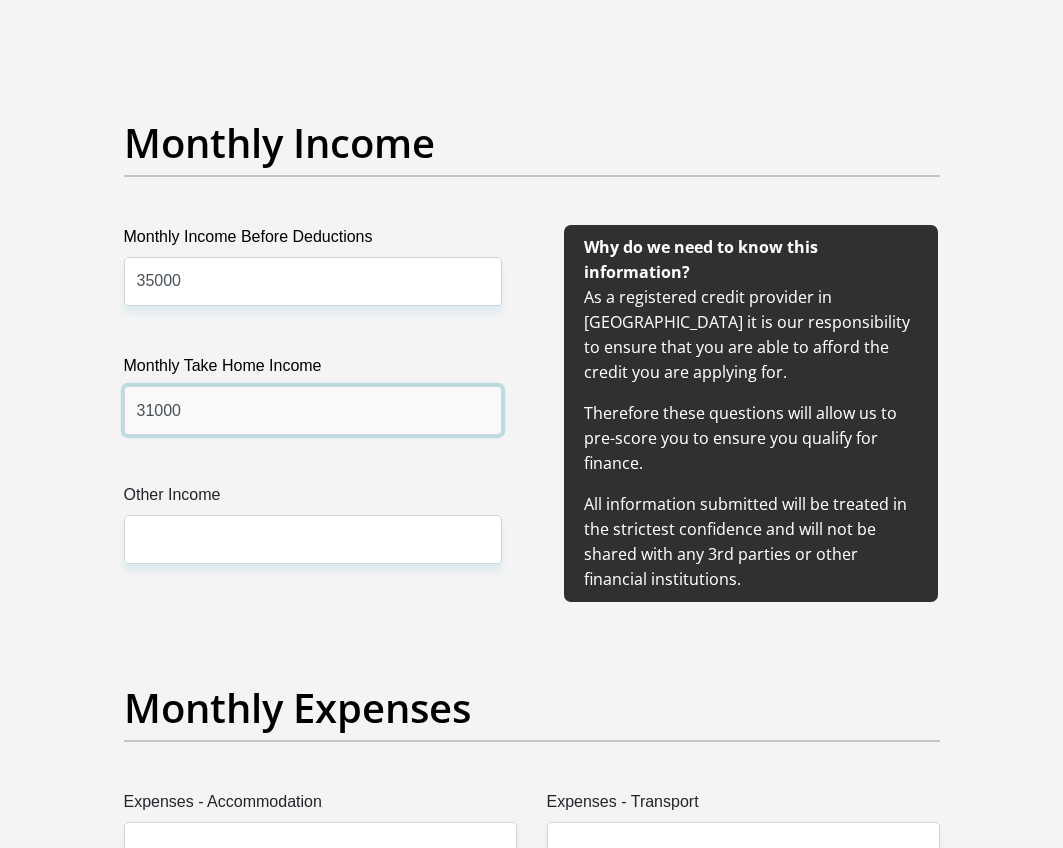 scroll, scrollTop: 2300, scrollLeft: 0, axis: vertical 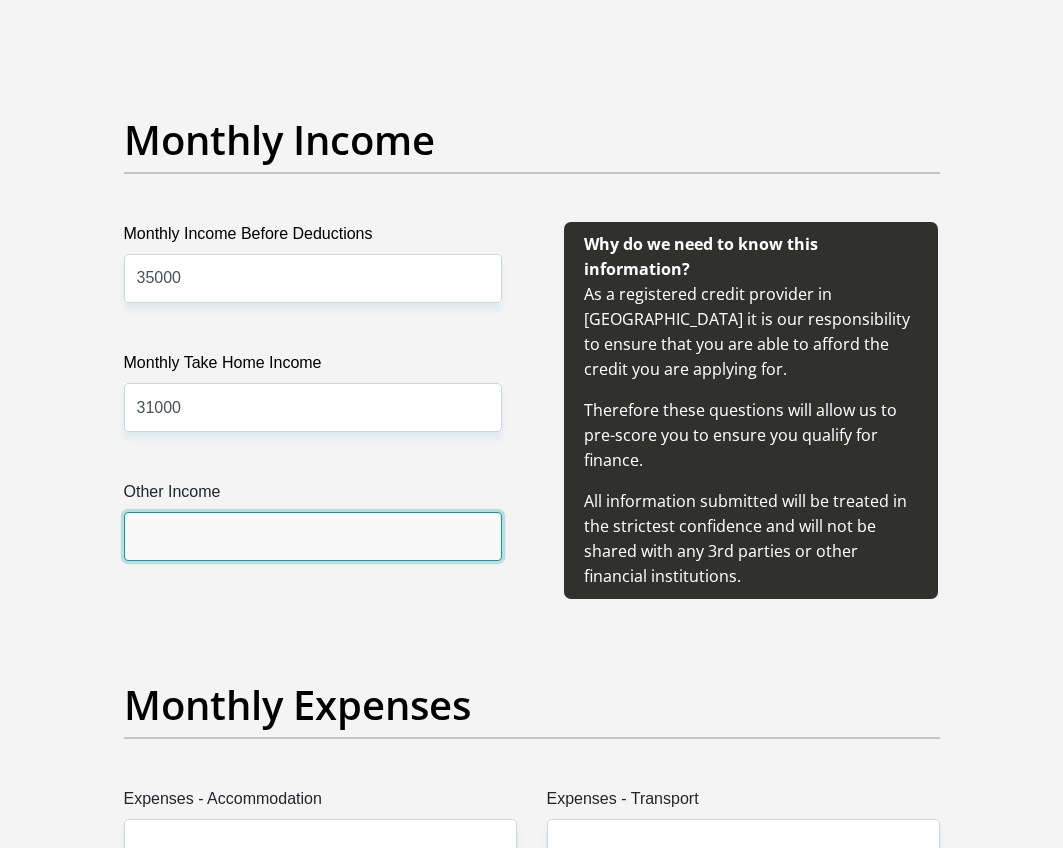 click on "Other Income" at bounding box center (313, 536) 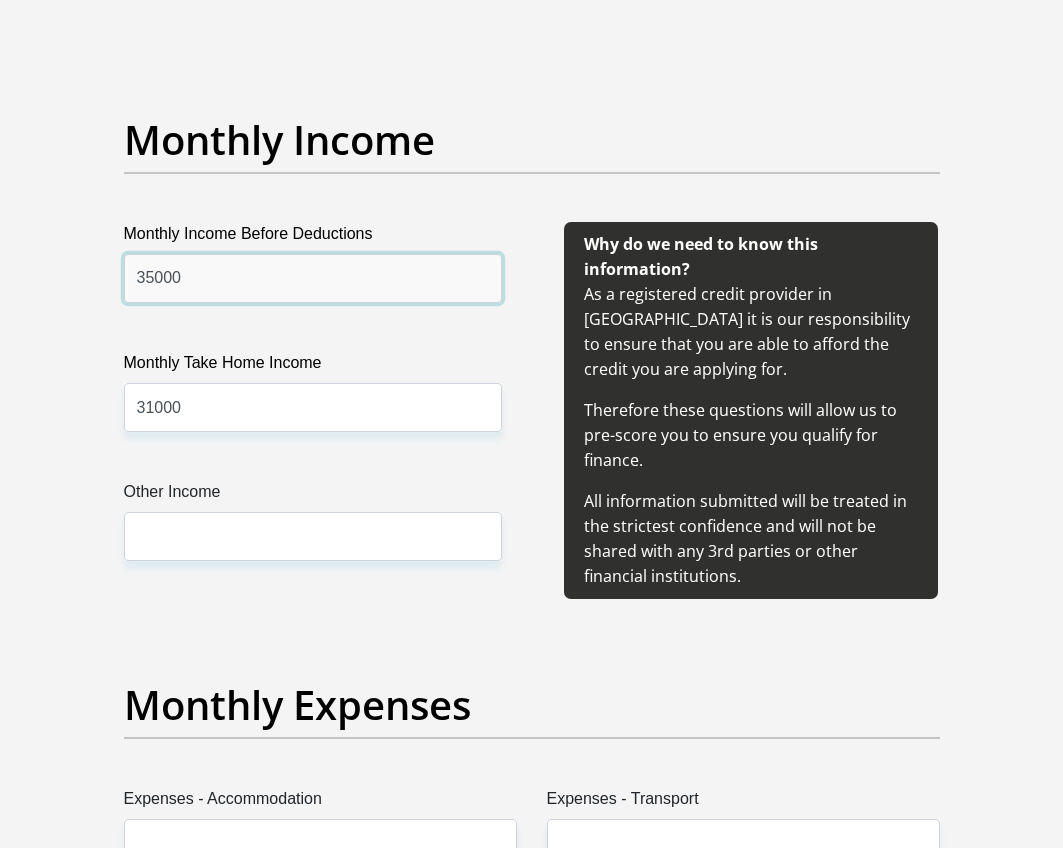 drag, startPoint x: 204, startPoint y: 346, endPoint x: 121, endPoint y: 358, distance: 83.86298 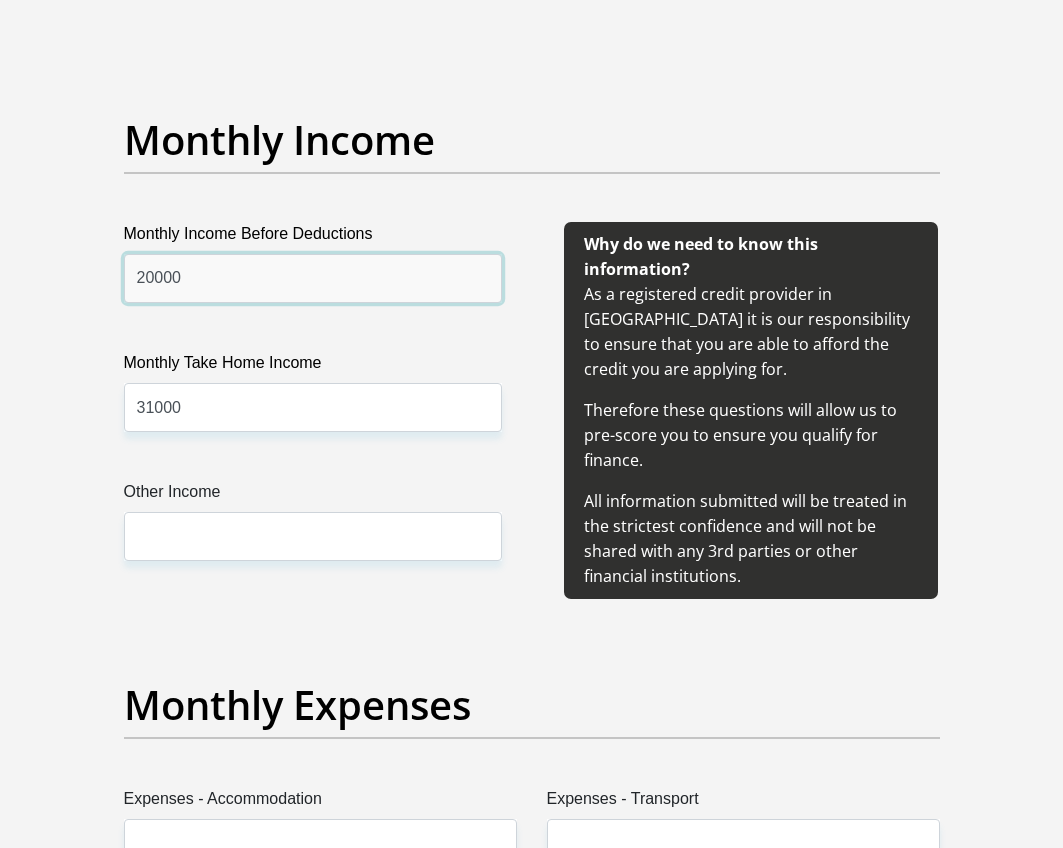 type on "20000" 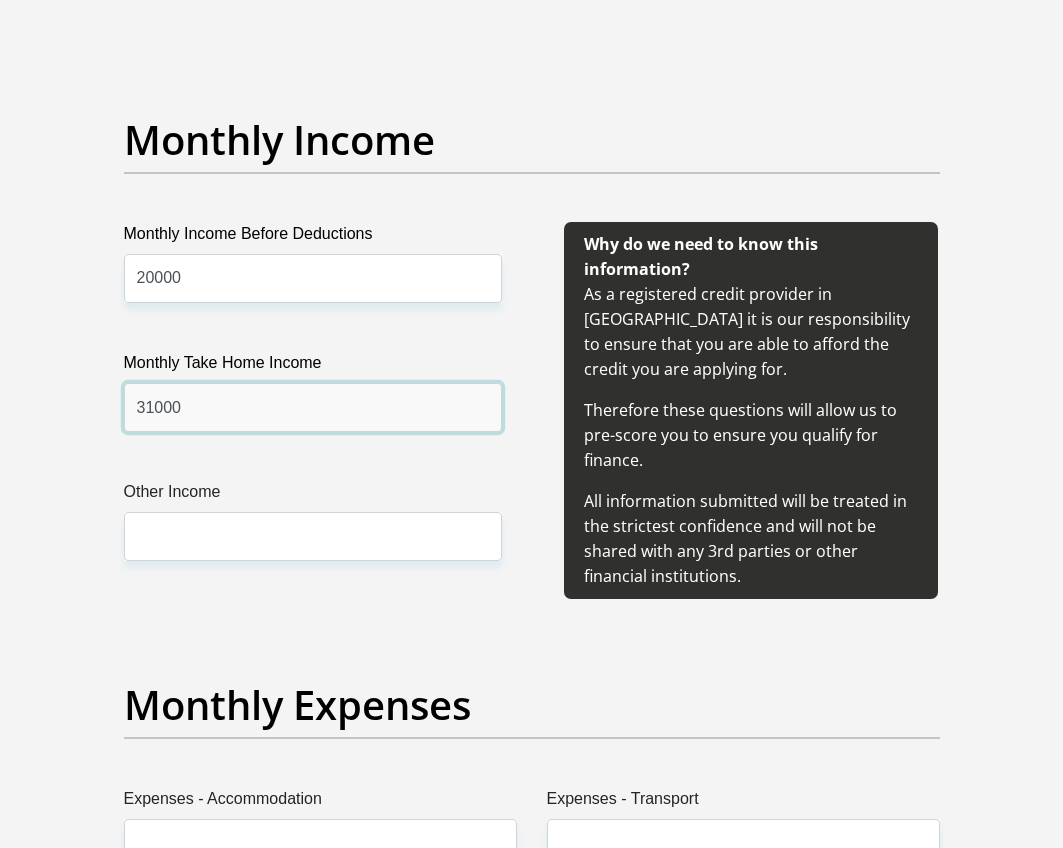 click on "31000" at bounding box center [313, 407] 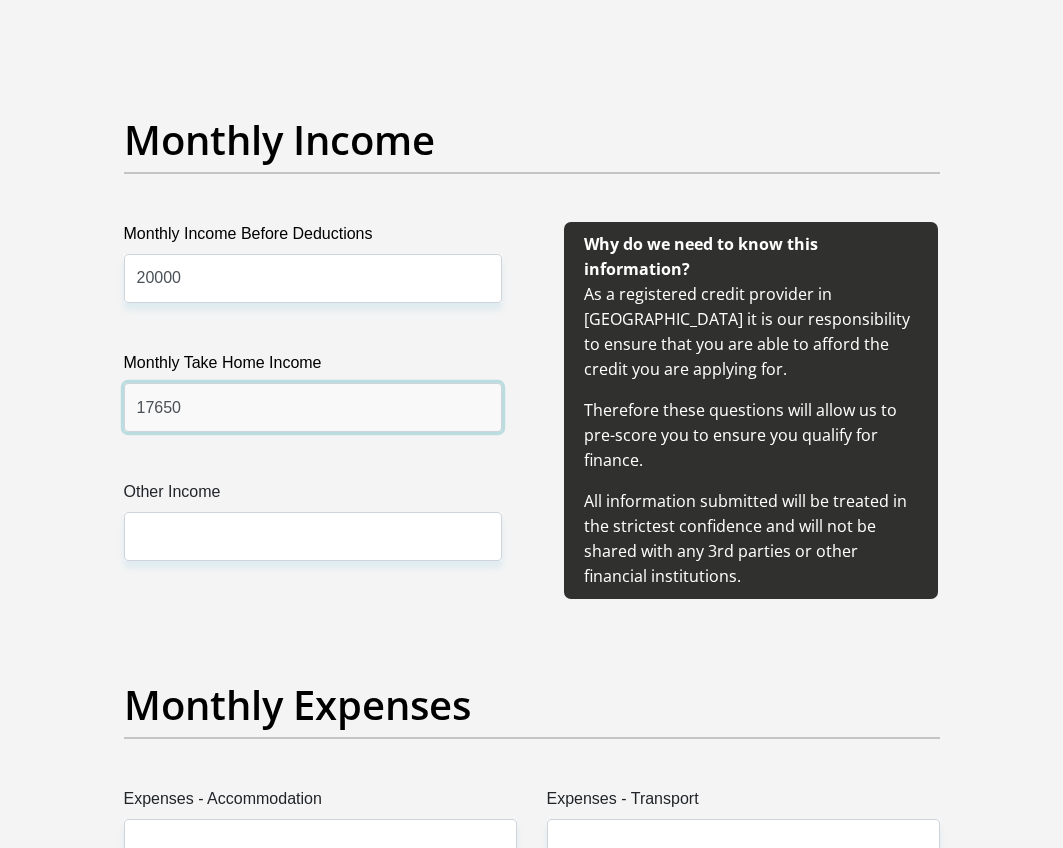 type on "17650" 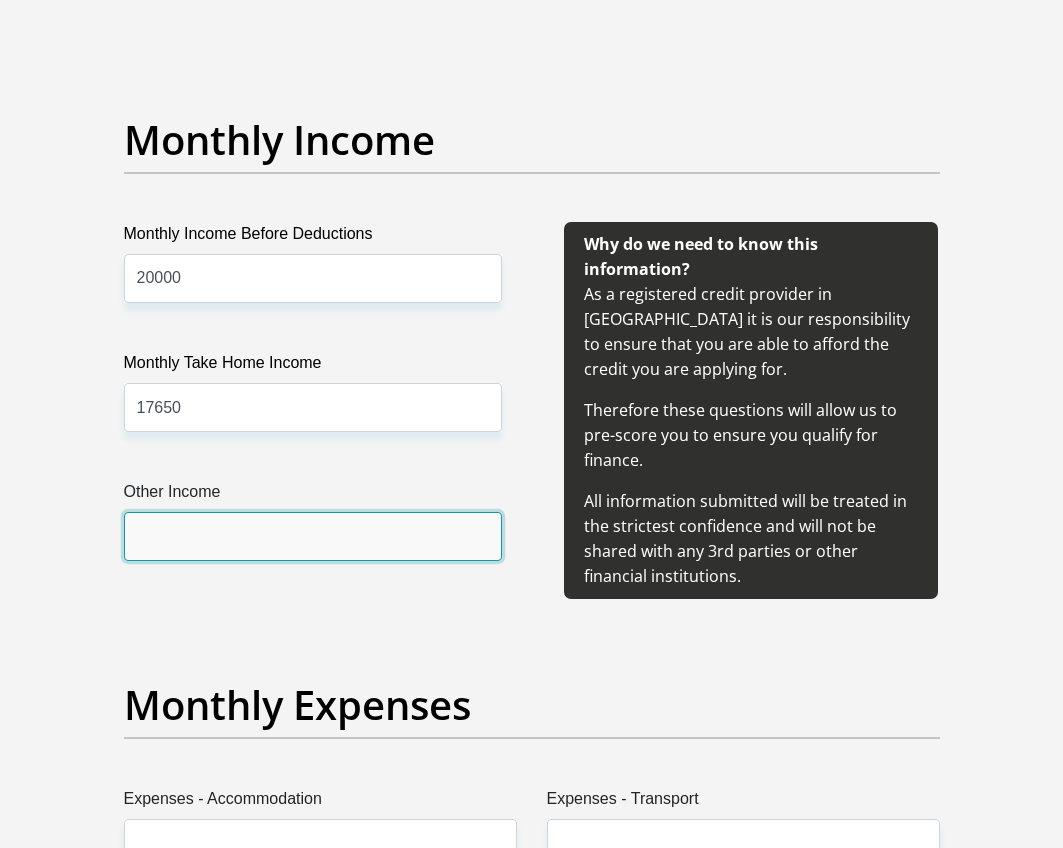 click on "Other Income" at bounding box center [313, 536] 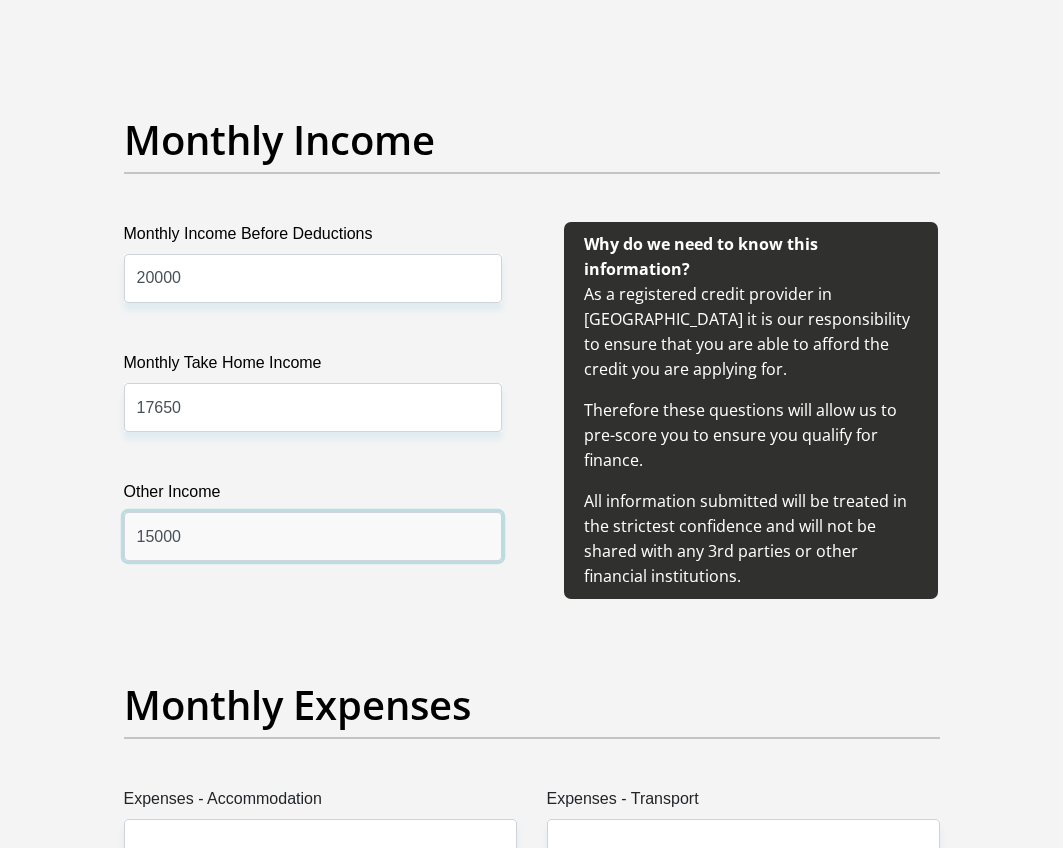 type on "15000" 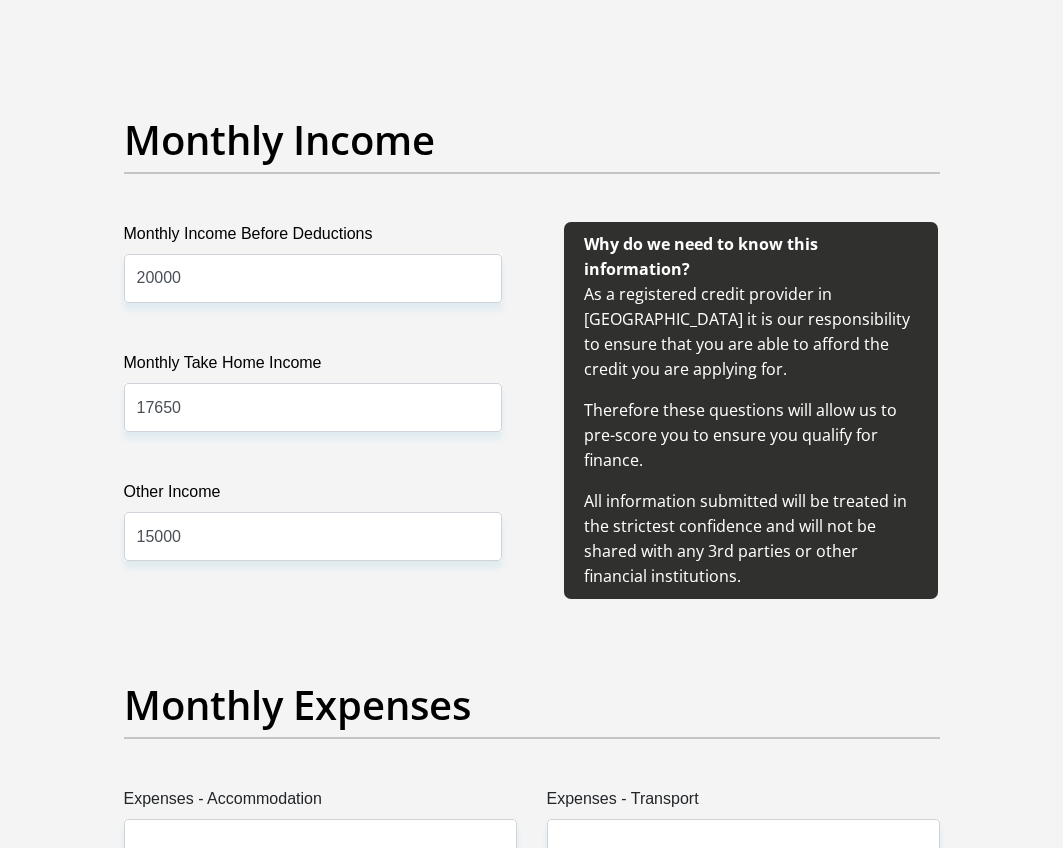 click on "Title
Mr
Ms
Mrs
Dr
Other
First Name
Warrick
Surname
Ross
ID Number
9803035314085
Please input valid ID number
Race
Black
Coloured
Indian
White
Other
Contact Number
0827743363
Please input valid contact number
Nationality
South Africa
Afghanistan
Aland Islands  Albania  Algeria" at bounding box center [532, 1422] 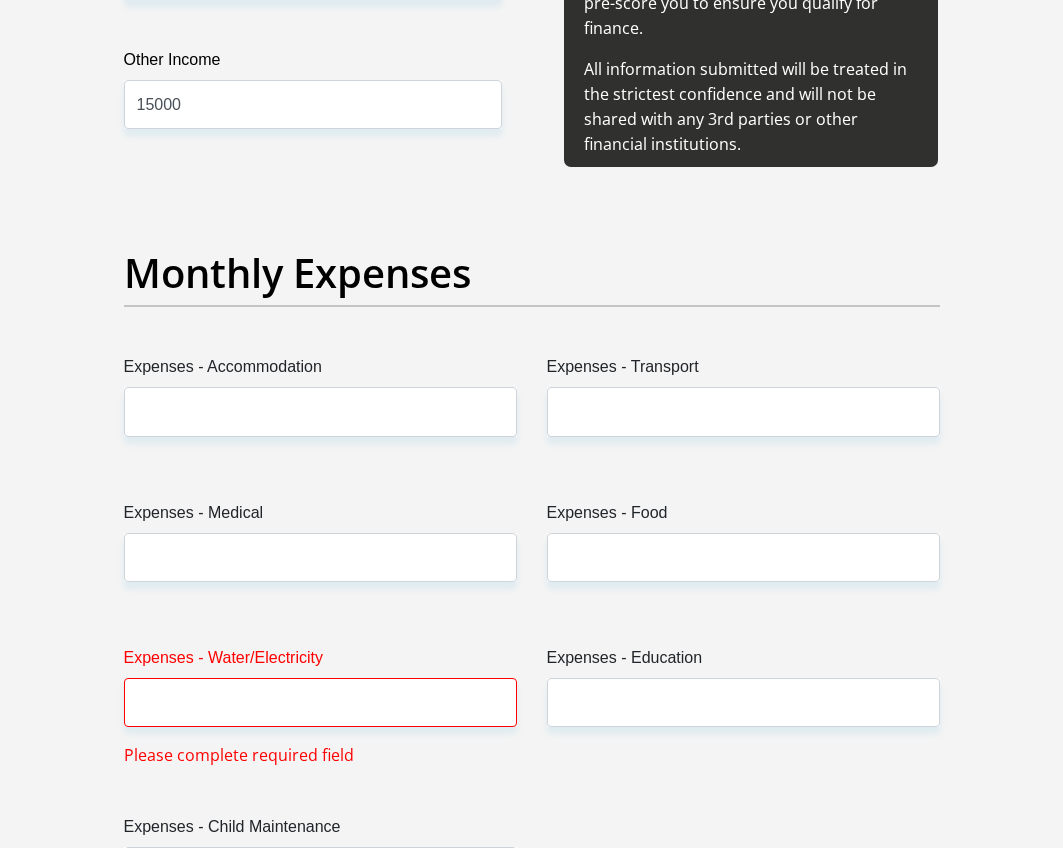 scroll, scrollTop: 2900, scrollLeft: 0, axis: vertical 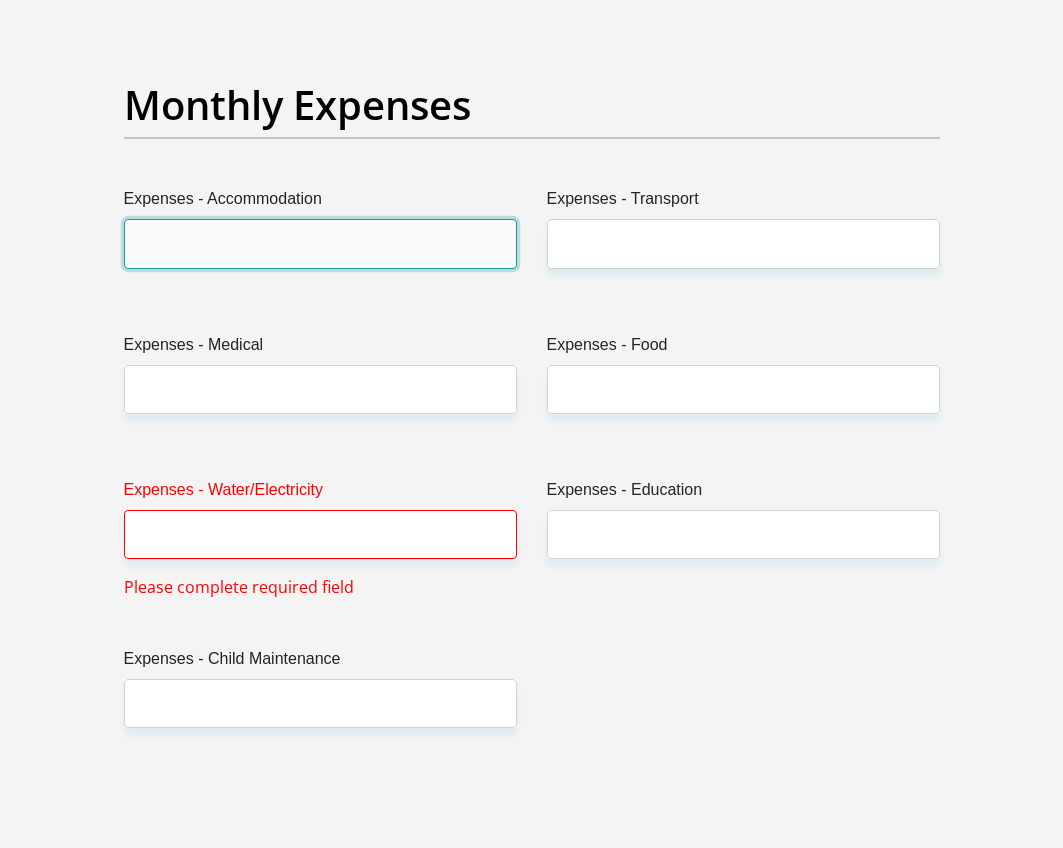 click on "Expenses - Accommodation" at bounding box center (320, 243) 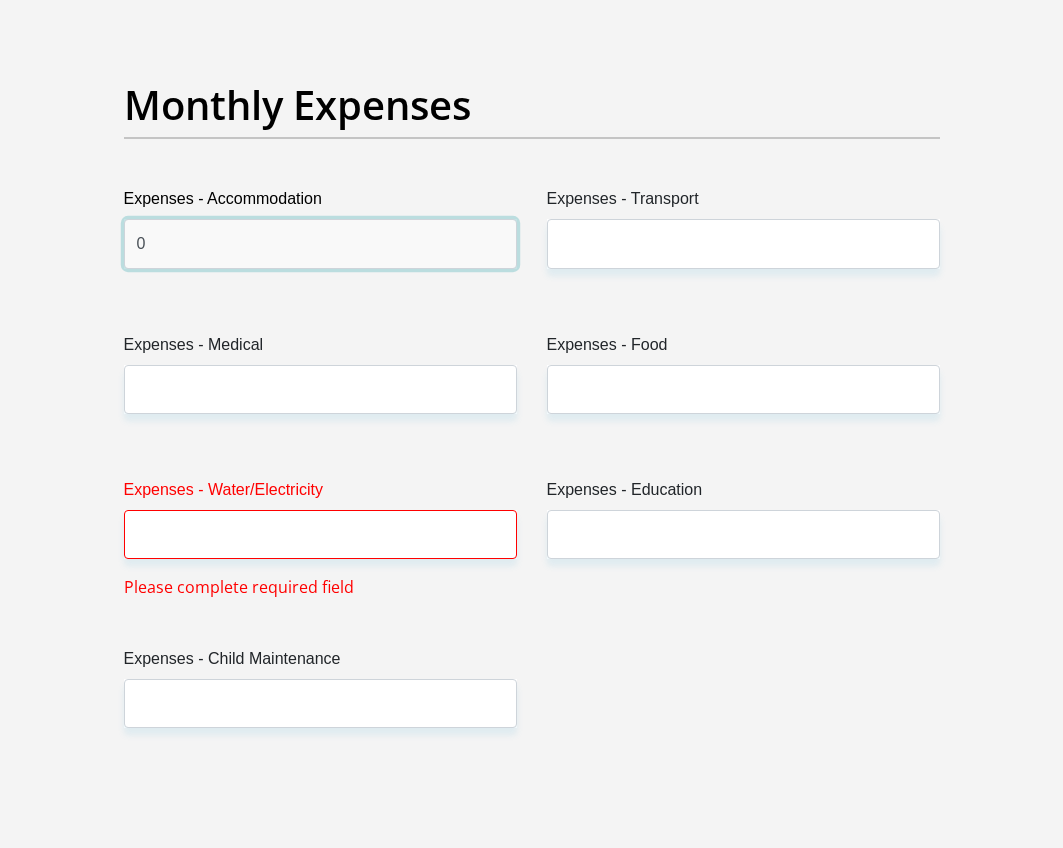 type on "0" 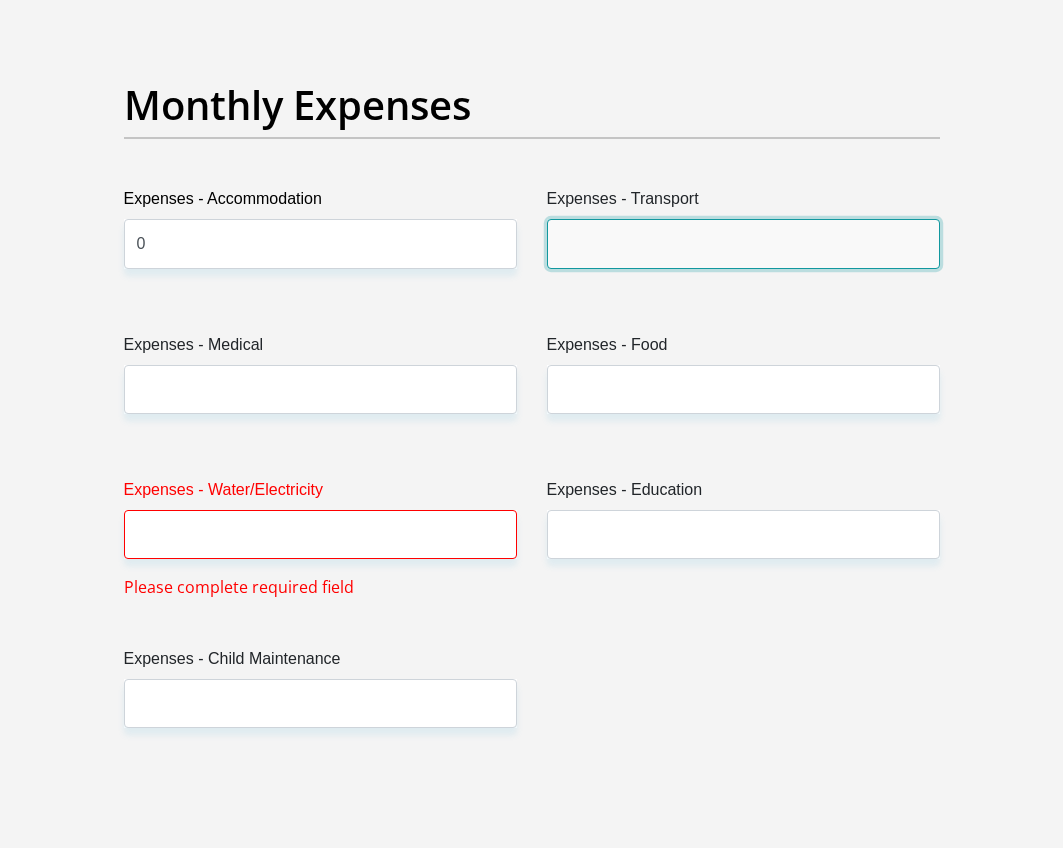 click on "Expenses - Transport" at bounding box center (743, 243) 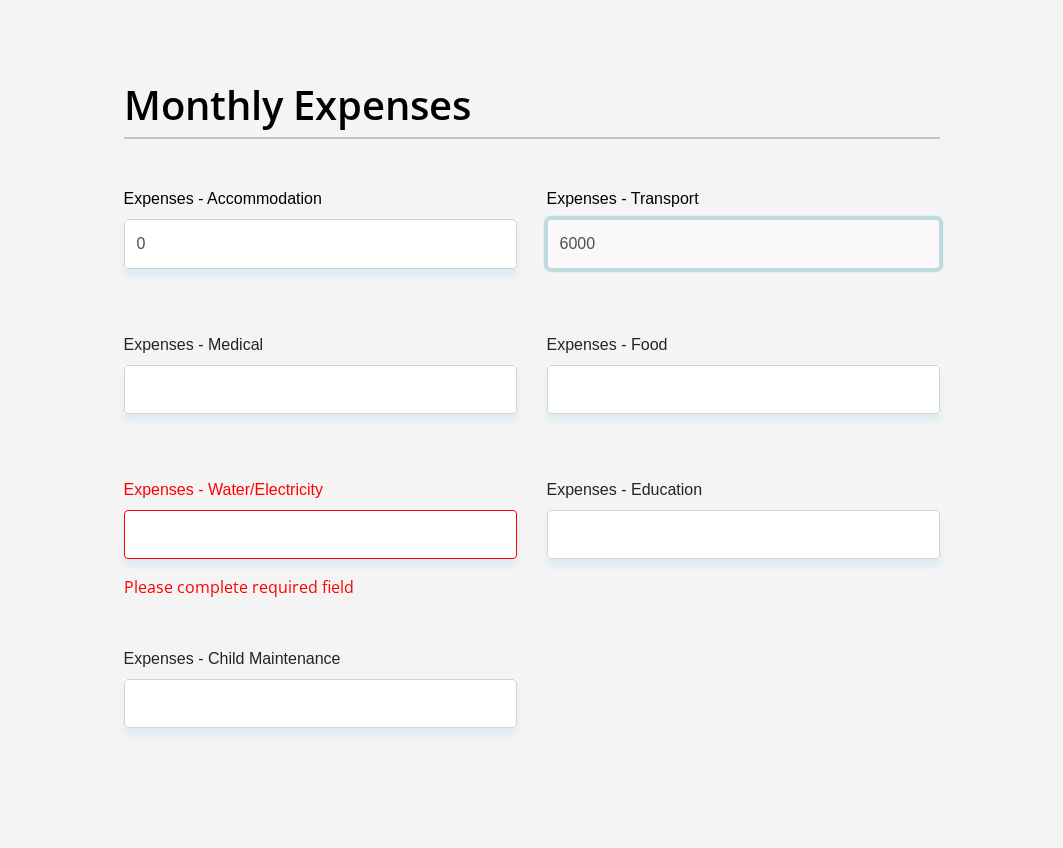 type on "6000" 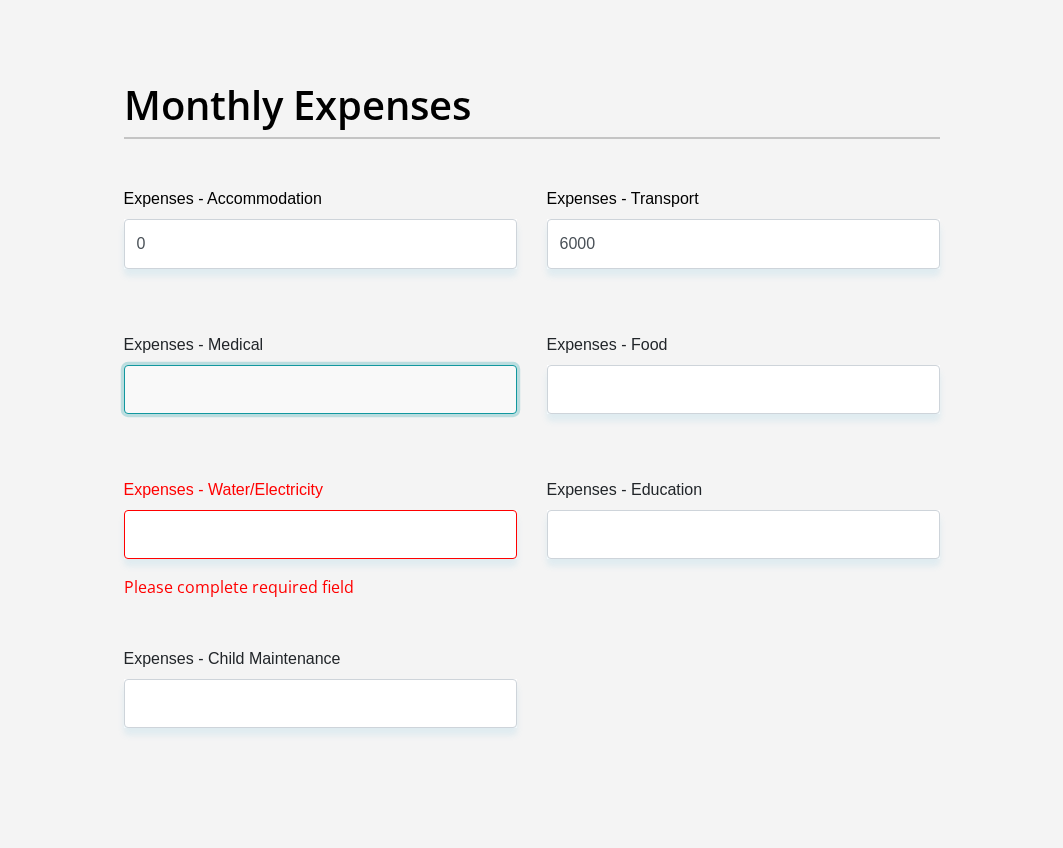 click on "Expenses - Medical" at bounding box center [320, 389] 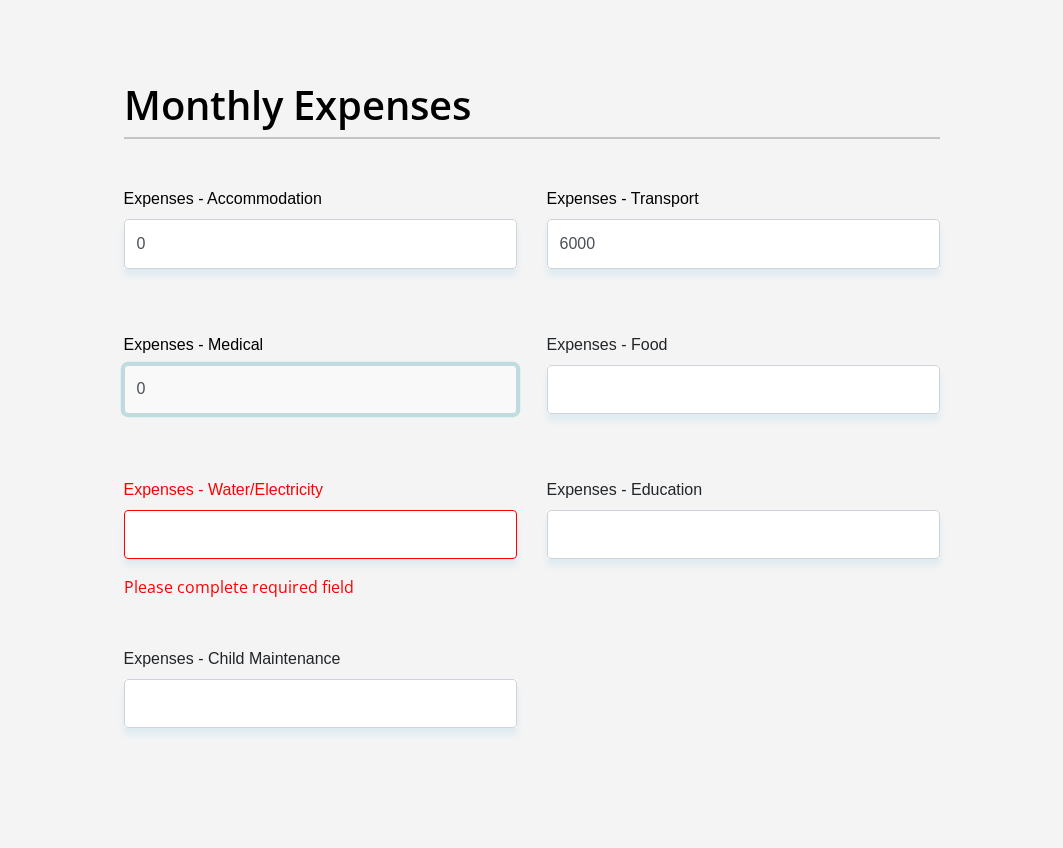 type on "0" 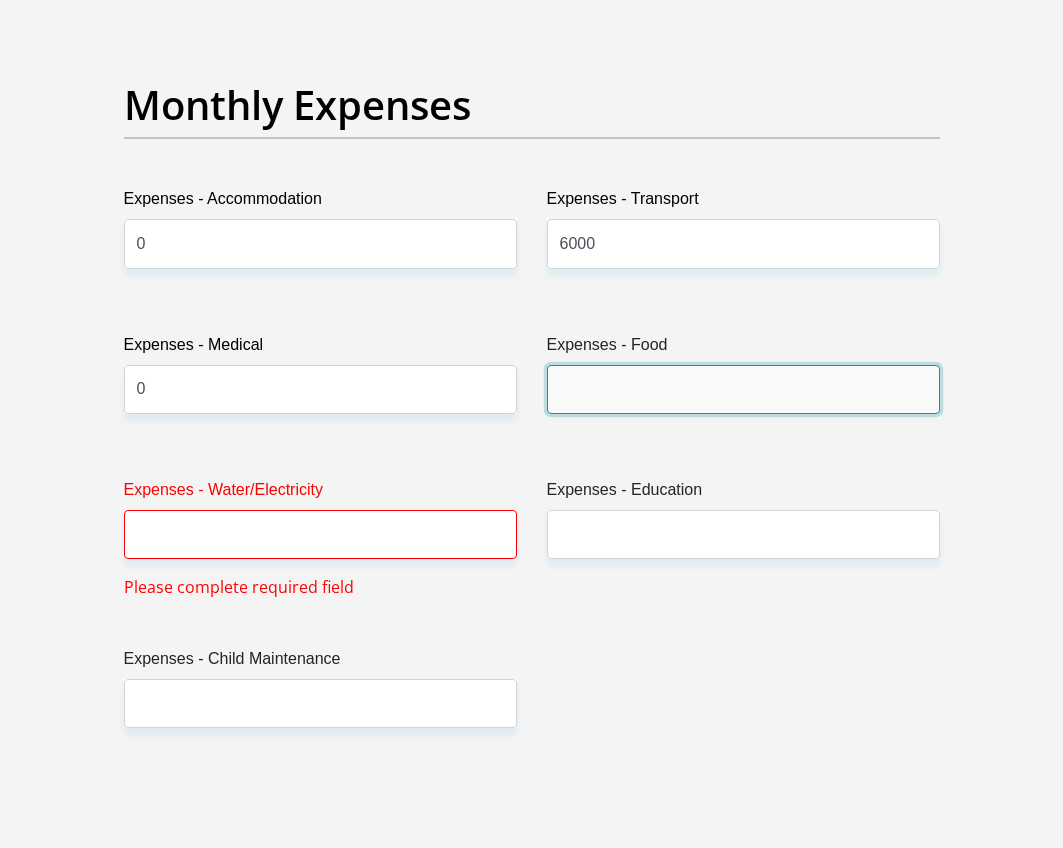 click on "Expenses - Food" at bounding box center (743, 389) 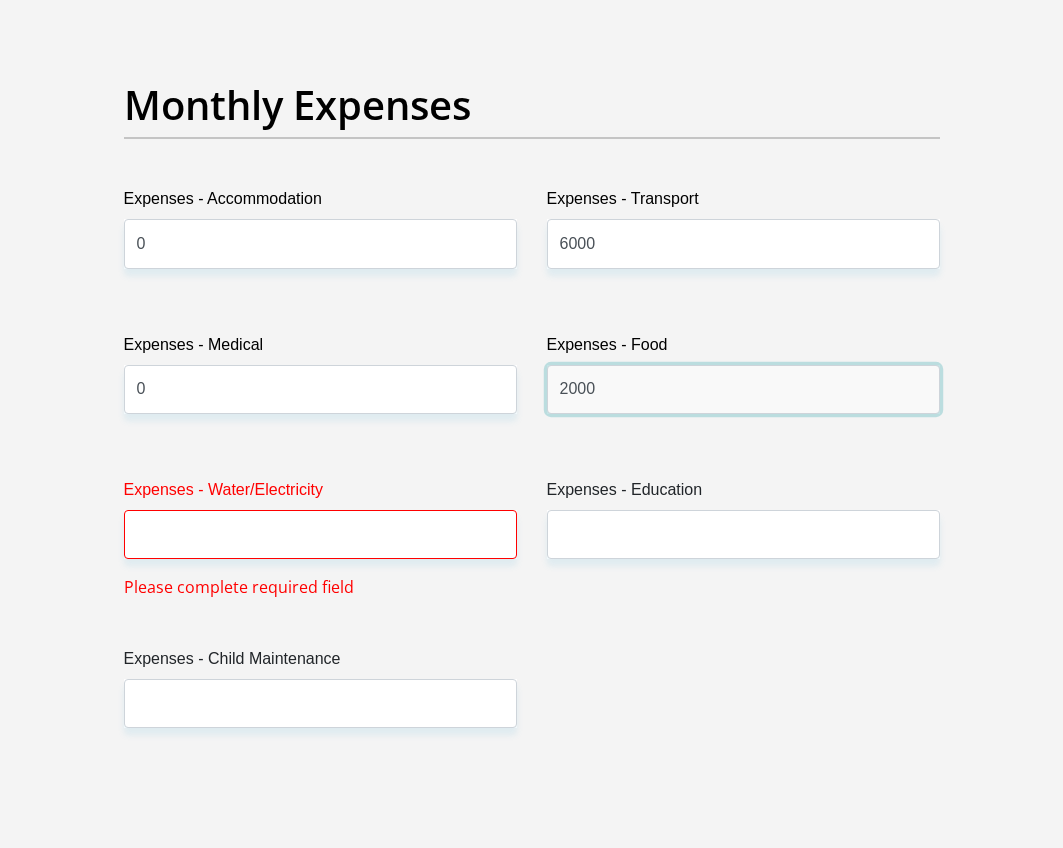 type on "2000" 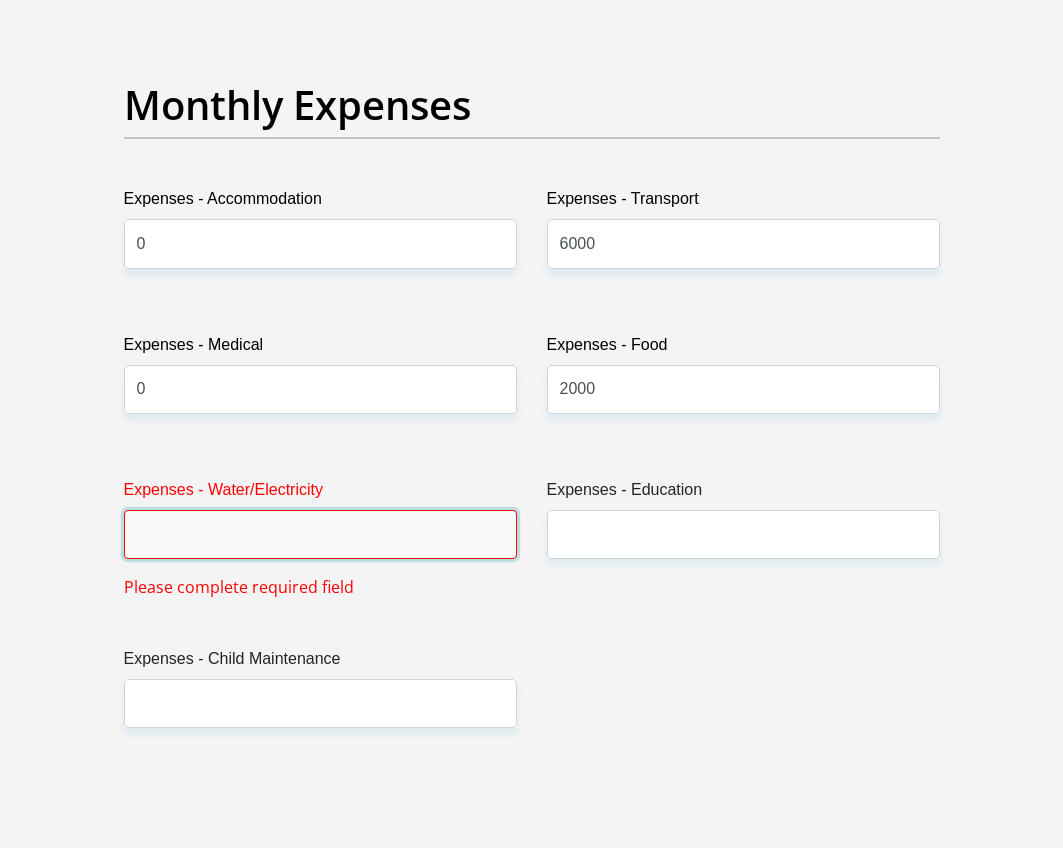 click on "Expenses - Water/Electricity" at bounding box center (320, 534) 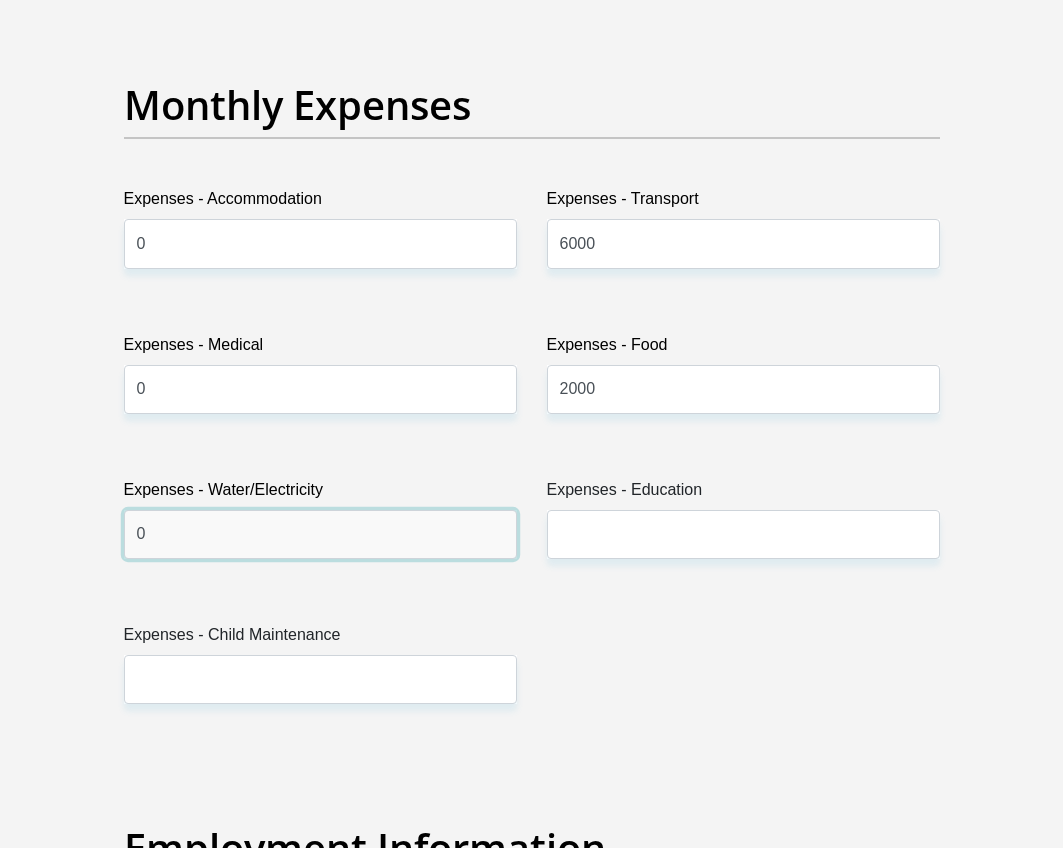 type on "0" 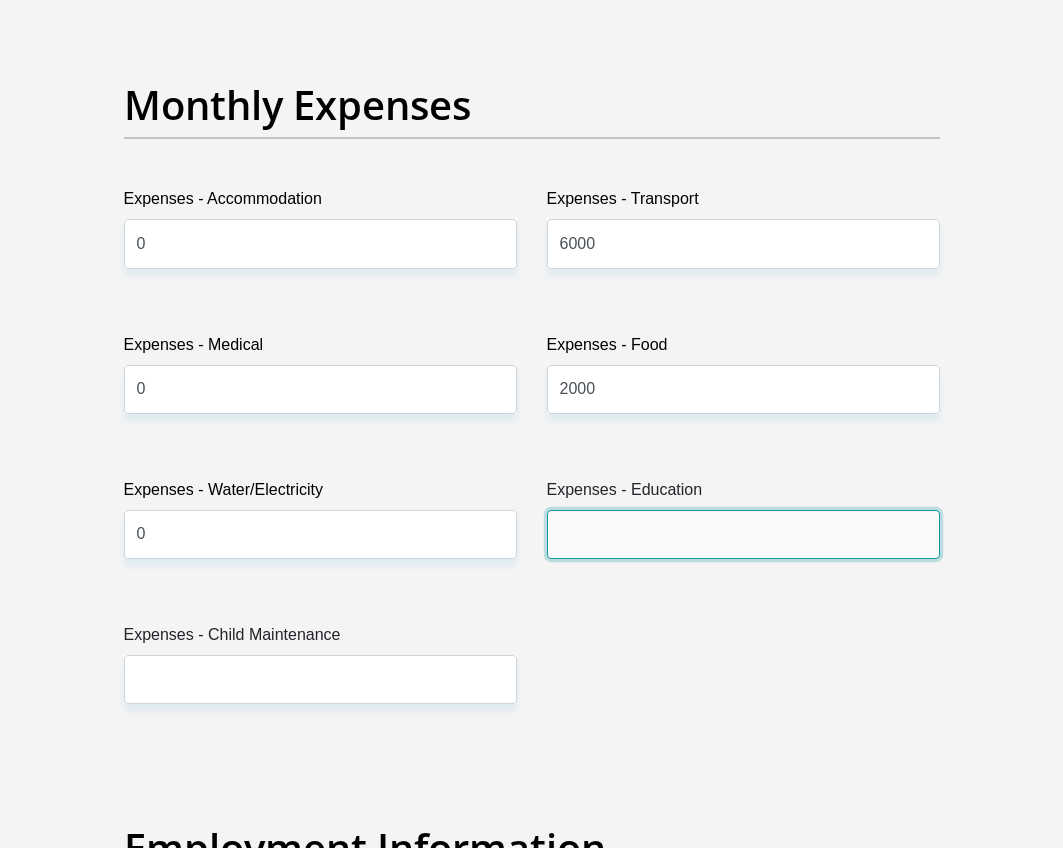 click on "Expenses - Education" at bounding box center (743, 534) 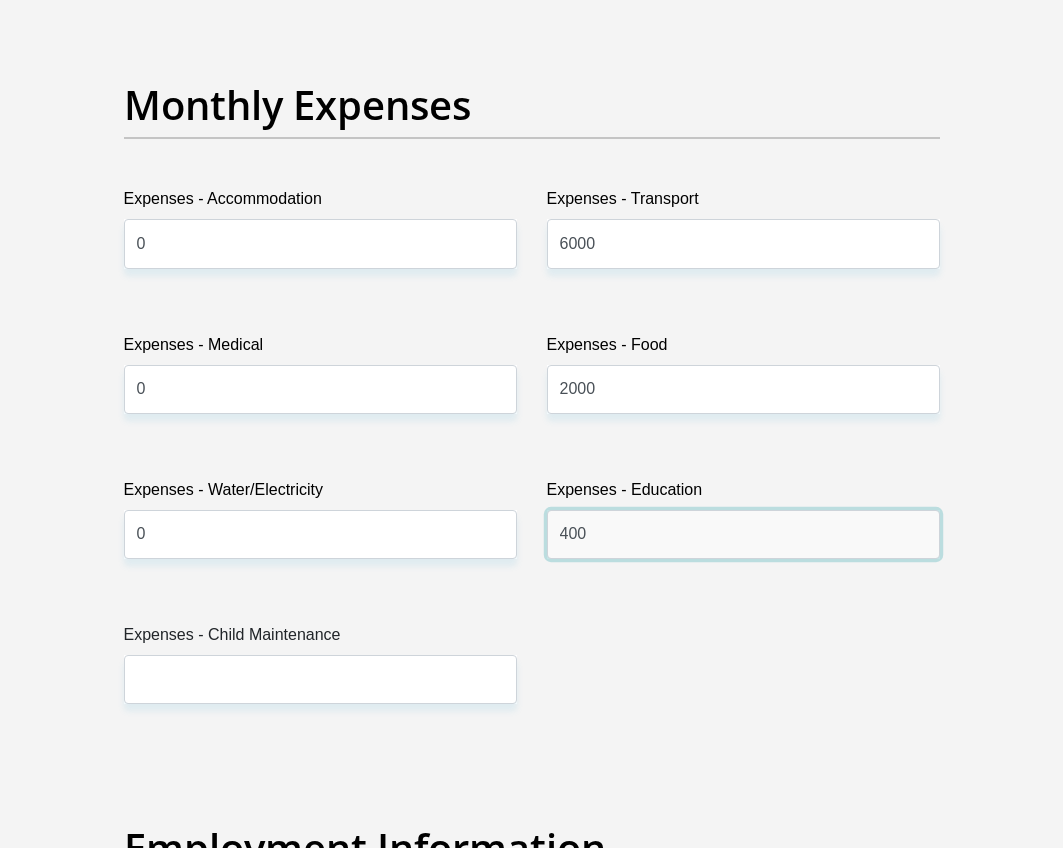 type on "400" 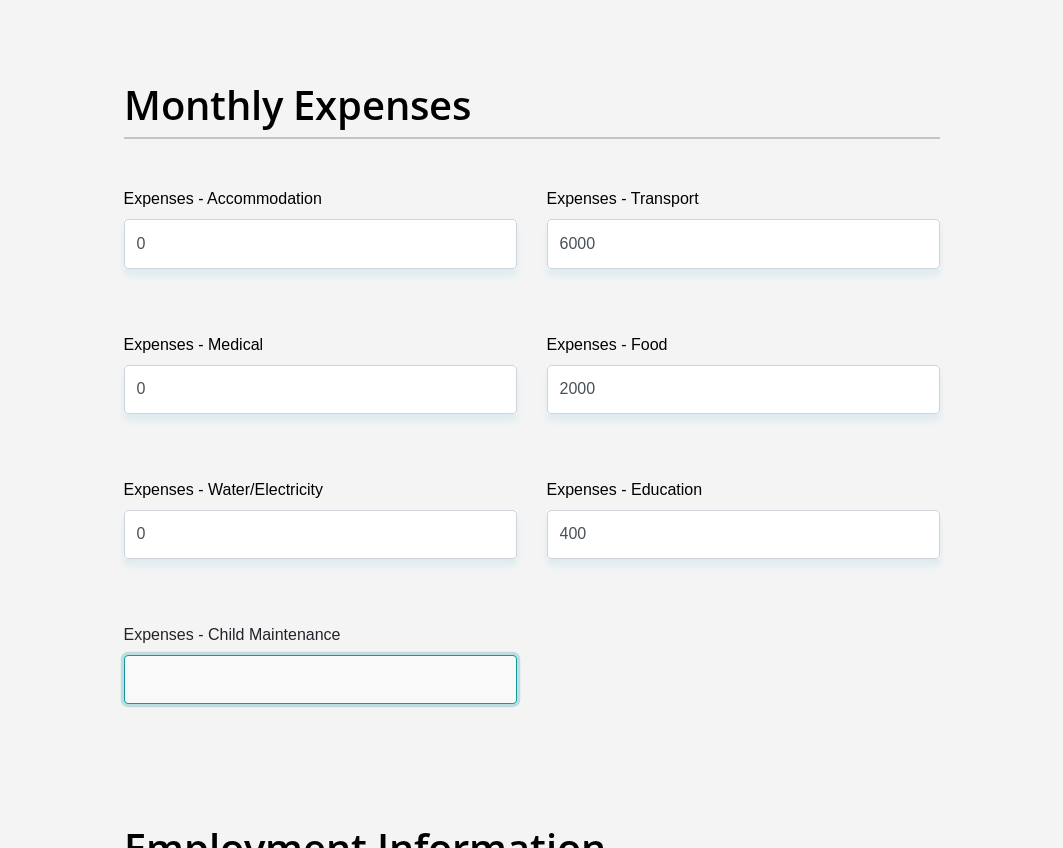 click on "Expenses - Child Maintenance" at bounding box center [320, 679] 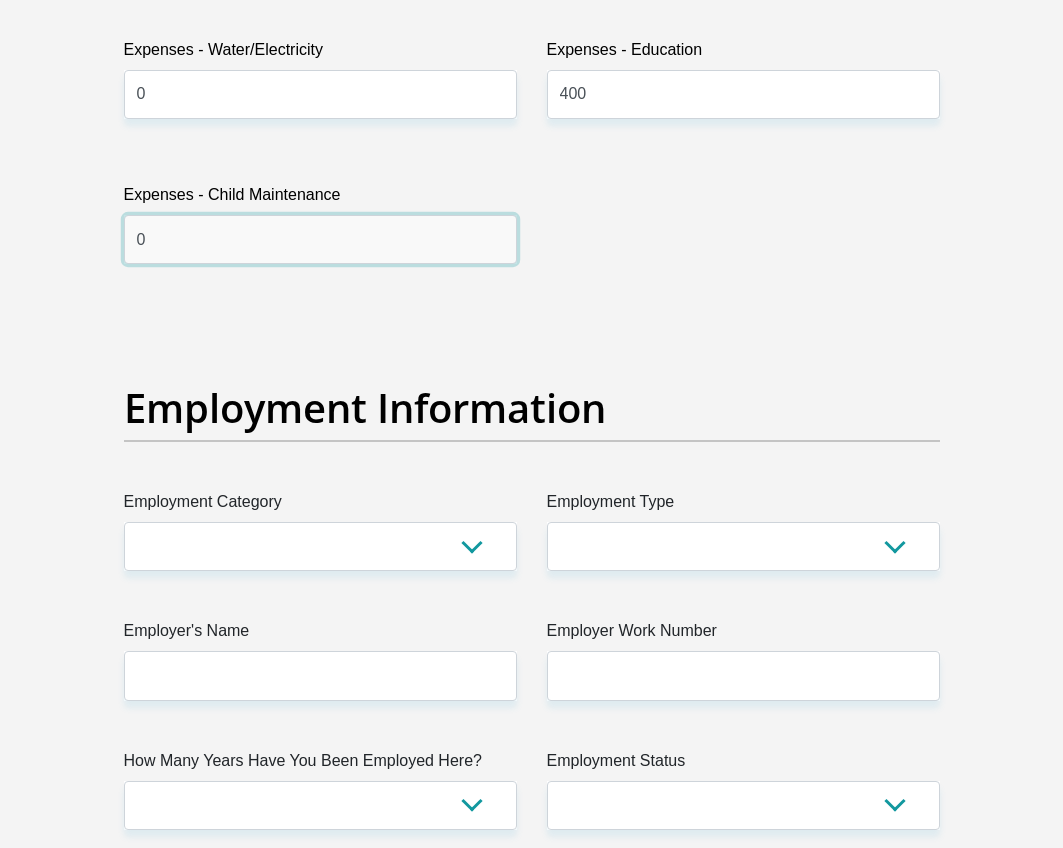scroll, scrollTop: 3400, scrollLeft: 0, axis: vertical 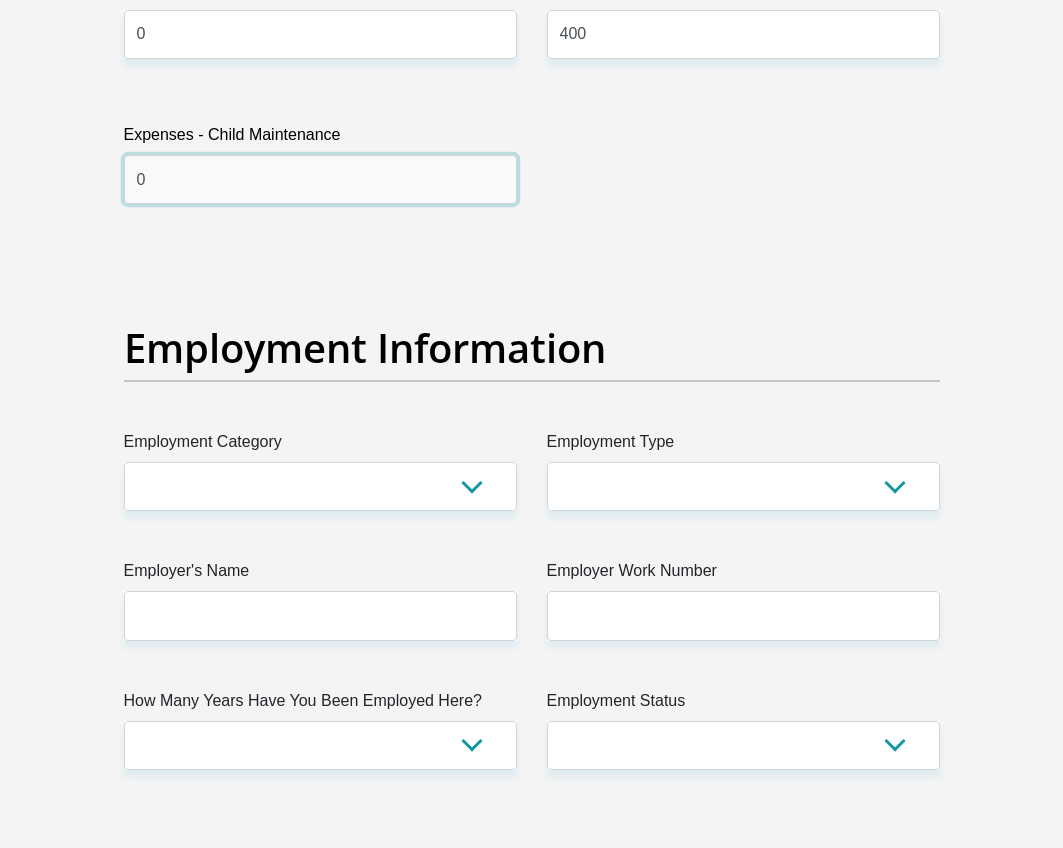 type on "0" 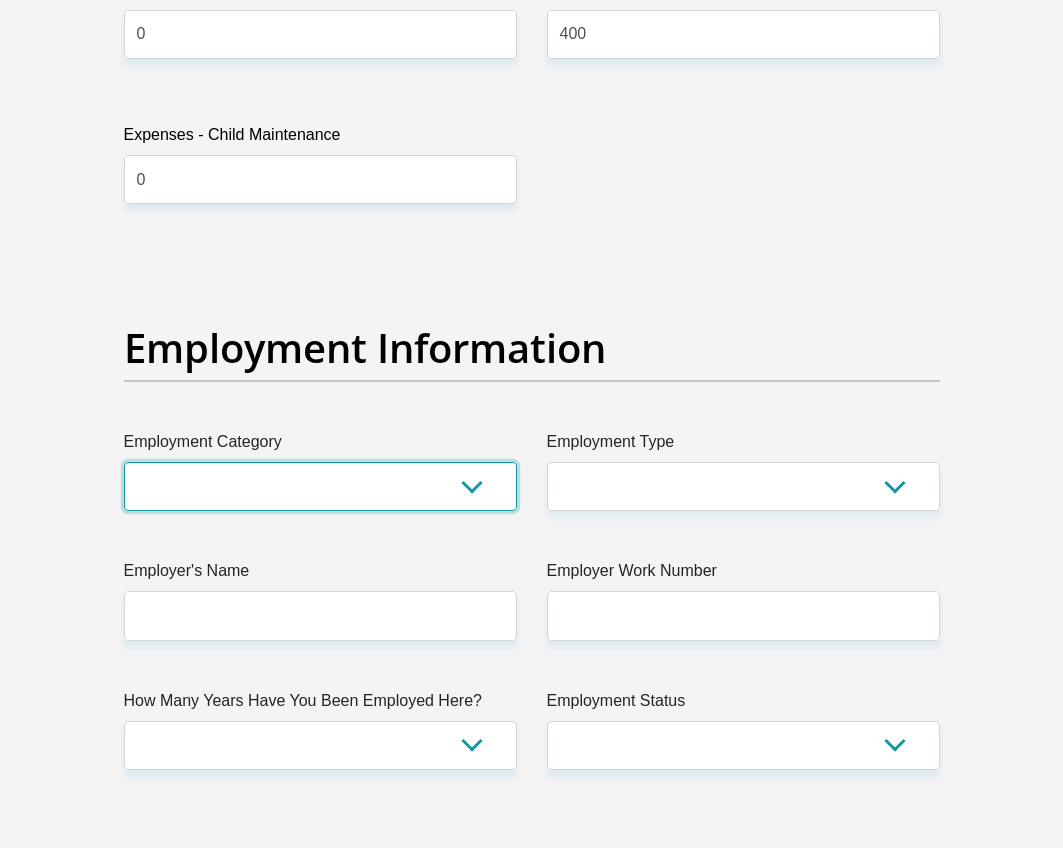 click on "AGRICULTURE
ALCOHOL & TOBACCO
CONSTRUCTION MATERIALS
METALLURGY
EQUIPMENT FOR RENEWABLE ENERGY
SPECIALIZED CONTRACTORS
CAR
GAMING (INCL. INTERNET
OTHER WHOLESALE
UNLICENSED PHARMACEUTICALS
CURRENCY EXCHANGE HOUSES
OTHER FINANCIAL INSTITUTIONS & INSURANCE
REAL ESTATE AGENTS
OIL & GAS
OTHER MATERIALS (E.G. IRON ORE)
PRECIOUS STONES & PRECIOUS METALS
POLITICAL ORGANIZATIONS
RELIGIOUS ORGANIZATIONS(NOT SECTS)
ACTI. HAVING BUSINESS DEAL WITH PUBLIC ADMINISTRATION
LAUNDROMATS" at bounding box center (320, 486) 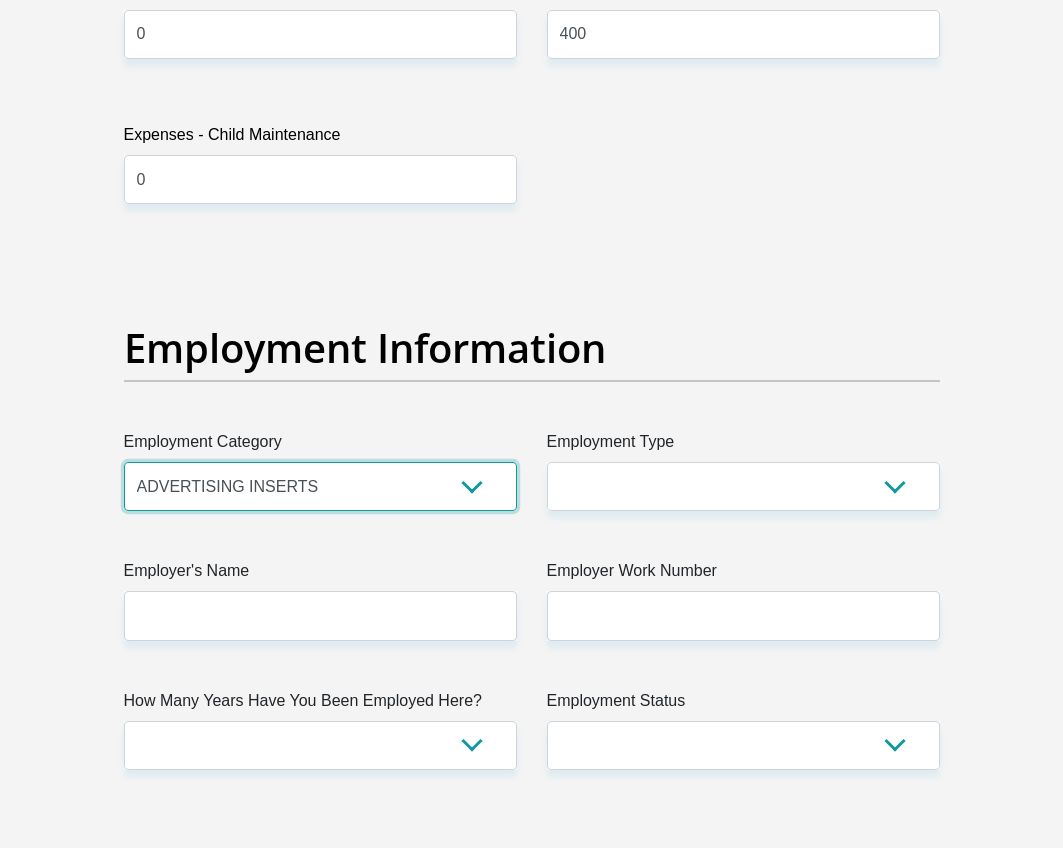 click on "AGRICULTURE
ALCOHOL & TOBACCO
CONSTRUCTION MATERIALS
METALLURGY
EQUIPMENT FOR RENEWABLE ENERGY
SPECIALIZED CONTRACTORS
CAR
GAMING (INCL. INTERNET
OTHER WHOLESALE
UNLICENSED PHARMACEUTICALS
CURRENCY EXCHANGE HOUSES
OTHER FINANCIAL INSTITUTIONS & INSURANCE
REAL ESTATE AGENTS
OIL & GAS
OTHER MATERIALS (E.G. IRON ORE)
PRECIOUS STONES & PRECIOUS METALS
POLITICAL ORGANIZATIONS
RELIGIOUS ORGANIZATIONS(NOT SECTS)
ACTI. HAVING BUSINESS DEAL WITH PUBLIC ADMINISTRATION
LAUNDROMATS" at bounding box center (320, 486) 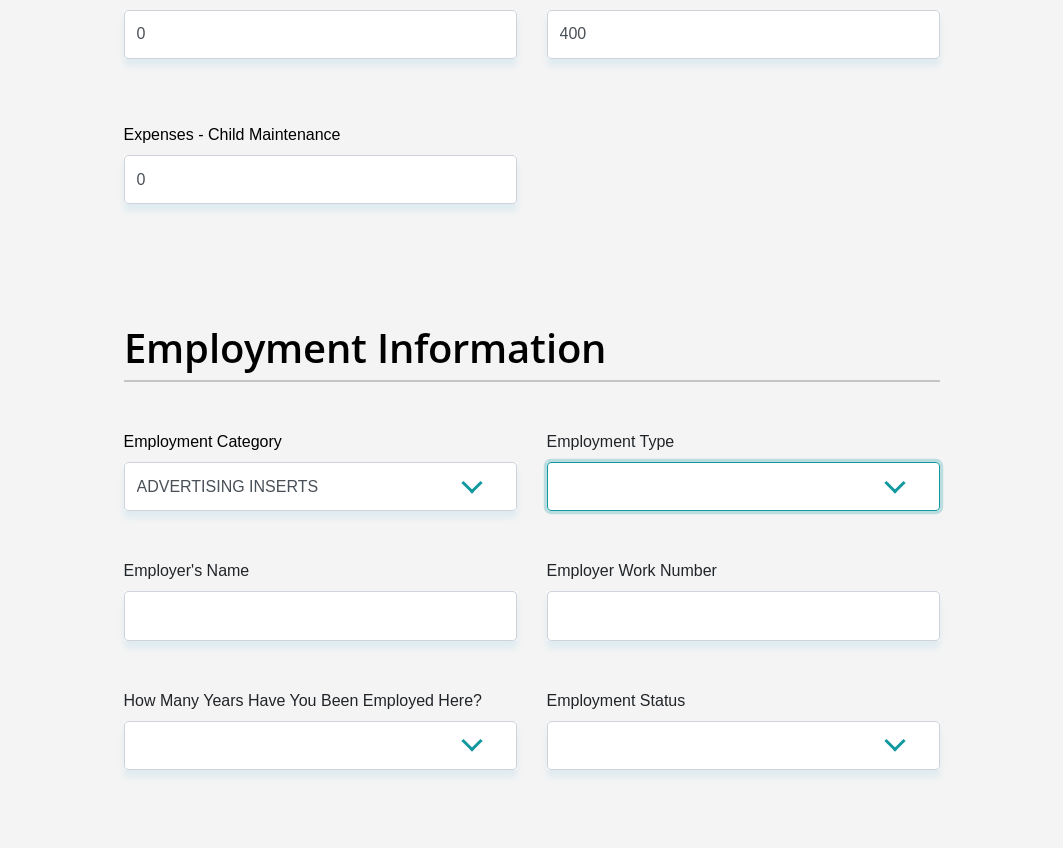 click on "College/Lecturer
Craft Seller
Creative
Driver
Executive
Farmer
Forces - Non Commissioned
Forces - Officer
Hawker
Housewife
Labourer
Licenced Professional
Manager
Miner
Non Licenced Professional
Office Staff/Clerk
Outside Worker
Pensioner
Permanent Teacher
Production/Manufacturing
Sales
Self-Employed
Semi-Professional Worker
Service Industry  Social Worker  Student" at bounding box center (743, 486) 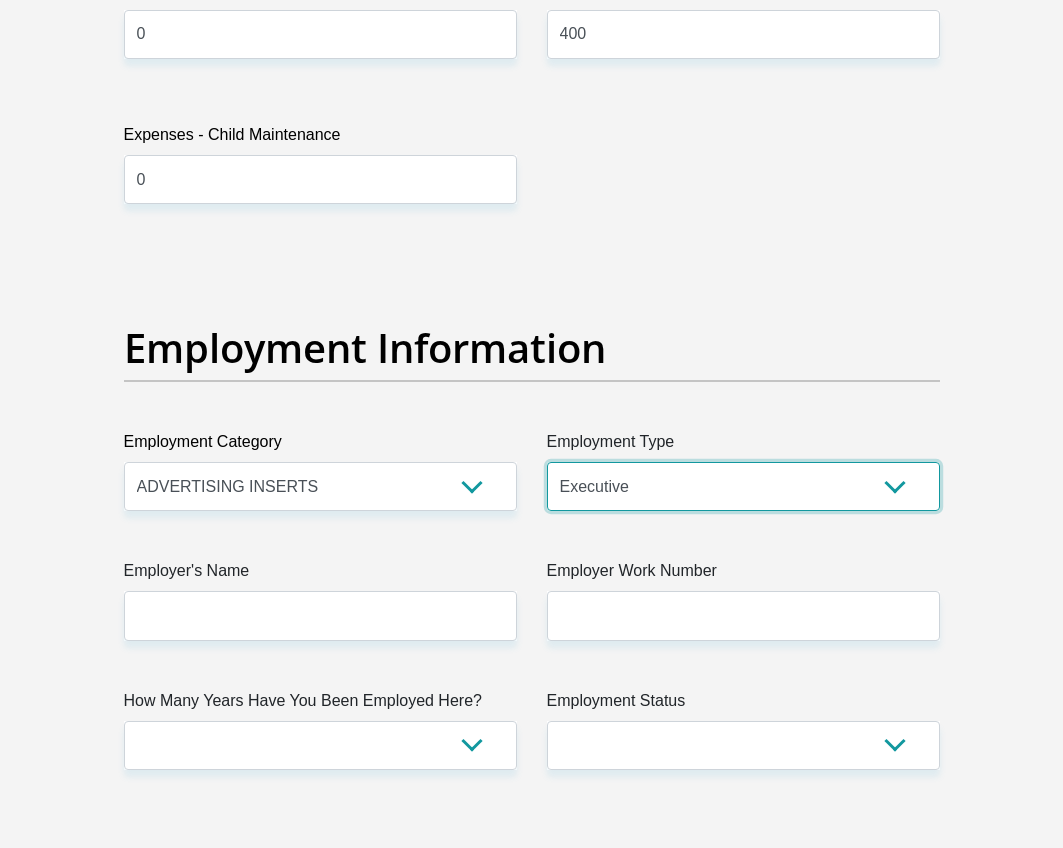 click on "College/Lecturer
Craft Seller
Creative
Driver
Executive
Farmer
Forces - Non Commissioned
Forces - Officer
Hawker
Housewife
Labourer
Licenced Professional
Manager
Miner
Non Licenced Professional
Office Staff/Clerk
Outside Worker
Pensioner
Permanent Teacher
Production/Manufacturing
Sales
Self-Employed
Semi-Professional Worker
Service Industry  Social Worker  Student" at bounding box center (743, 486) 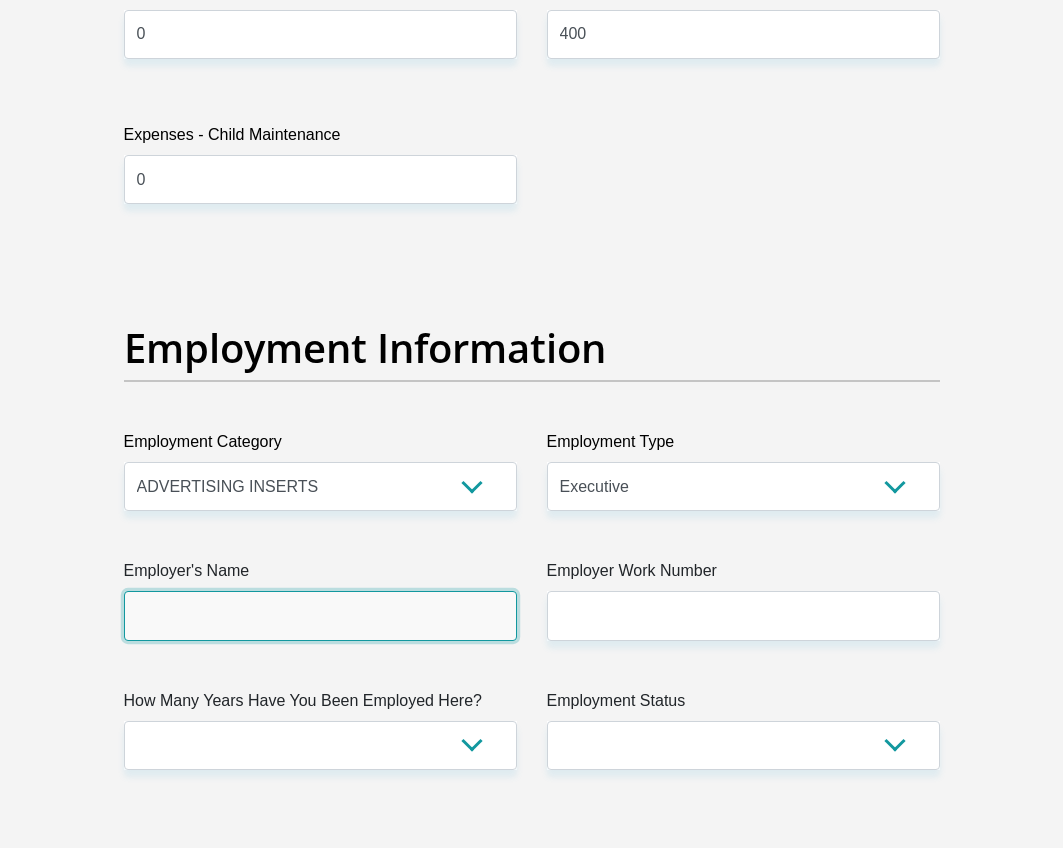 click on "Employer's Name" at bounding box center (320, 615) 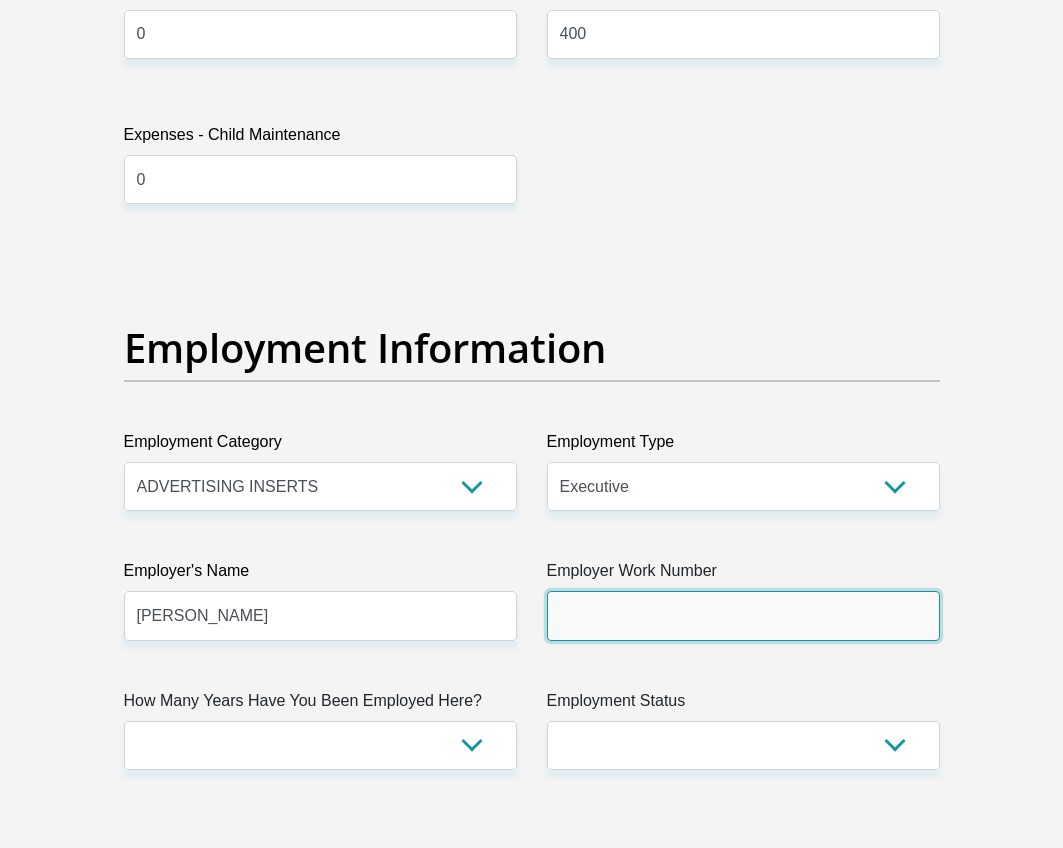 click on "Employer Work Number" at bounding box center (743, 615) 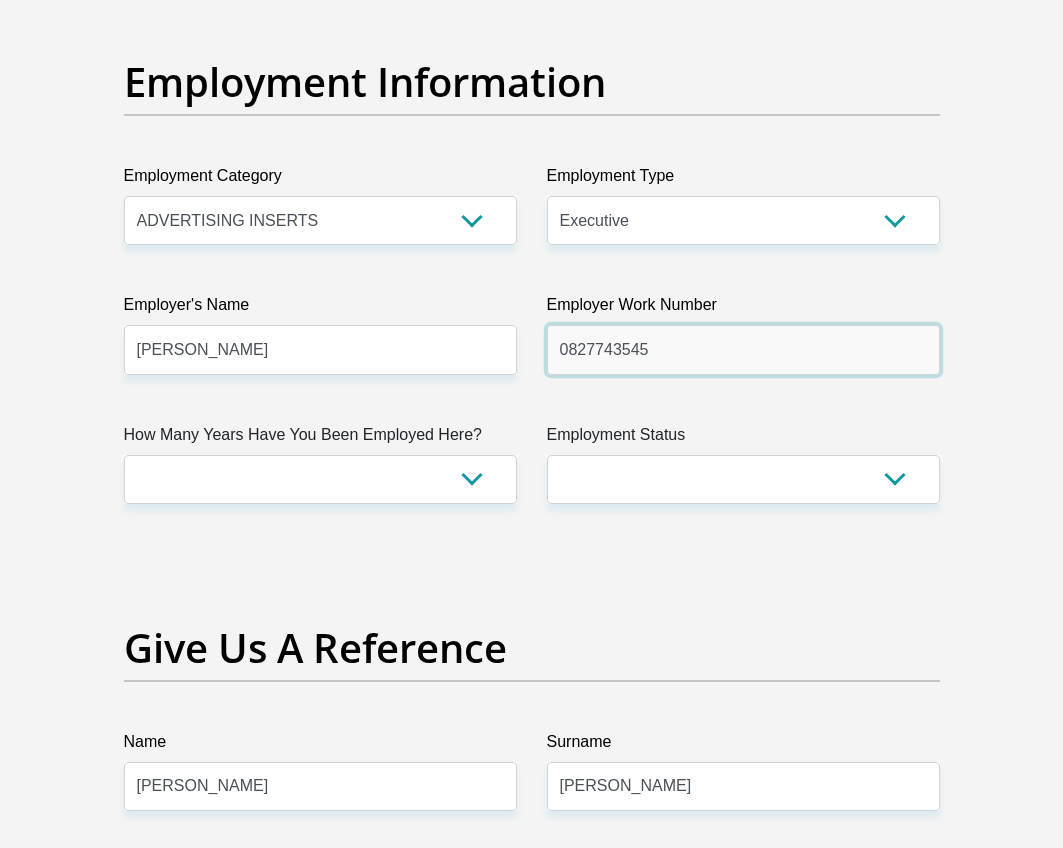 scroll, scrollTop: 3700, scrollLeft: 0, axis: vertical 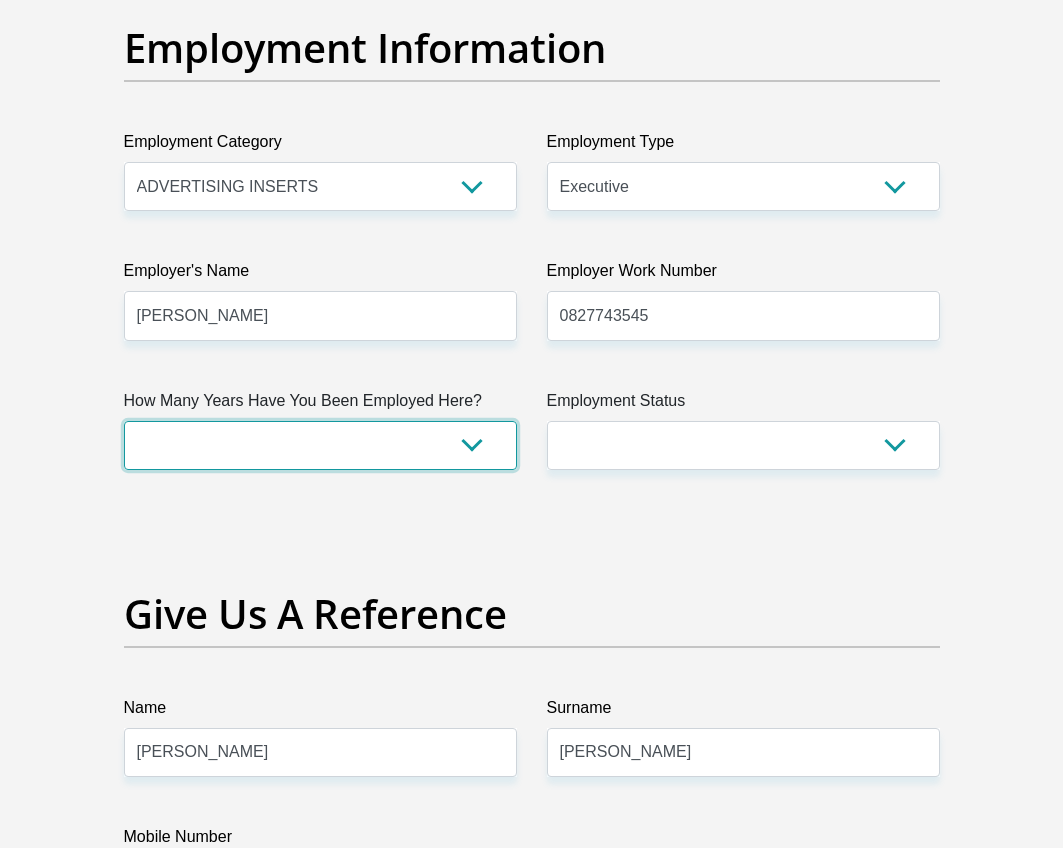 click on "less than 1 year
1-3 years
3-5 years
5+ years" at bounding box center (320, 445) 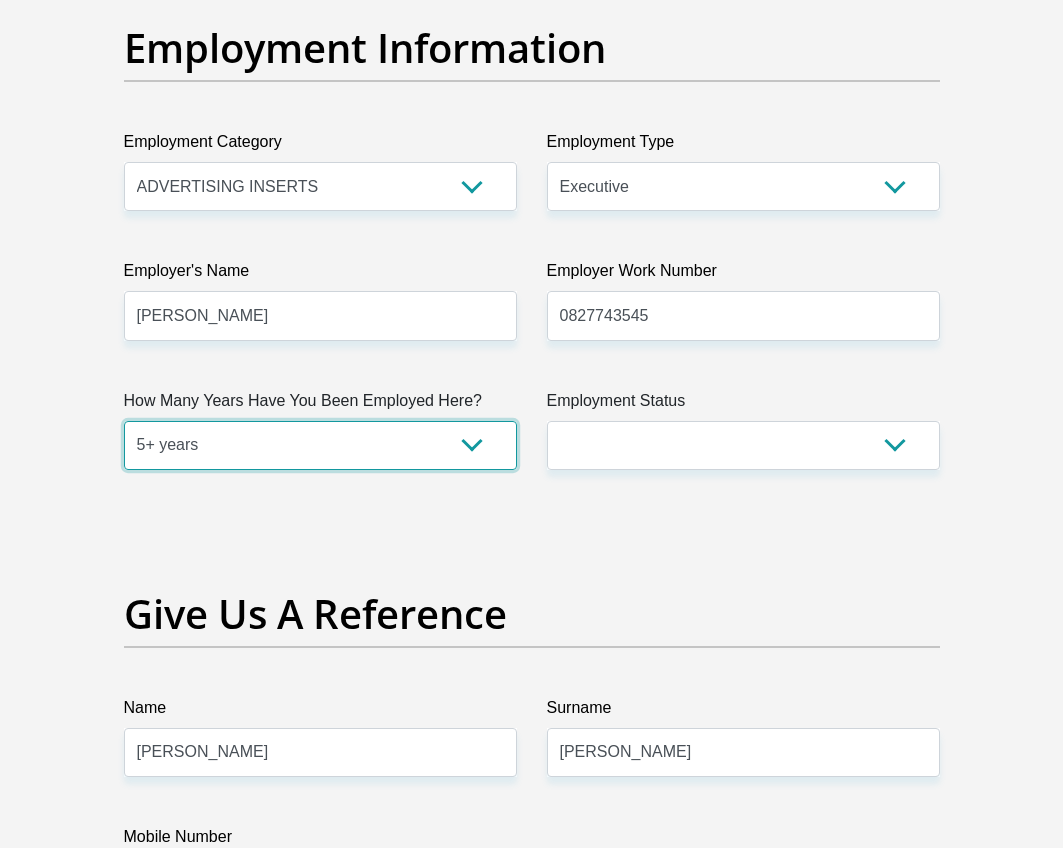 click on "less than 1 year
1-3 years
3-5 years
5+ years" at bounding box center [320, 445] 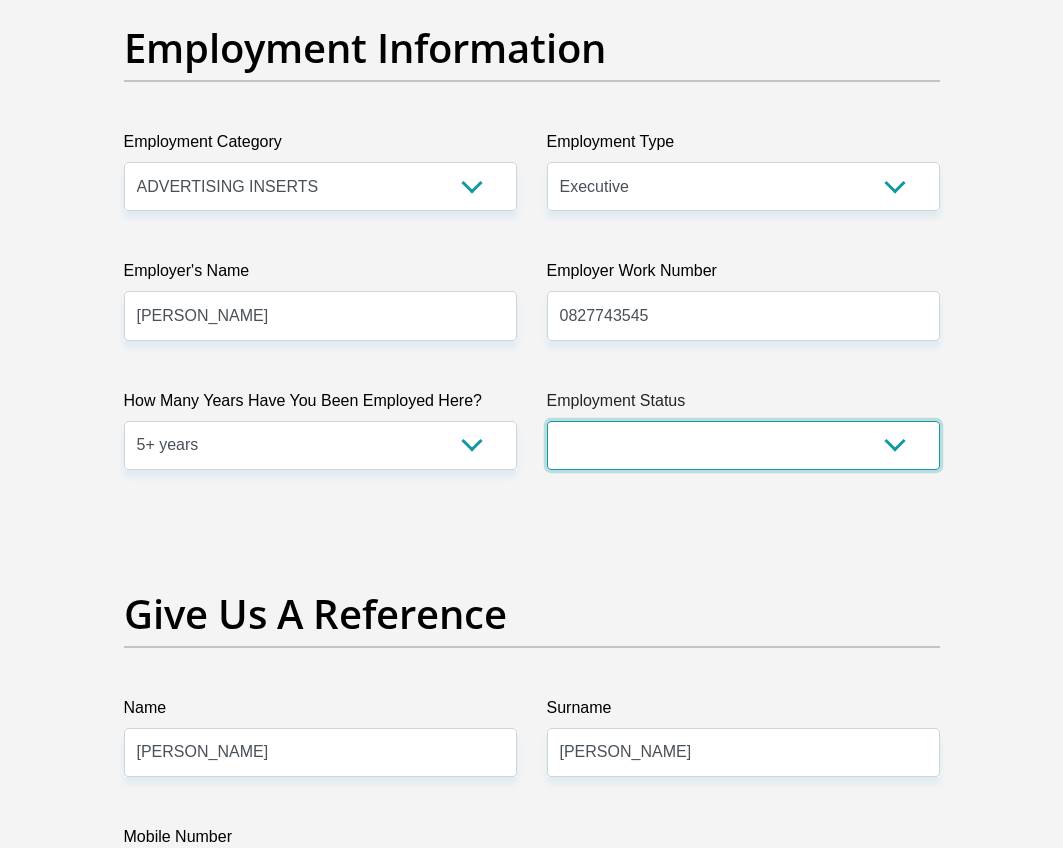 click on "Permanent/Full-time
Part-time/Casual
Contract Worker
Self-Employed
Housewife
Retired
Student
Medically Boarded
Disability
Unemployed" at bounding box center [743, 445] 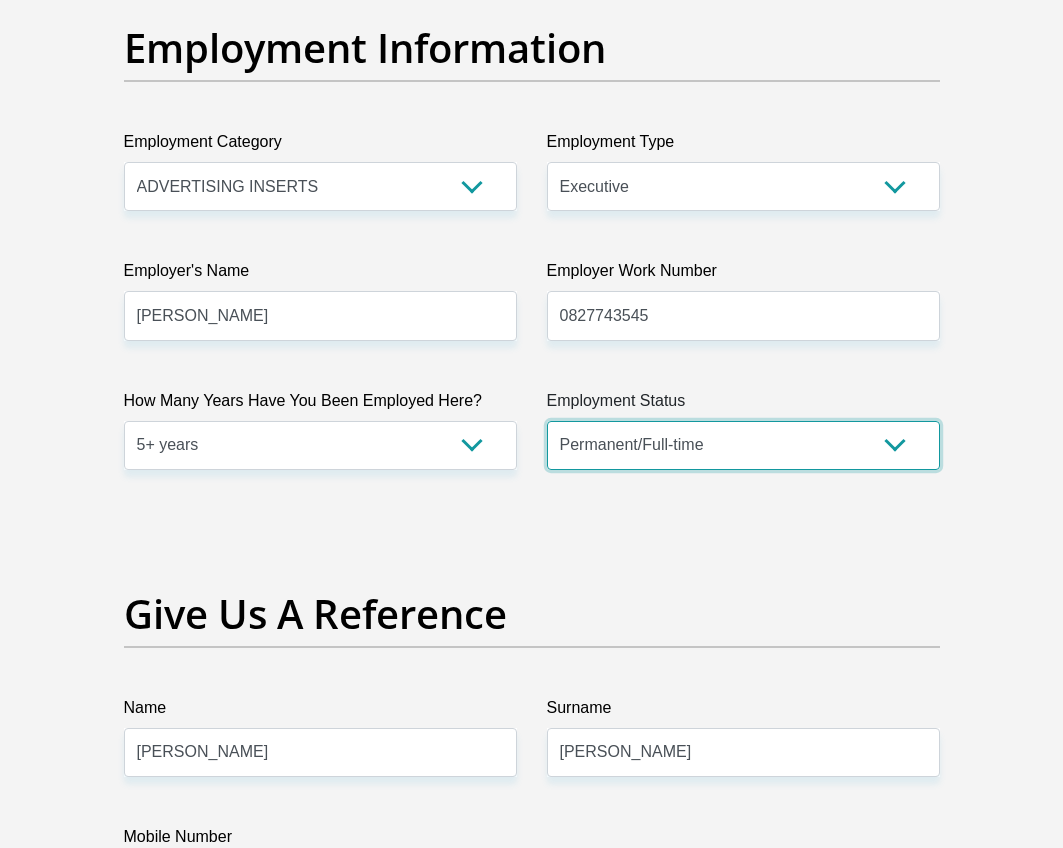 click on "Permanent/Full-time
Part-time/Casual
Contract Worker
Self-Employed
Housewife
Retired
Student
Medically Boarded
Disability
Unemployed" at bounding box center (743, 445) 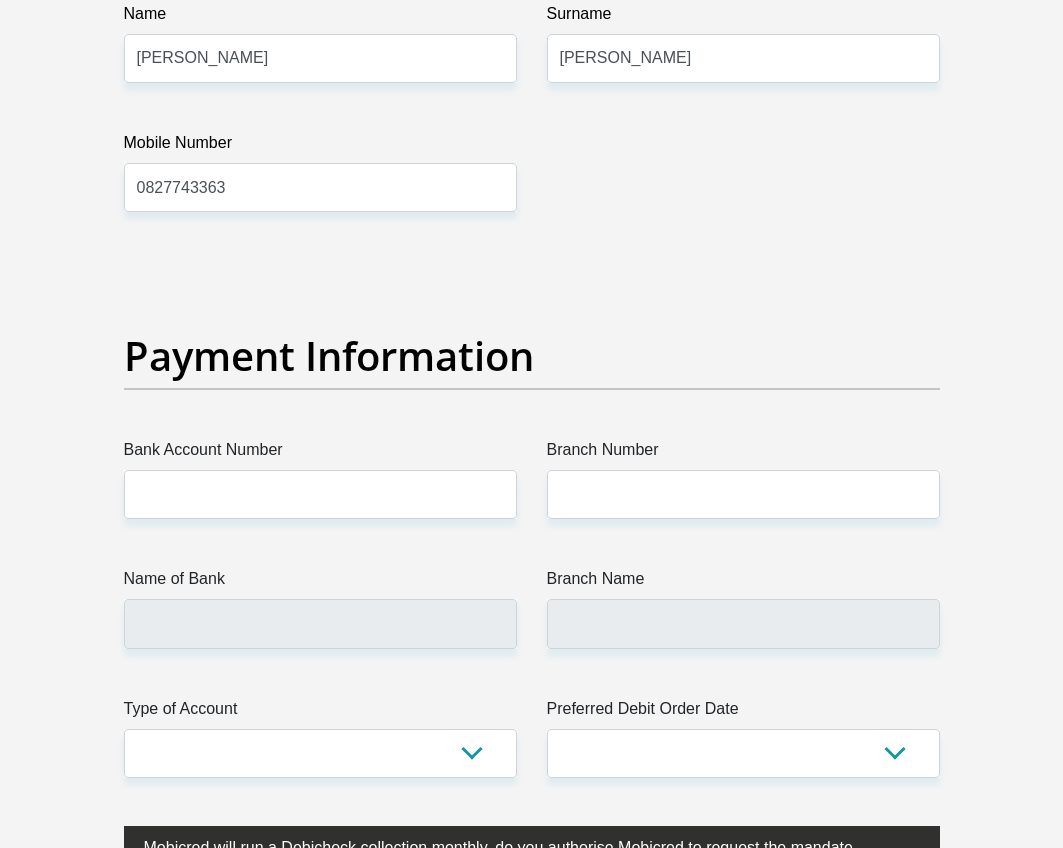 scroll, scrollTop: 4400, scrollLeft: 0, axis: vertical 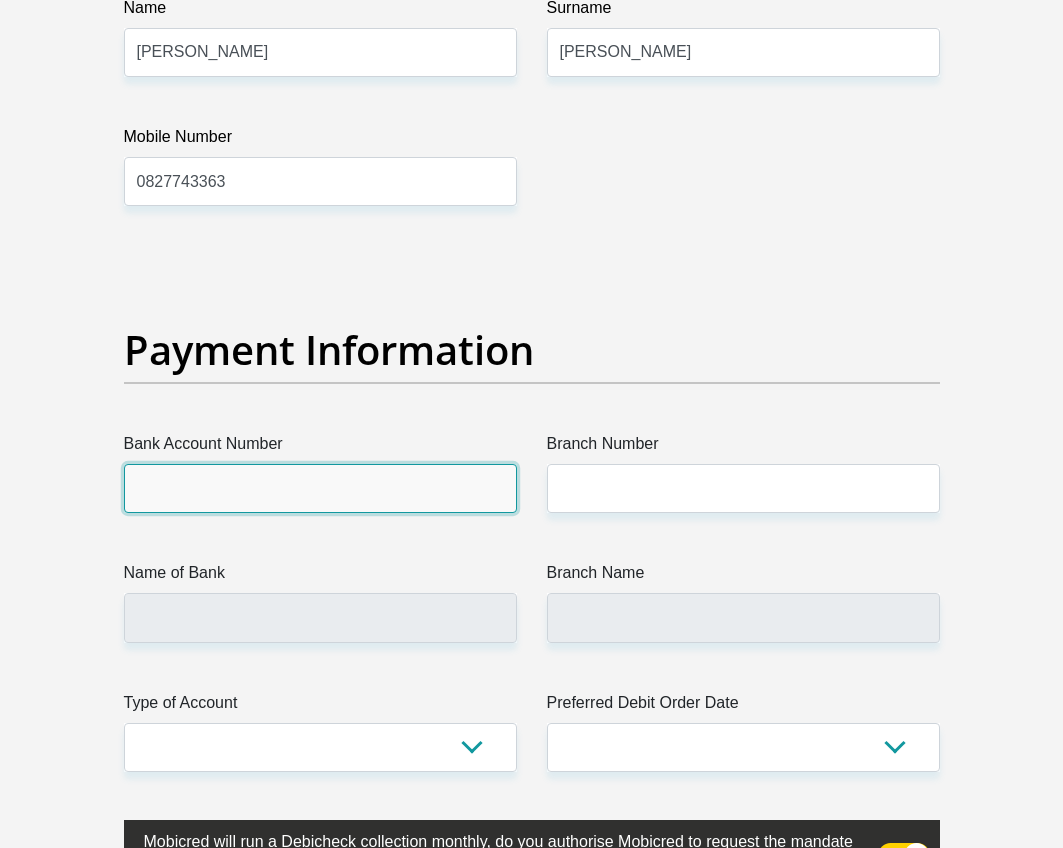 click on "Bank Account Number" at bounding box center [320, 488] 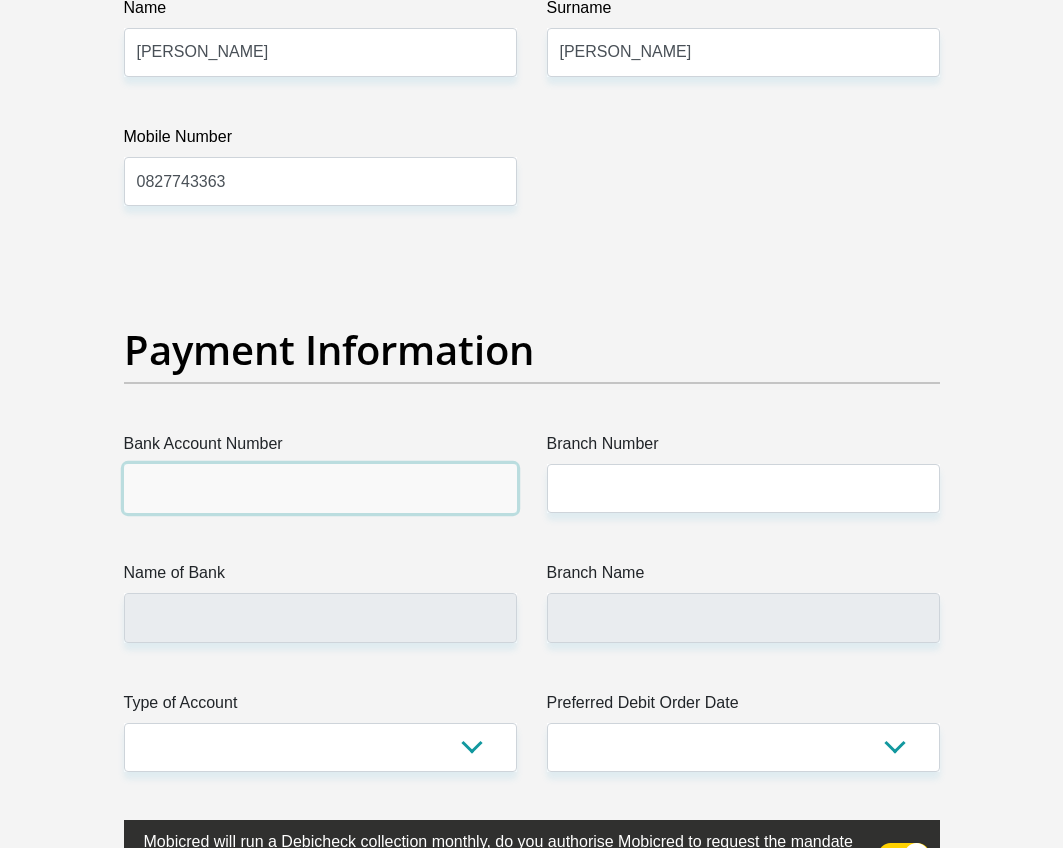 click on "Bank Account Number" at bounding box center [320, 488] 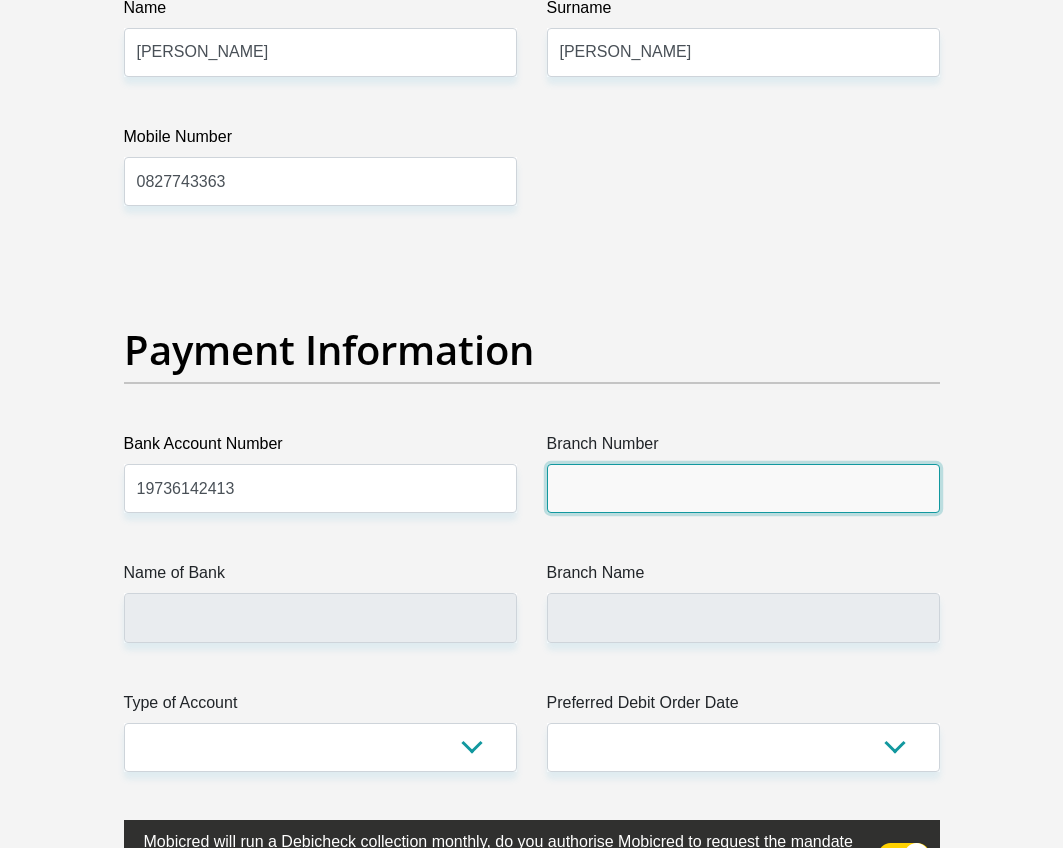 click on "Branch Number" at bounding box center (743, 488) 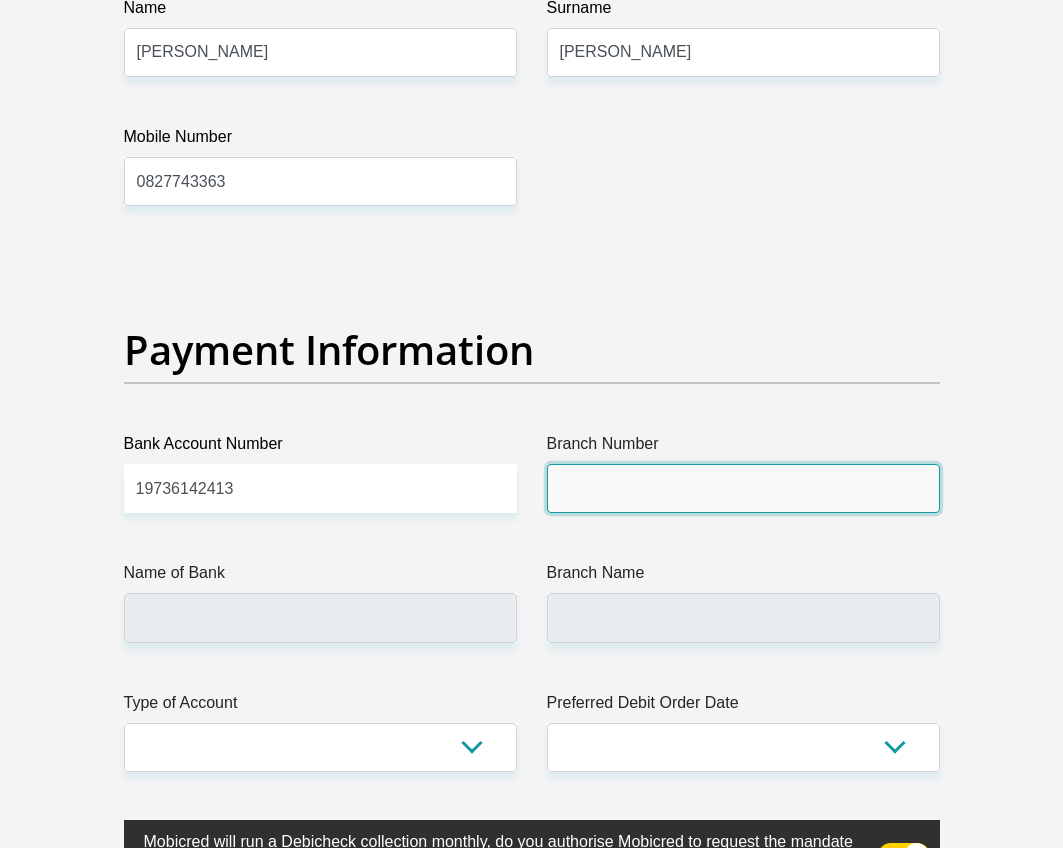 type on "679000" 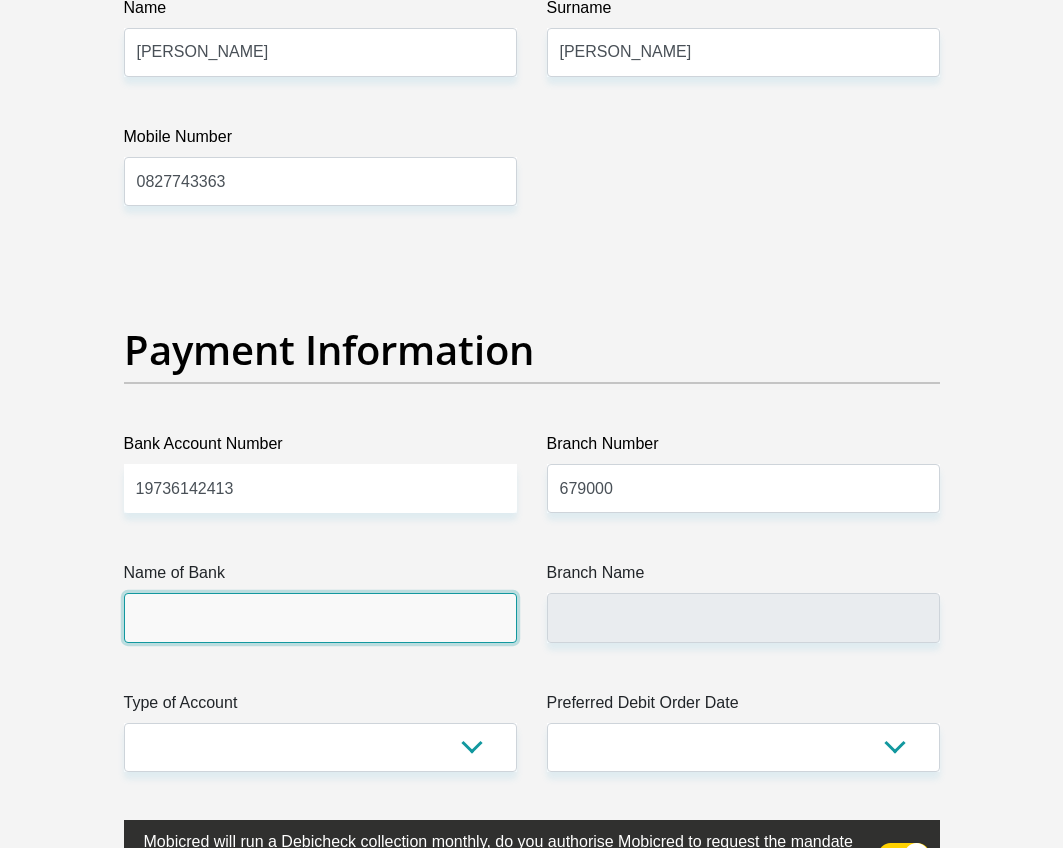 click on "Name of Bank" at bounding box center [320, 617] 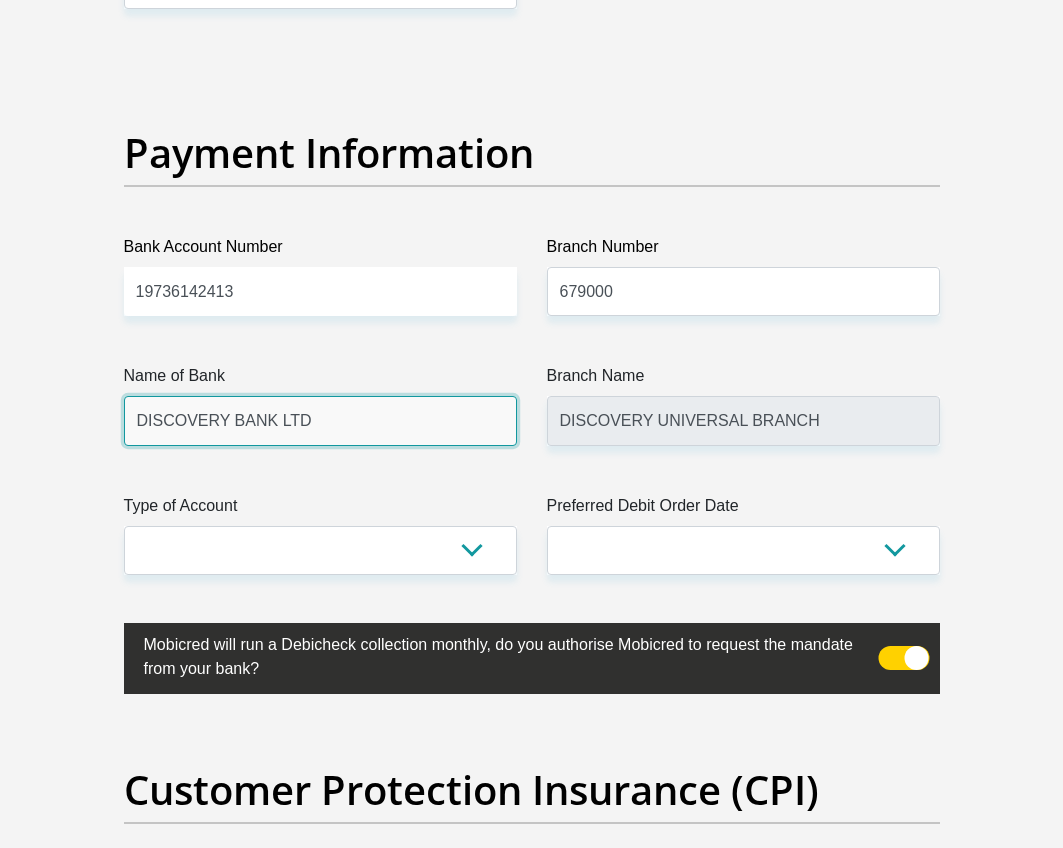 scroll, scrollTop: 4600, scrollLeft: 0, axis: vertical 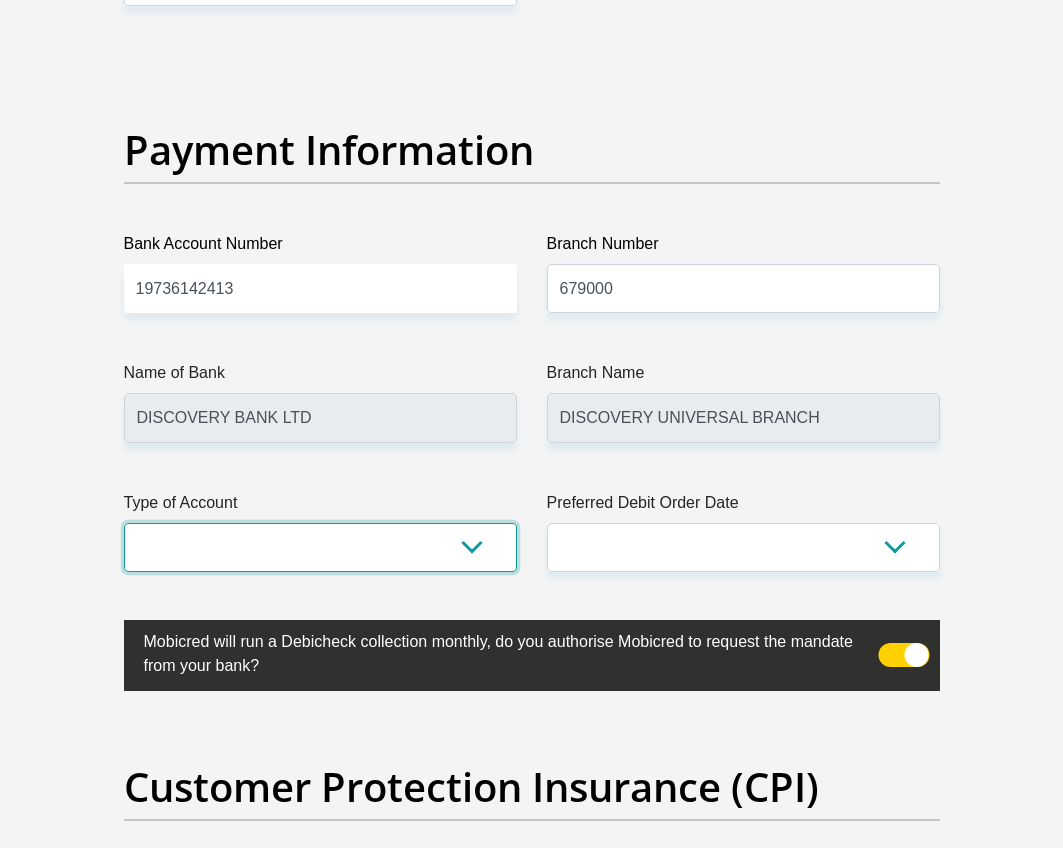 click on "Cheque
Savings" at bounding box center (320, 547) 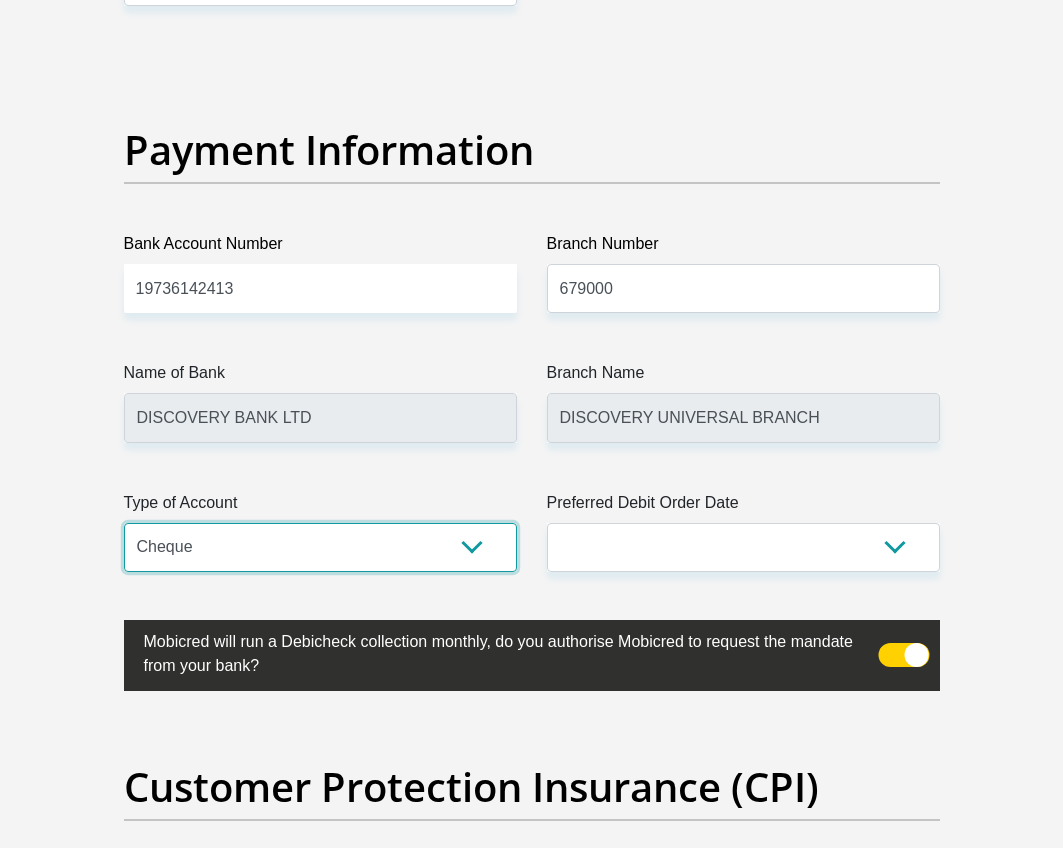 click on "Cheque
Savings" at bounding box center (320, 547) 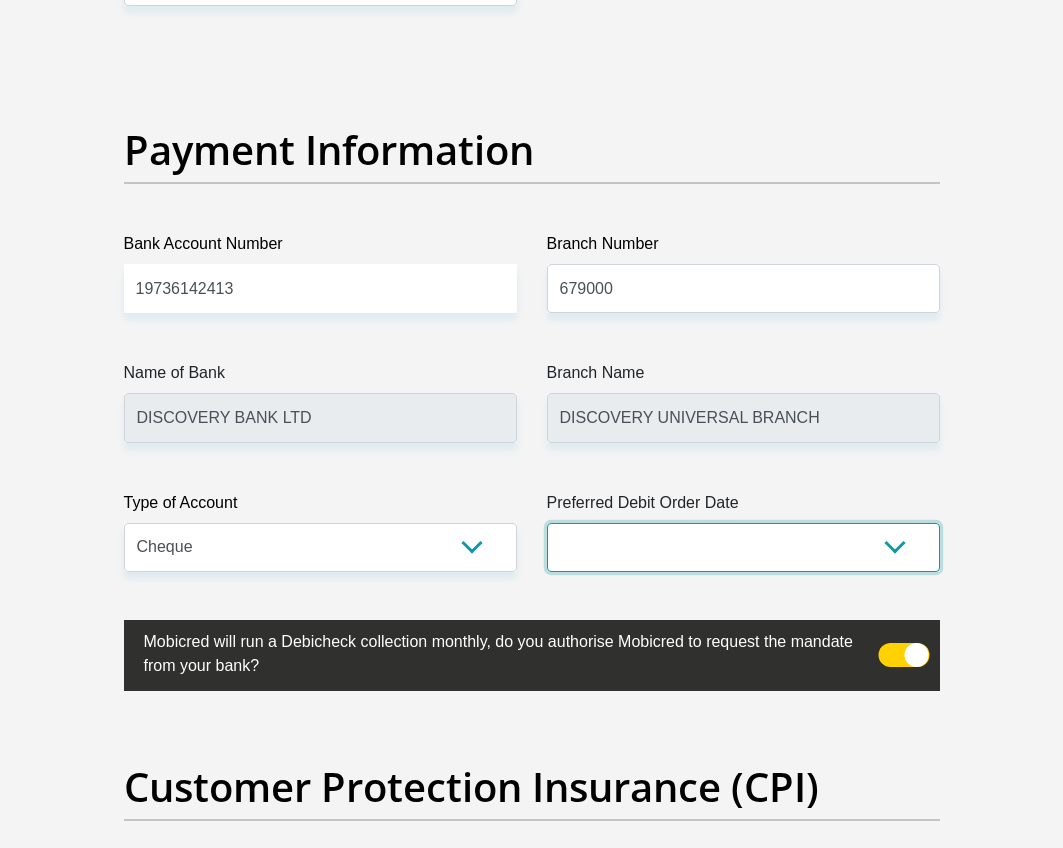 click on "1st
2nd
3rd
4th
5th
7th
18th
19th
20th
21st
22nd
23rd
24th
25th
26th
27th
28th
29th
30th" at bounding box center (743, 547) 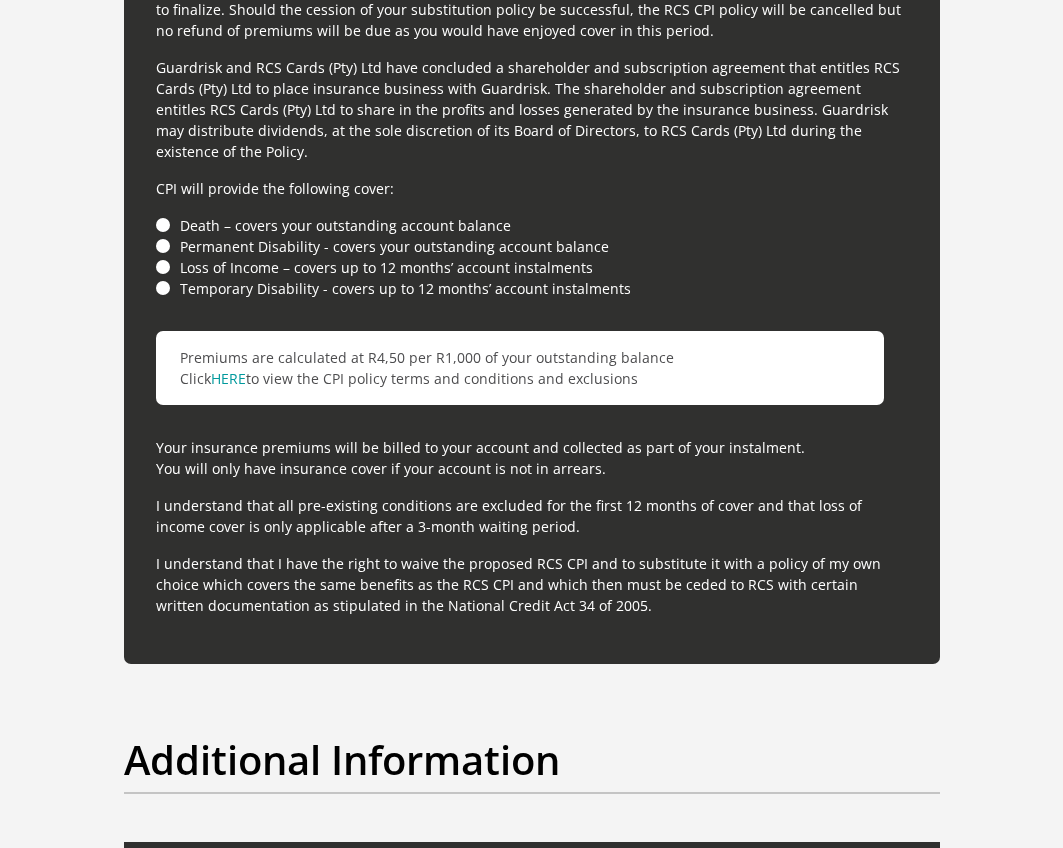 scroll, scrollTop: 5700, scrollLeft: 0, axis: vertical 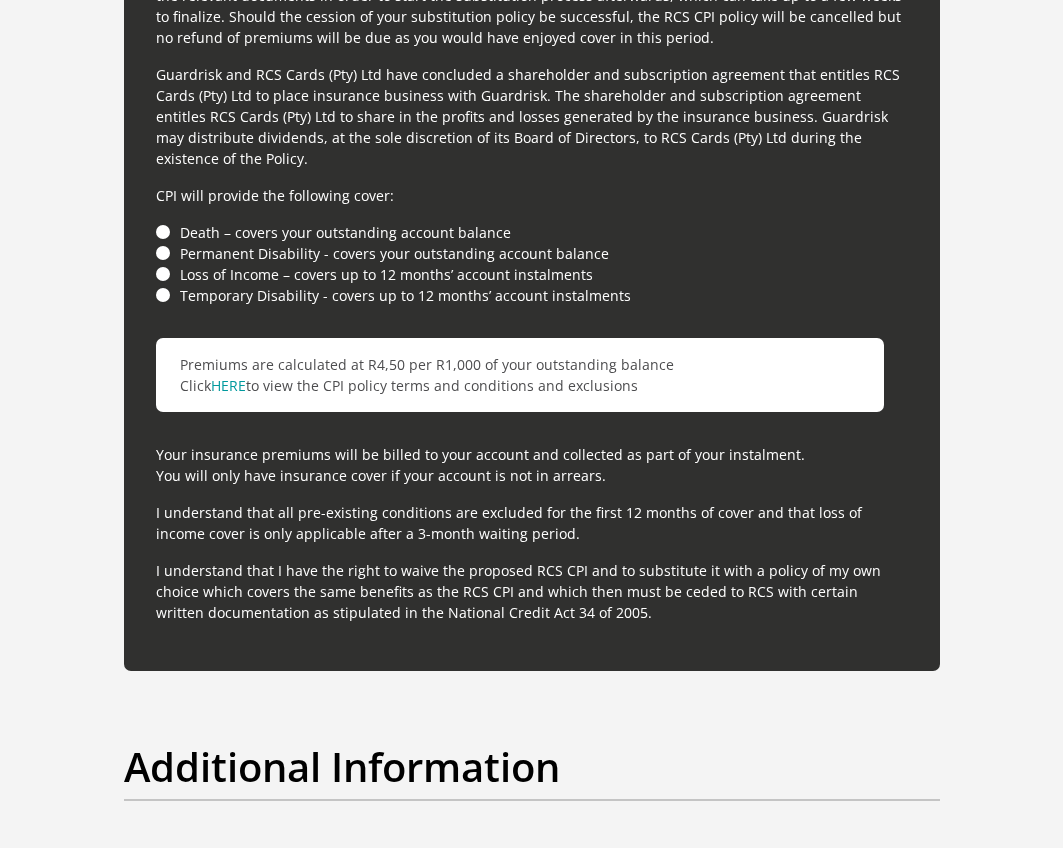 click on "Death – covers your outstanding account balance" at bounding box center (532, 232) 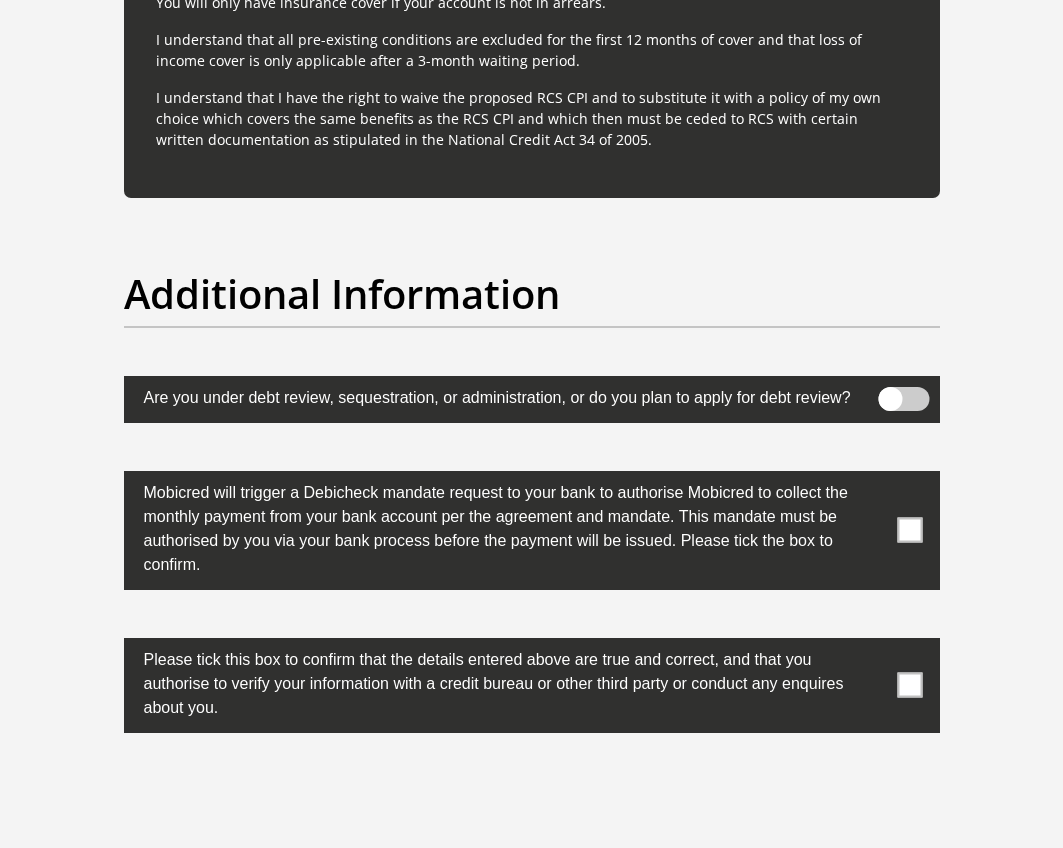 scroll, scrollTop: 6300, scrollLeft: 0, axis: vertical 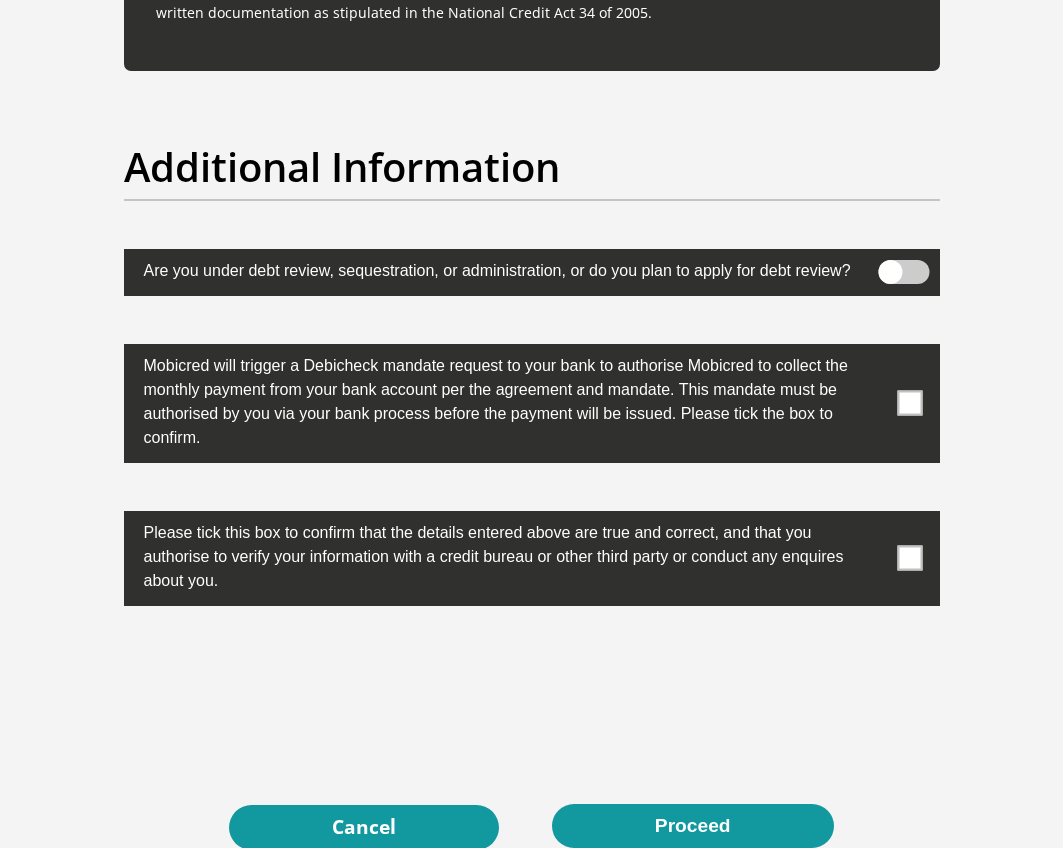 click at bounding box center [909, 403] 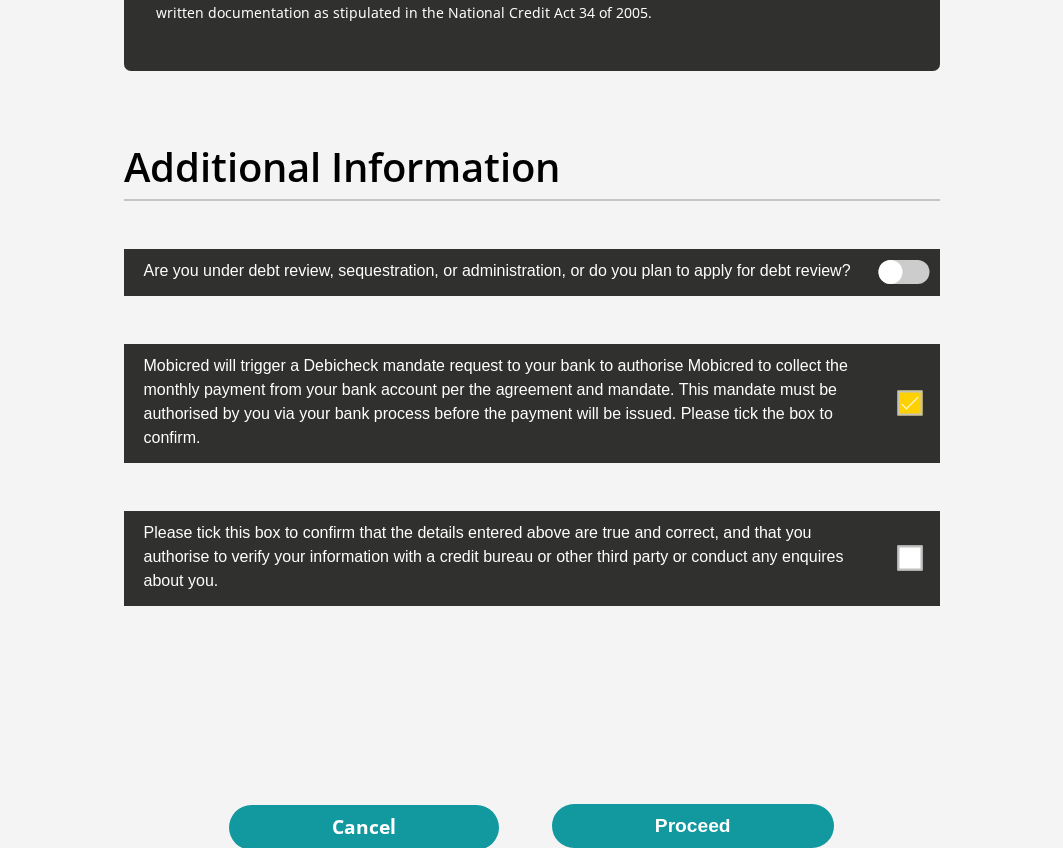 click at bounding box center (909, 558) 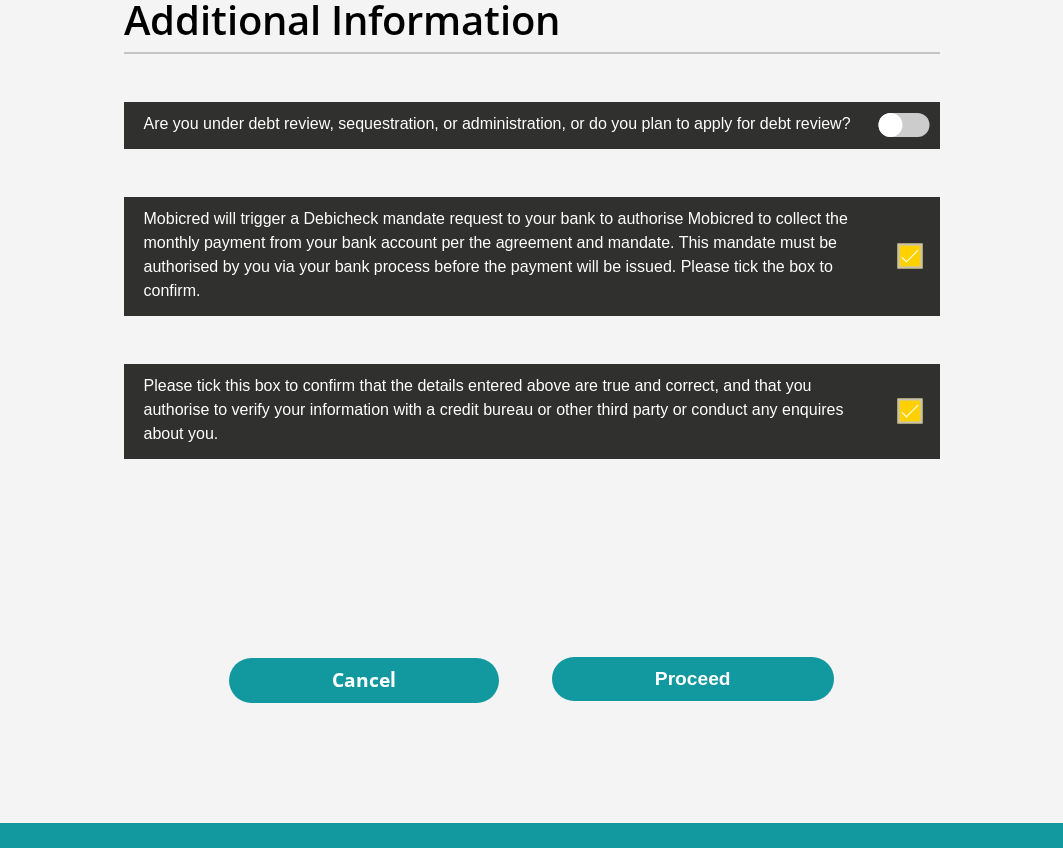 scroll, scrollTop: 6610, scrollLeft: 0, axis: vertical 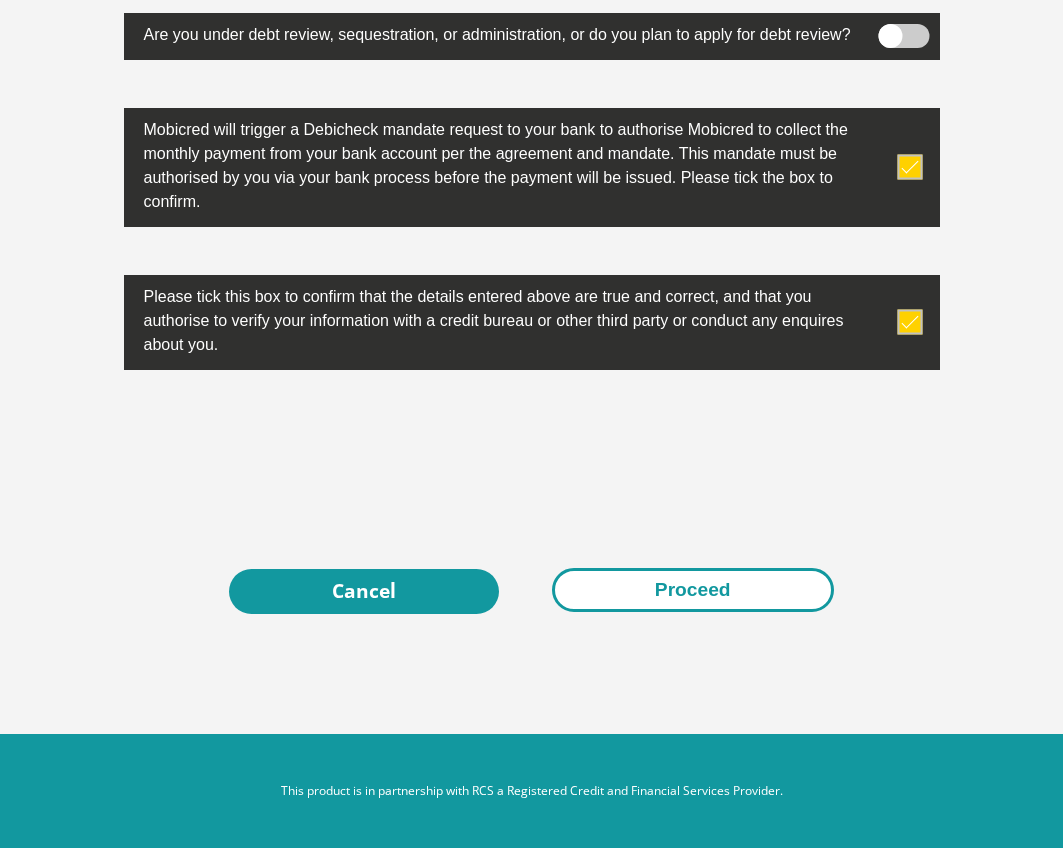 click on "Proceed" at bounding box center (693, 590) 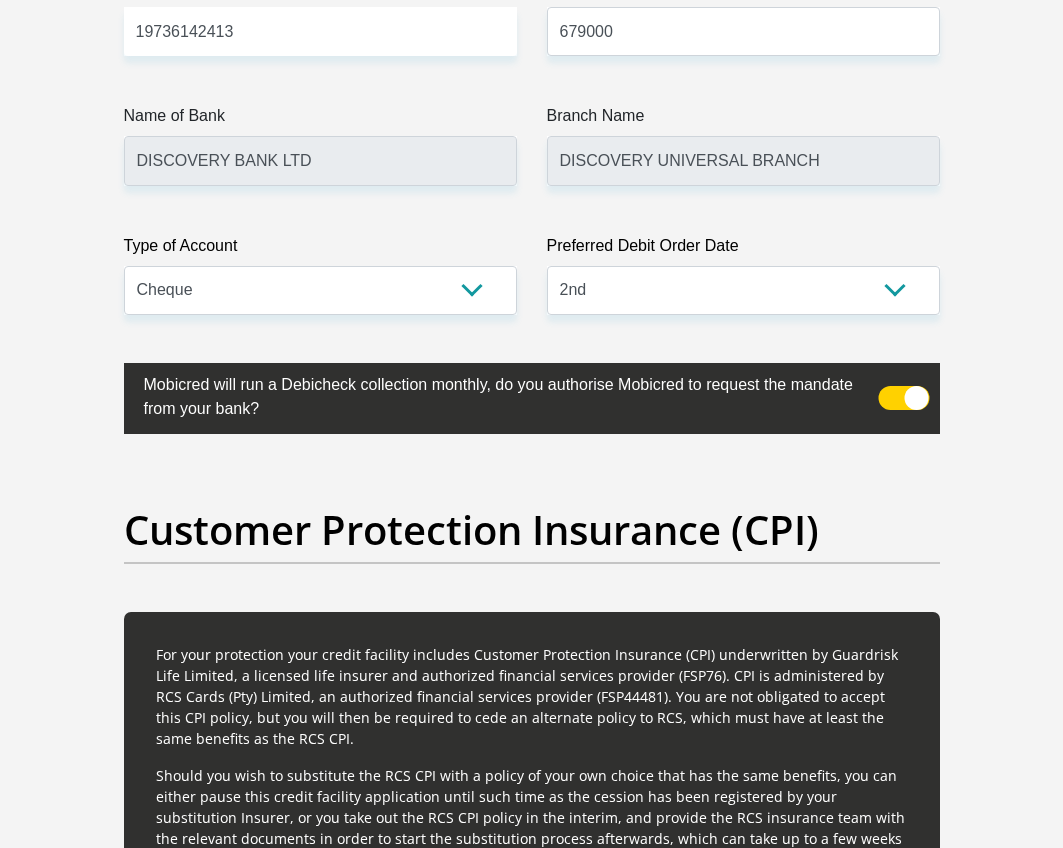 scroll, scrollTop: 4810, scrollLeft: 0, axis: vertical 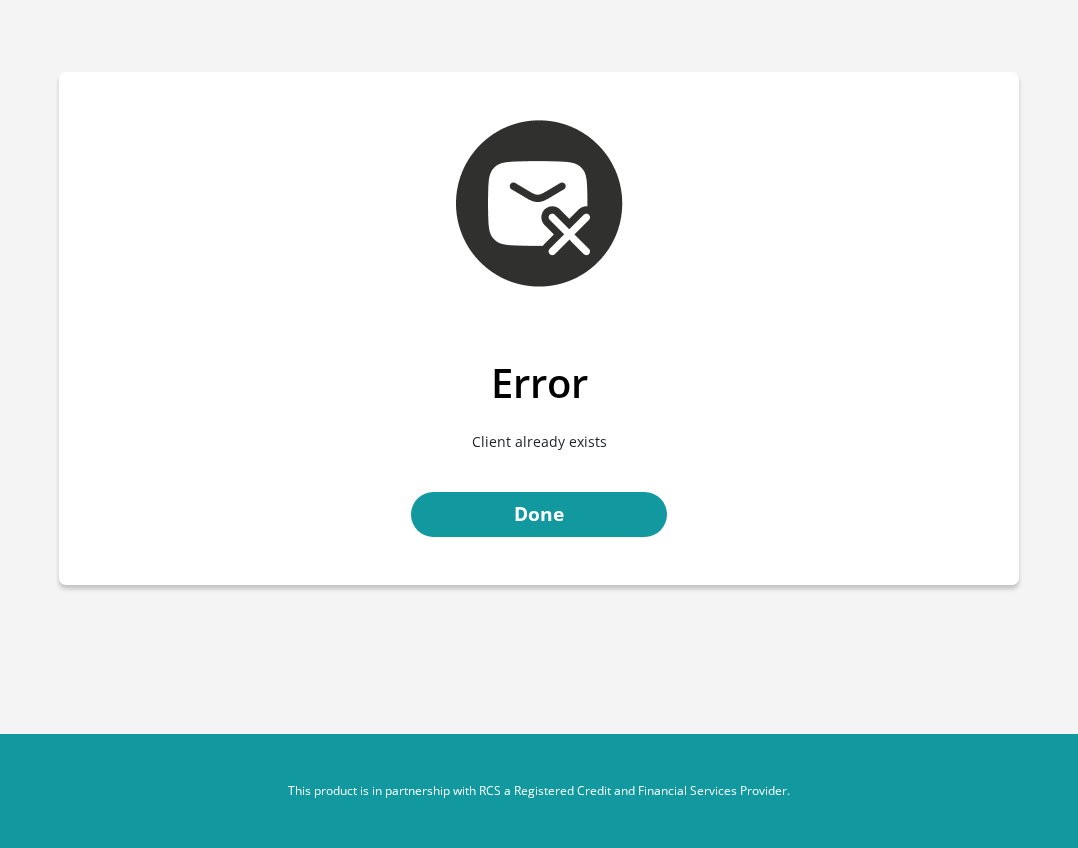 click on "Done" at bounding box center (539, 514) 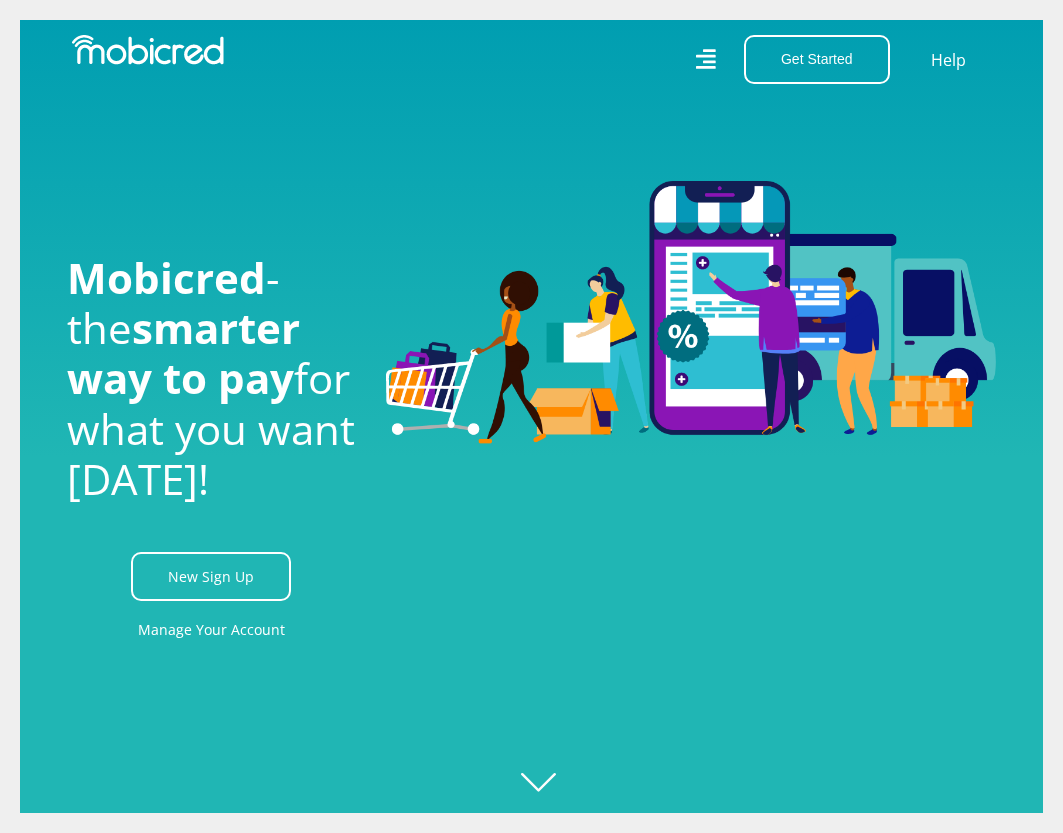 scroll, scrollTop: 0, scrollLeft: 0, axis: both 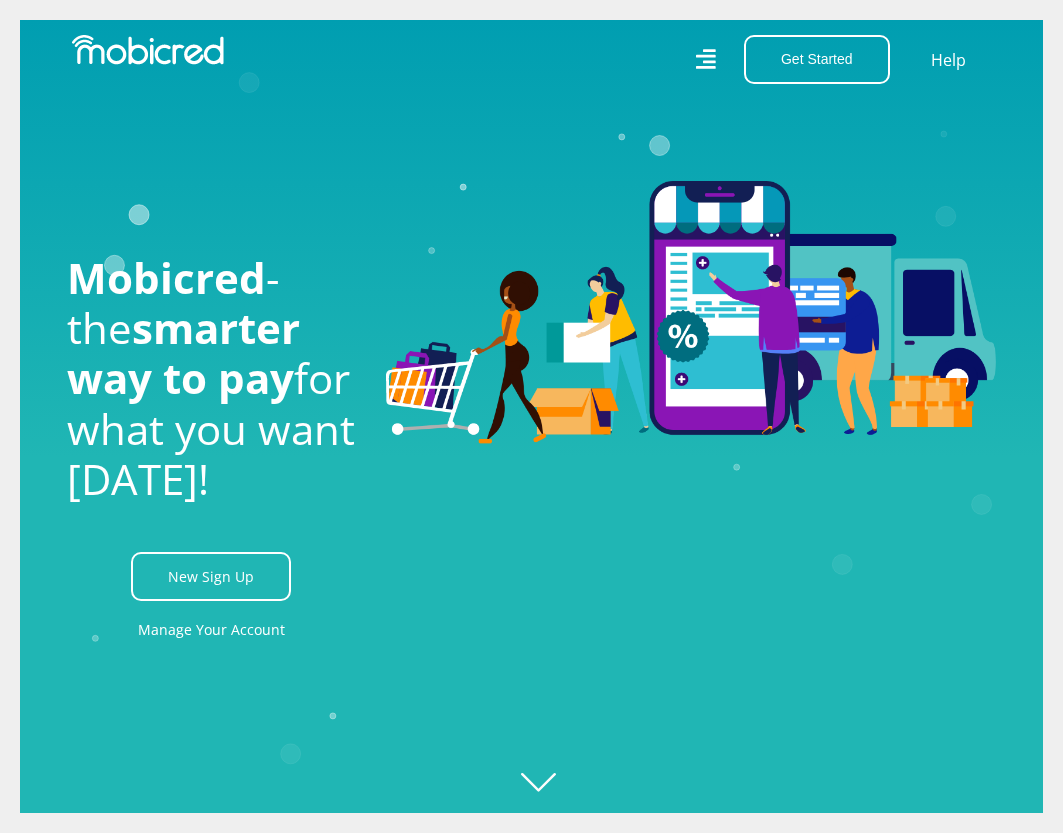 click on "Get Started
Open an Account
Account Holder Login" at bounding box center (811, 59) 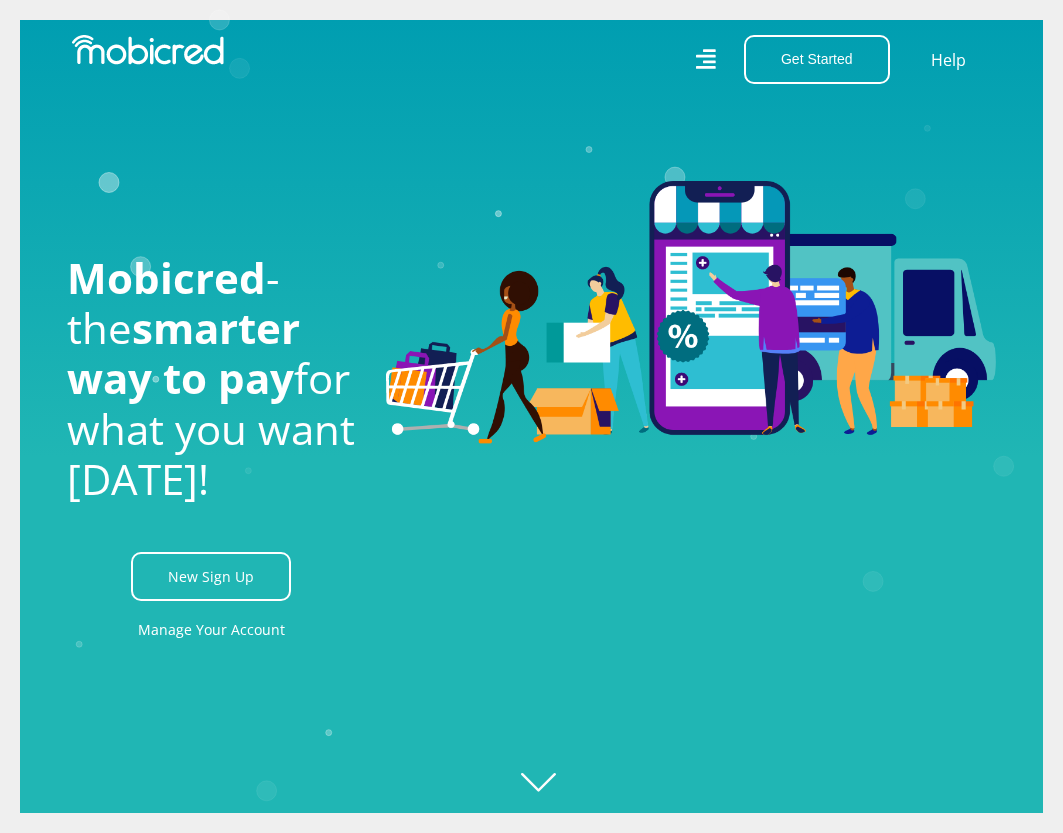 click on "Get Started
Open an Account
Account Holder Login
Help" at bounding box center [769, 59] 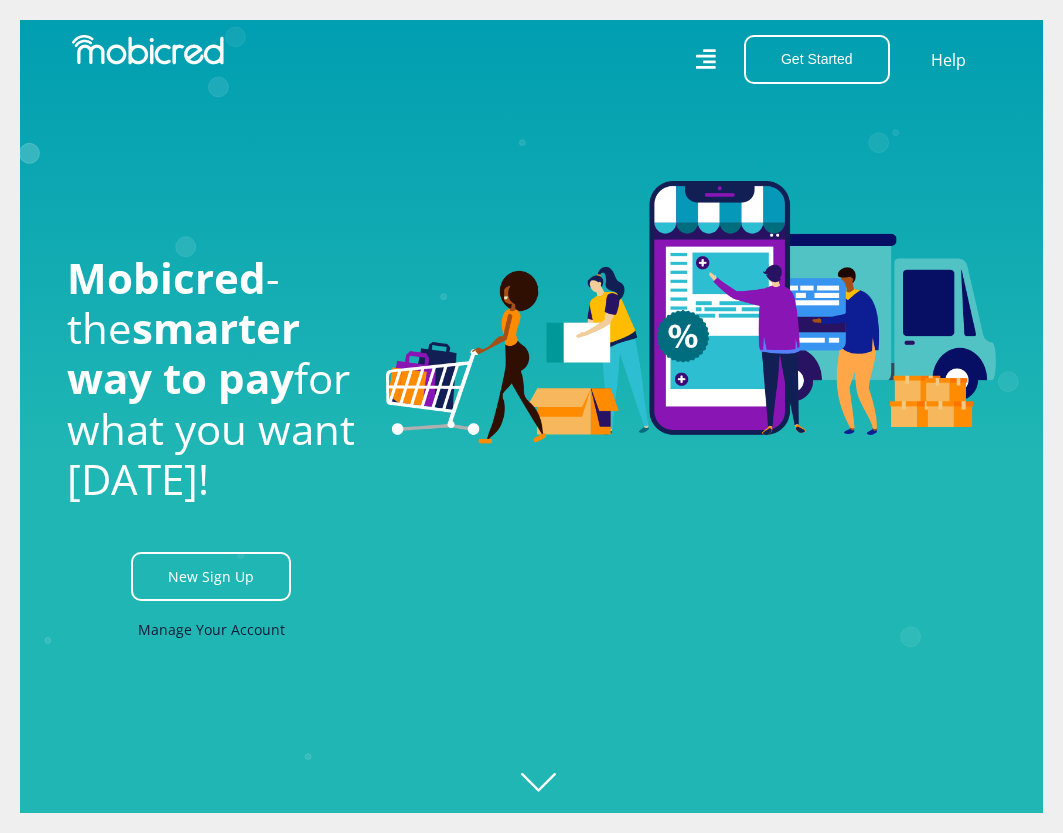 click on "Manage Your Account" at bounding box center (211, 629) 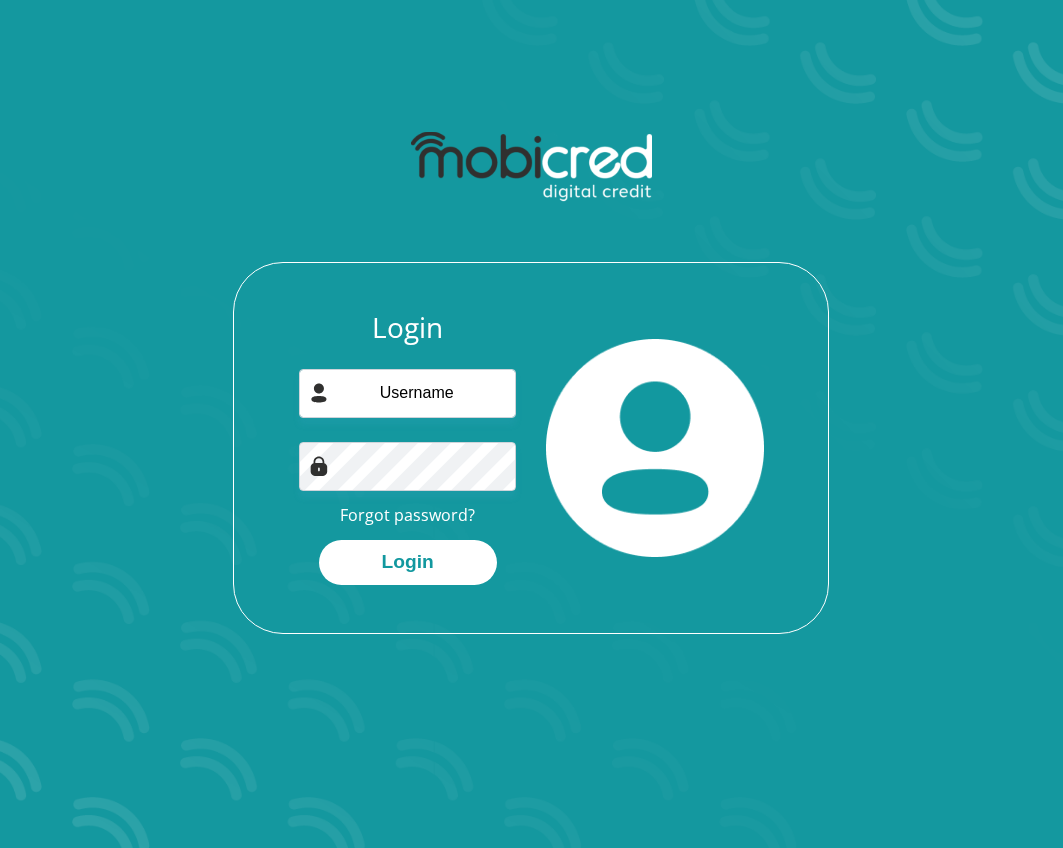 scroll, scrollTop: 0, scrollLeft: 0, axis: both 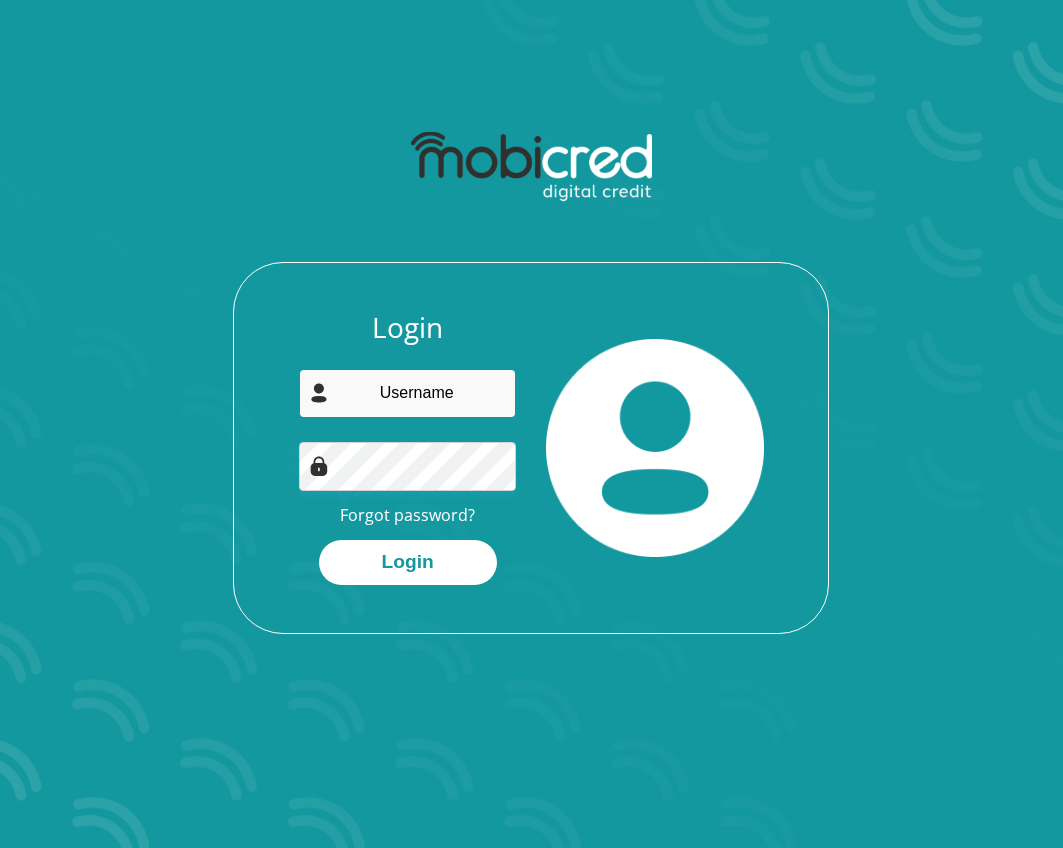 click at bounding box center [407, 393] 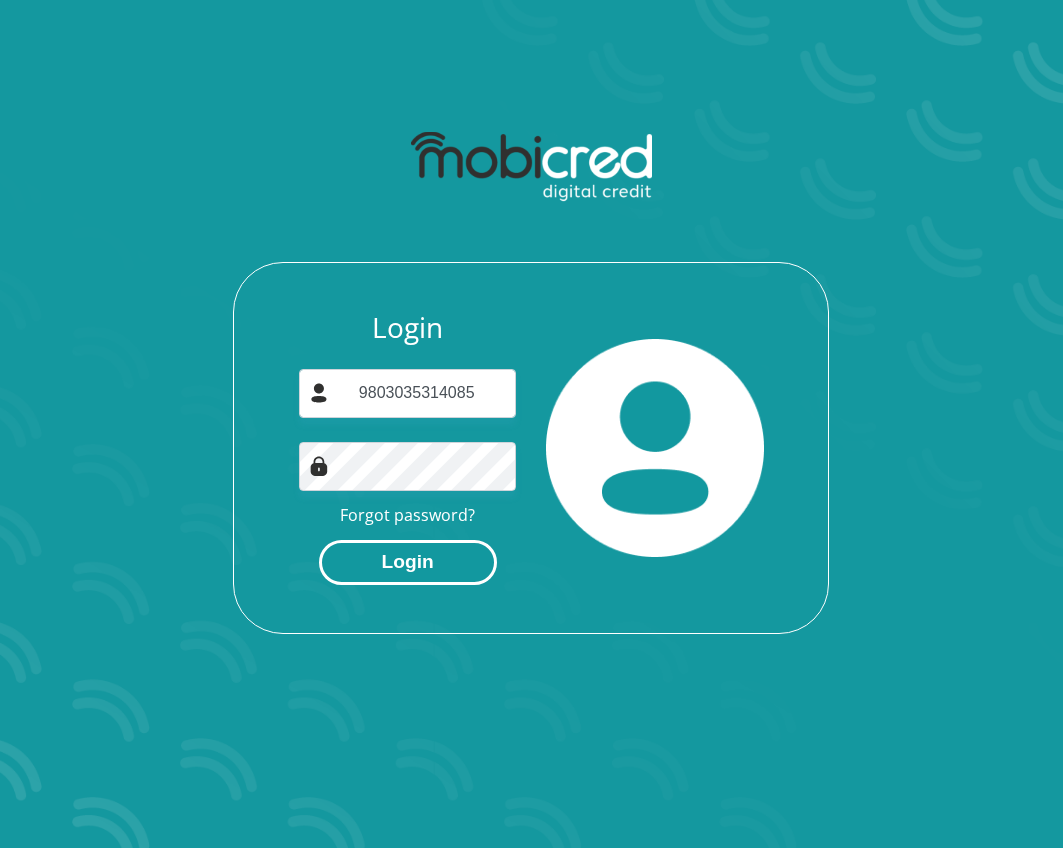 click on "Login" at bounding box center [408, 562] 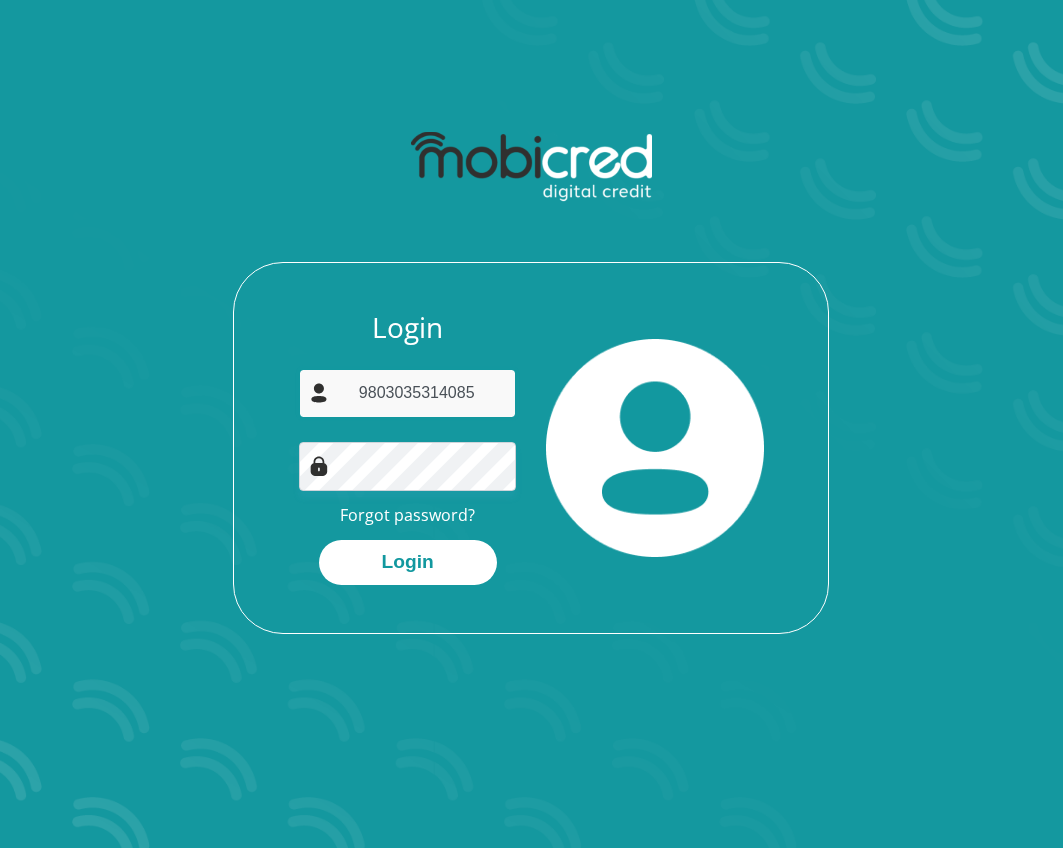 drag, startPoint x: 485, startPoint y: 394, endPoint x: 320, endPoint y: 394, distance: 165 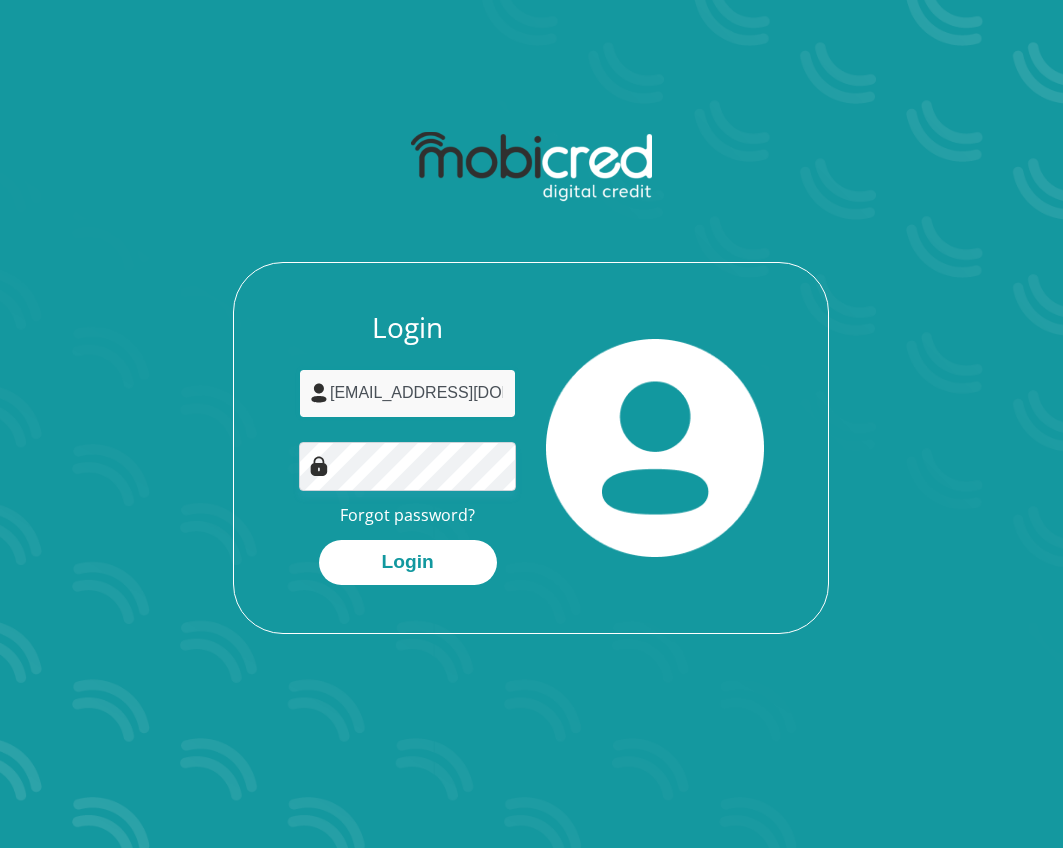 scroll, scrollTop: 0, scrollLeft: 11, axis: horizontal 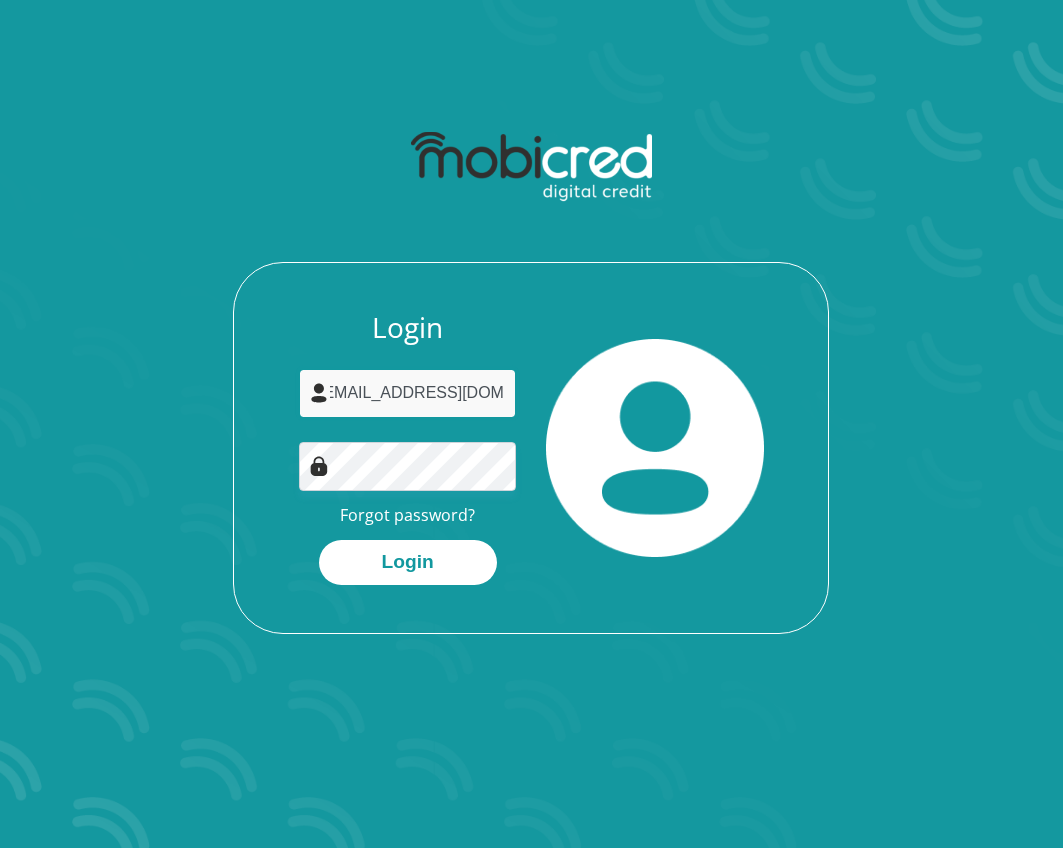 type on "warrickross03@gmail.com" 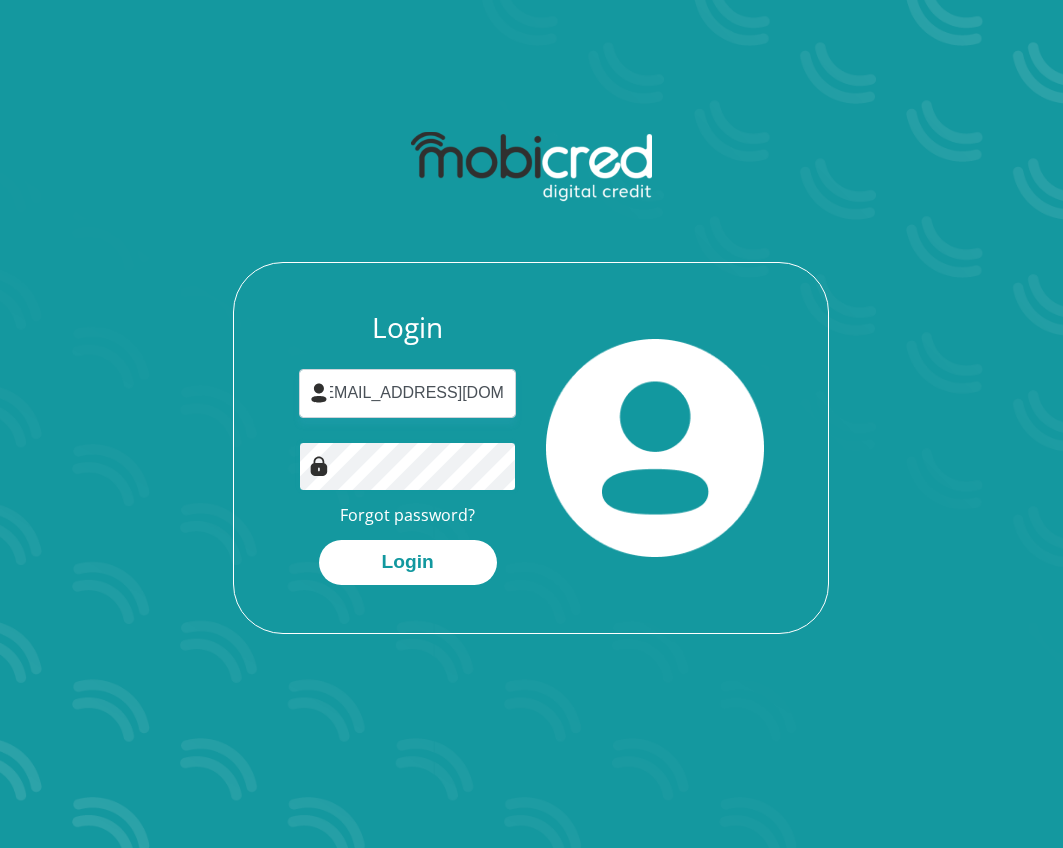 scroll, scrollTop: 0, scrollLeft: 0, axis: both 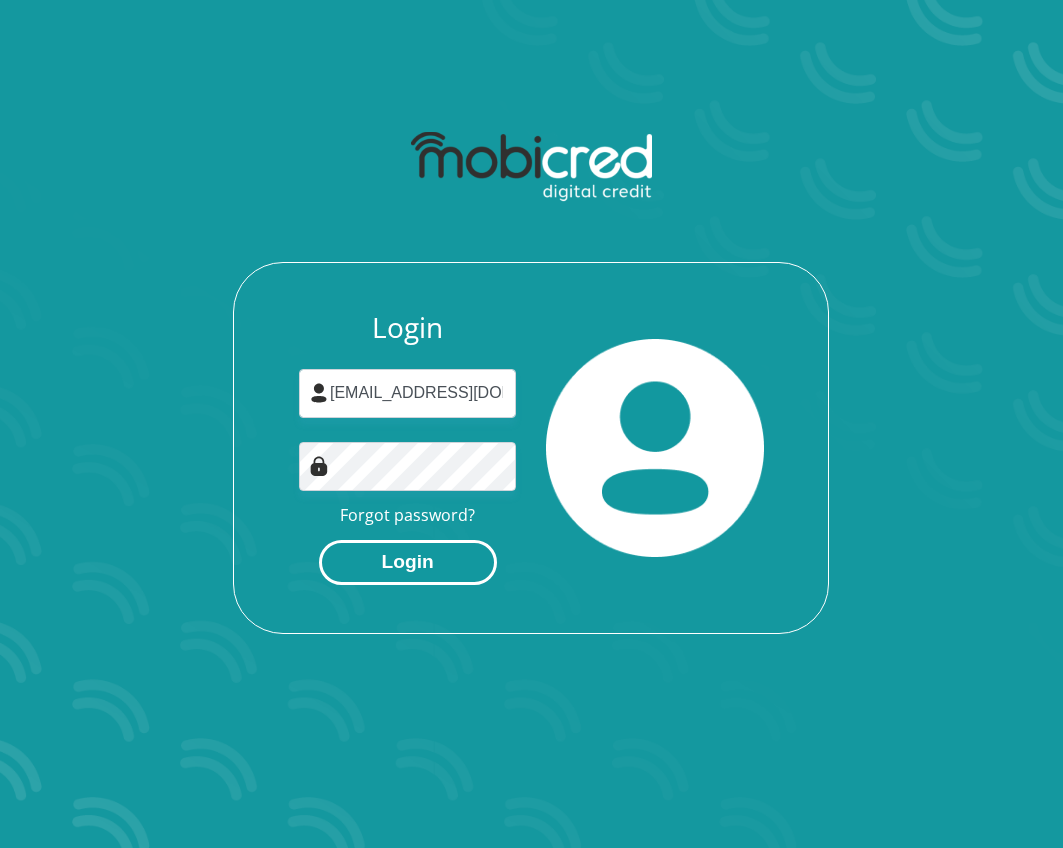 click on "Login" at bounding box center (408, 562) 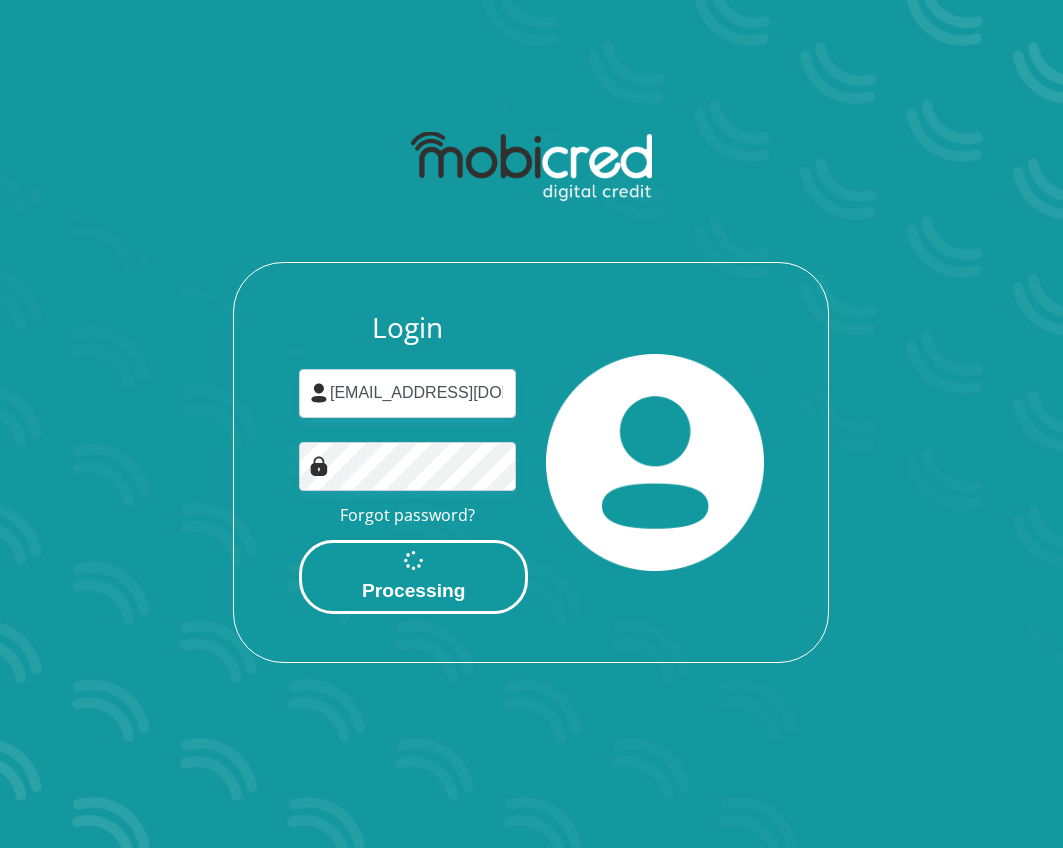 scroll, scrollTop: 0, scrollLeft: 0, axis: both 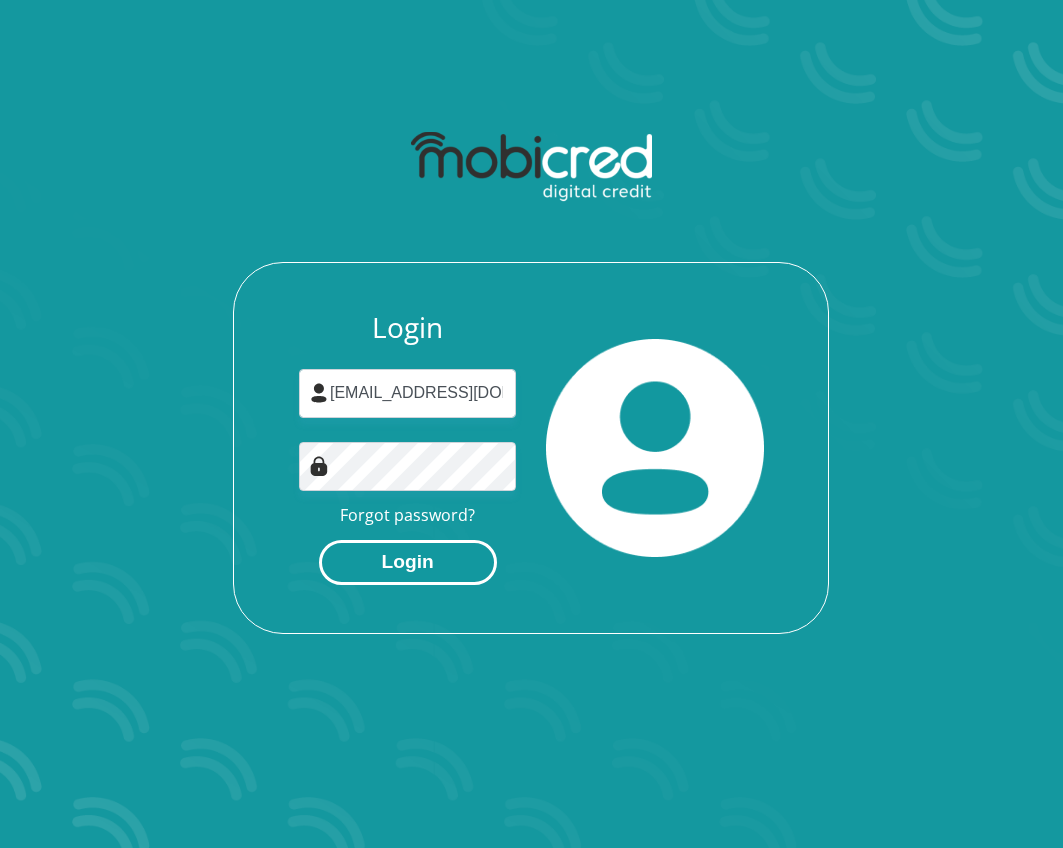 click on "Login" at bounding box center (408, 562) 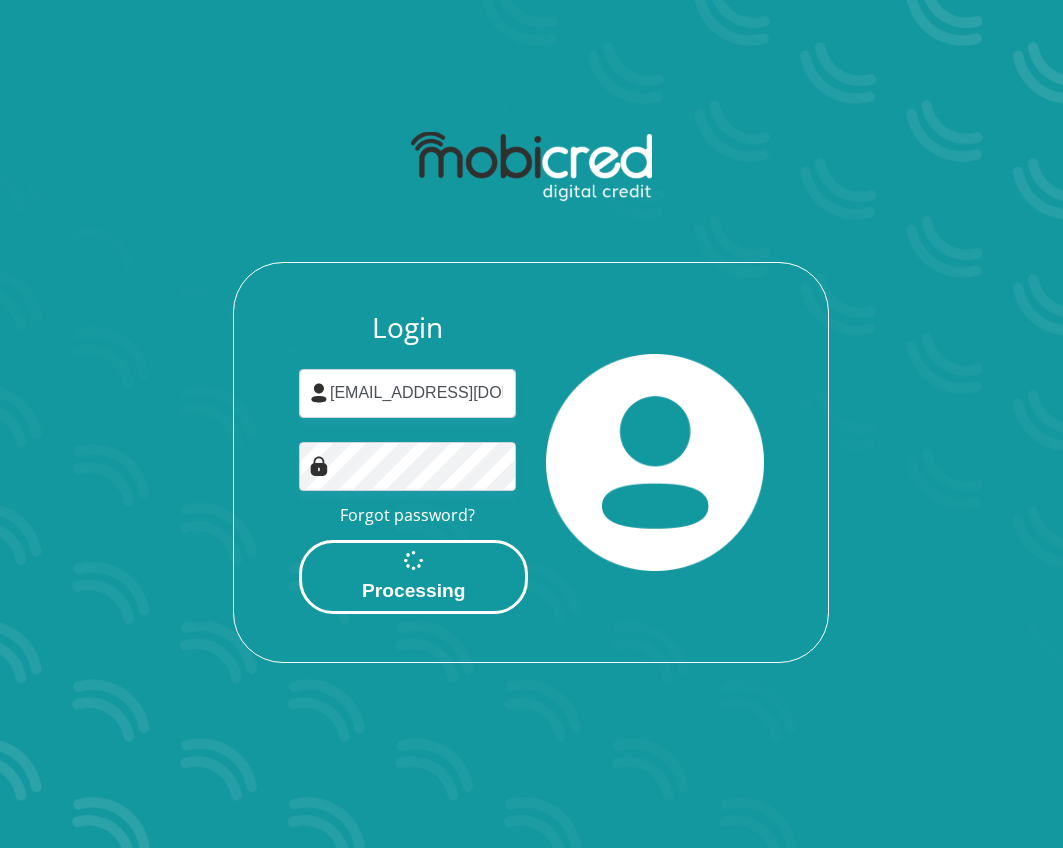 scroll, scrollTop: 0, scrollLeft: 0, axis: both 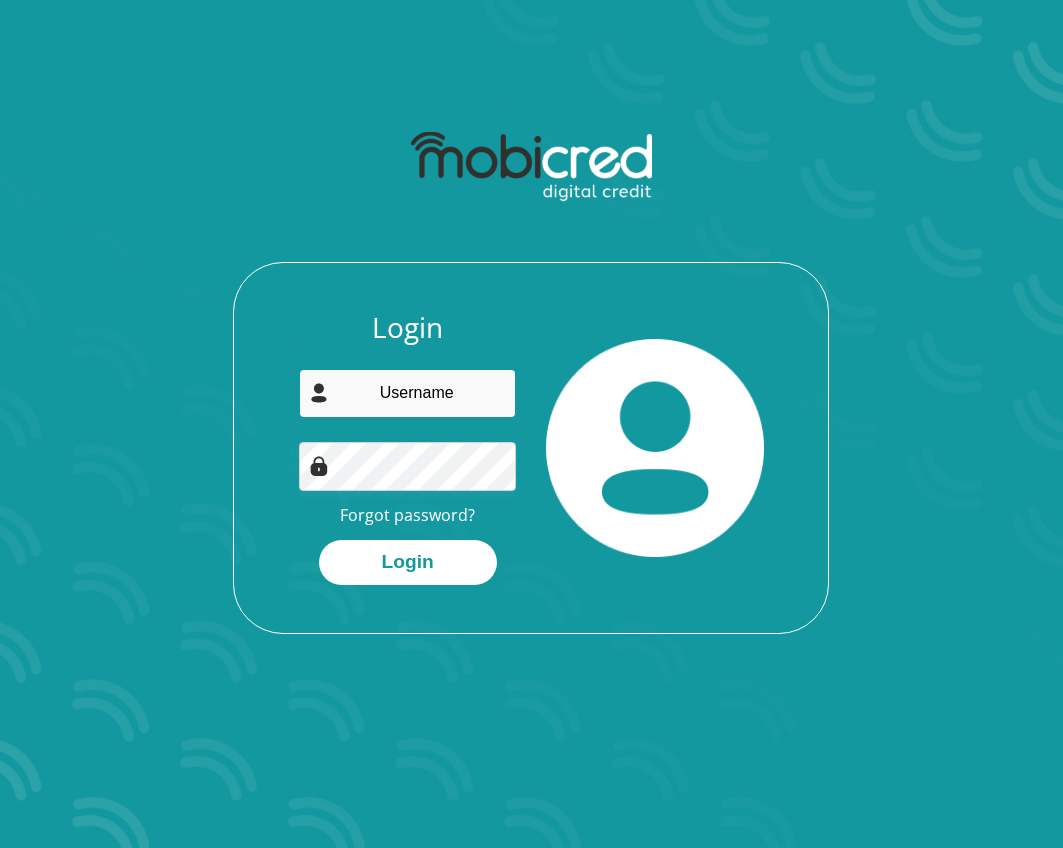 click at bounding box center [407, 393] 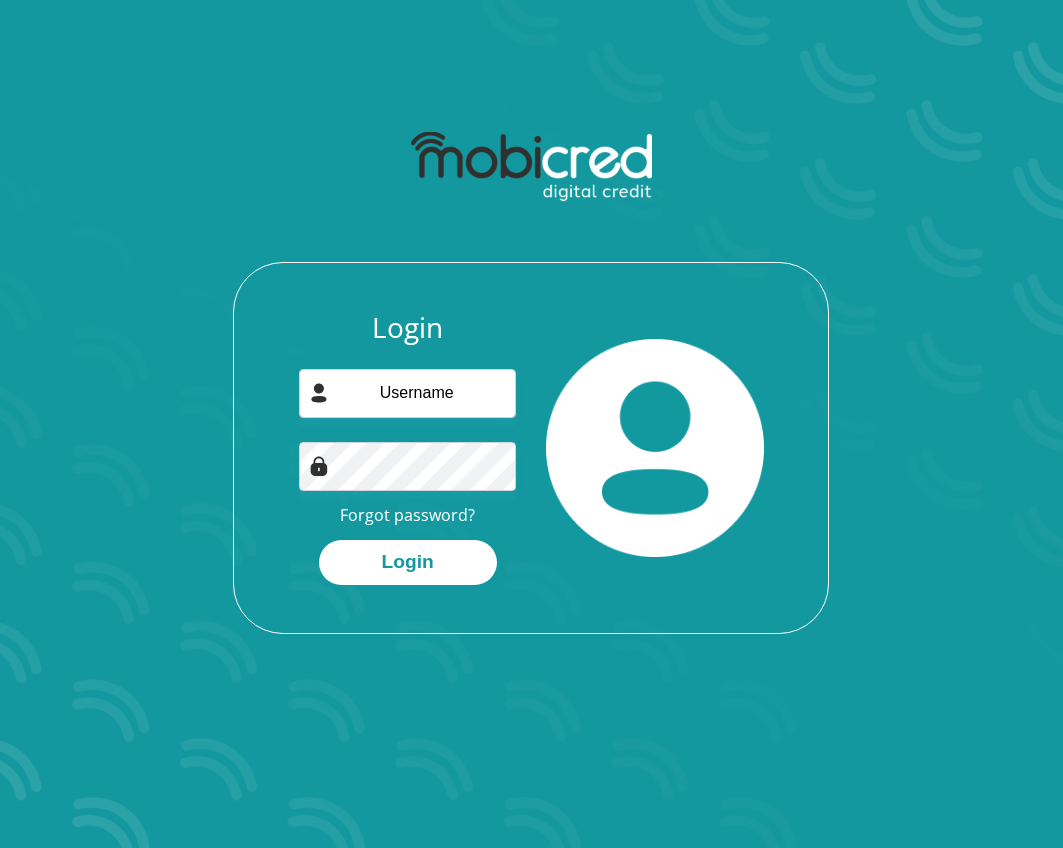 click on "Login
Forgot password?
Login" at bounding box center [407, 448] 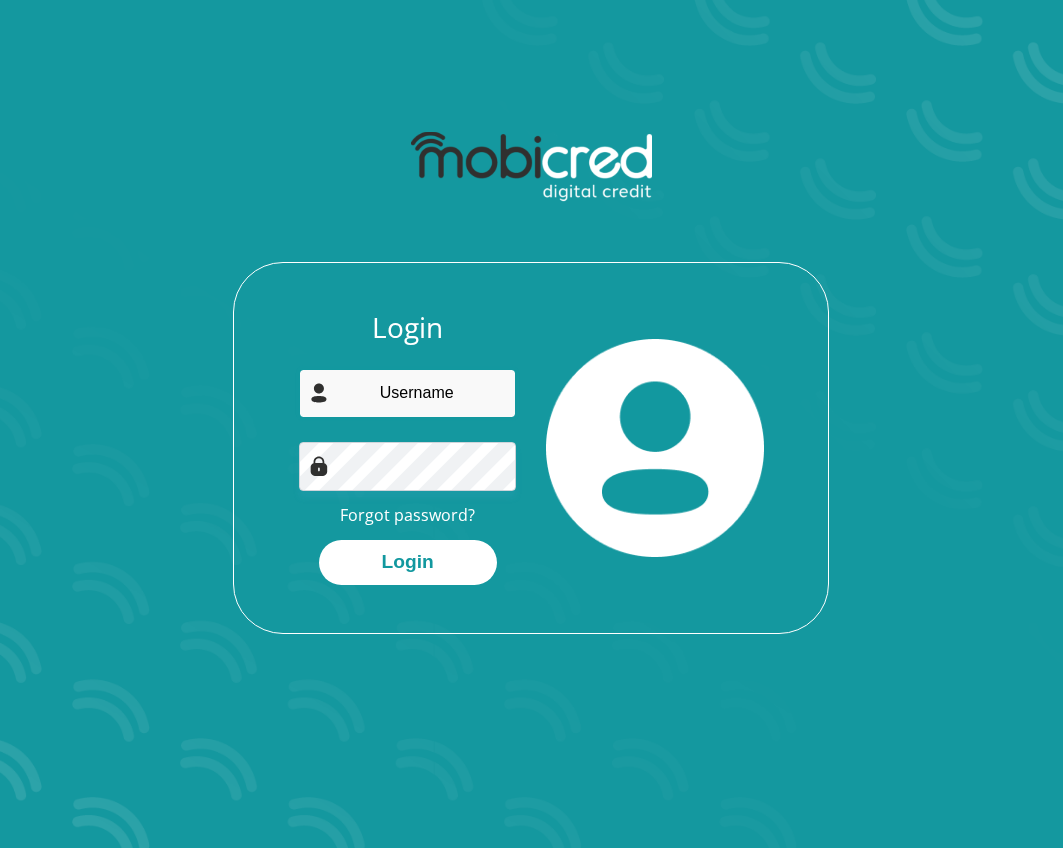 click at bounding box center [407, 393] 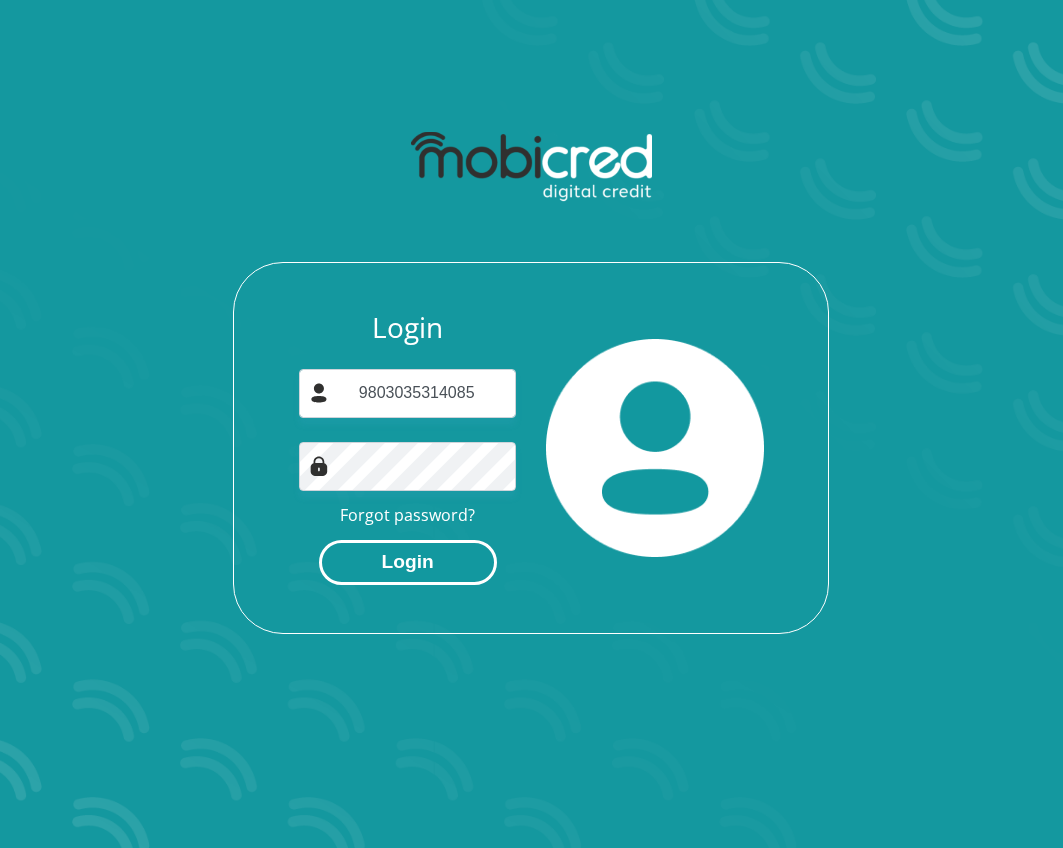 click on "Login" at bounding box center [408, 562] 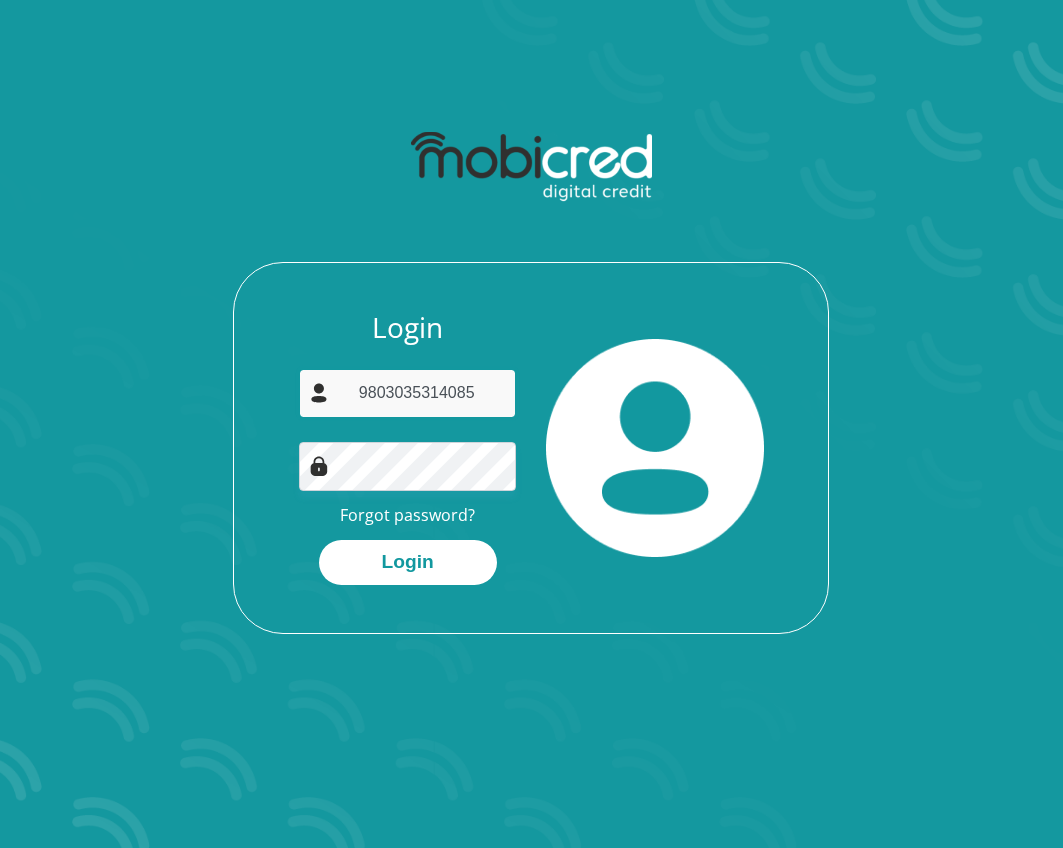 drag, startPoint x: 421, startPoint y: 392, endPoint x: 329, endPoint y: 392, distance: 92 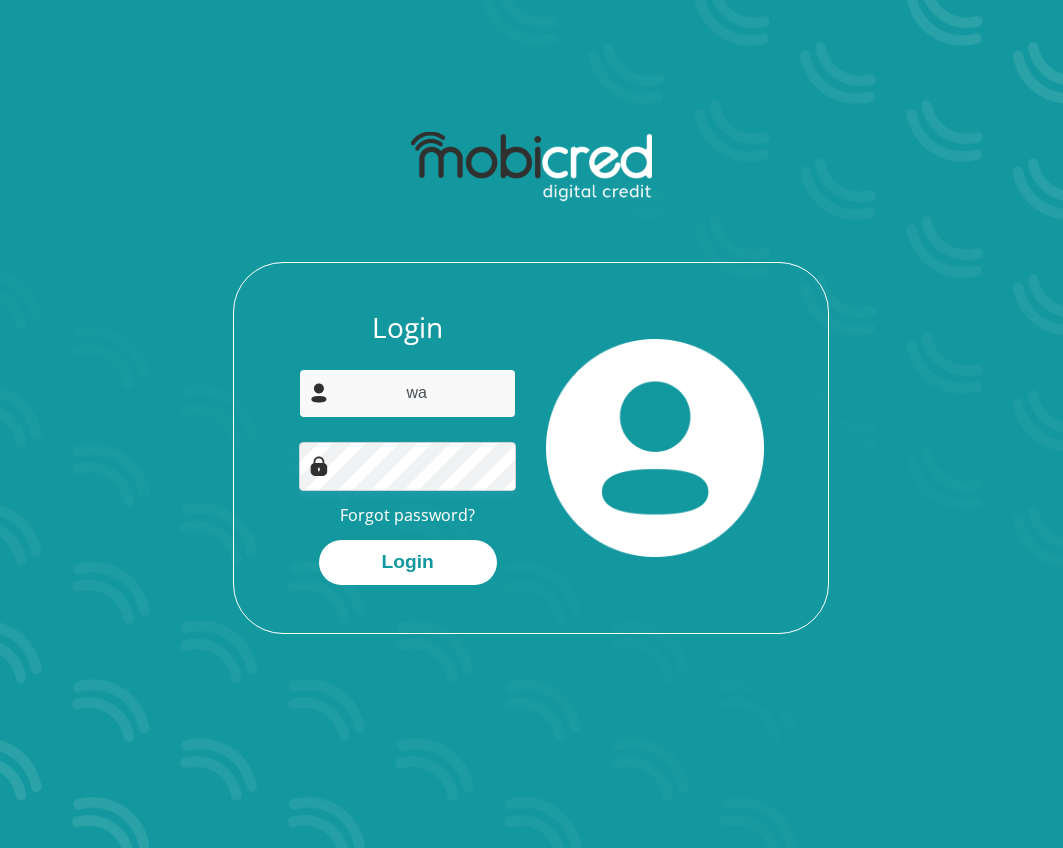 type on "warrickross03@gmail.com" 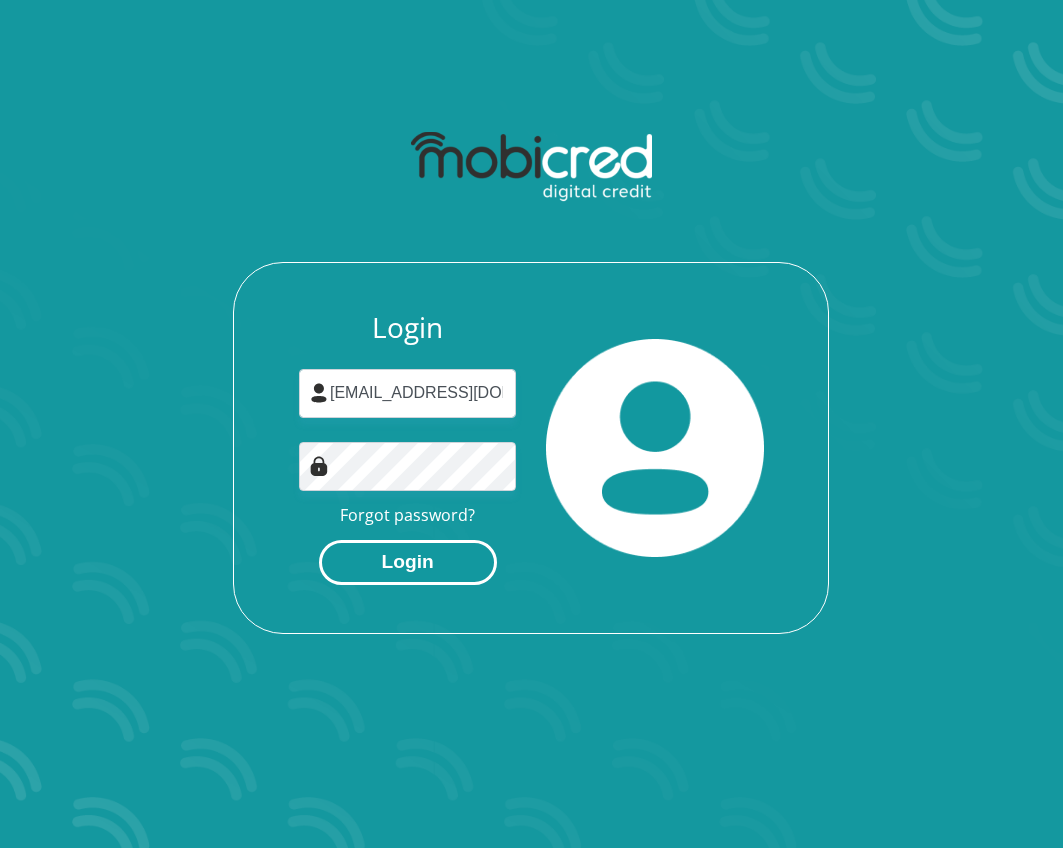 click on "Login" at bounding box center (408, 562) 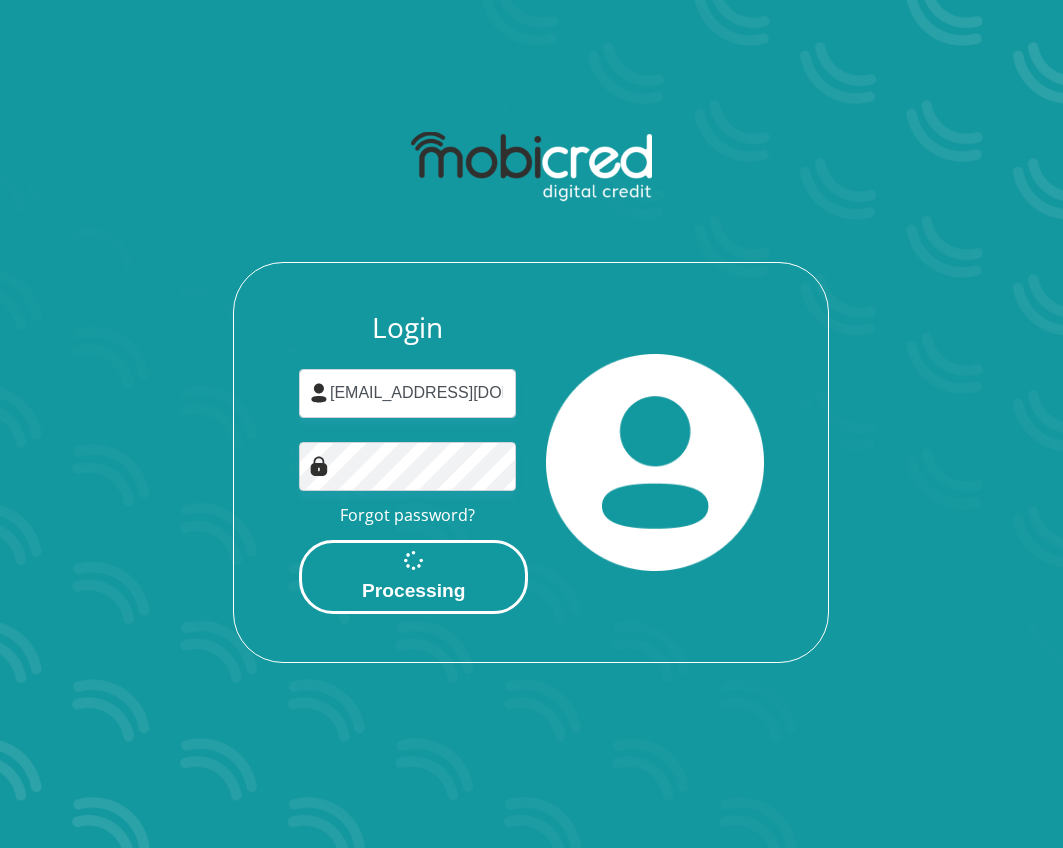 scroll, scrollTop: 0, scrollLeft: 0, axis: both 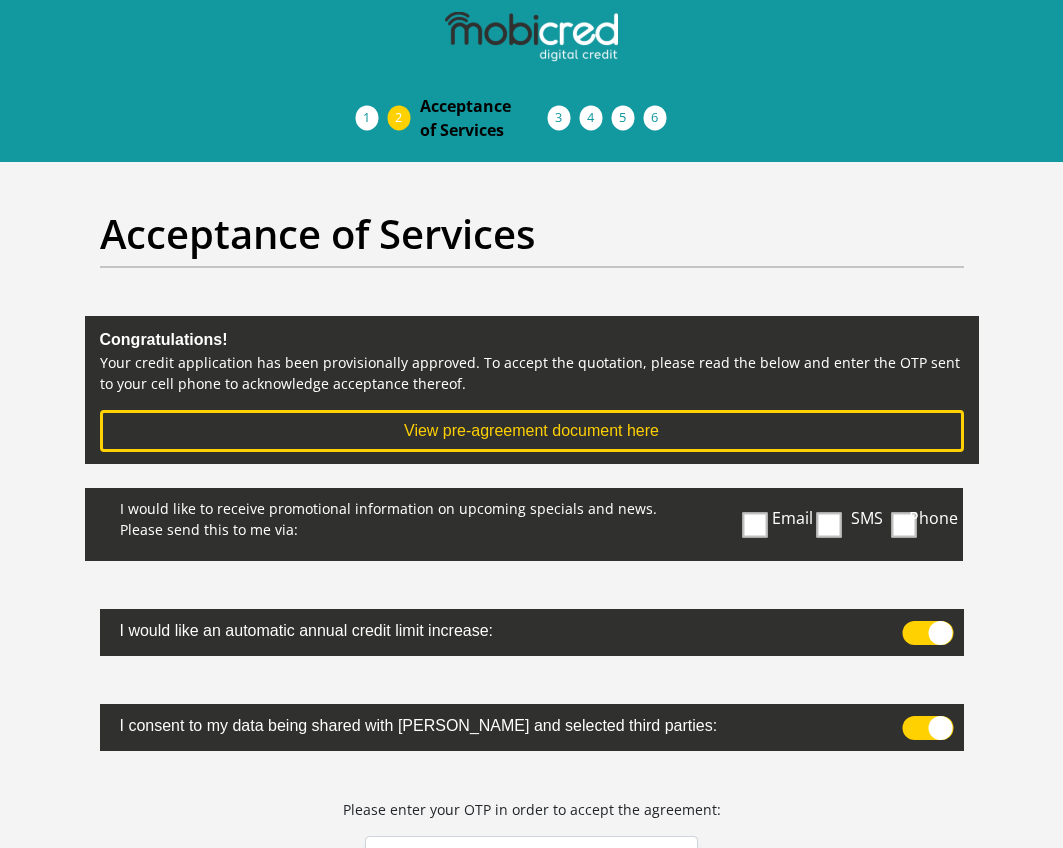 click on "Email" at bounding box center [792, 524] 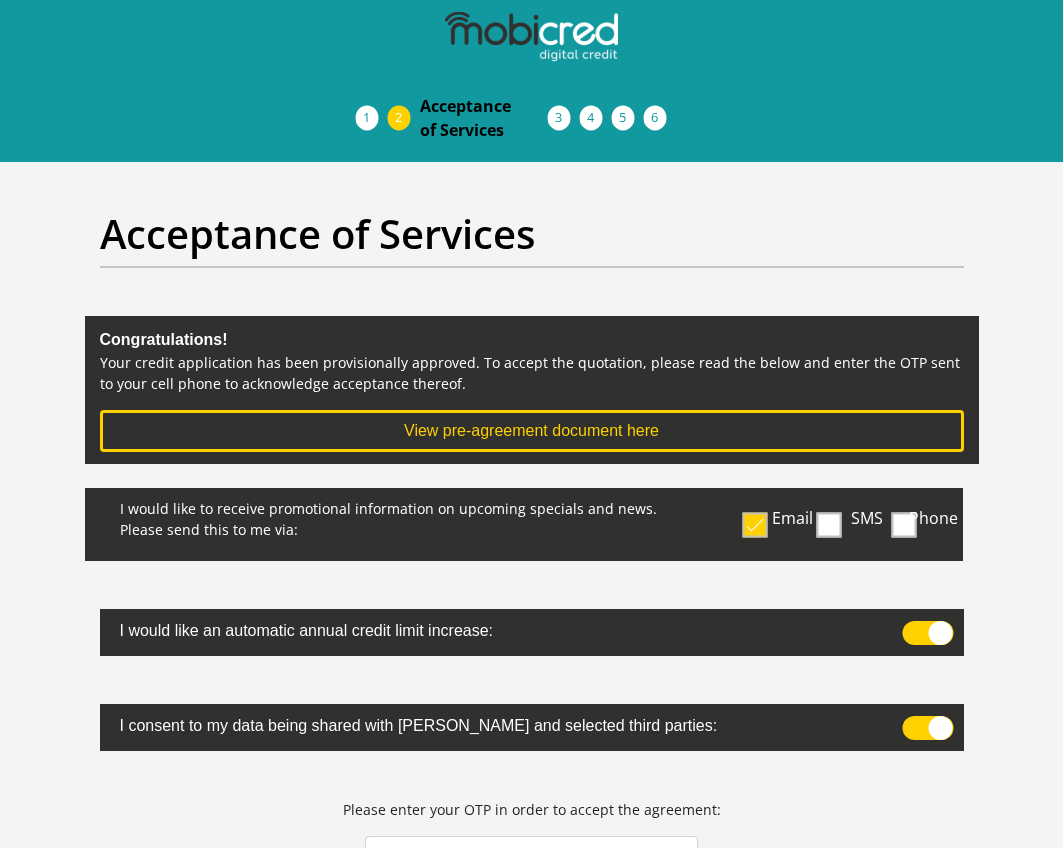 click at bounding box center [829, 524] 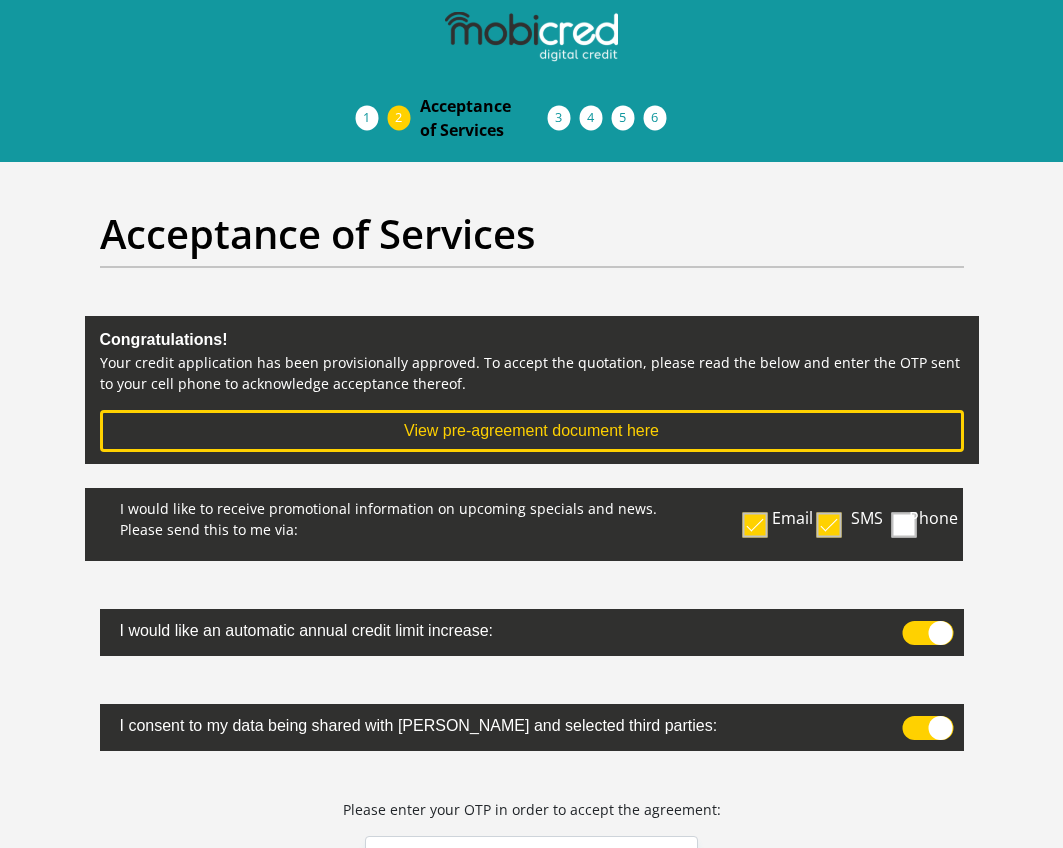 click at bounding box center (755, 524) 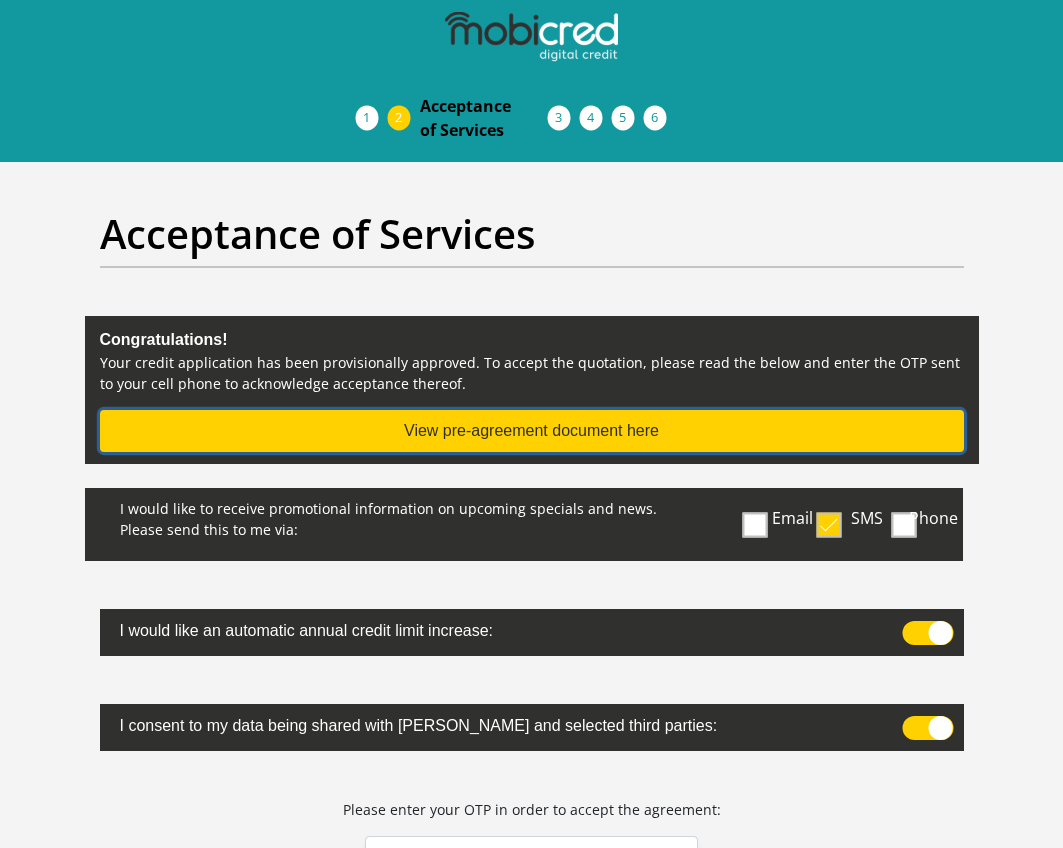 click on "View pre-agreement document here" at bounding box center (532, 431) 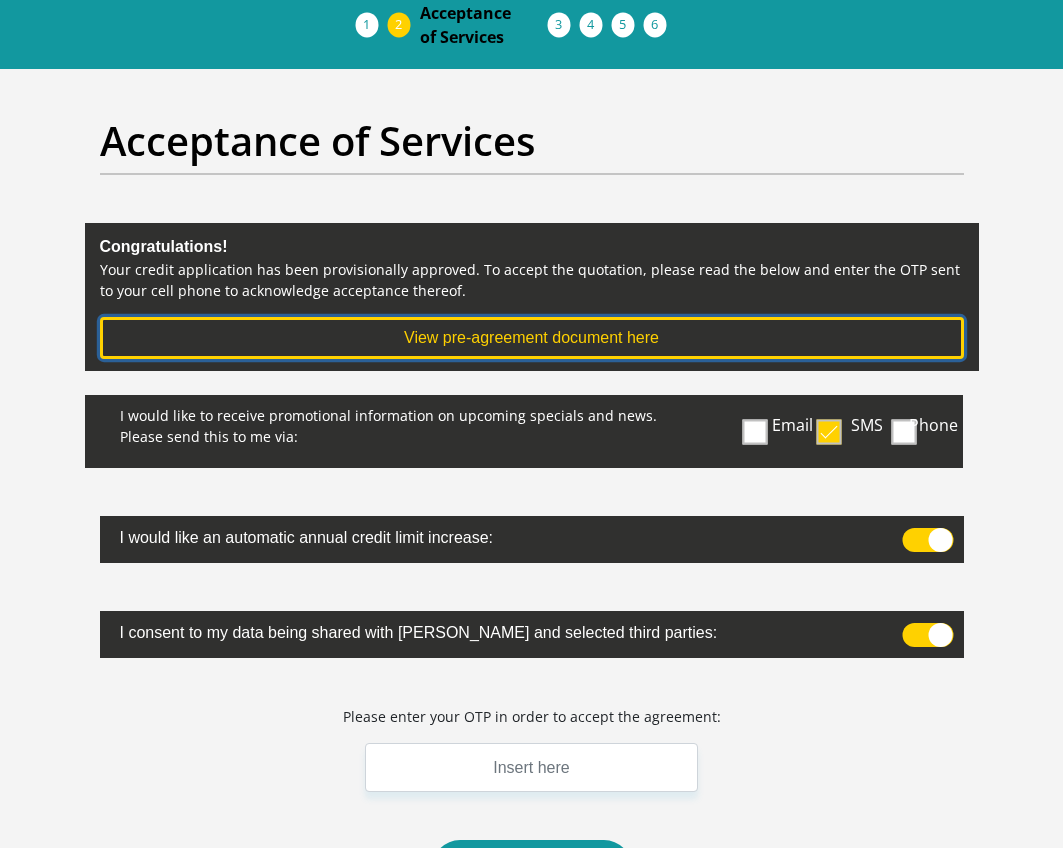 scroll, scrollTop: 0, scrollLeft: 0, axis: both 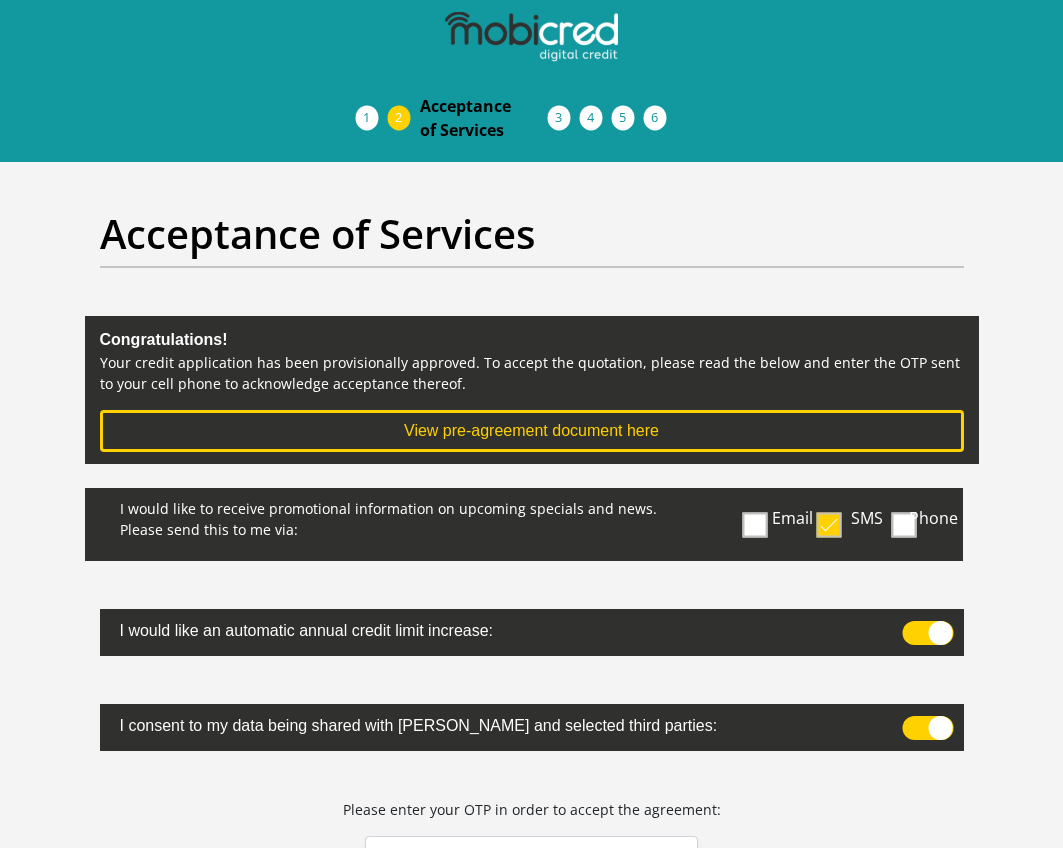 click on "Acceptance  of Services" at bounding box center (484, 118) 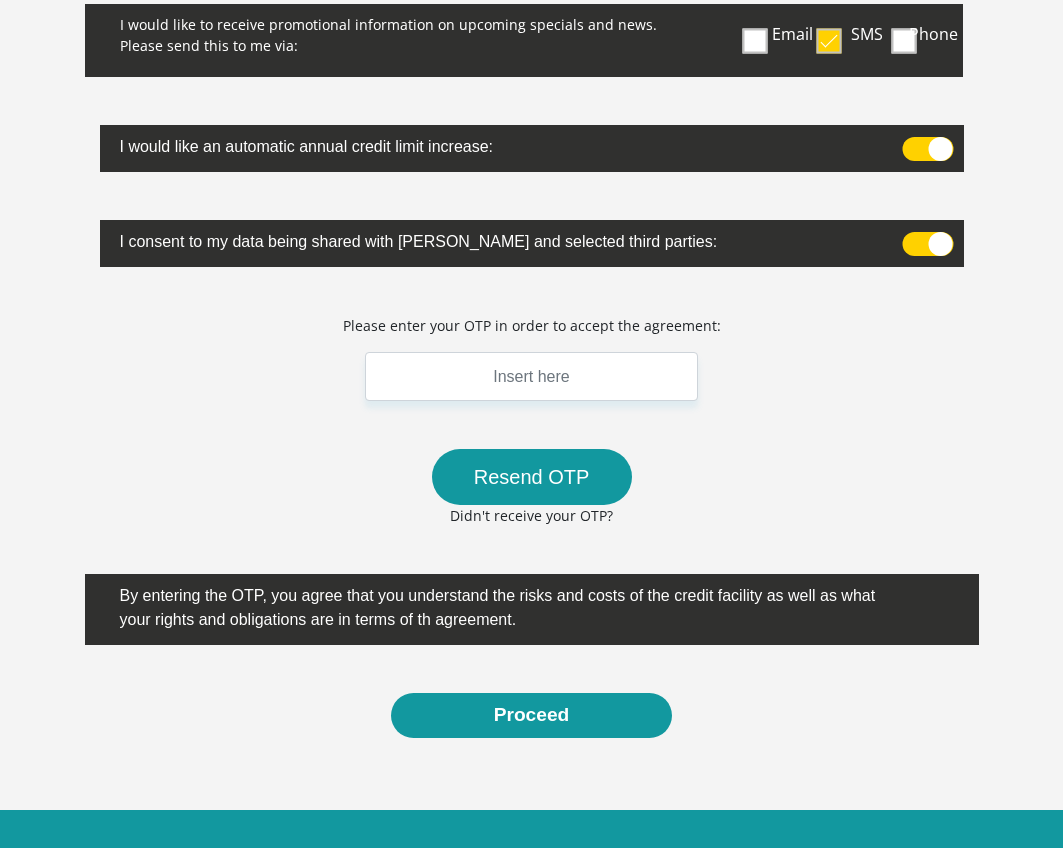 scroll, scrollTop: 560, scrollLeft: 0, axis: vertical 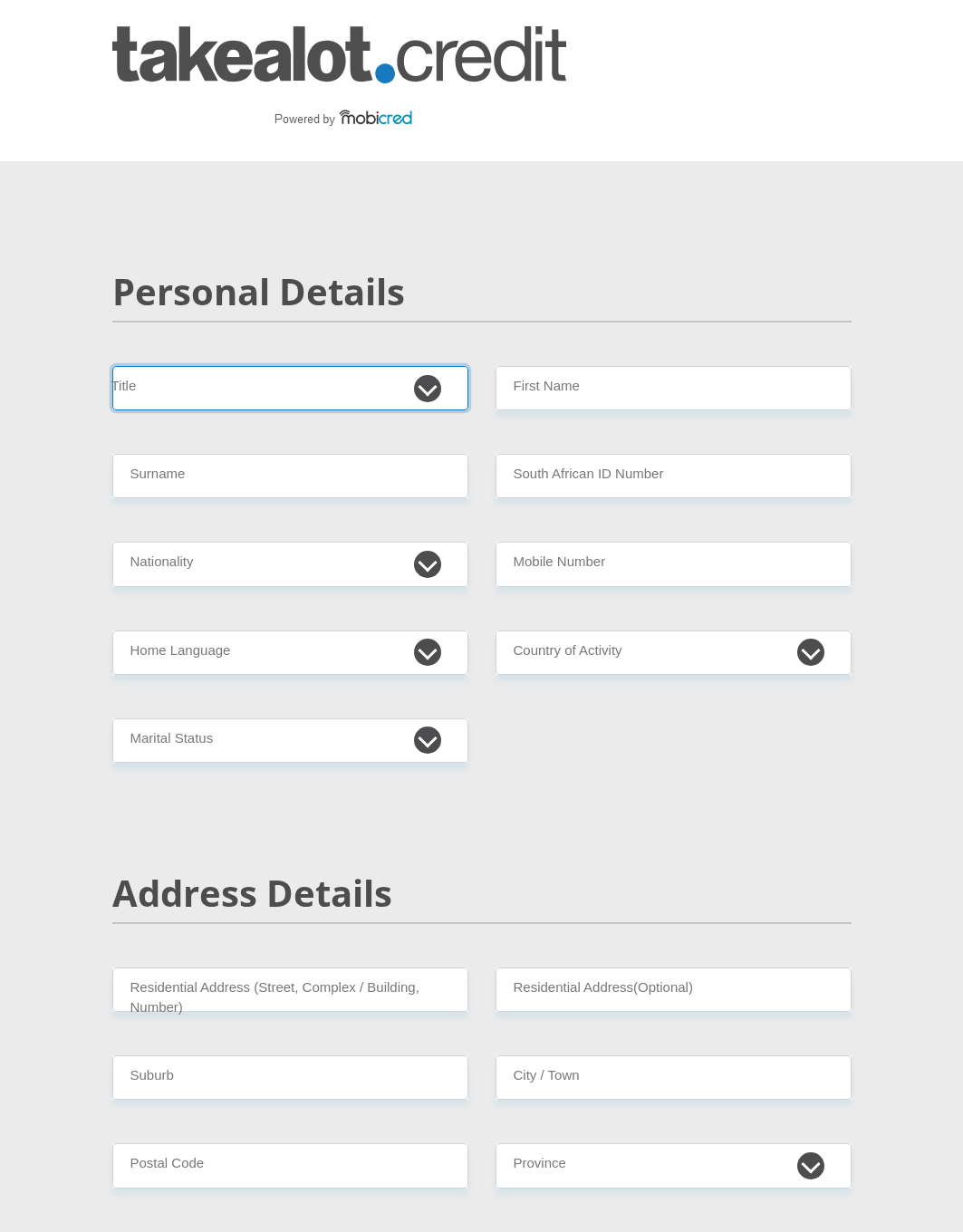 drag, startPoint x: 0, startPoint y: 0, endPoint x: 232, endPoint y: 376, distance: 441.81444 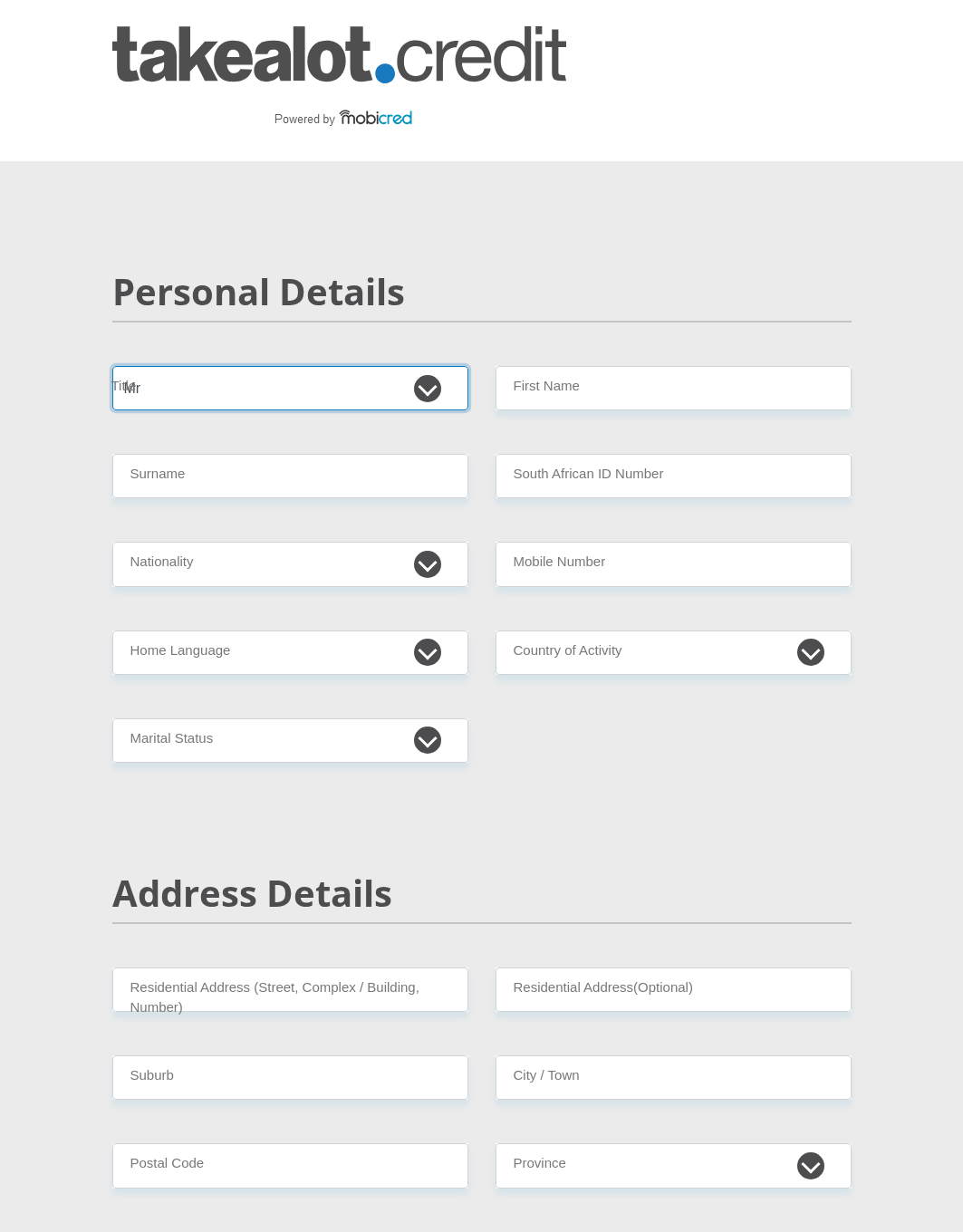 click on "Mr
Ms
Mrs
Dr
[PERSON_NAME]" at bounding box center (290, 388) 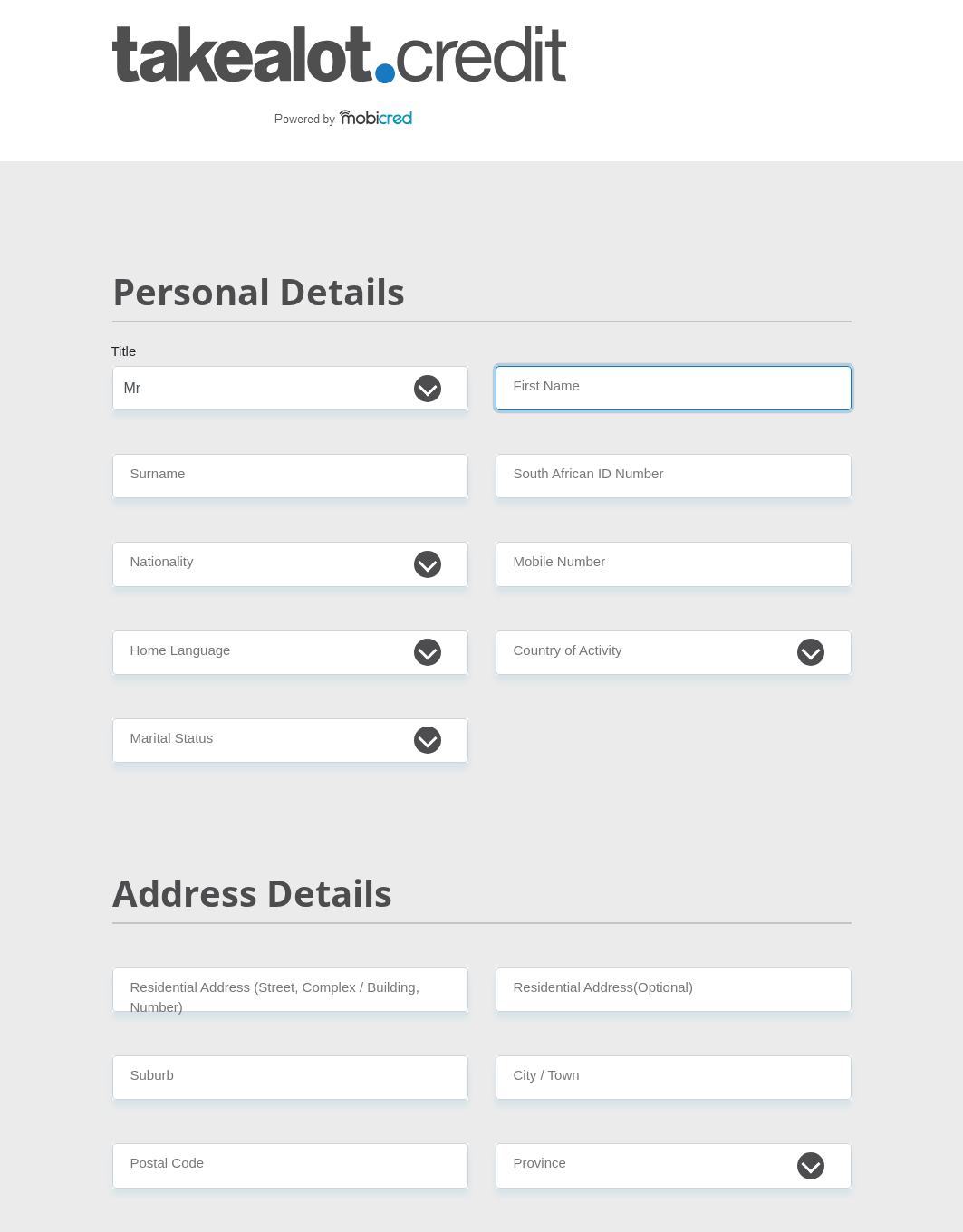 click on "First Name" at bounding box center (673, 388) 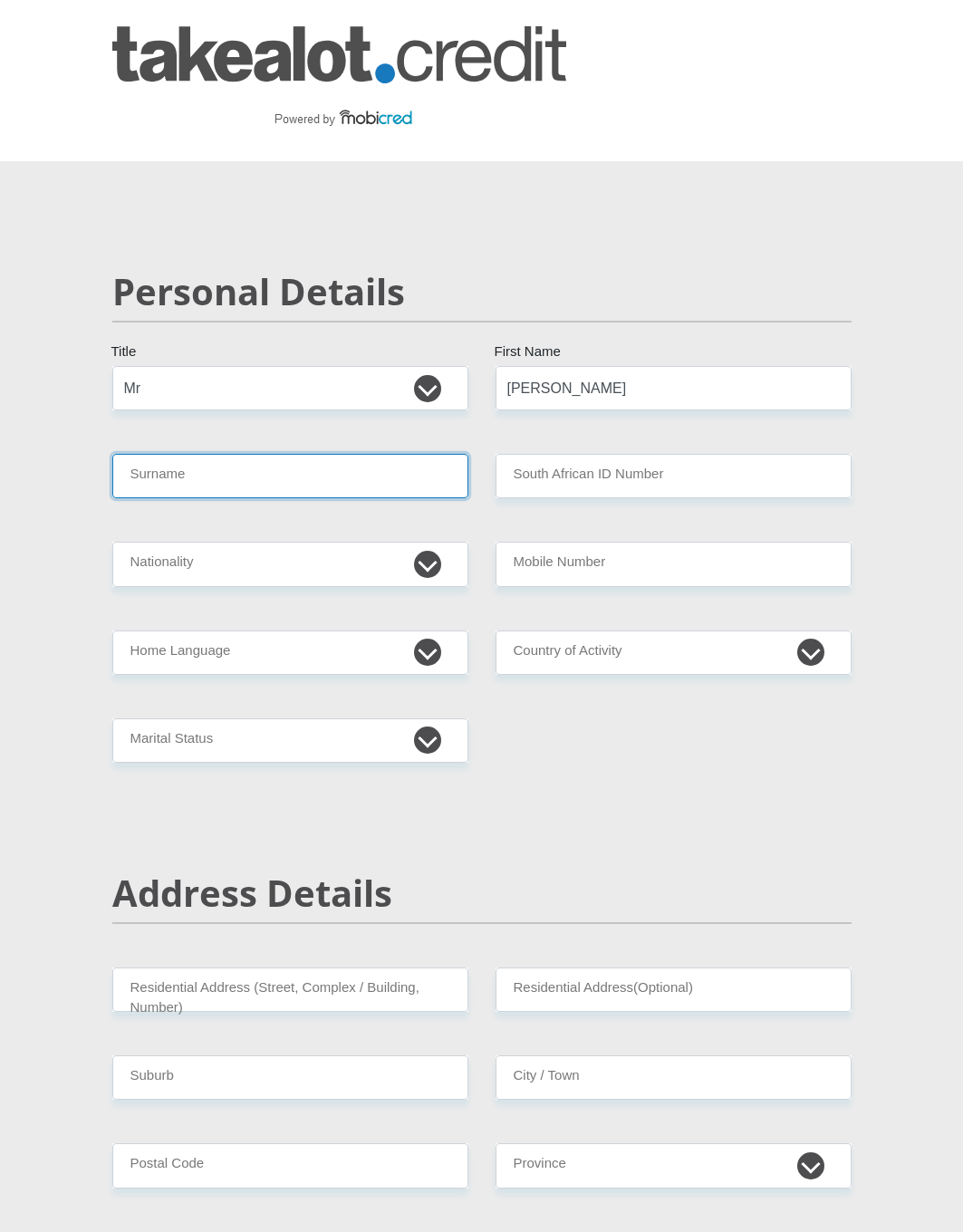 type on "Ross" 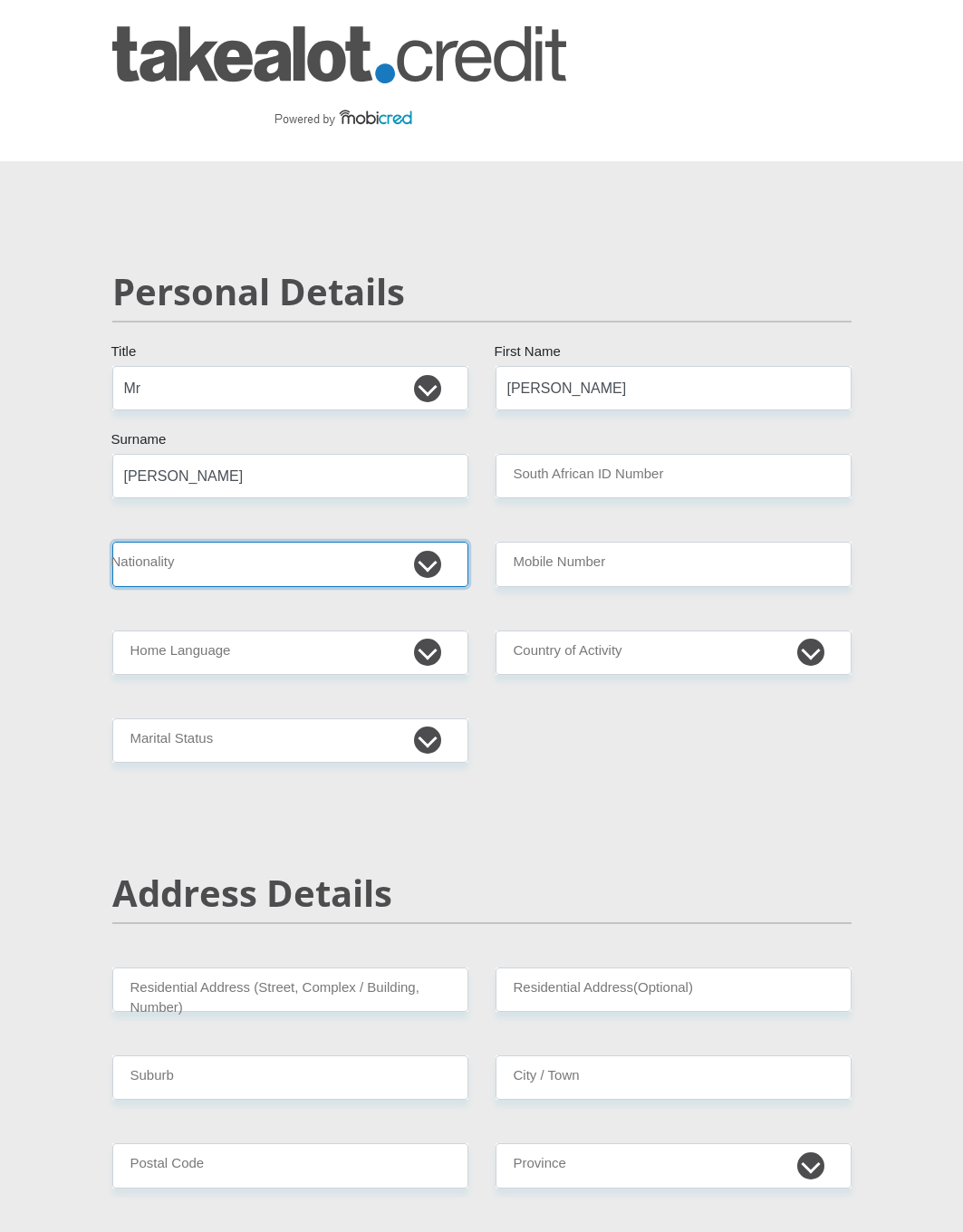 select on "ZAF" 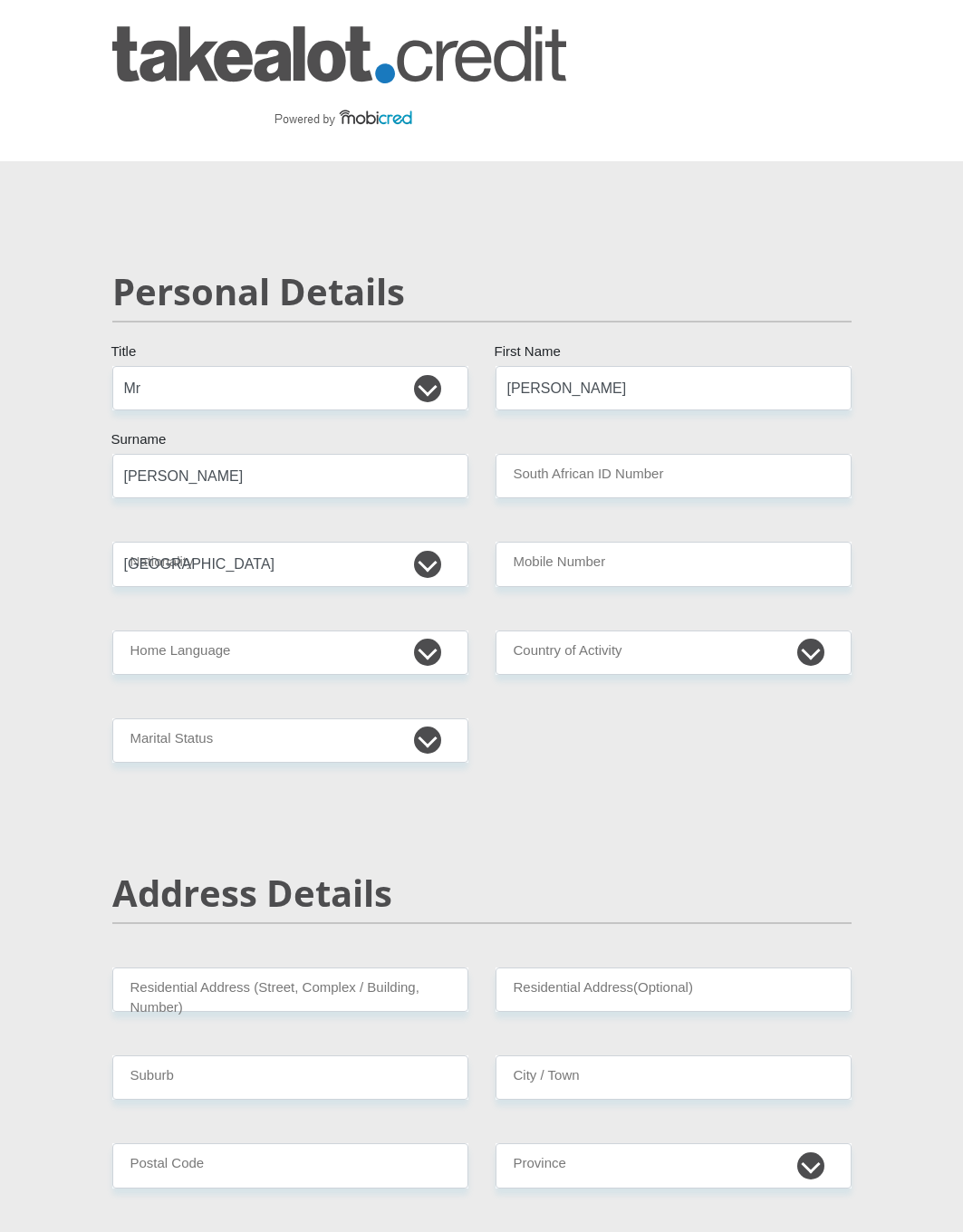 type on "0827743363" 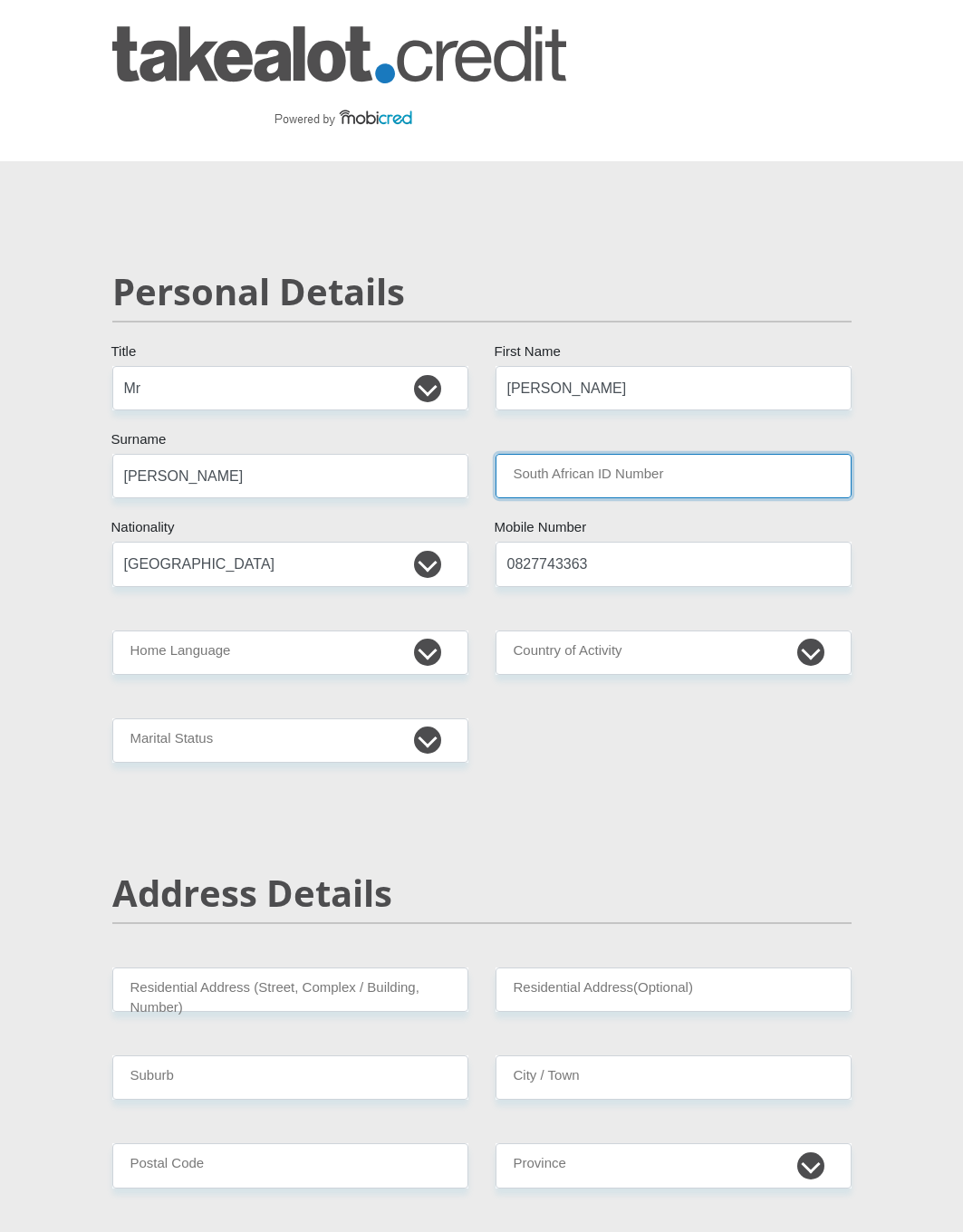 click on "South African ID Number" at bounding box center (673, 476) 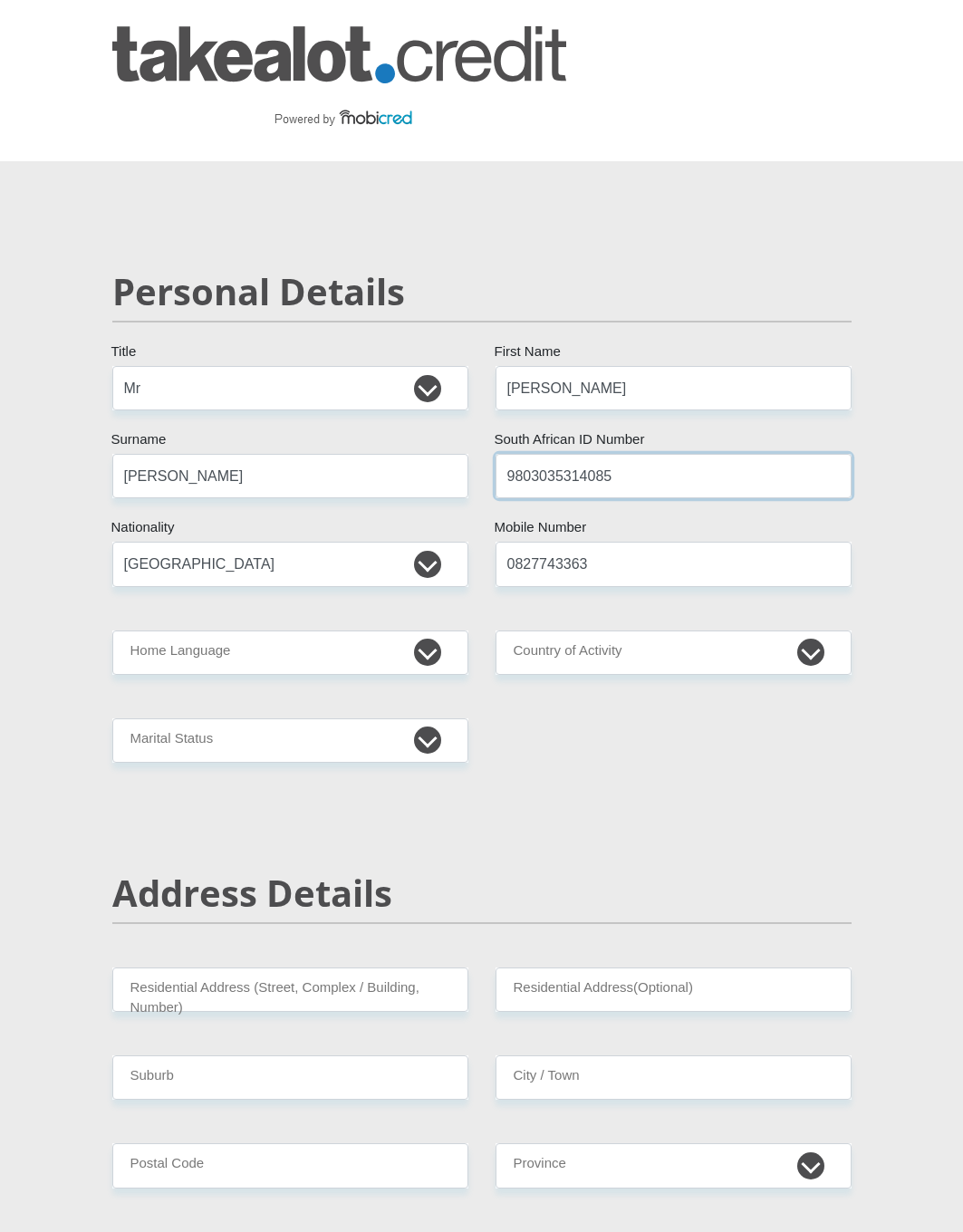 type on "9803035314085" 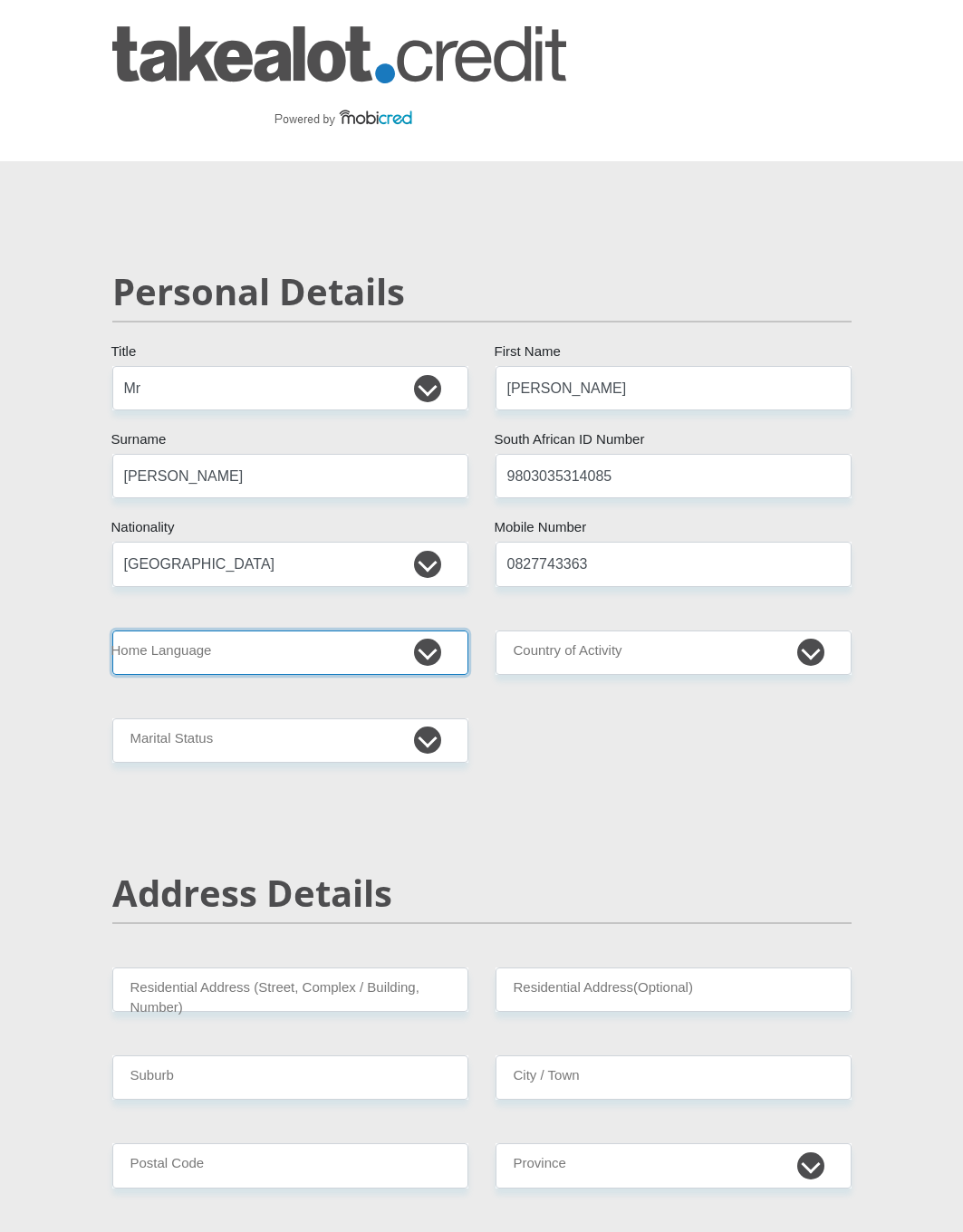 click on "Afrikaans
English
Sepedi
South Ndebele
Southern Sotho
Swati
Tsonga
Tswana
Venda
Xhosa
Zulu
Other" at bounding box center (290, 652) 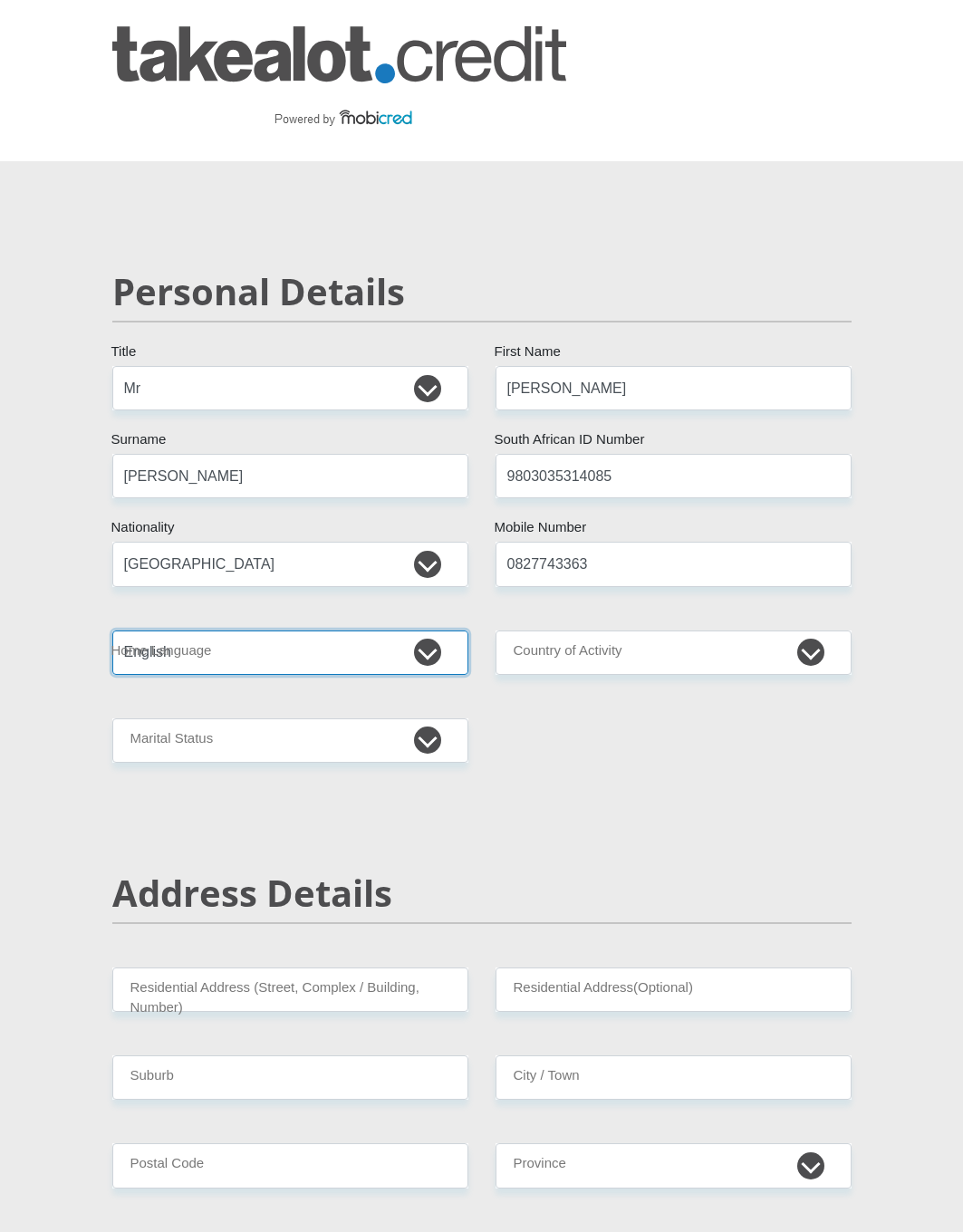 click on "Afrikaans
English
Sepedi
South Ndebele
Southern Sotho
Swati
Tsonga
Tswana
Venda
Xhosa
Zulu
Other" at bounding box center [290, 652] 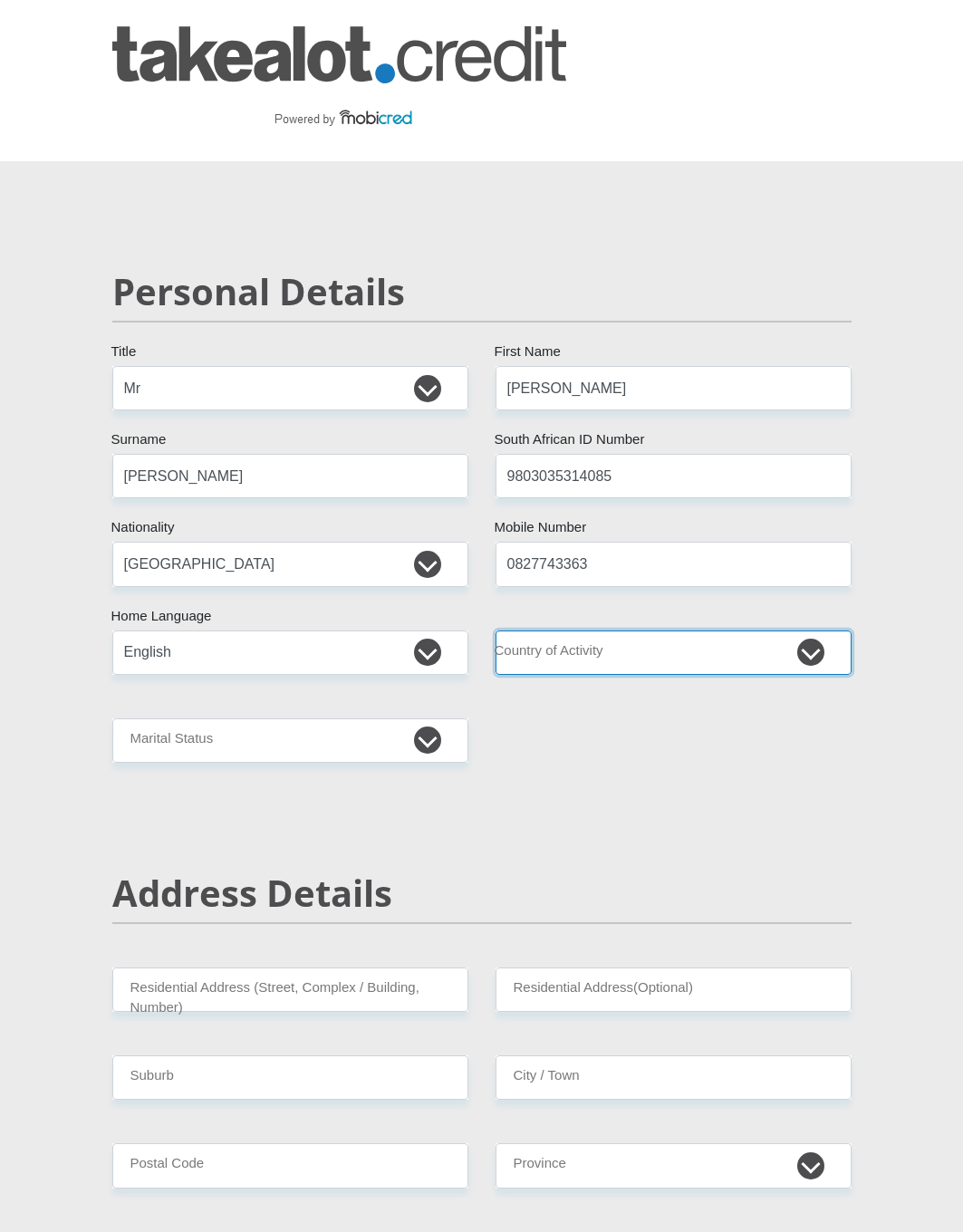 click on "South Africa
Afghanistan
Aland Islands
Albania
Algeria
America Samoa
American Virgin Islands
Andorra
Angola
Anguilla
Antarctica
Antigua and Barbuda
Argentina
Armenia
Aruba
Ascension Island
Australia
Austria
Azerbaijan
Chad" at bounding box center [673, 652] 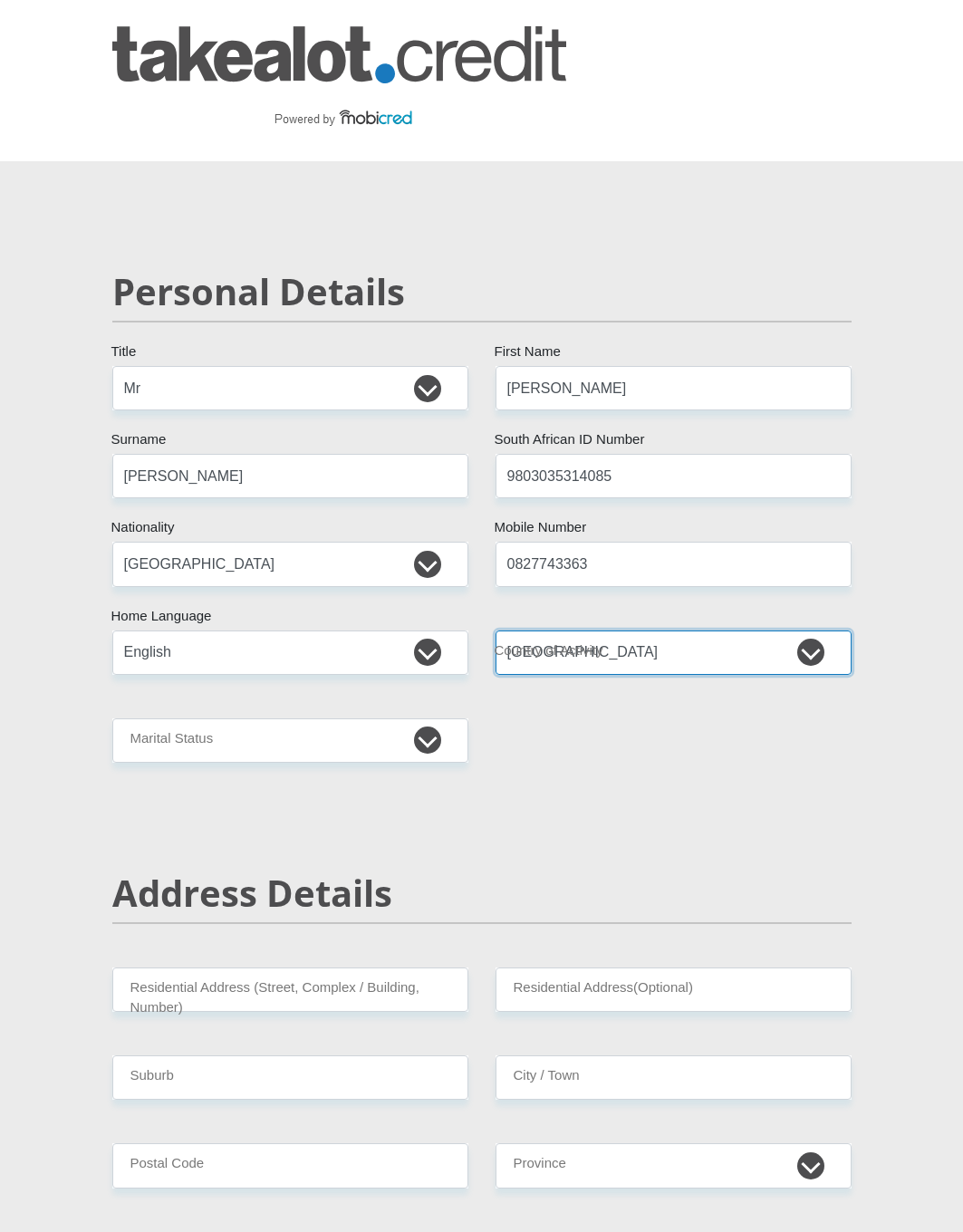 click on "South Africa
Afghanistan
Aland Islands
Albania
Algeria
America Samoa
American Virgin Islands
Andorra
Angola
Anguilla
Antarctica
Antigua and Barbuda
Argentina
Armenia
Aruba
Ascension Island
Australia
Austria
Azerbaijan
Chad" at bounding box center [673, 652] 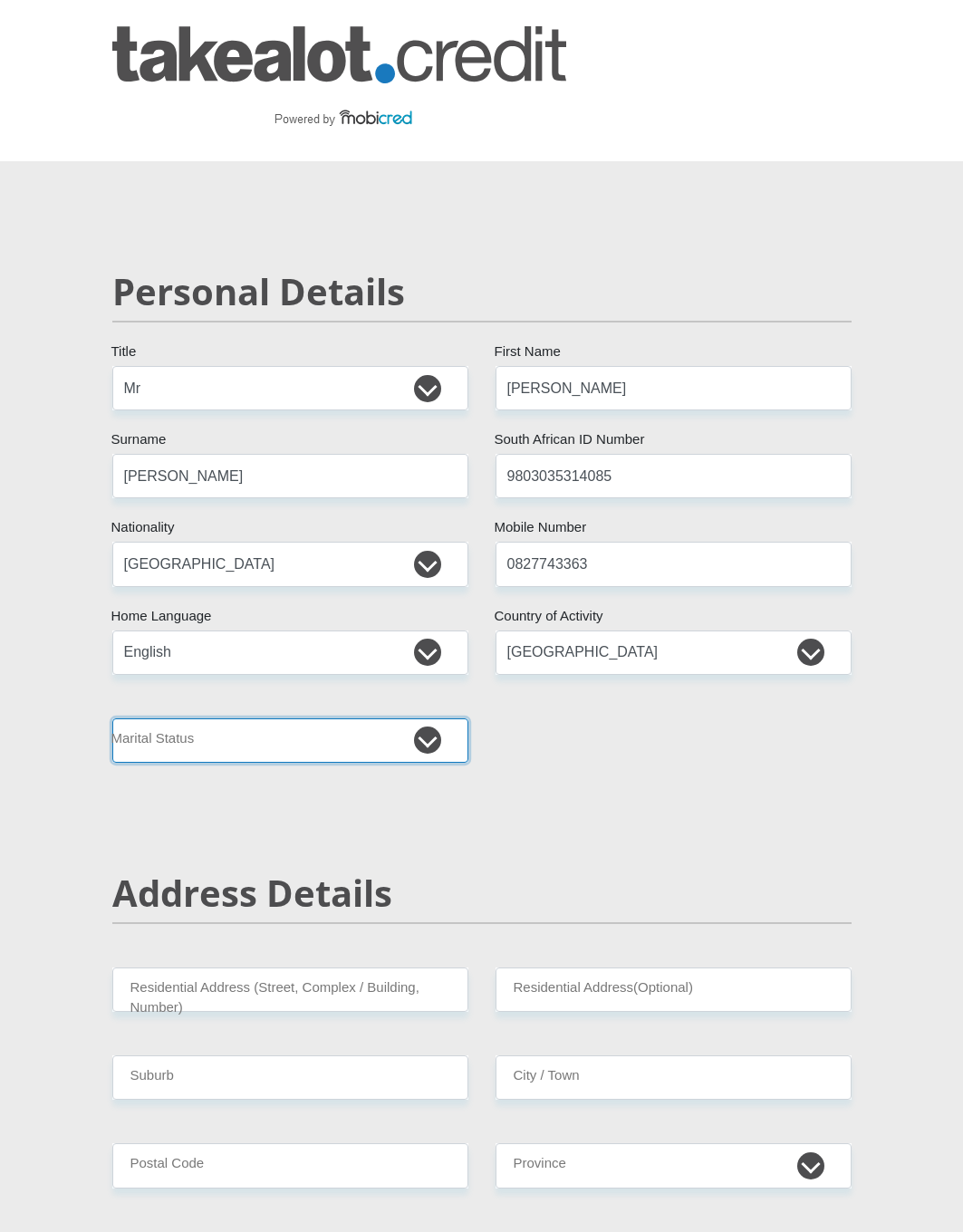 click on "Married ANC
Single
Divorced
Widowed
Married COP or Customary Law" at bounding box center [290, 740] 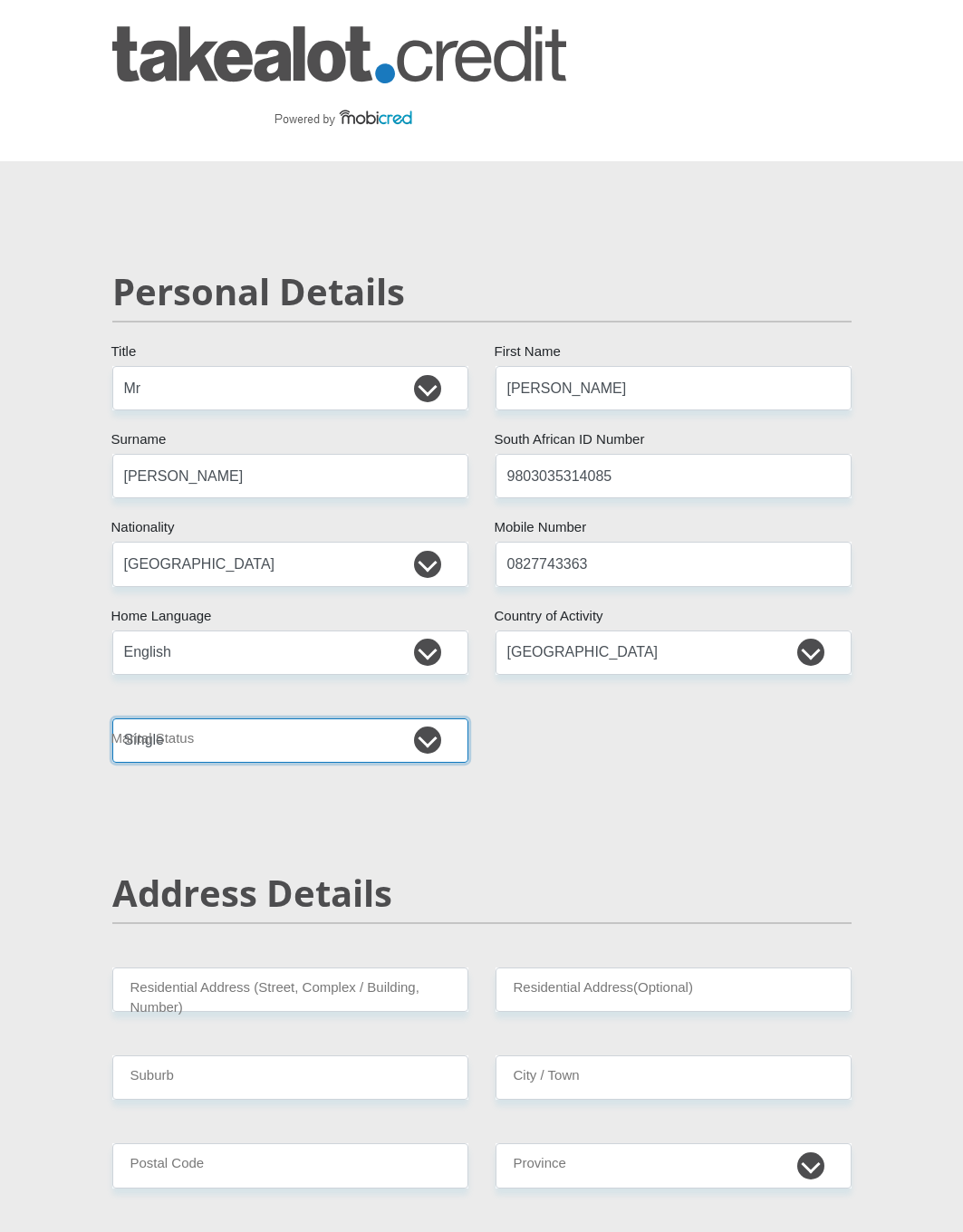 click on "Married ANC
Single
Divorced
Widowed
Married COP or Customary Law" at bounding box center [290, 740] 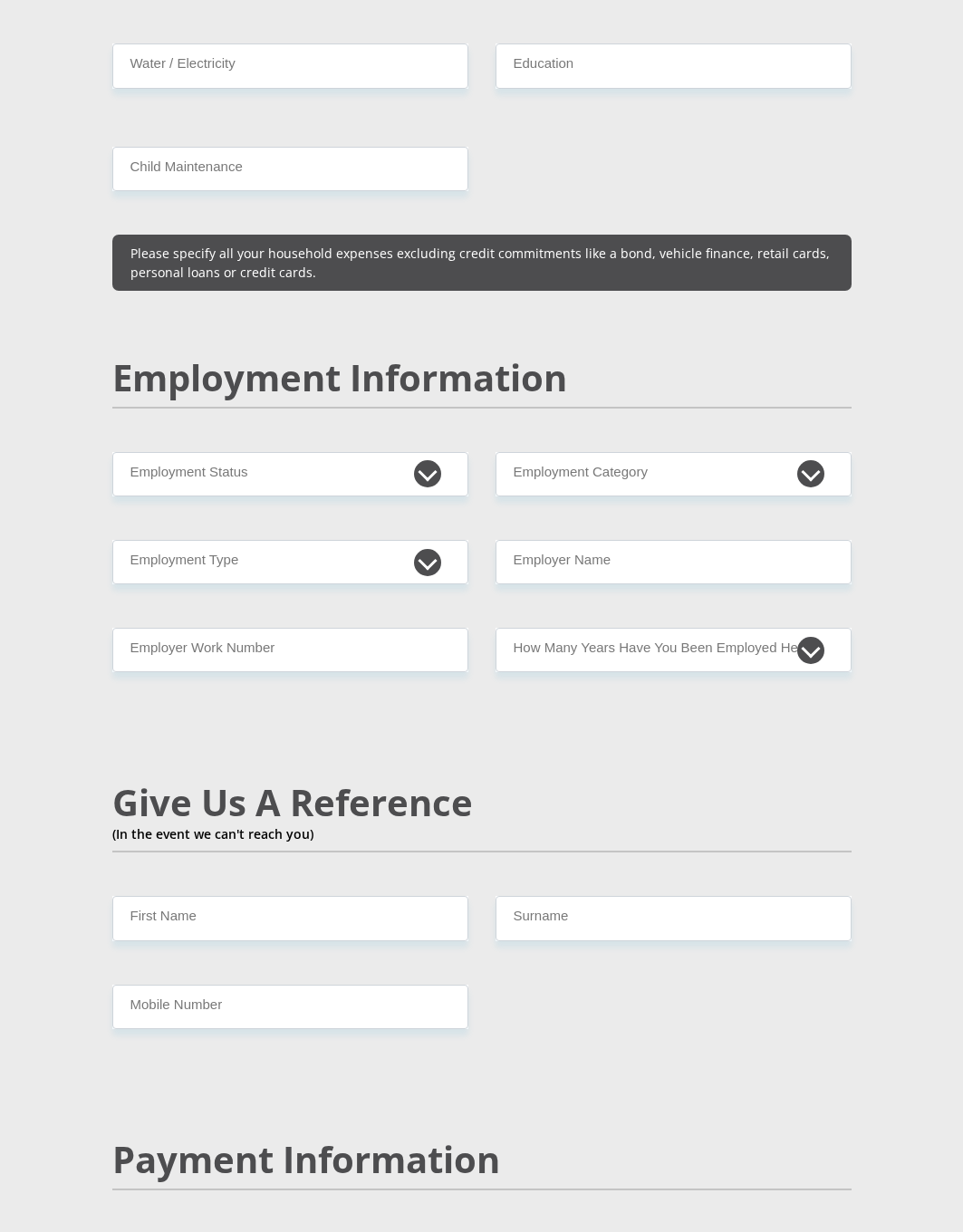 scroll, scrollTop: 2899, scrollLeft: 0, axis: vertical 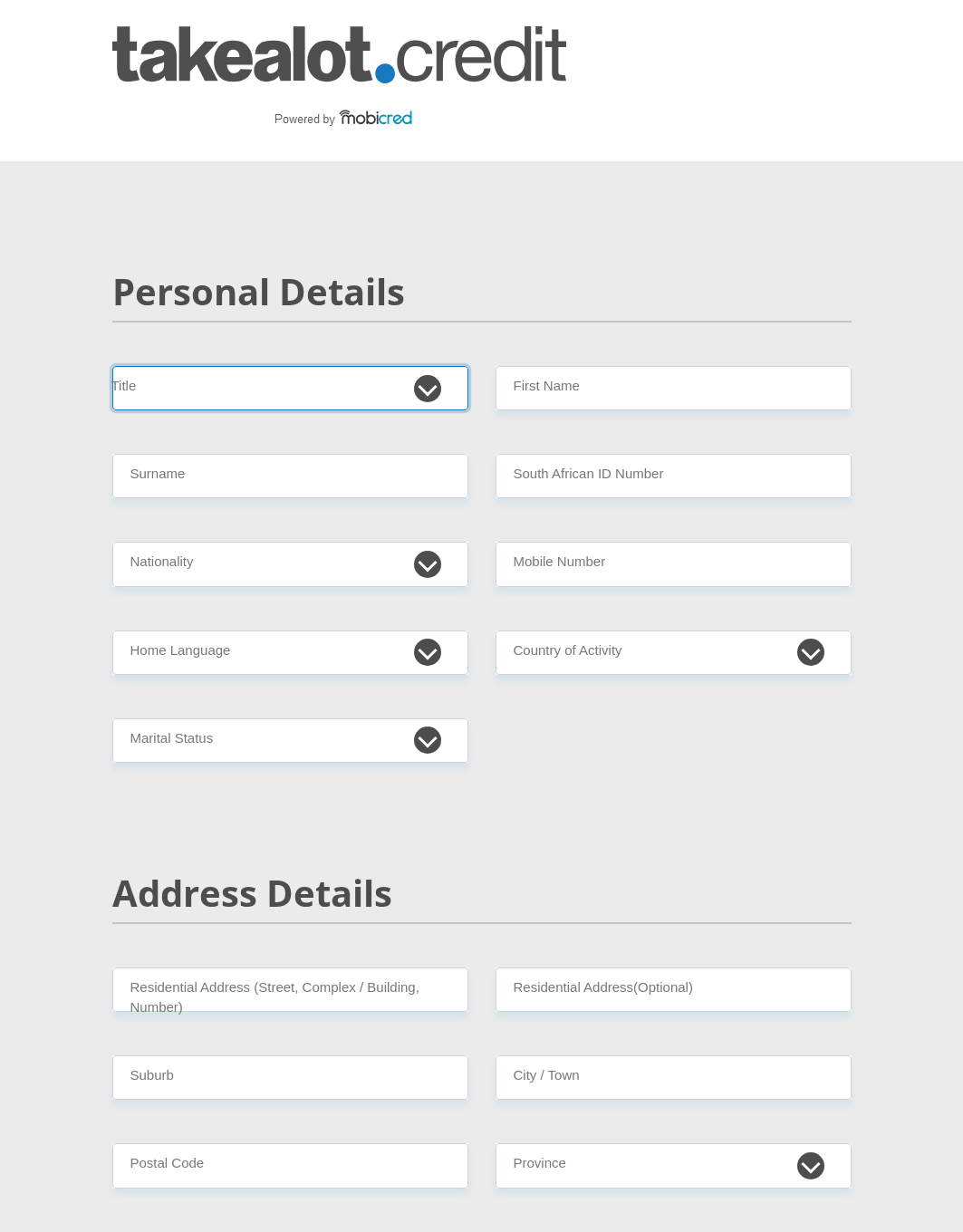 click on "Mr
Ms
Mrs
Dr
Other" at bounding box center [290, 388] 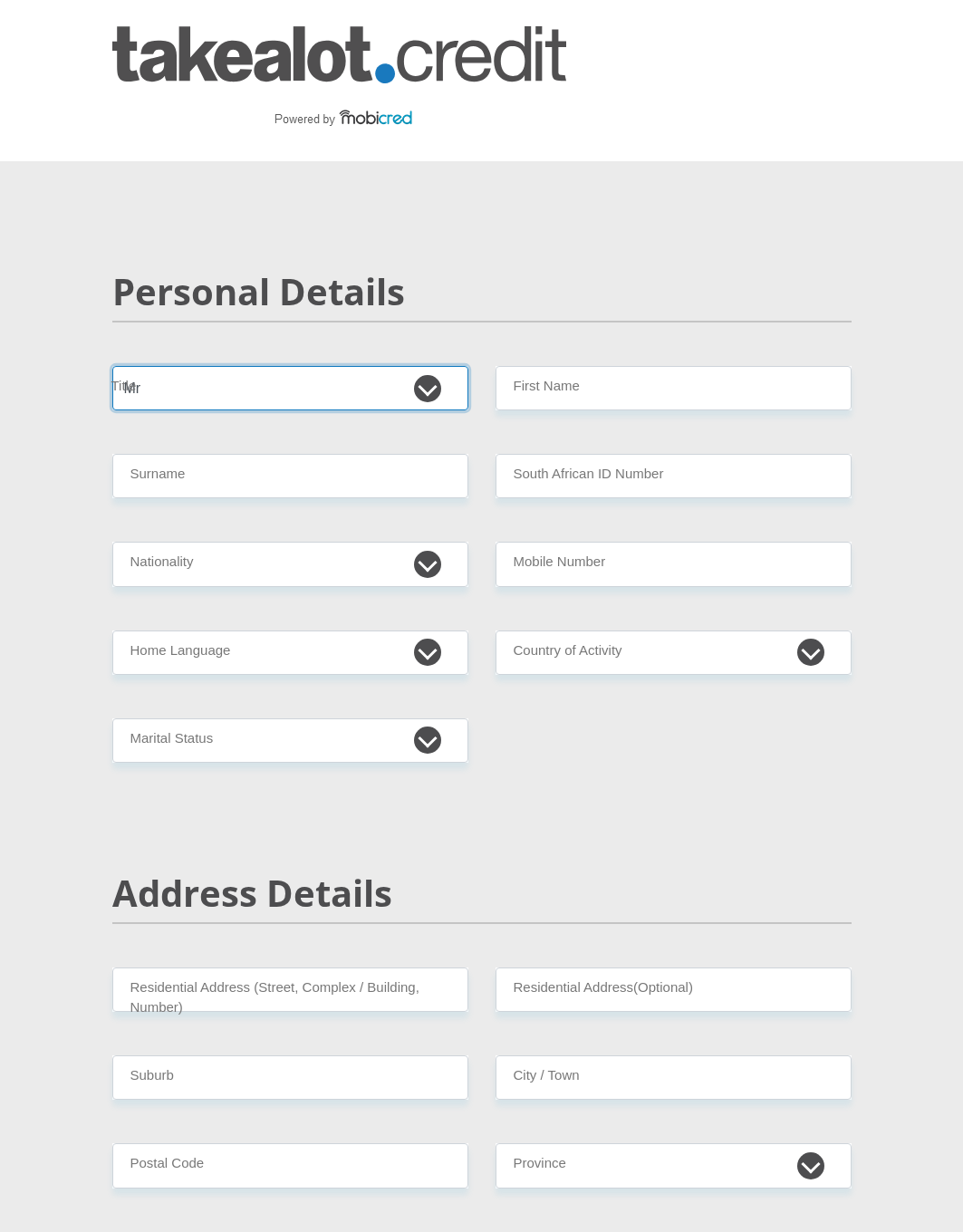 click on "Mr
Ms
Mrs
Dr
Other" at bounding box center [290, 388] 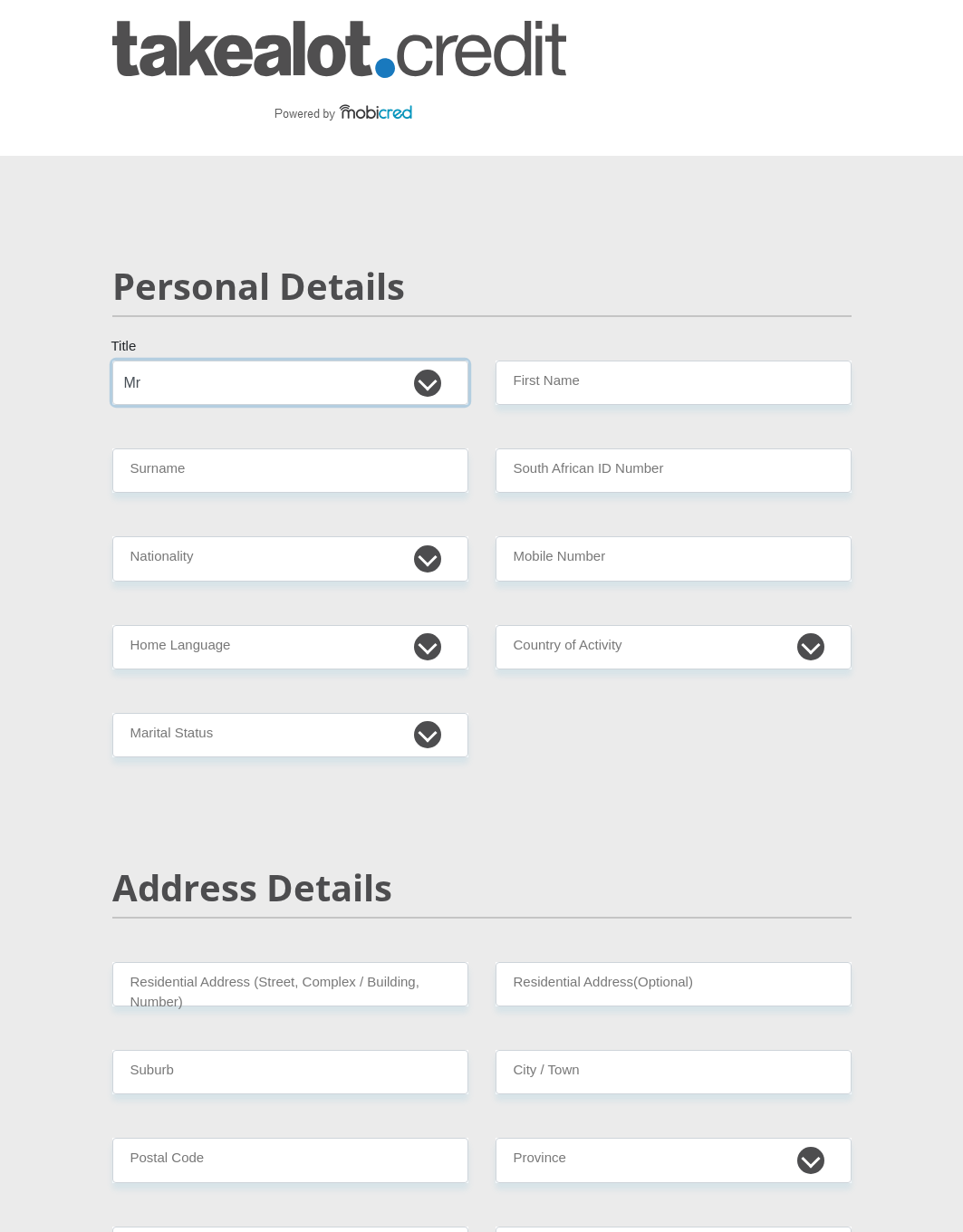 scroll, scrollTop: 0, scrollLeft: 0, axis: both 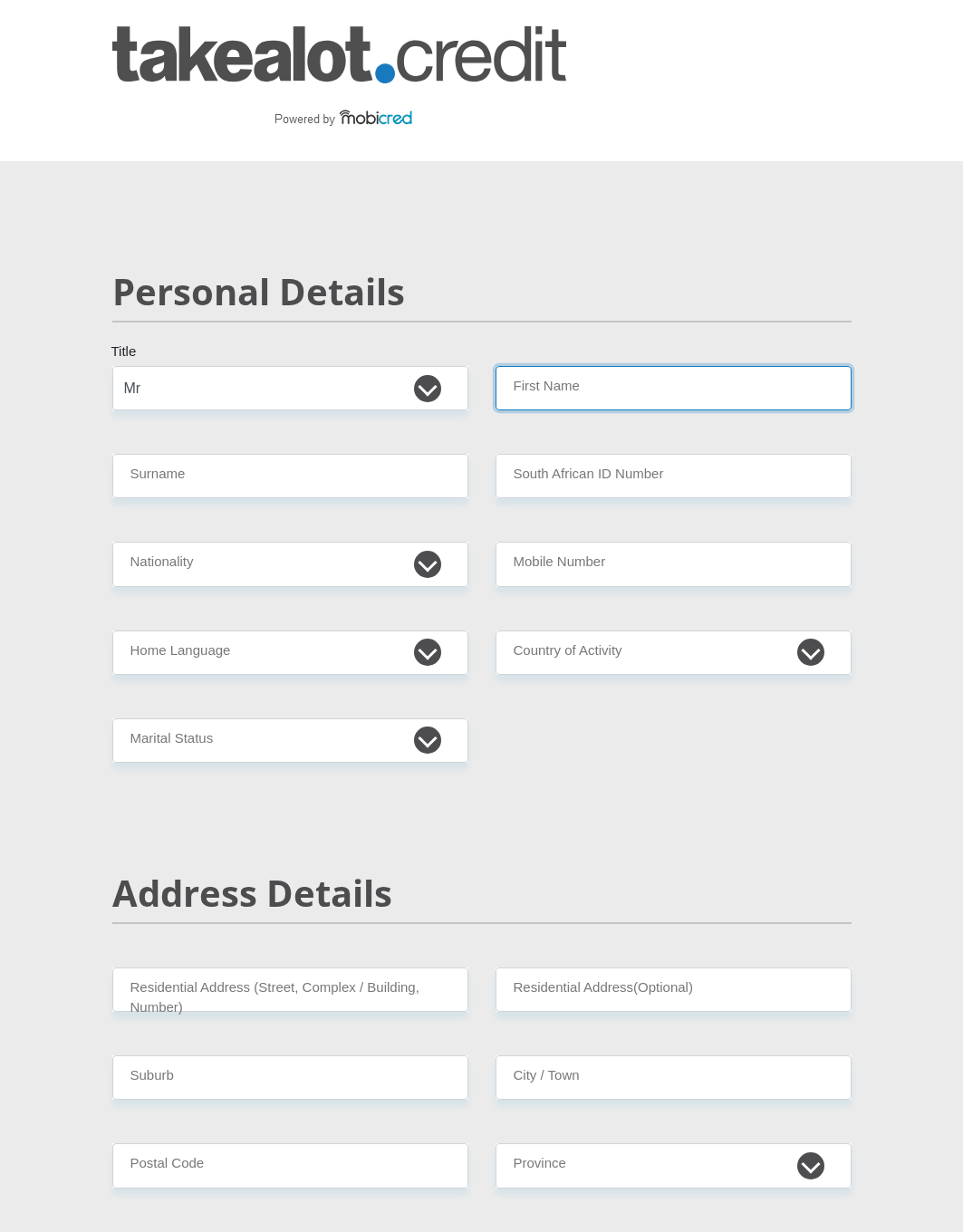 click on "First Name" at bounding box center (673, 388) 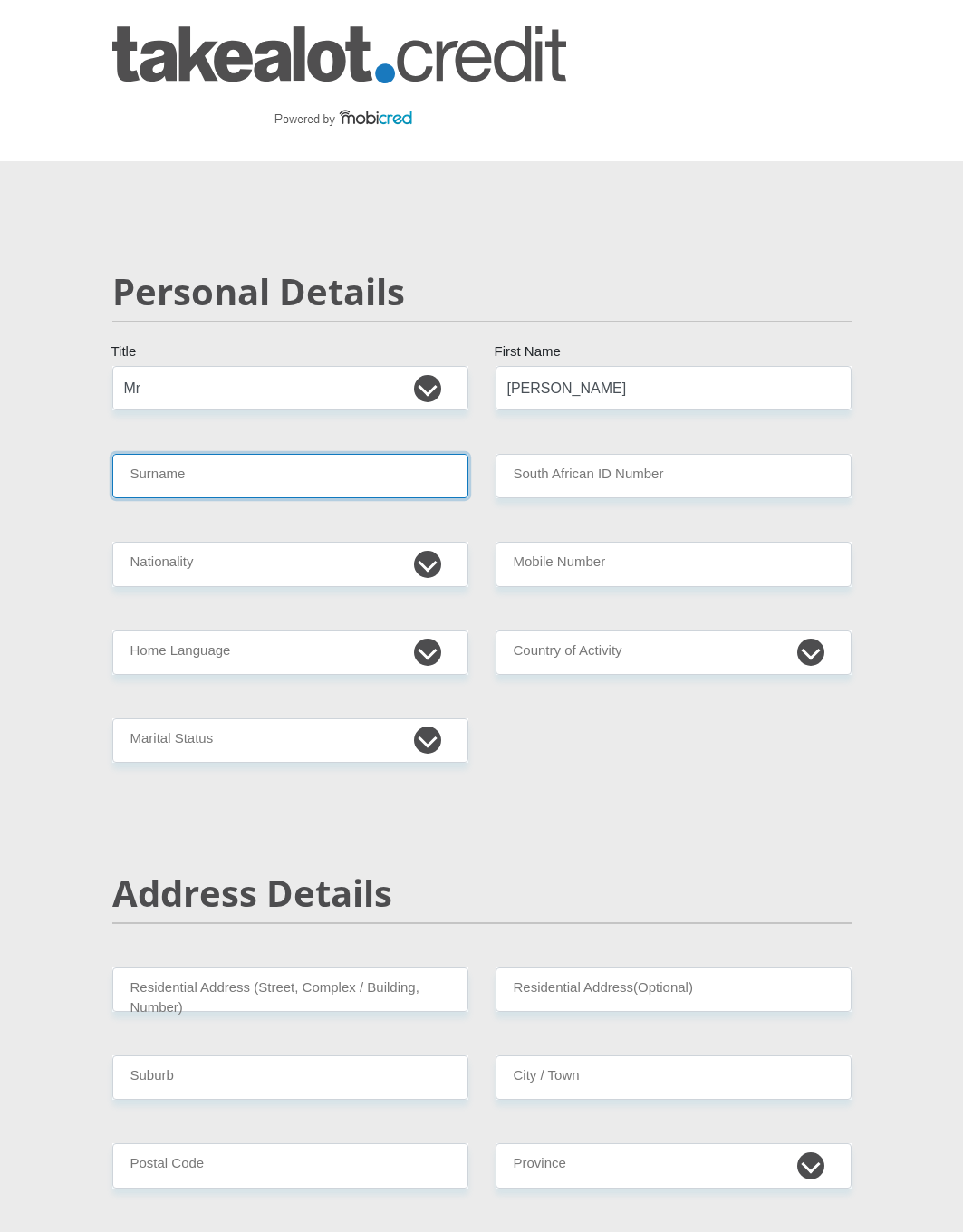 type on "[PERSON_NAME]" 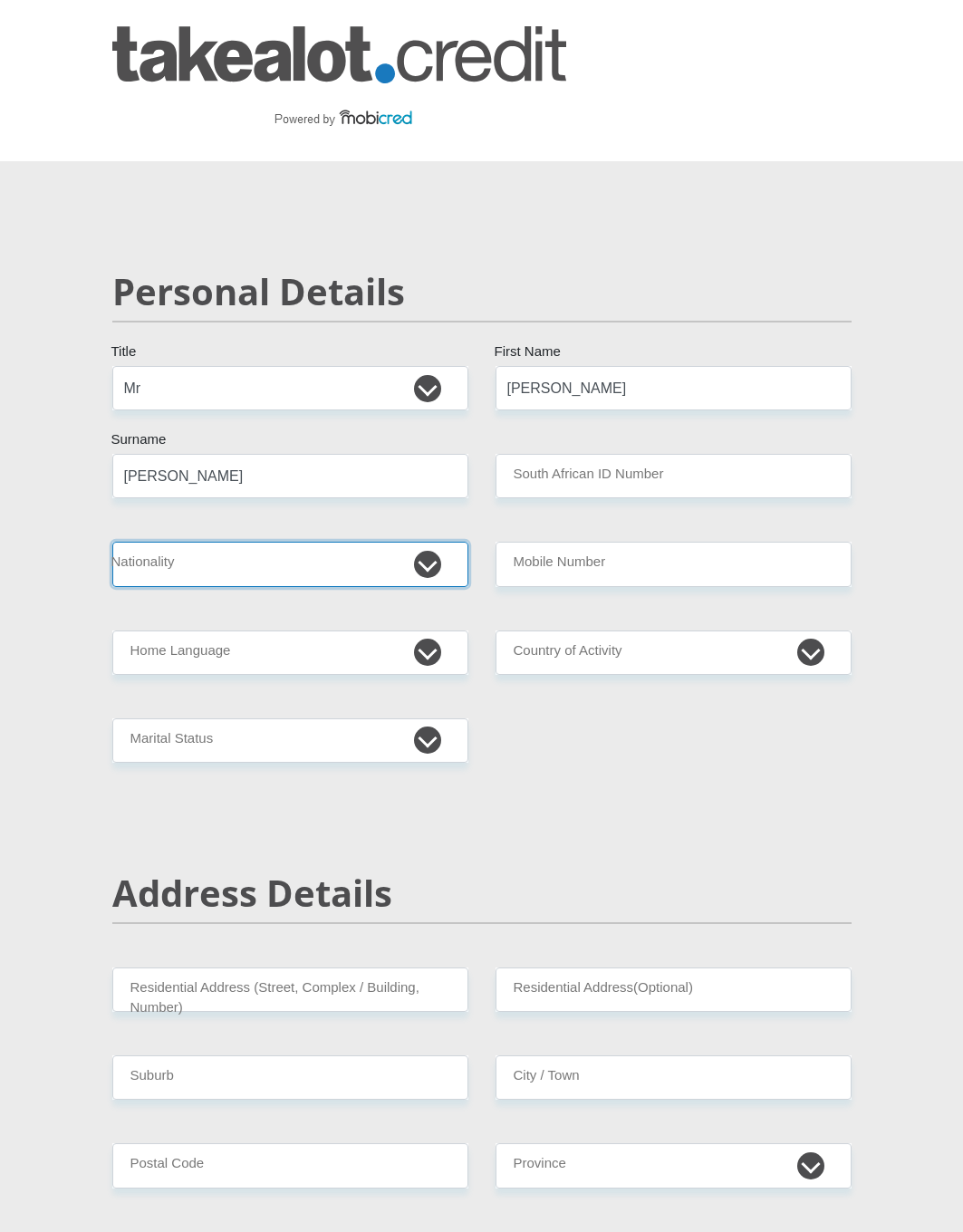 select on "ZAF" 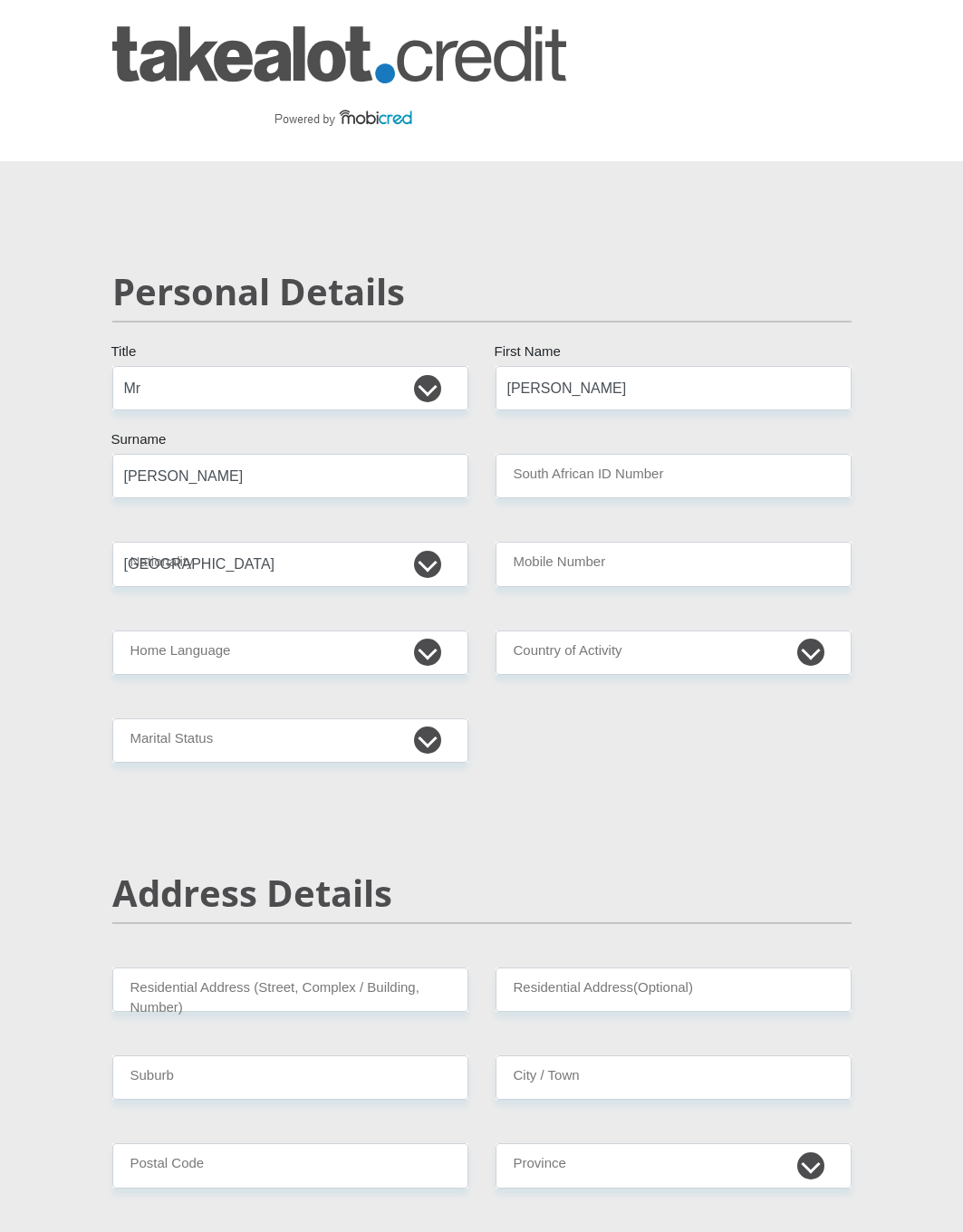 type on "0827743363" 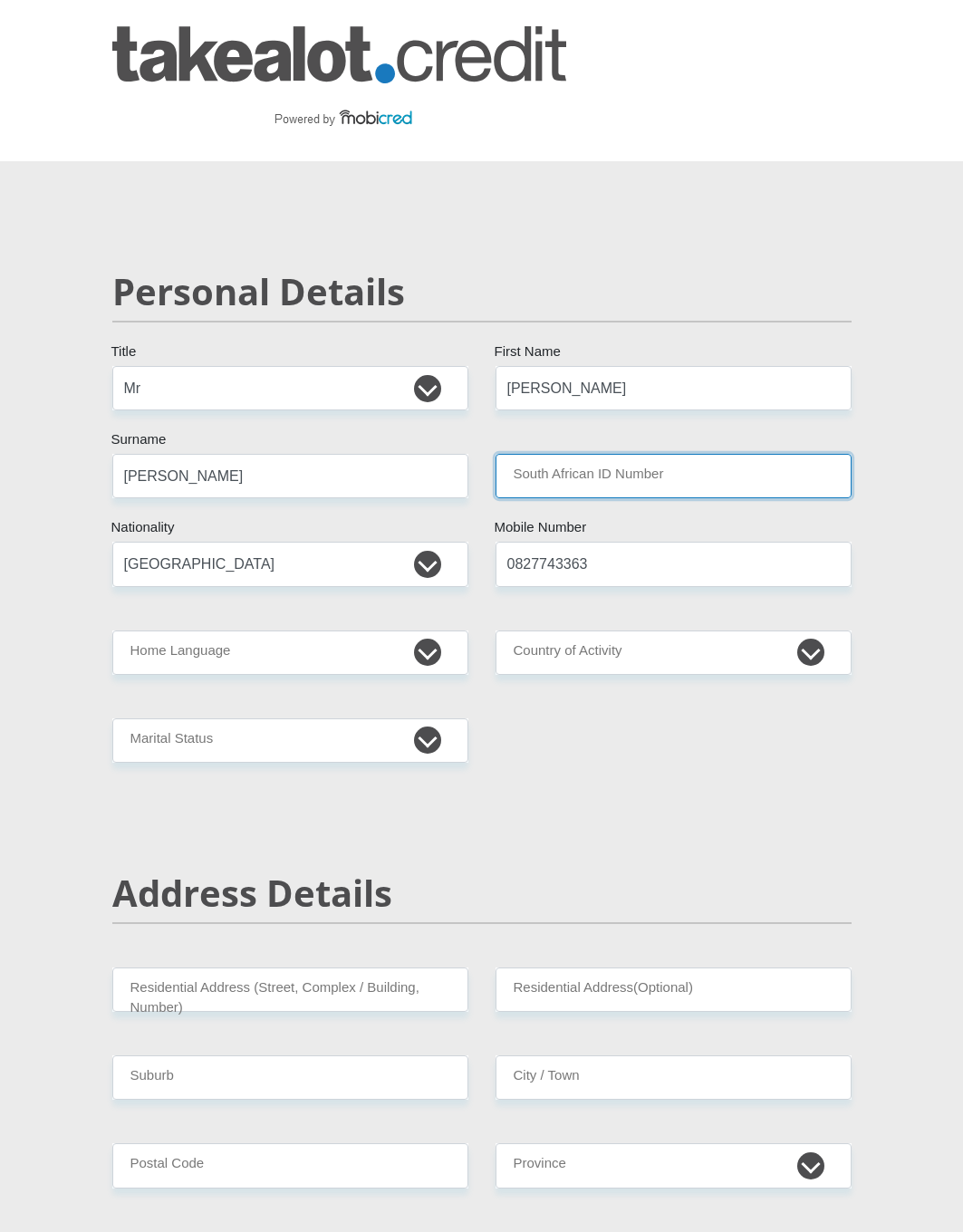 click on "South African ID Number" at bounding box center (673, 476) 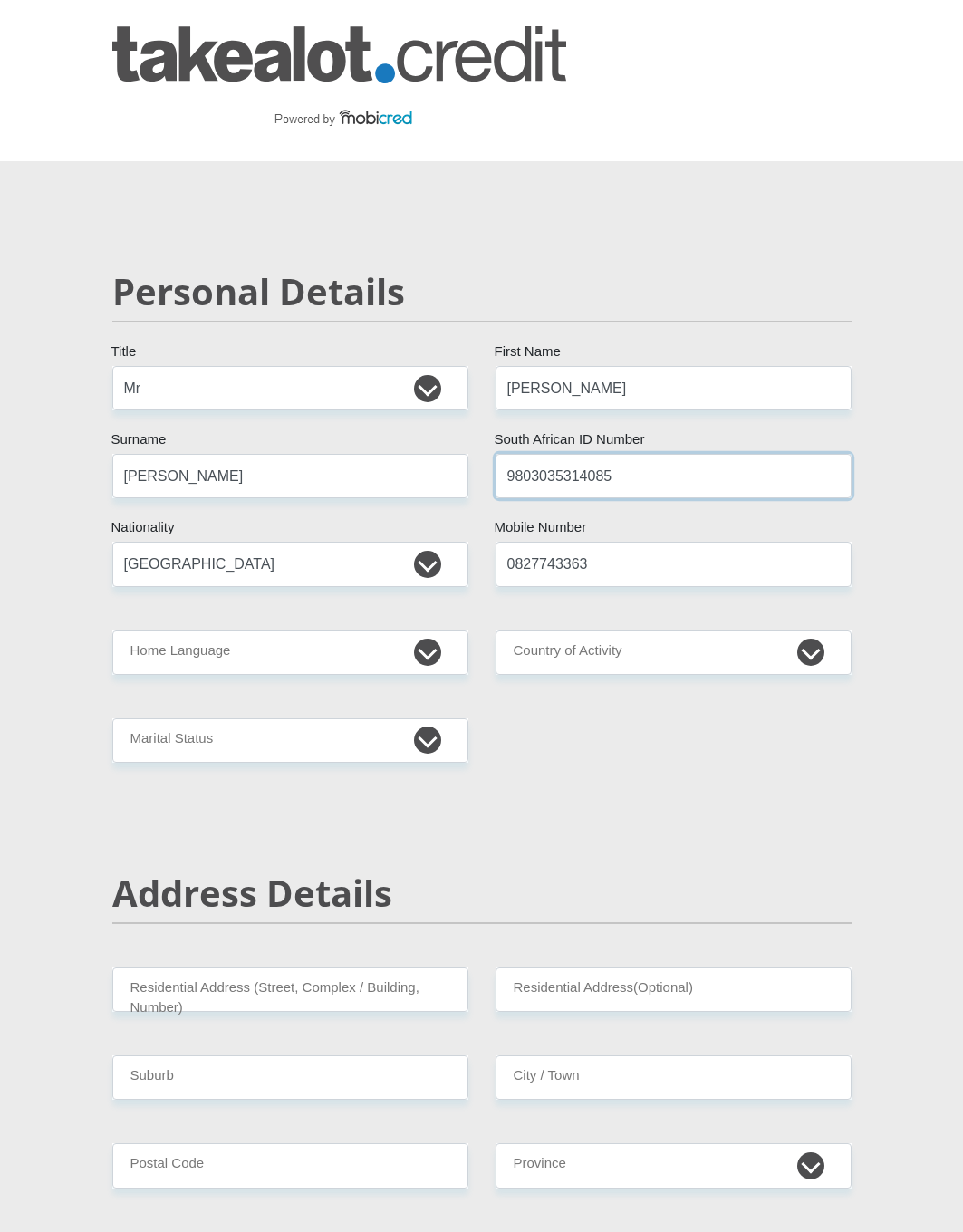 type on "9803035314085" 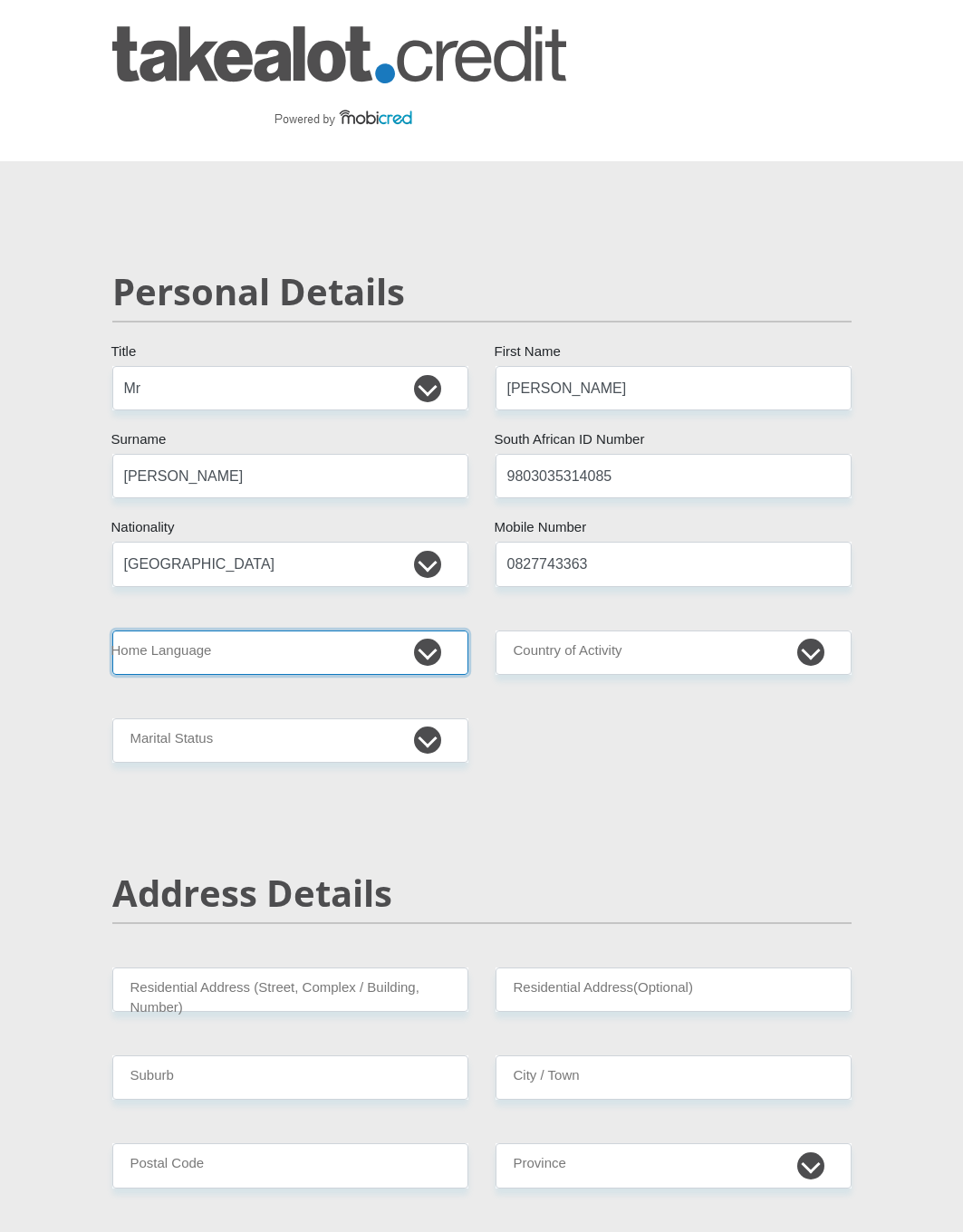 click on "Afrikaans
English
Sepedi
South Ndebele
Southern Sotho
Swati
Tsonga
Tswana
Venda
Xhosa
Zulu
Other" at bounding box center [290, 652] 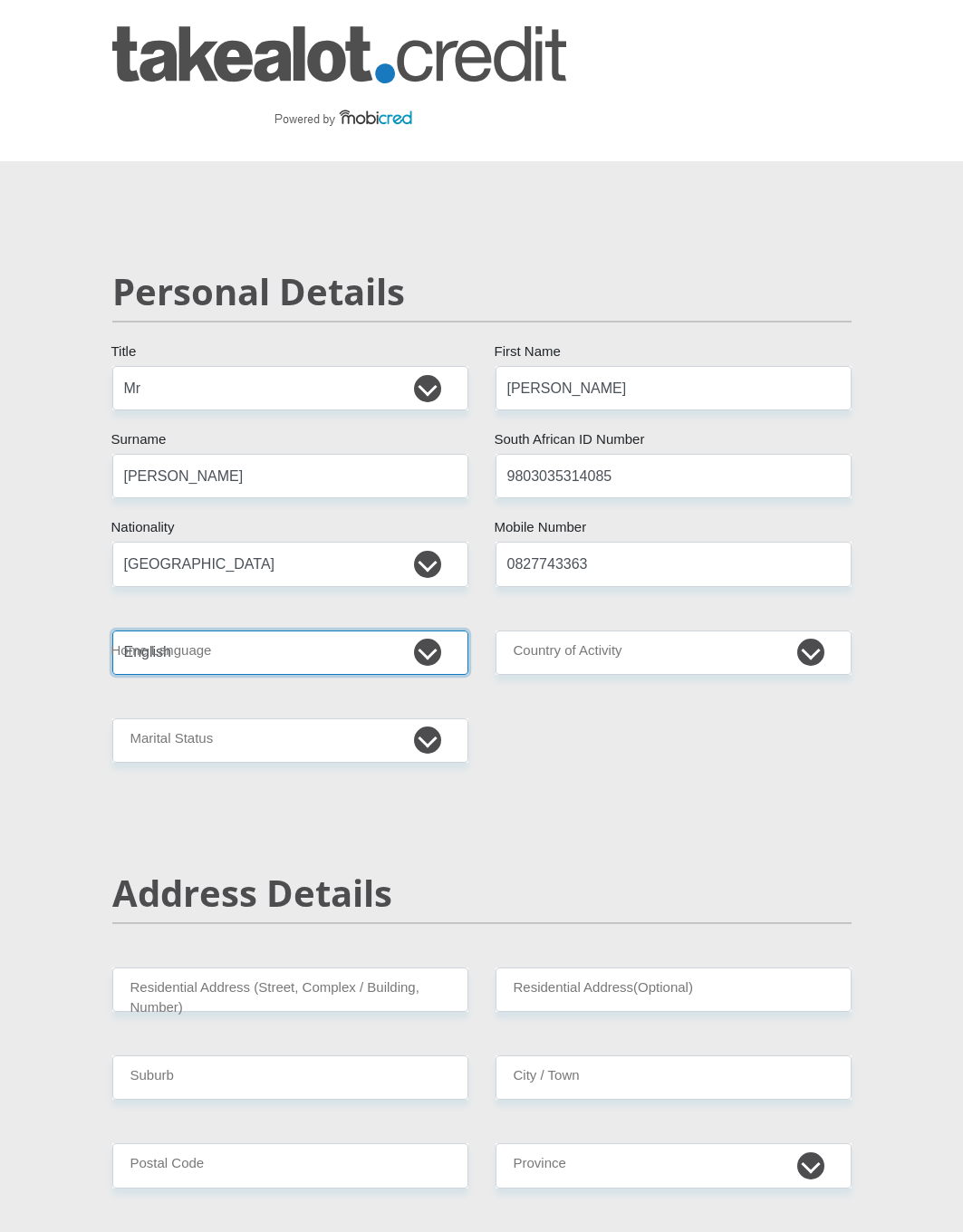 click on "Afrikaans
English
Sepedi
South Ndebele
Southern Sotho
Swati
Tsonga
Tswana
Venda
Xhosa
Zulu
Other" at bounding box center (290, 652) 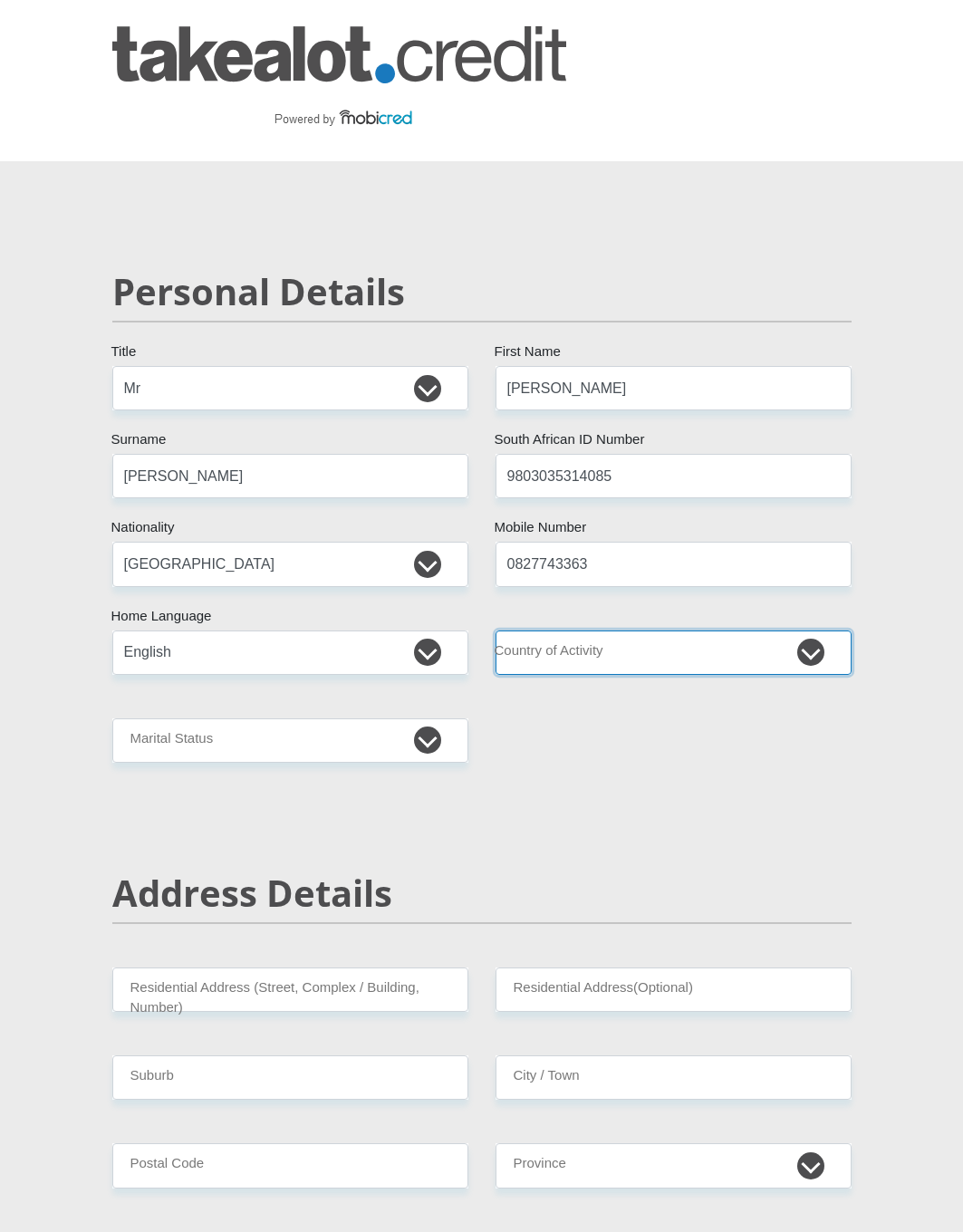 click on "South Africa
Afghanistan
Aland Islands
Albania
Algeria
America Samoa
American Virgin Islands
Andorra
Angola
Anguilla
Antarctica
Antigua and Barbuda
Argentina
Armenia
Aruba
Ascension Island
Australia
Austria
Azerbaijan
Chad" at bounding box center [673, 652] 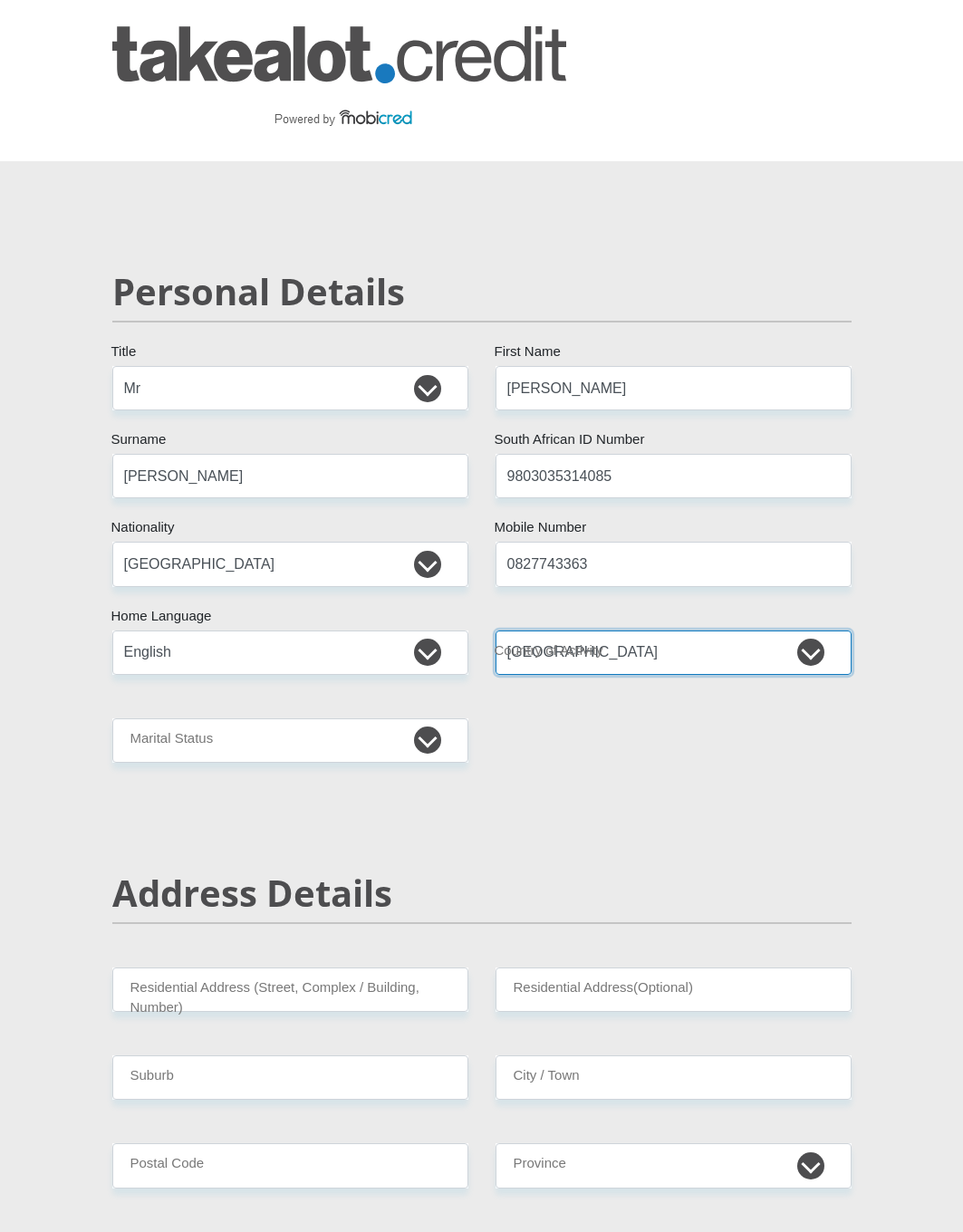 click on "South Africa
Afghanistan
Aland Islands
Albania
Algeria
America Samoa
American Virgin Islands
Andorra
Angola
Anguilla
Antarctica
Antigua and Barbuda
Argentina
Armenia
Aruba
Ascension Island
Australia
Austria
Azerbaijan
Chad" at bounding box center (673, 652) 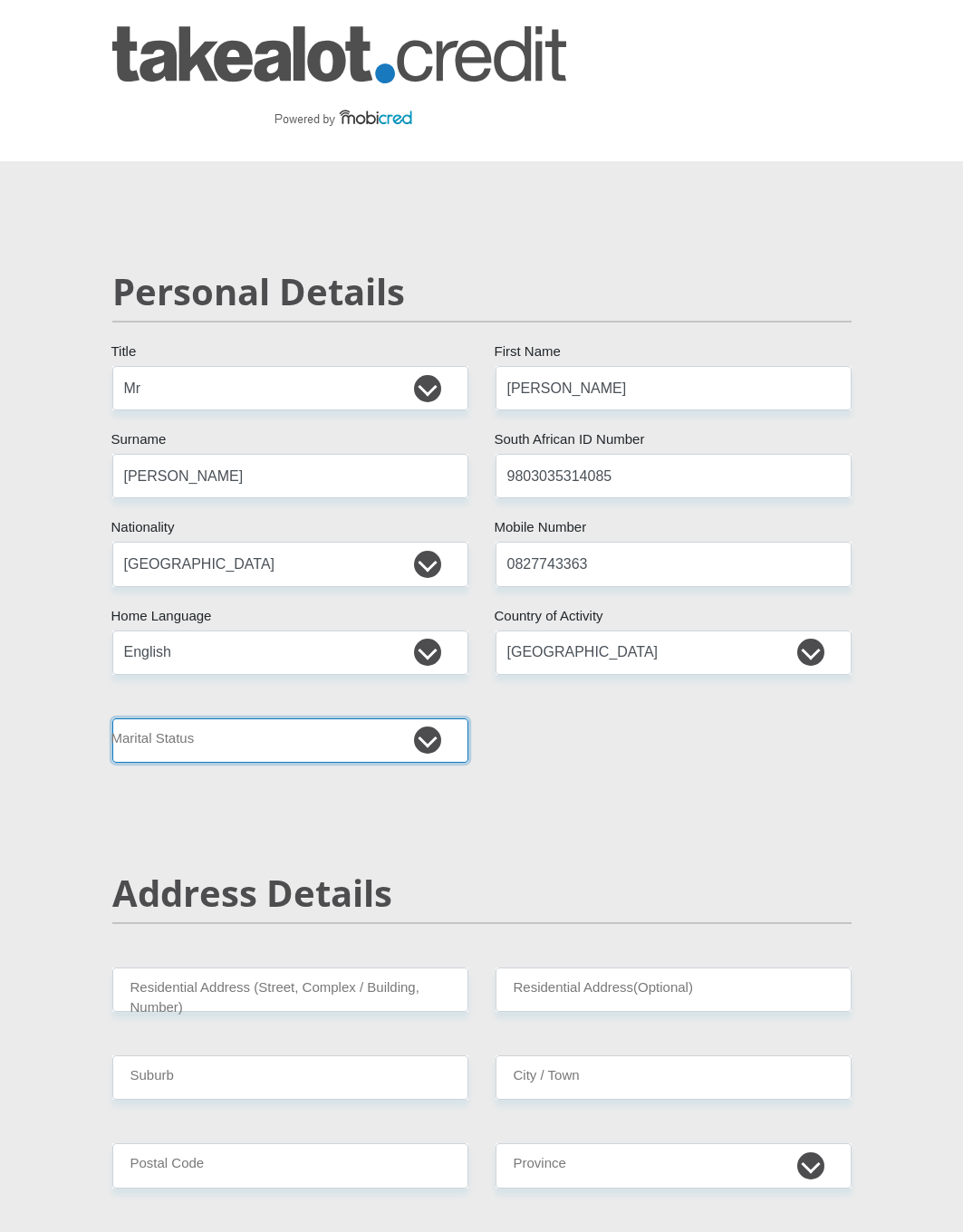 click on "Married ANC
Single
Divorced
Widowed
Married COP or Customary Law" at bounding box center [290, 740] 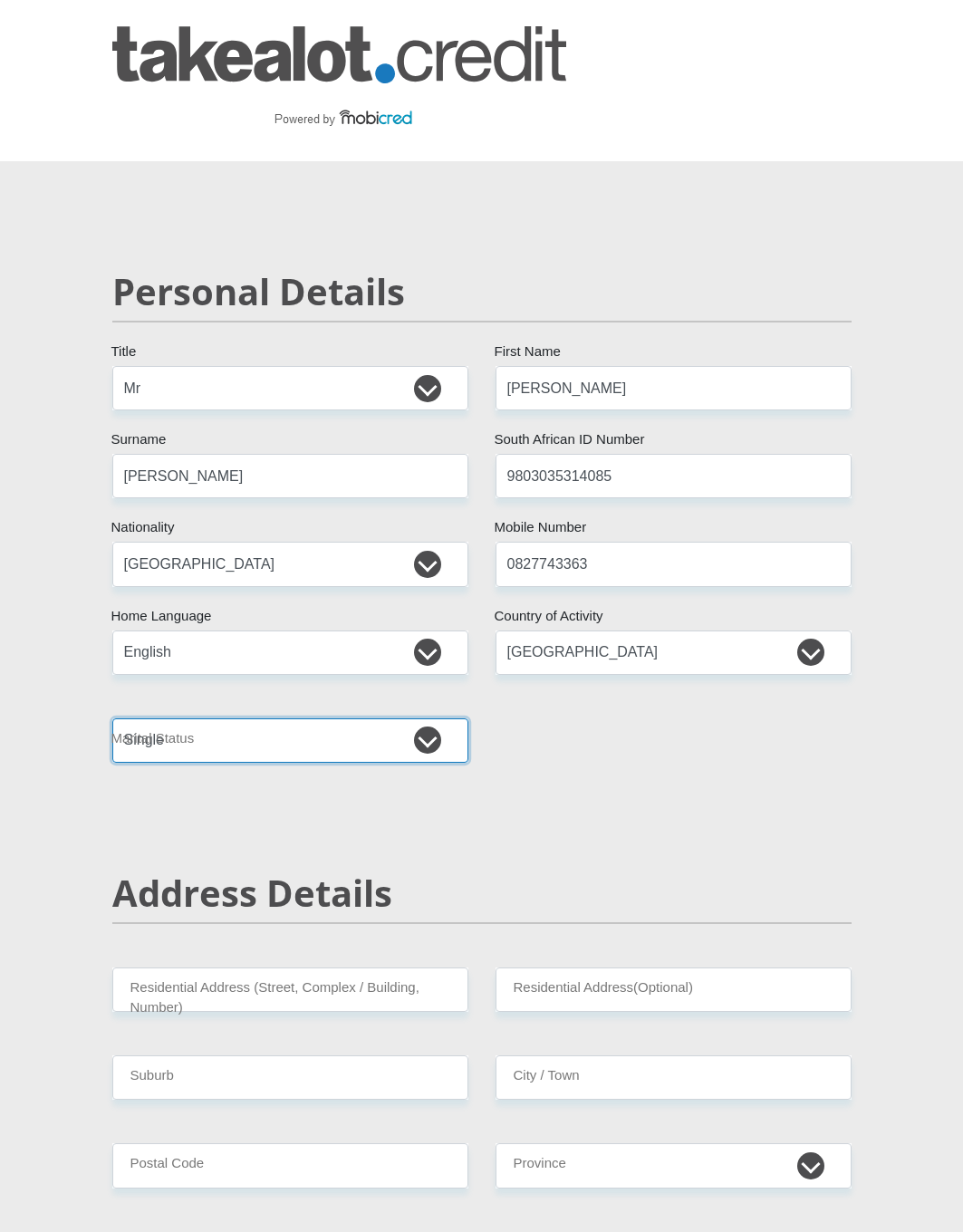 click on "Married ANC
Single
Divorced
Widowed
Married COP or Customary Law" at bounding box center (290, 740) 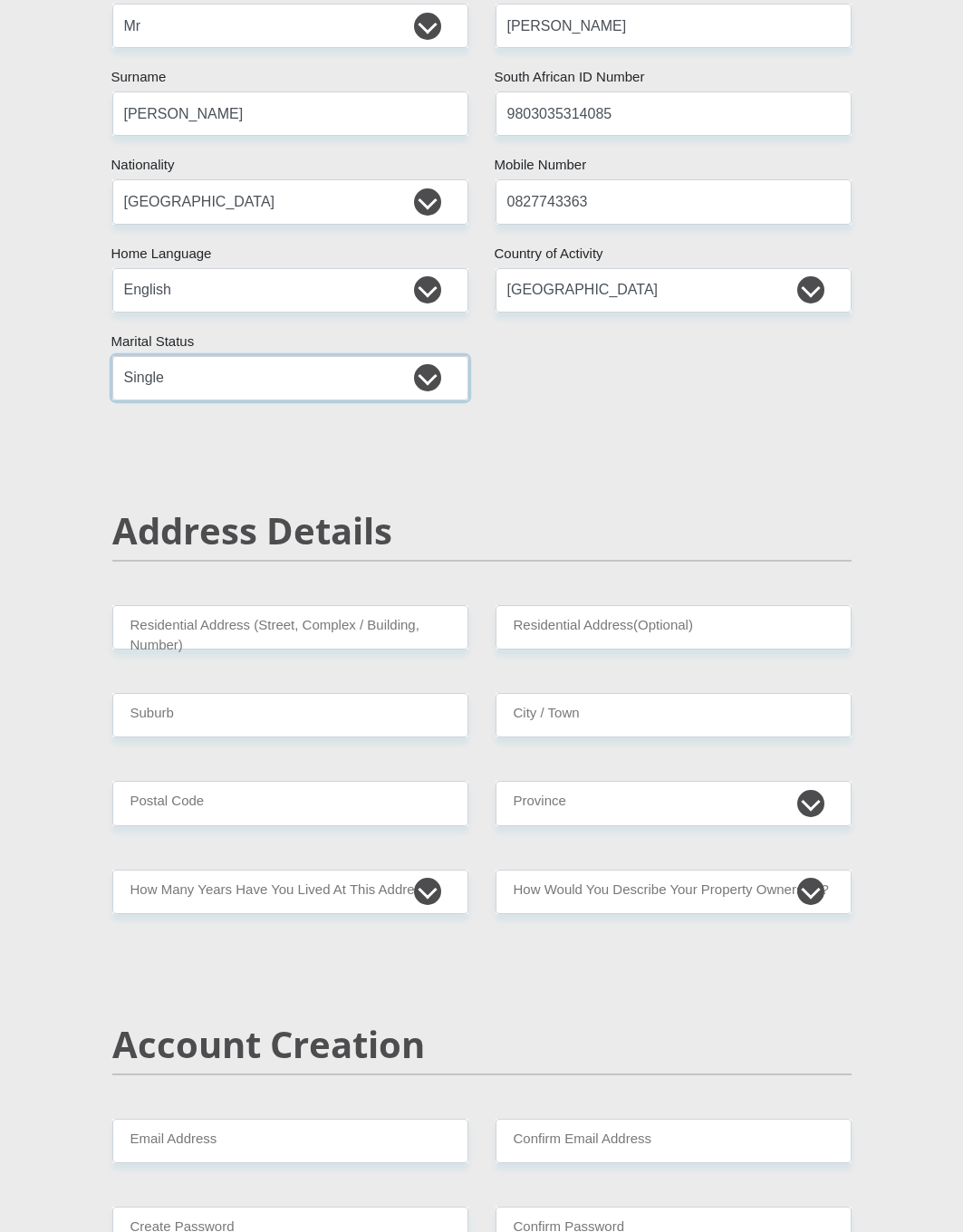 scroll, scrollTop: 544, scrollLeft: 0, axis: vertical 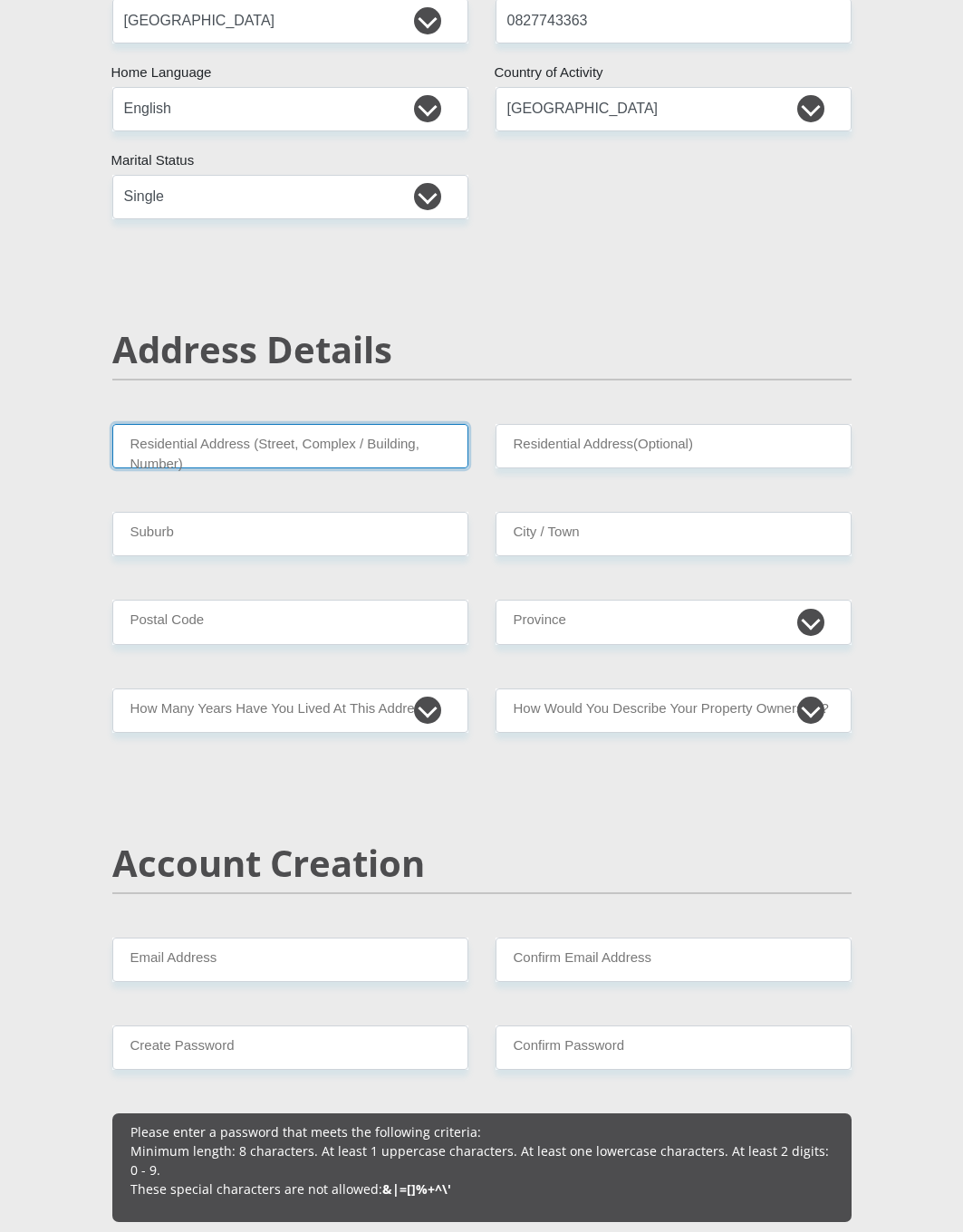 click on "Residential Address (Street, Complex / Building, Number)" at bounding box center (290, 446) 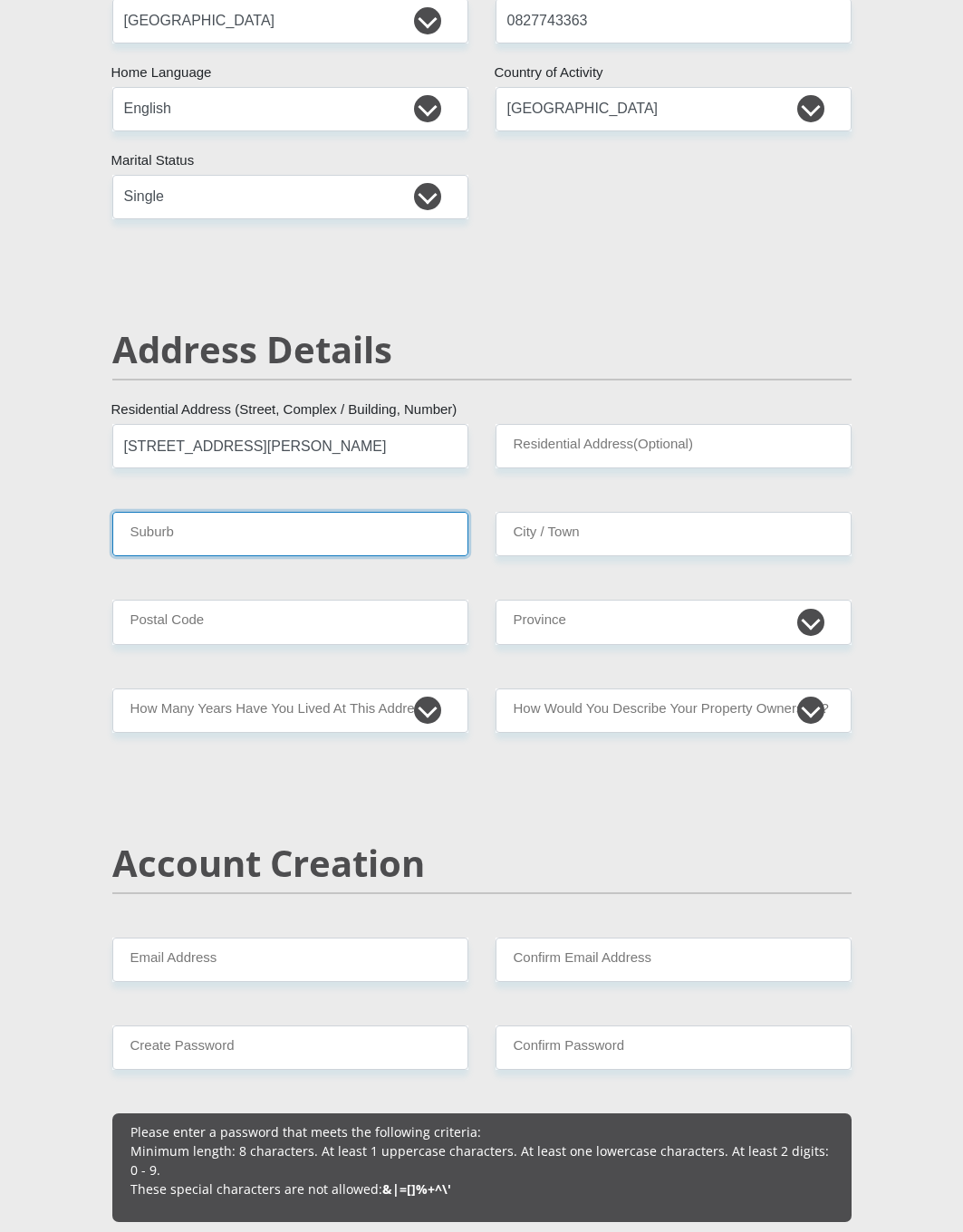 type on "Port Shepstone" 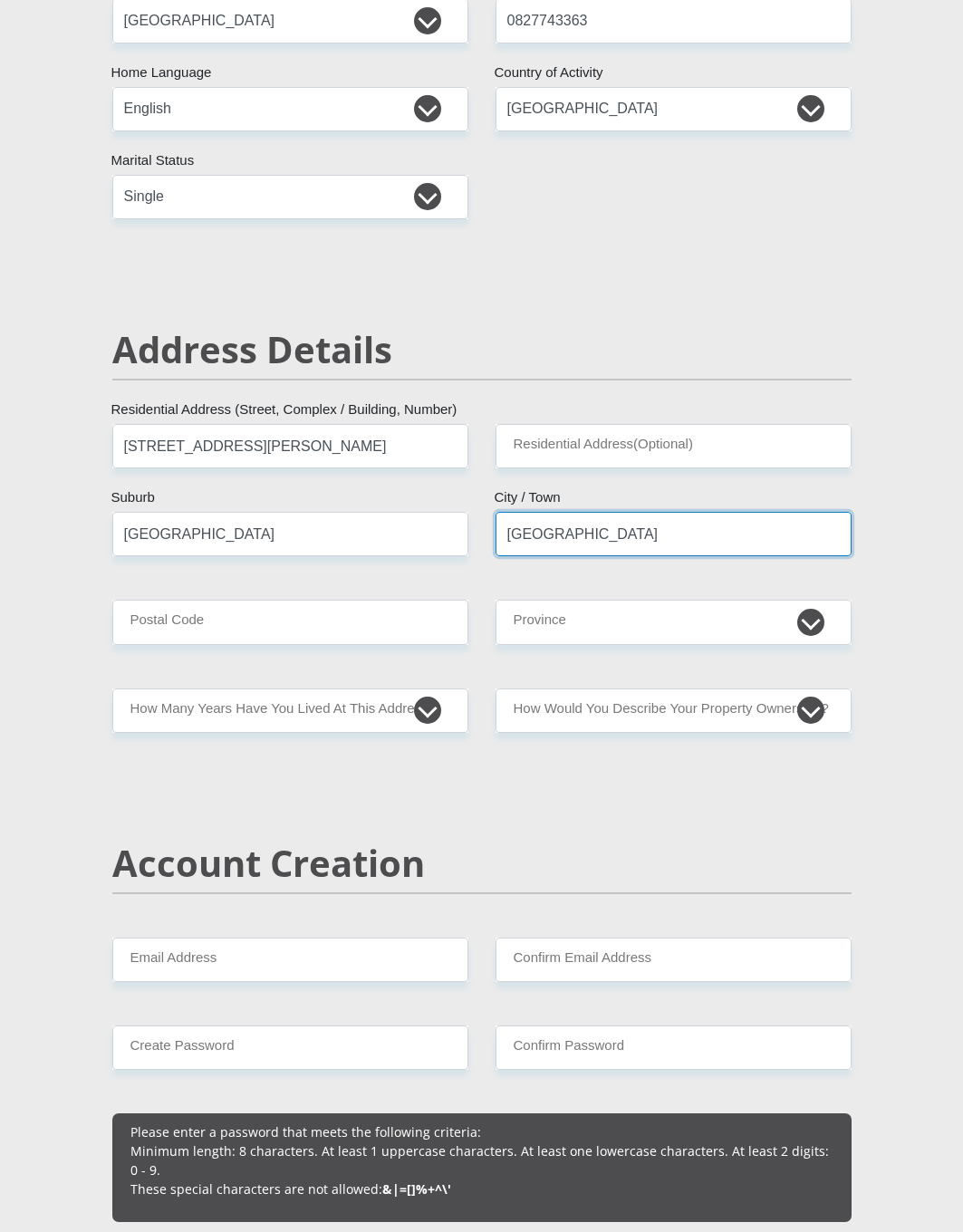 type on "4235" 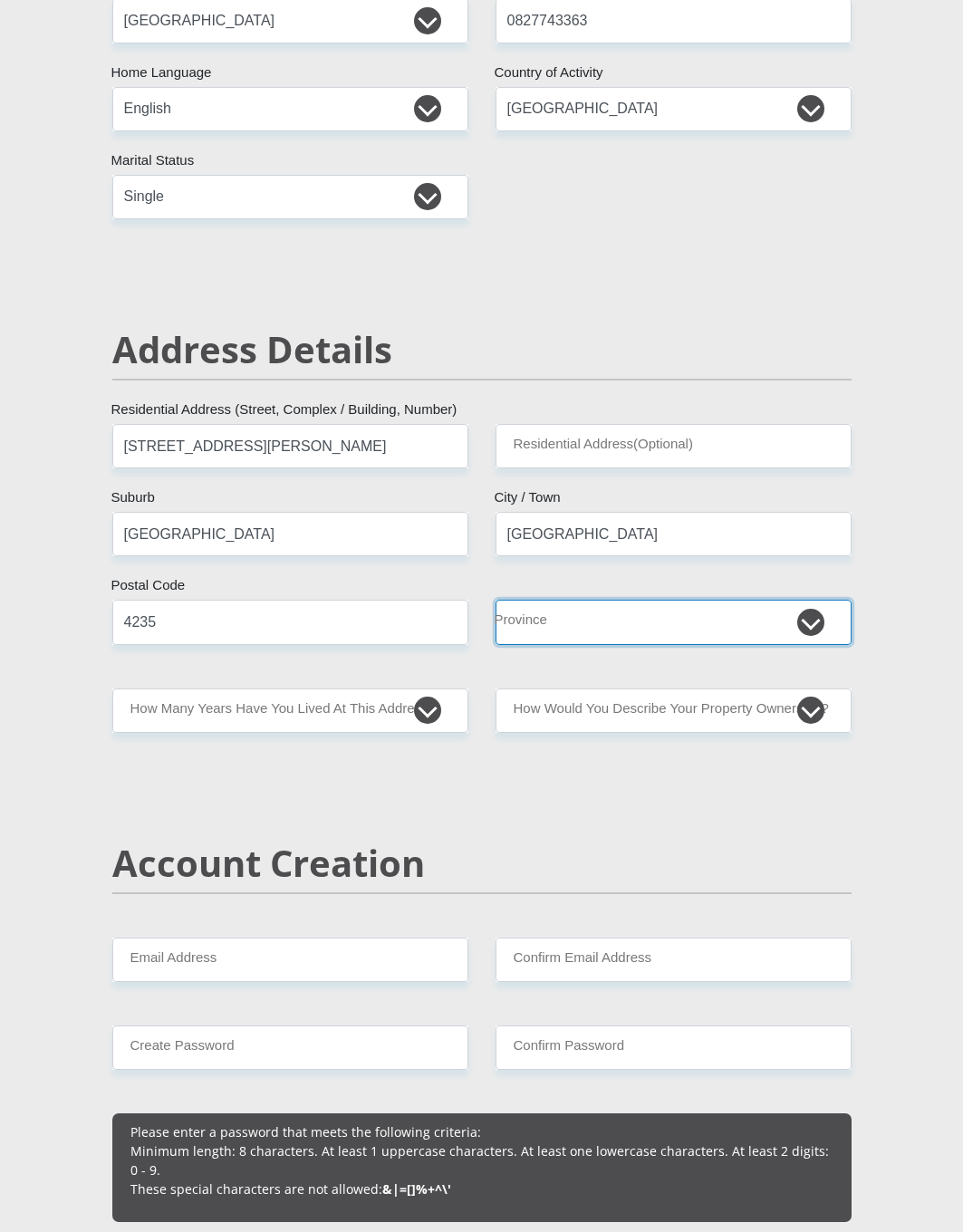 select on "KwaZulu-Natal" 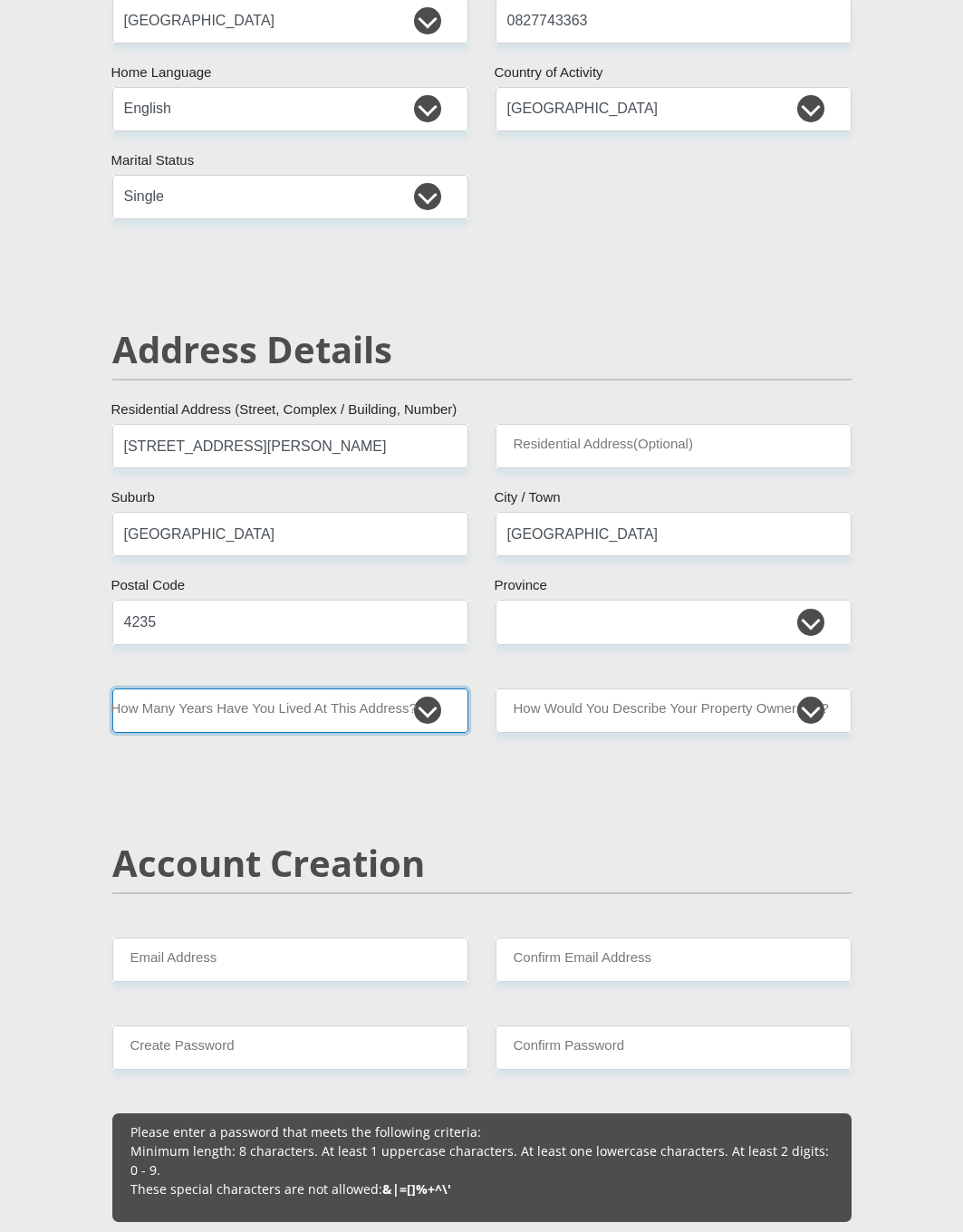 click on "less than 1 year
1-3 years
3-5 years
5+ years" at bounding box center [290, 710] 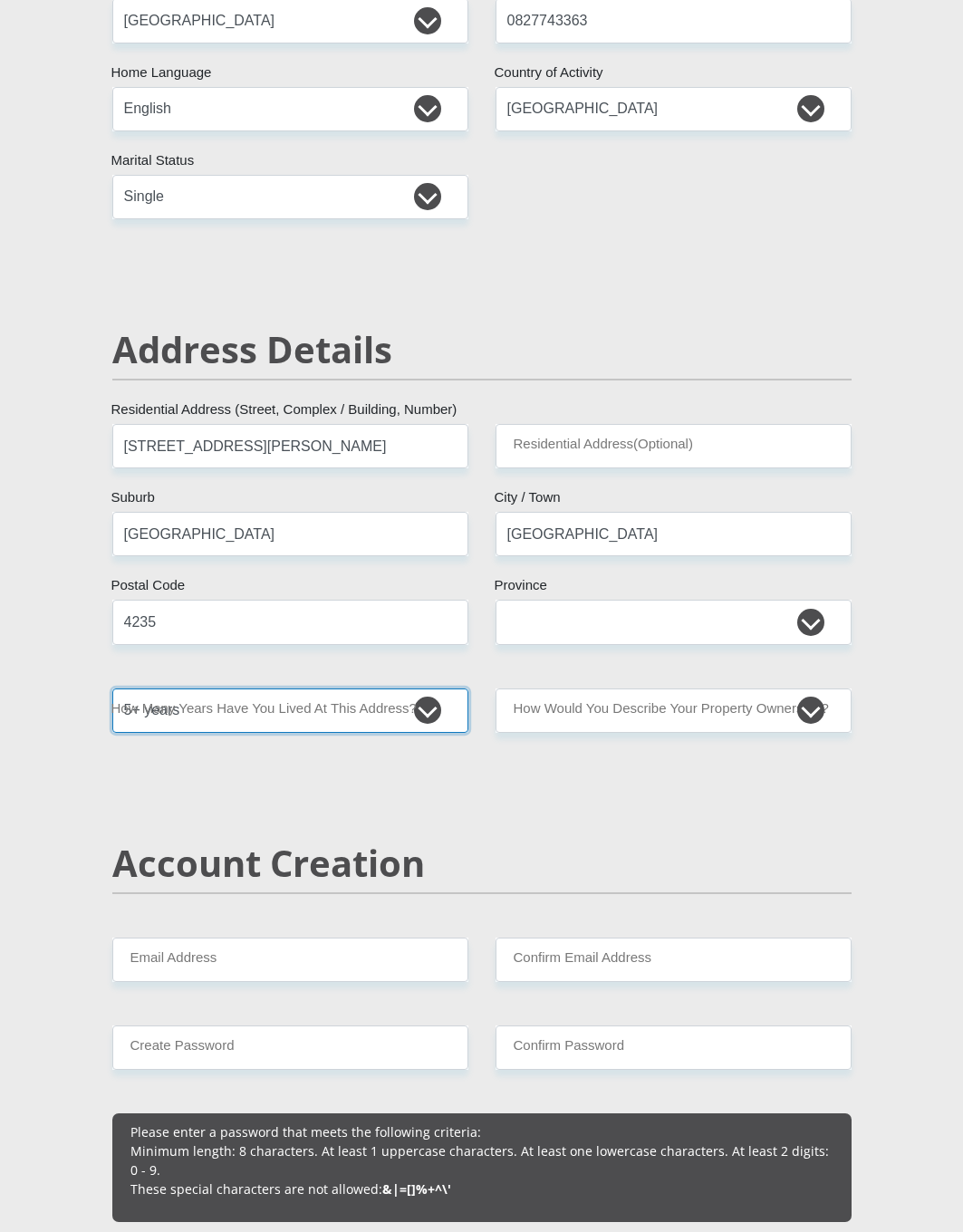 click on "less than 1 year
1-3 years
3-5 years
5+ years" at bounding box center [290, 710] 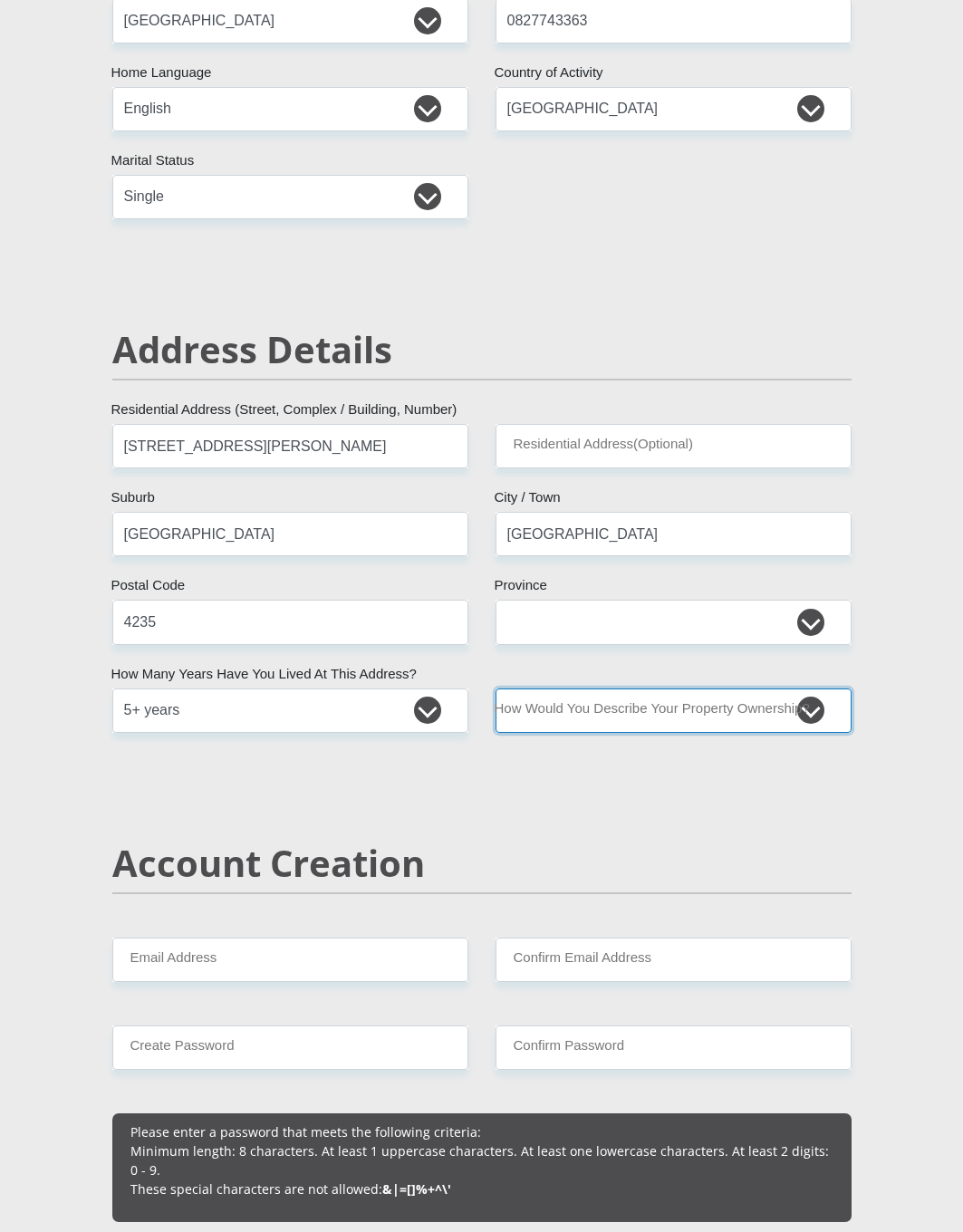 click on "Owned
Rented
Family Owned
Company Dwelling" at bounding box center [673, 710] 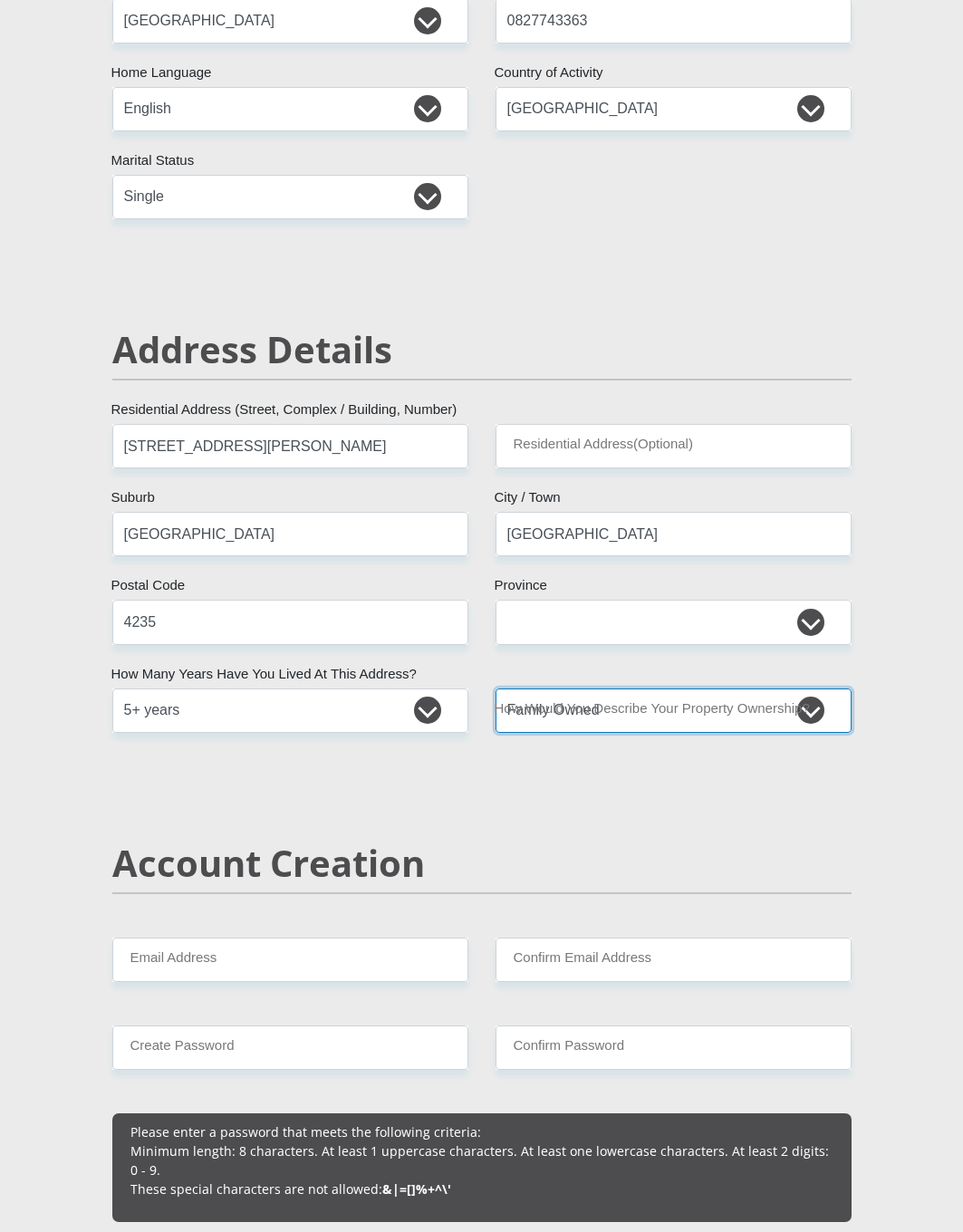 click on "Owned
Rented
Family Owned
Company Dwelling" at bounding box center (673, 710) 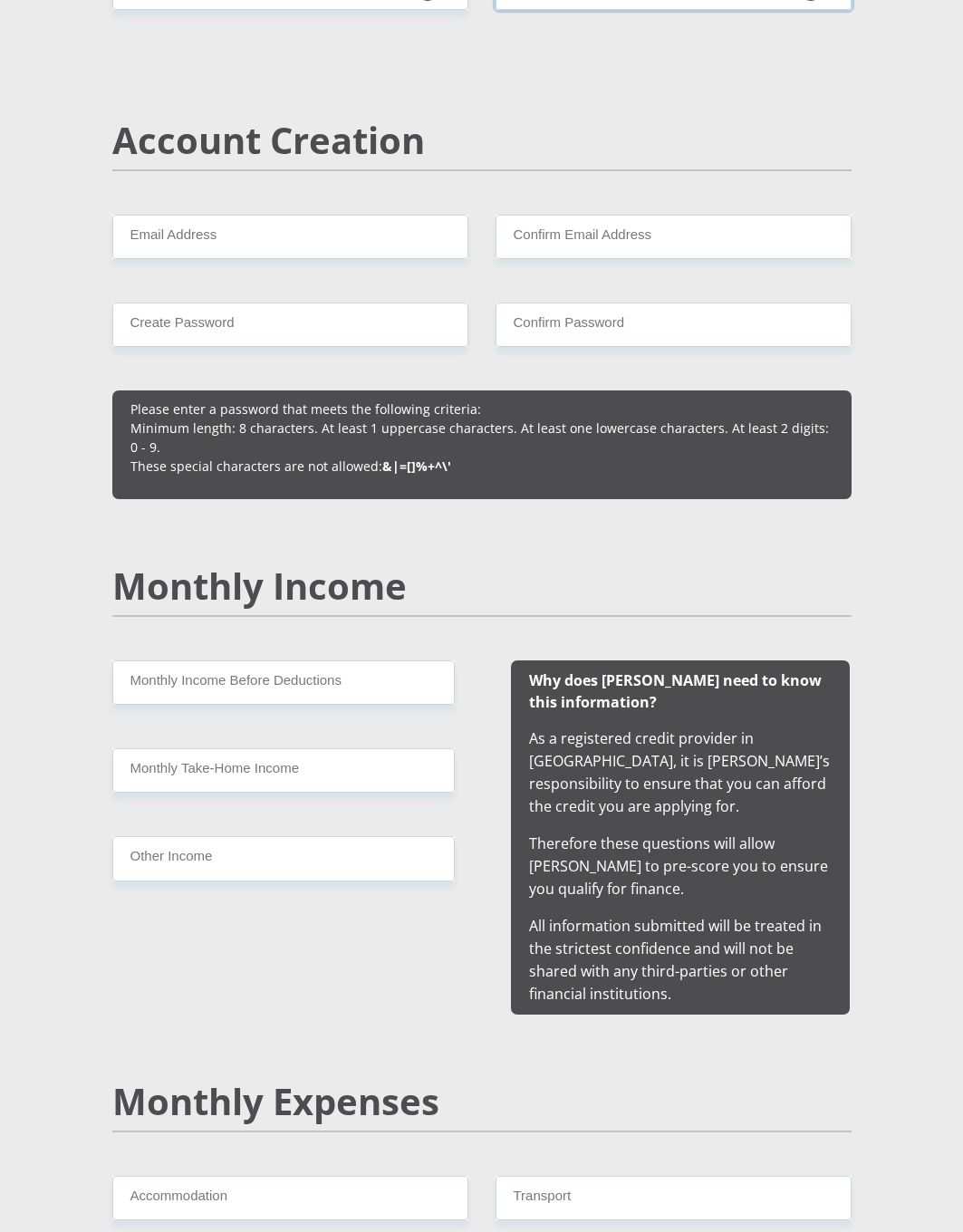 scroll, scrollTop: 1268, scrollLeft: 0, axis: vertical 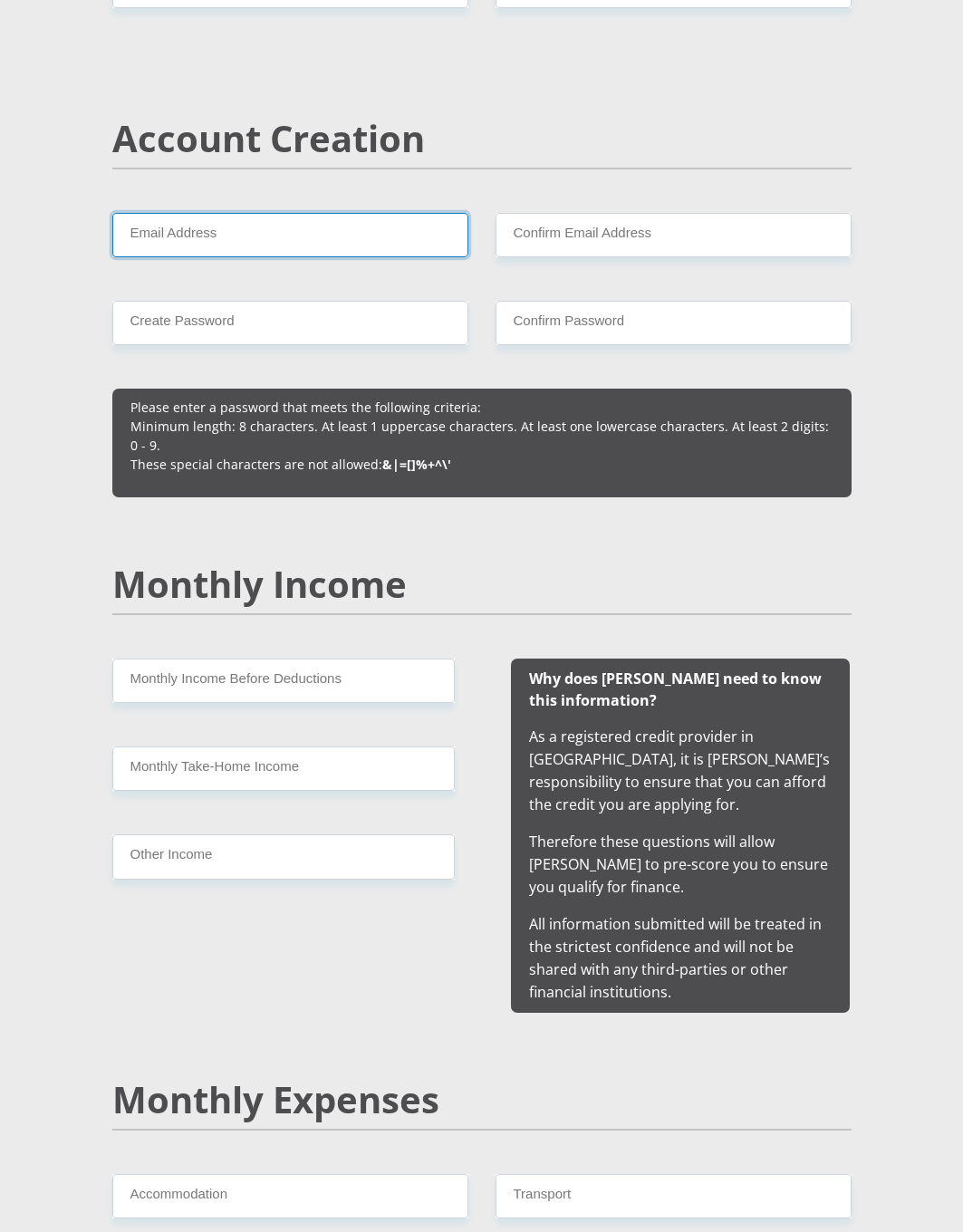 click on "Email Address" at bounding box center (290, 235) 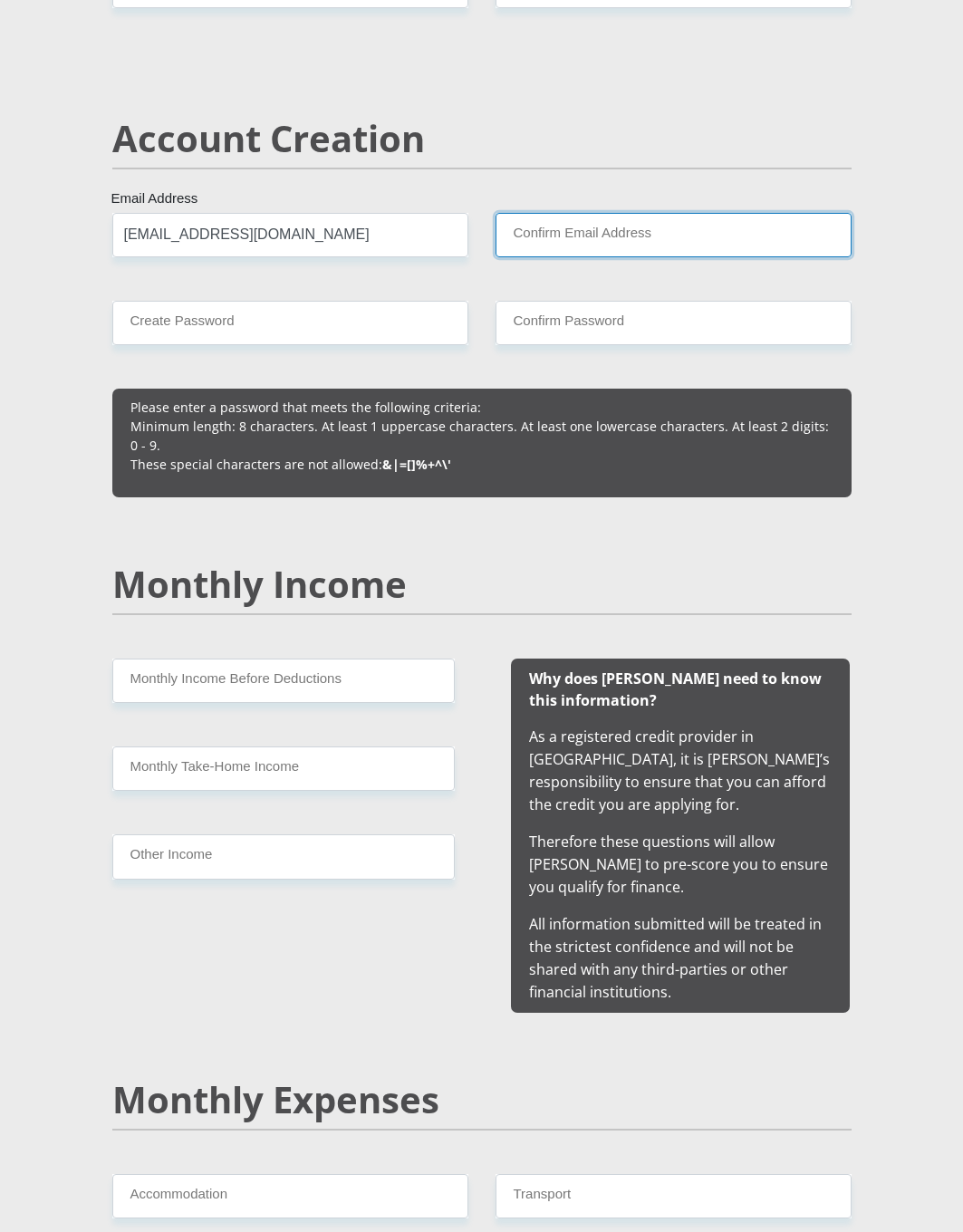 type on "warrickross03@gmail.com" 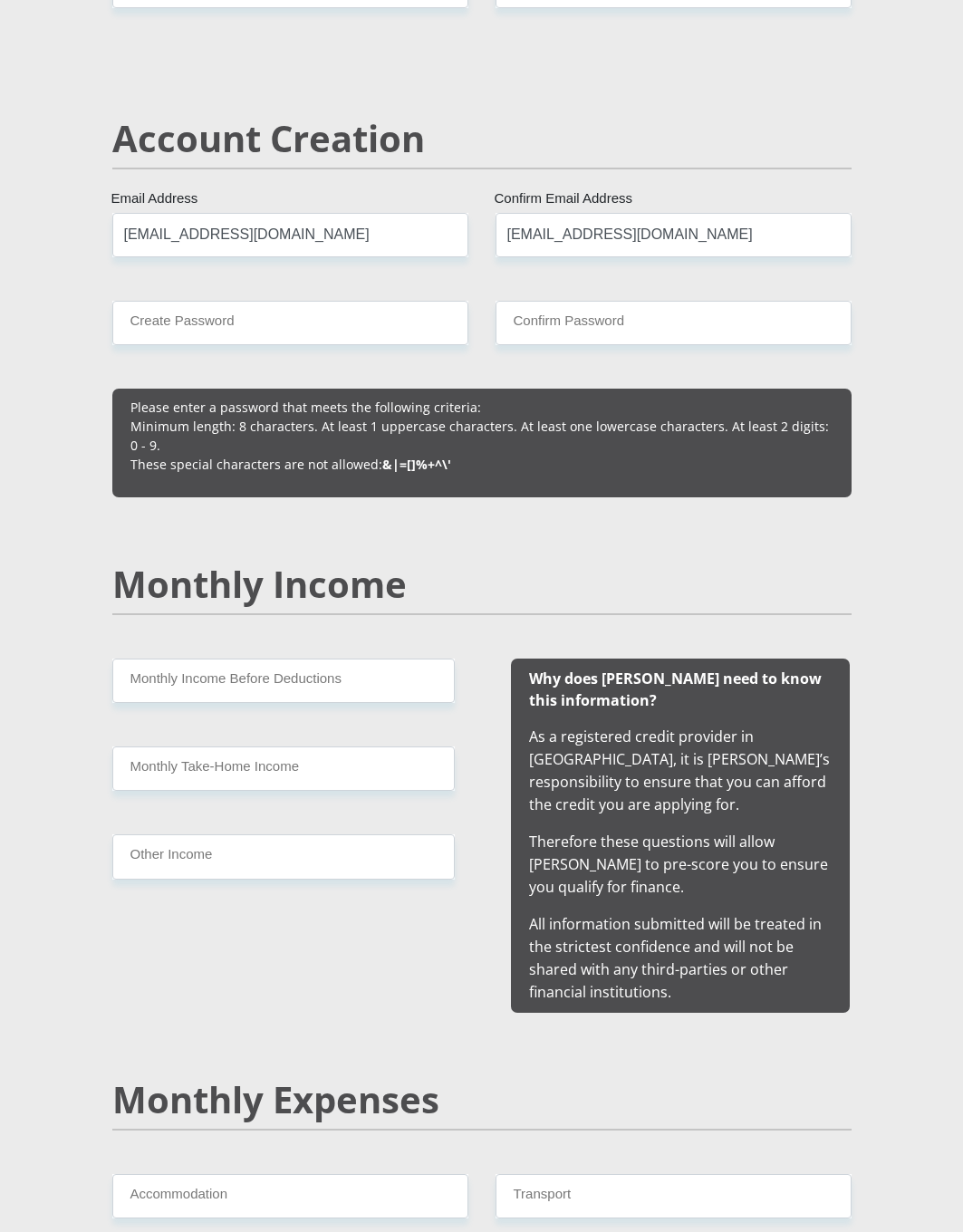type 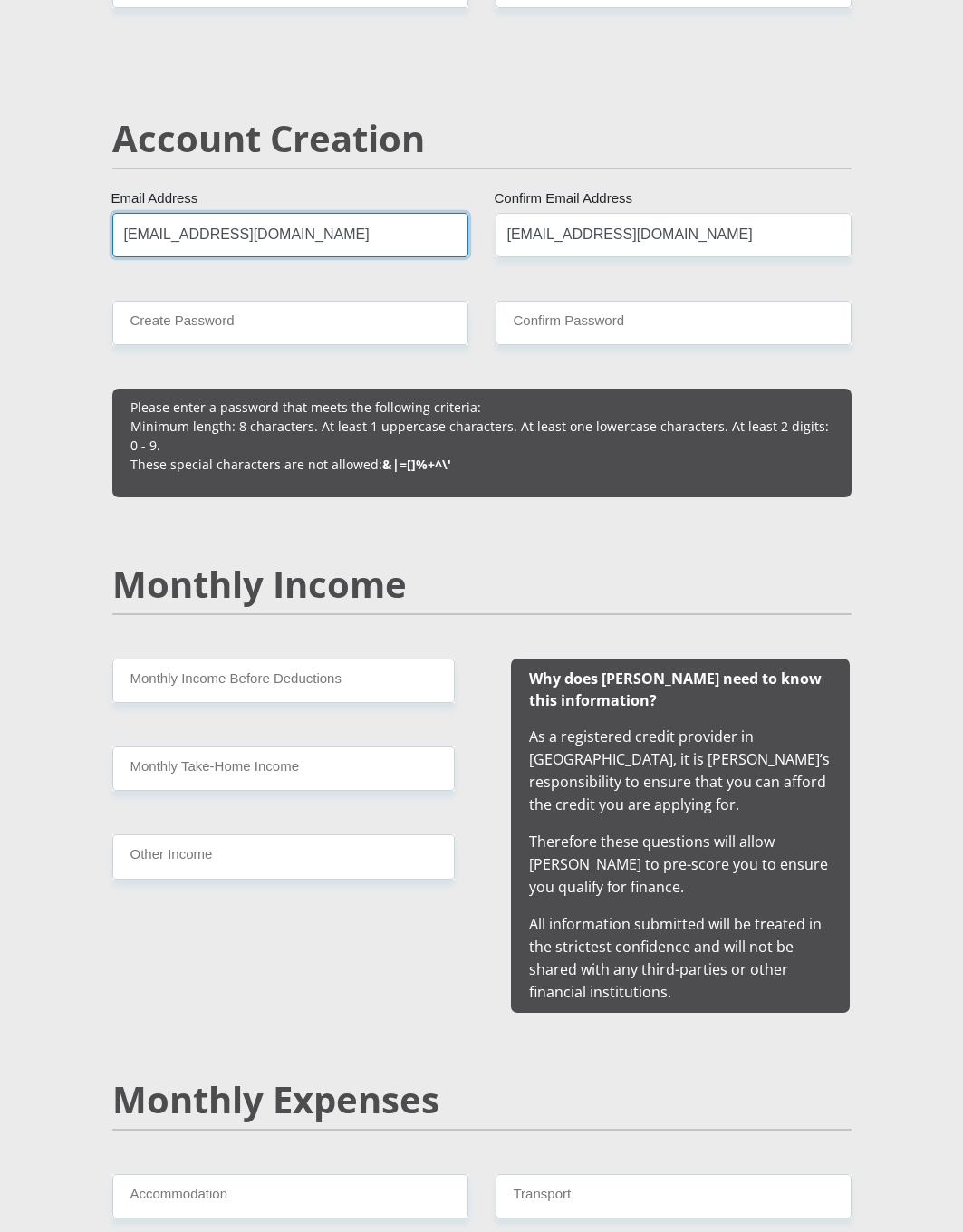 type 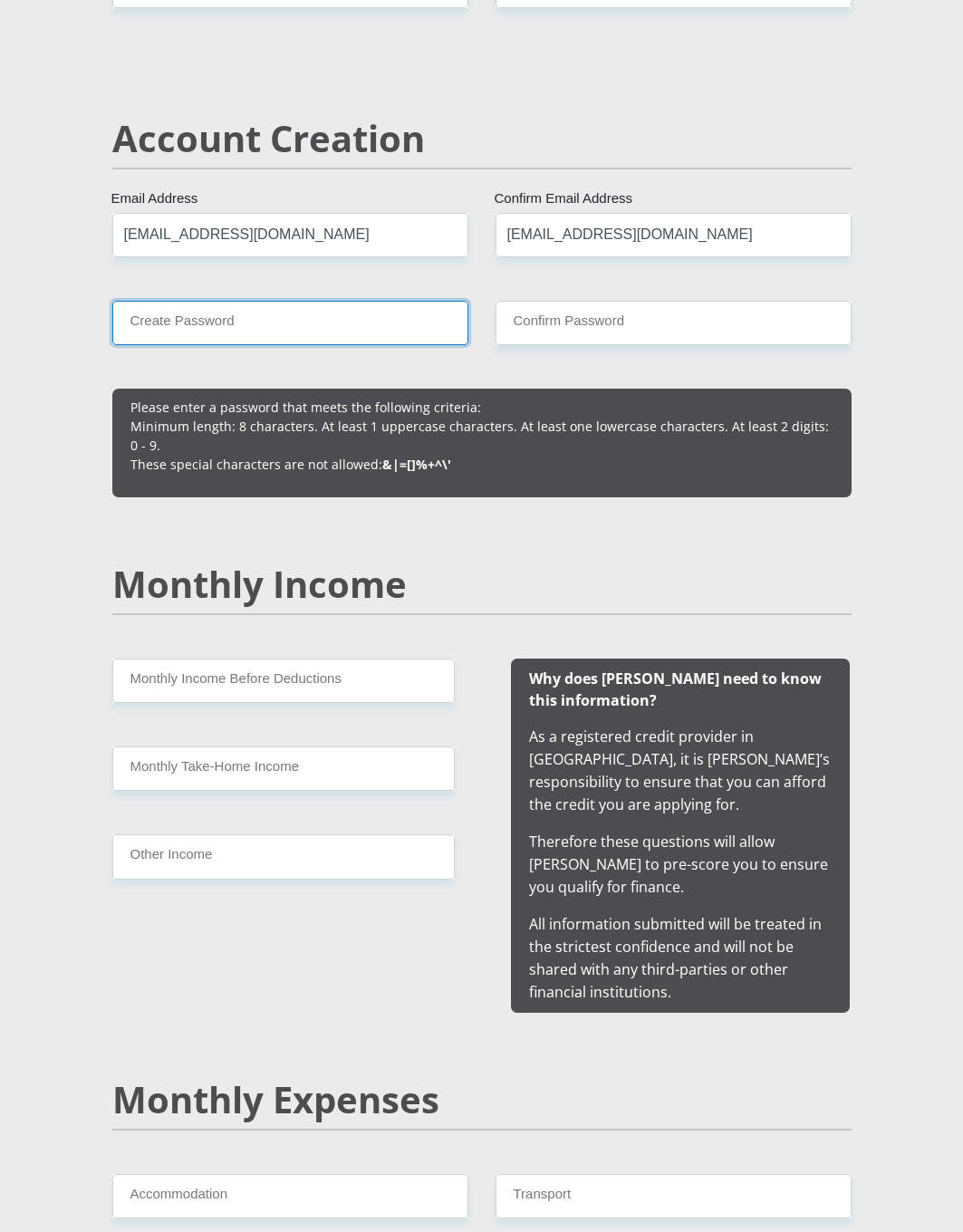 click on "Create Password" at bounding box center (290, 322) 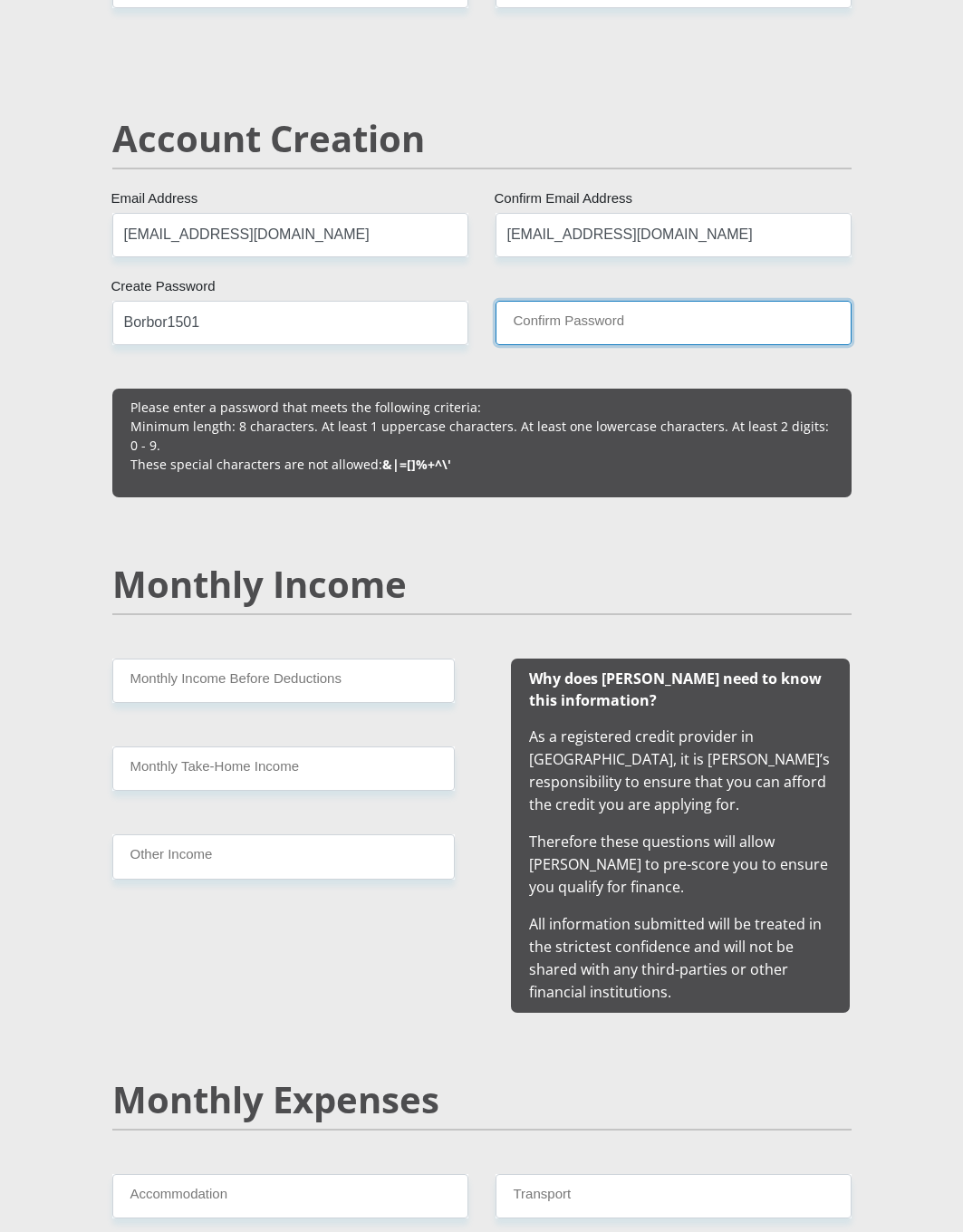 click on "Confirm Password" at bounding box center [673, 322] 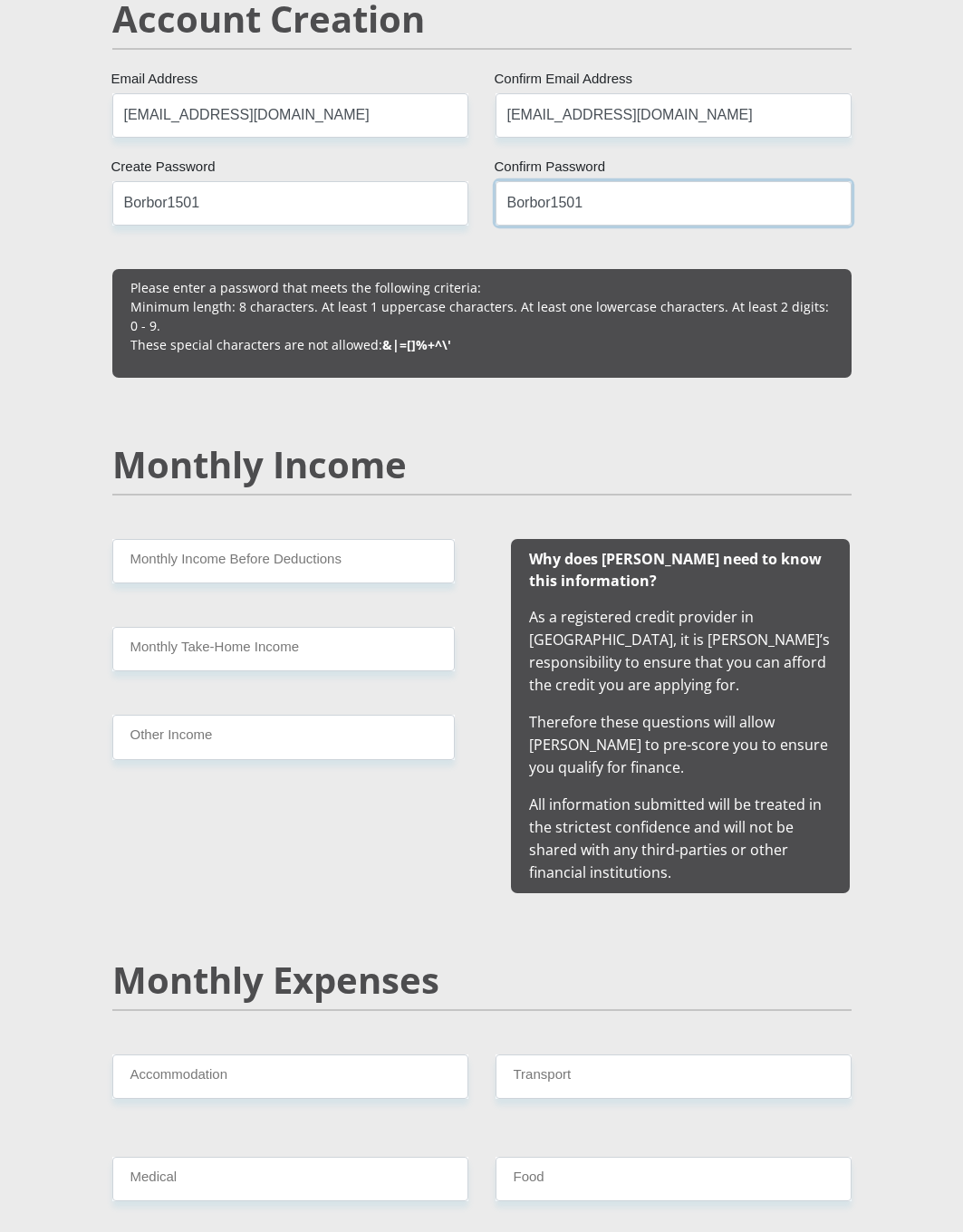 scroll, scrollTop: 1449, scrollLeft: 0, axis: vertical 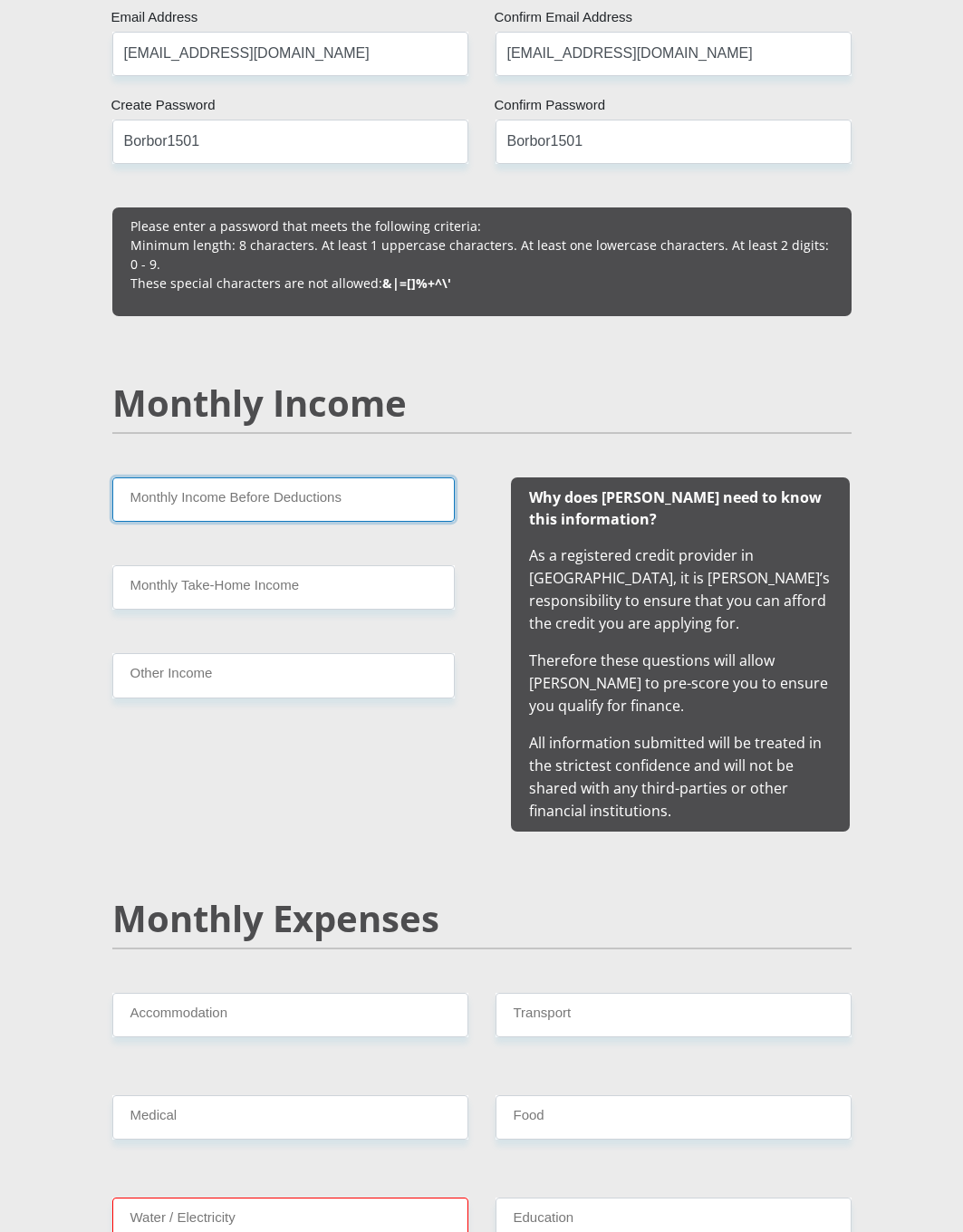 click on "Monthly Income Before Deductions" at bounding box center [284, 499] 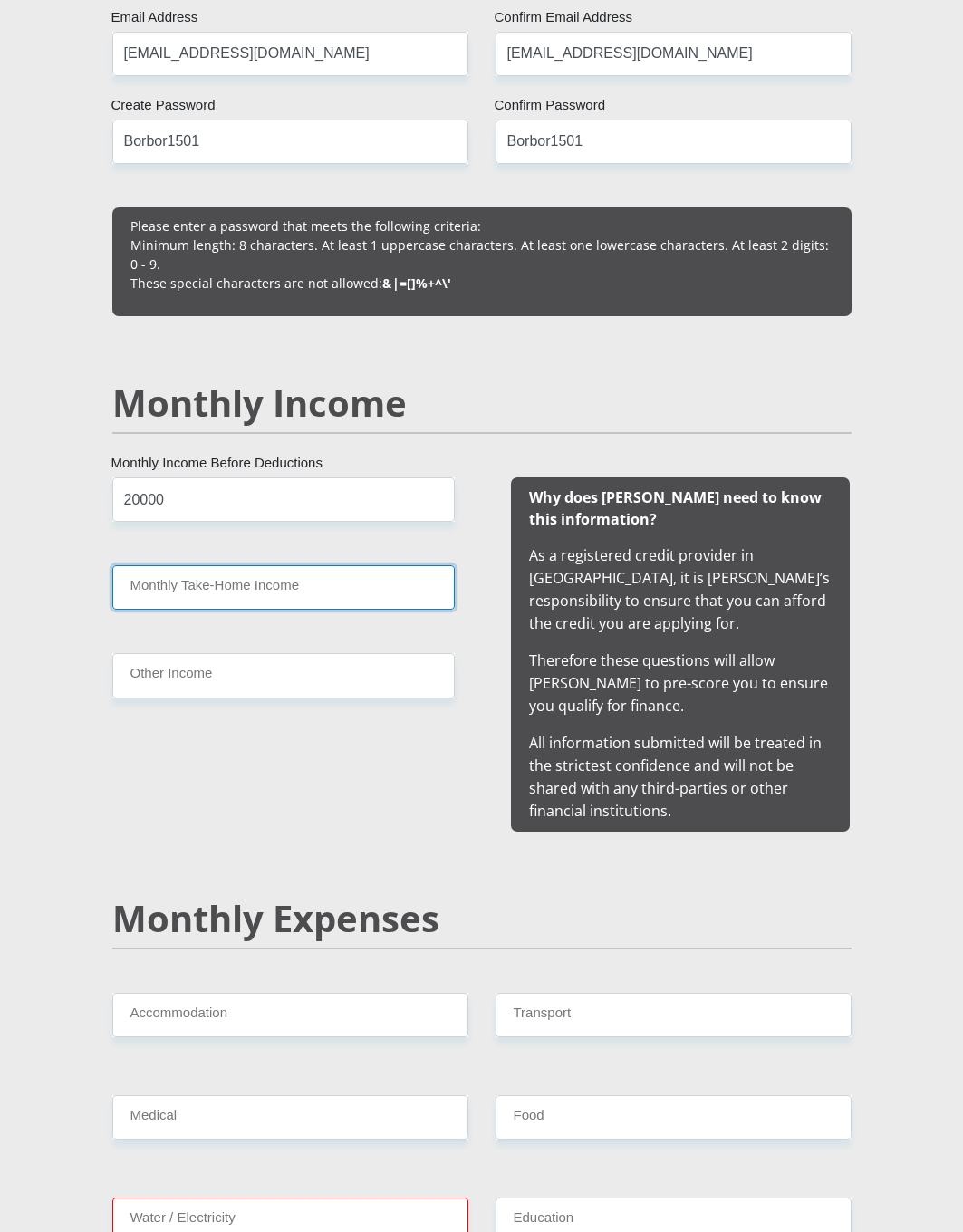 click on "Monthly Take-Home Income" at bounding box center (284, 587) 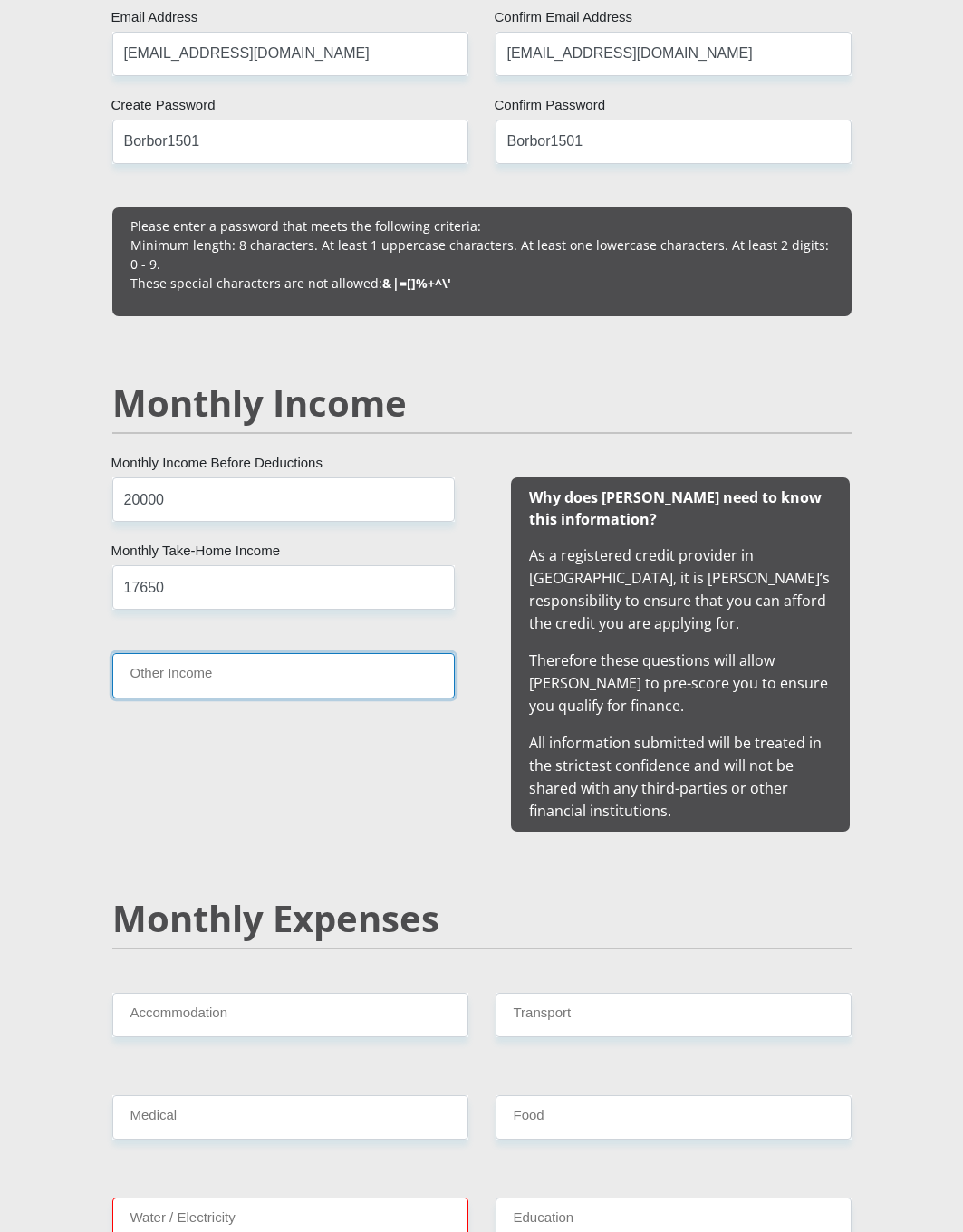 click on "Other Income" at bounding box center [284, 675] 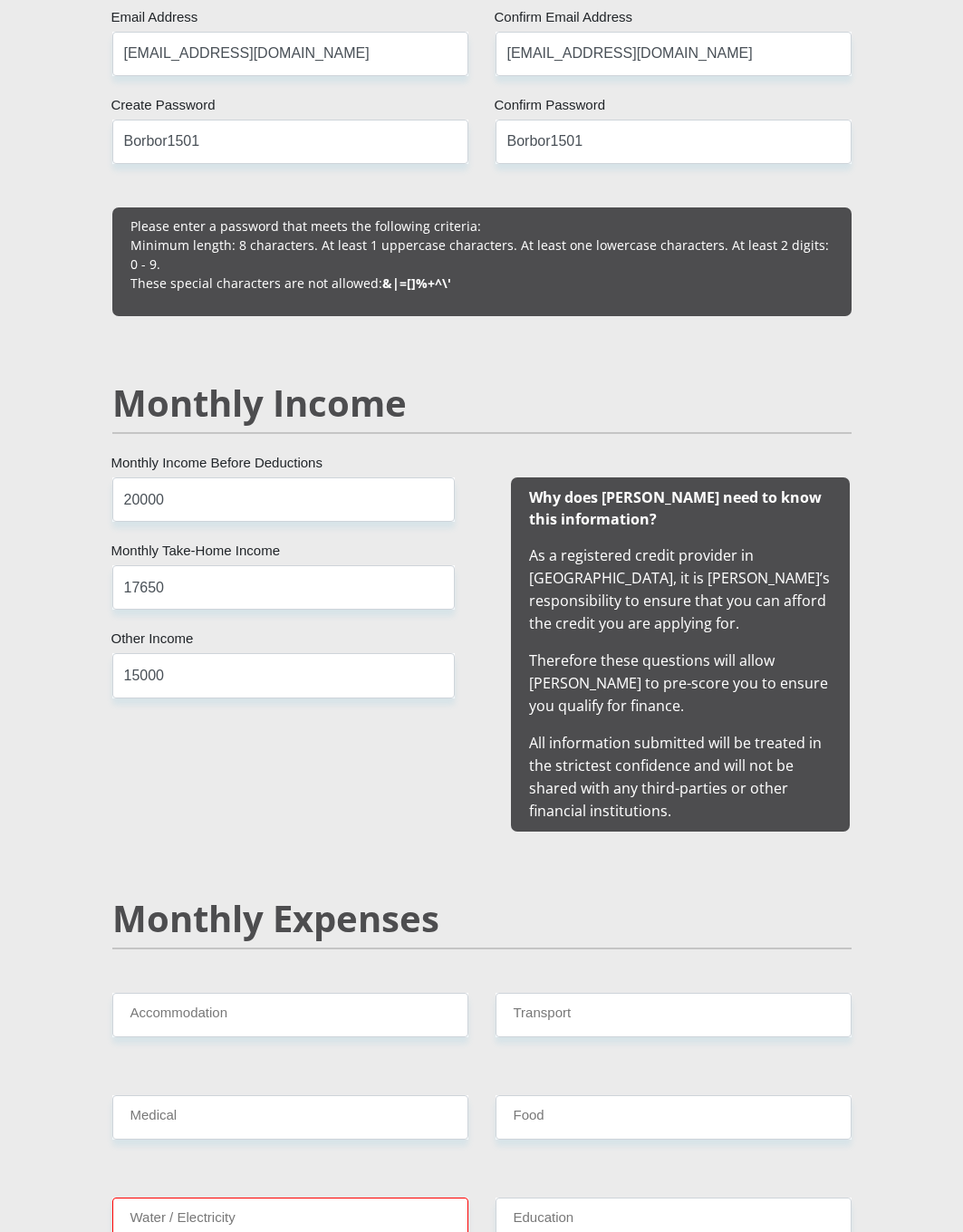 click on "20000
Monthly Income Before Deductions
17650
Monthly Take-Home Income
15000
Other Income" at bounding box center [284, 654] 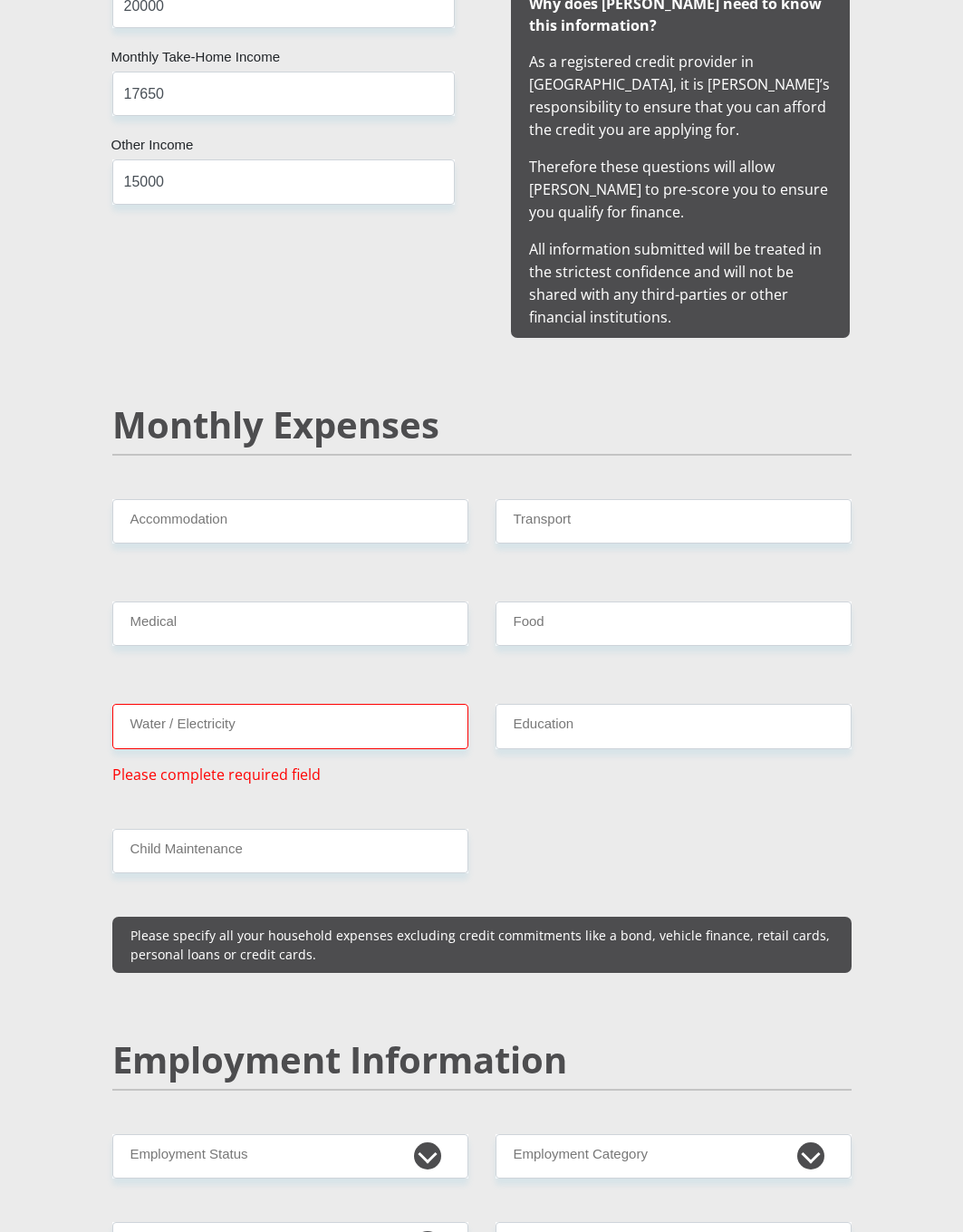 scroll, scrollTop: 1993, scrollLeft: 0, axis: vertical 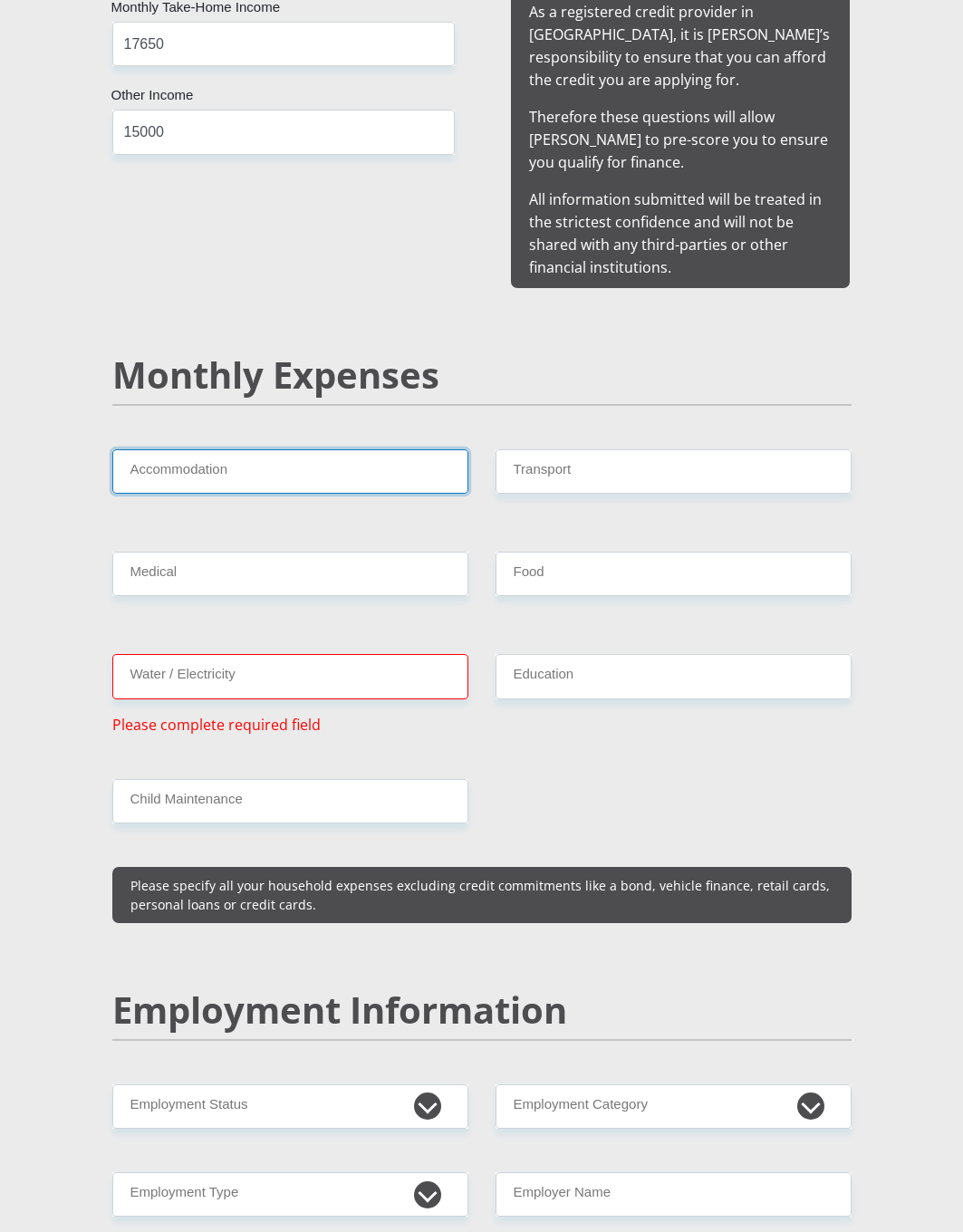 click on "Accommodation" at bounding box center [290, 471] 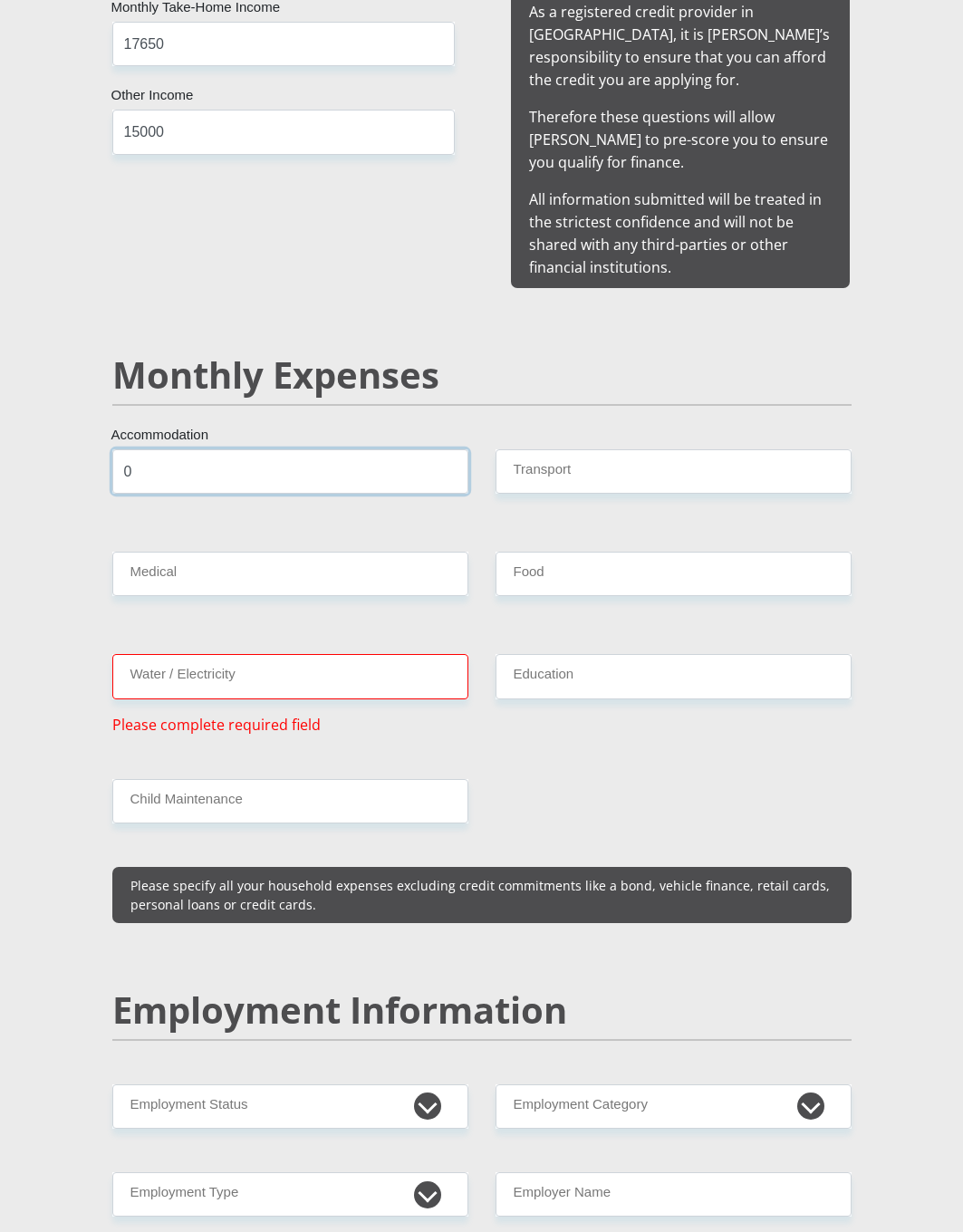 type on "0" 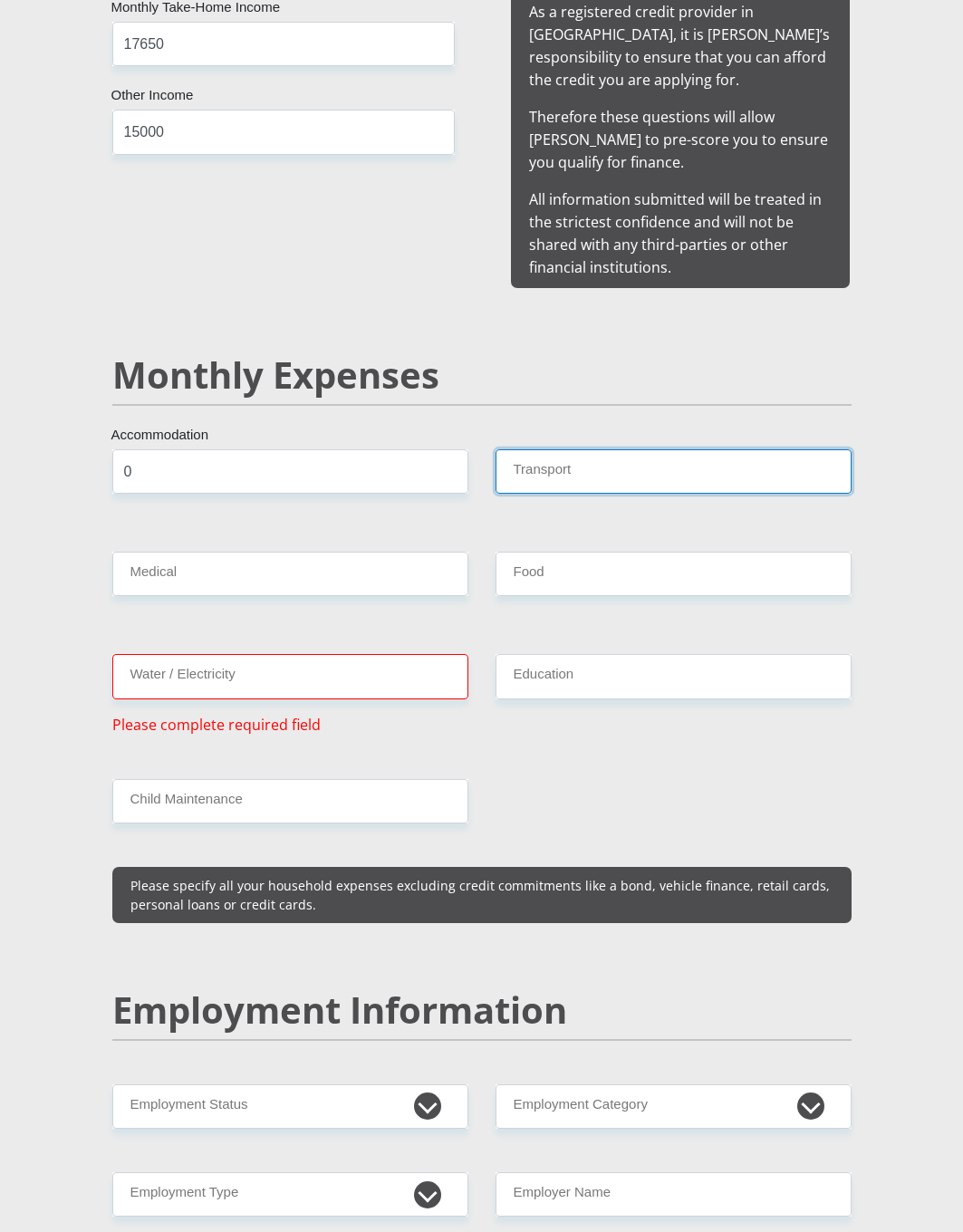 click on "Transport" at bounding box center [673, 471] 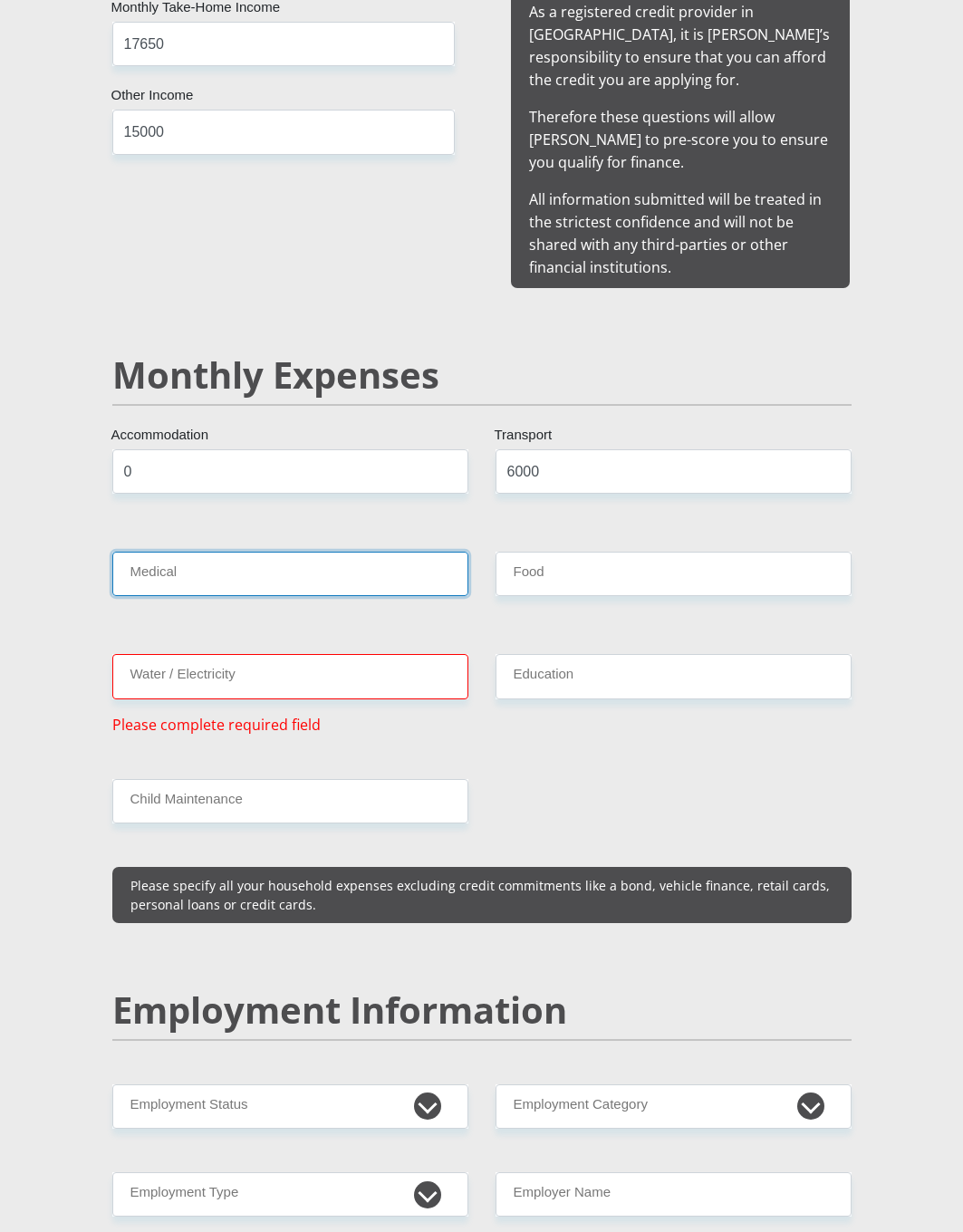 click on "Medical" at bounding box center (290, 573) 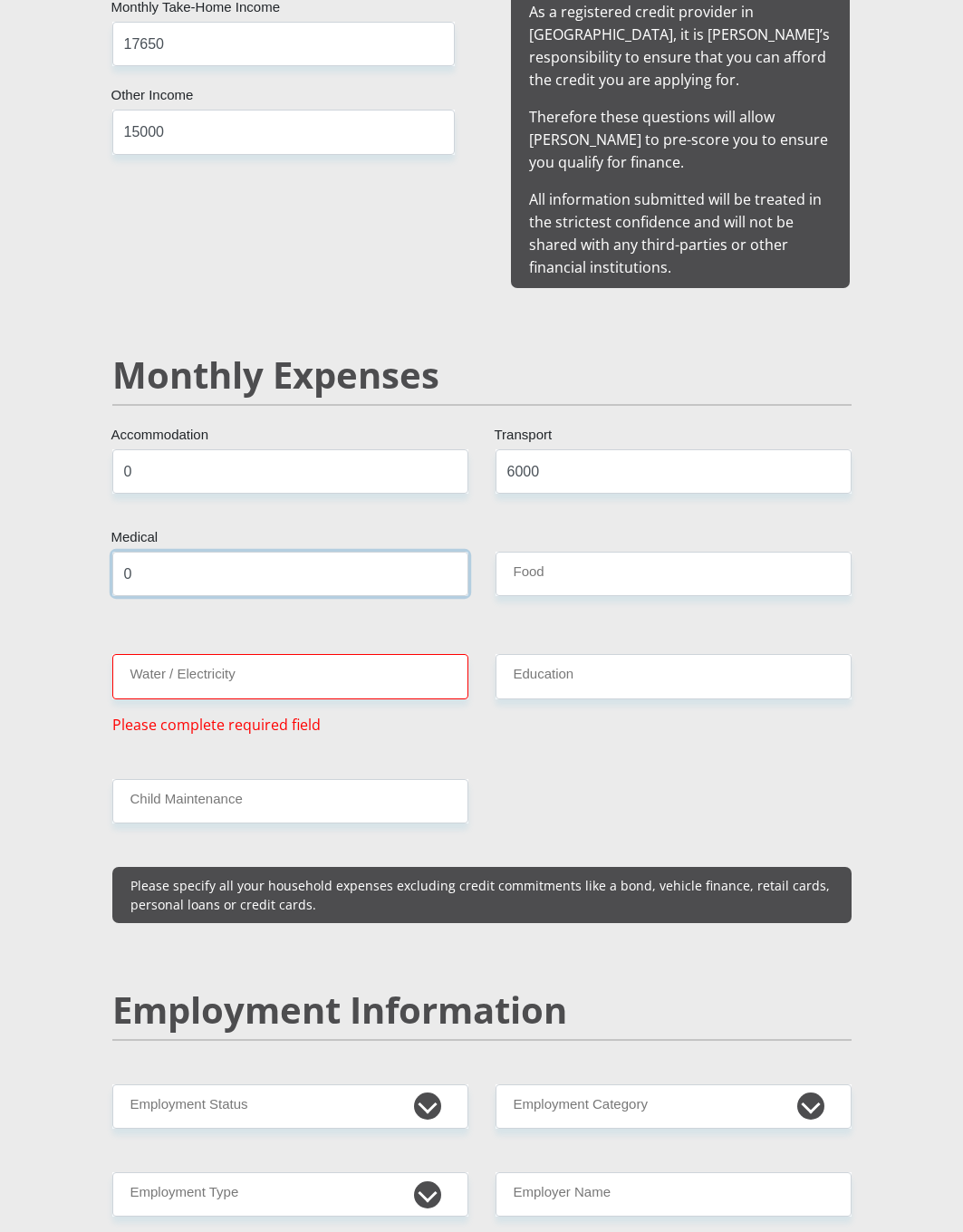 type on "0" 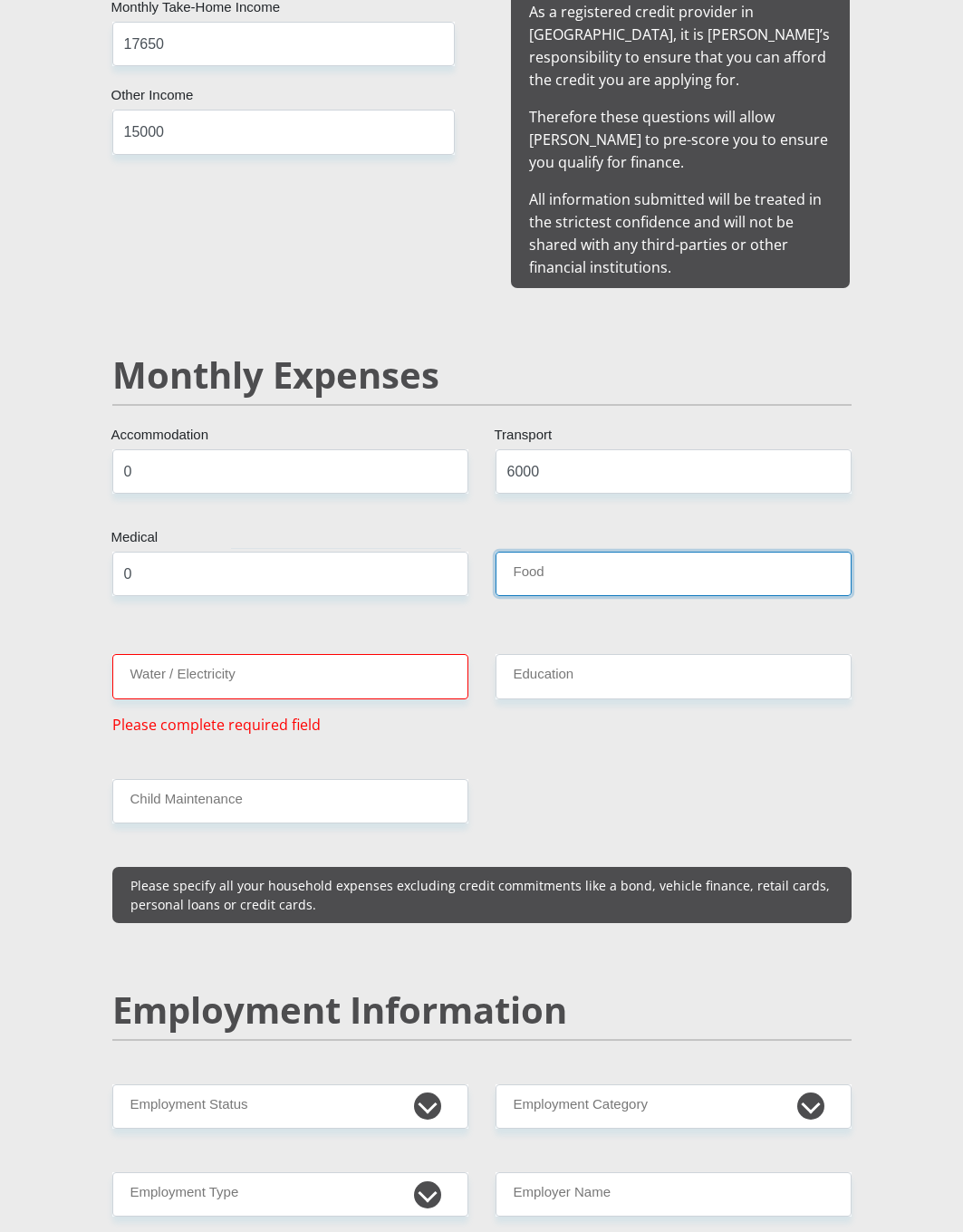 click on "Food" at bounding box center [673, 573] 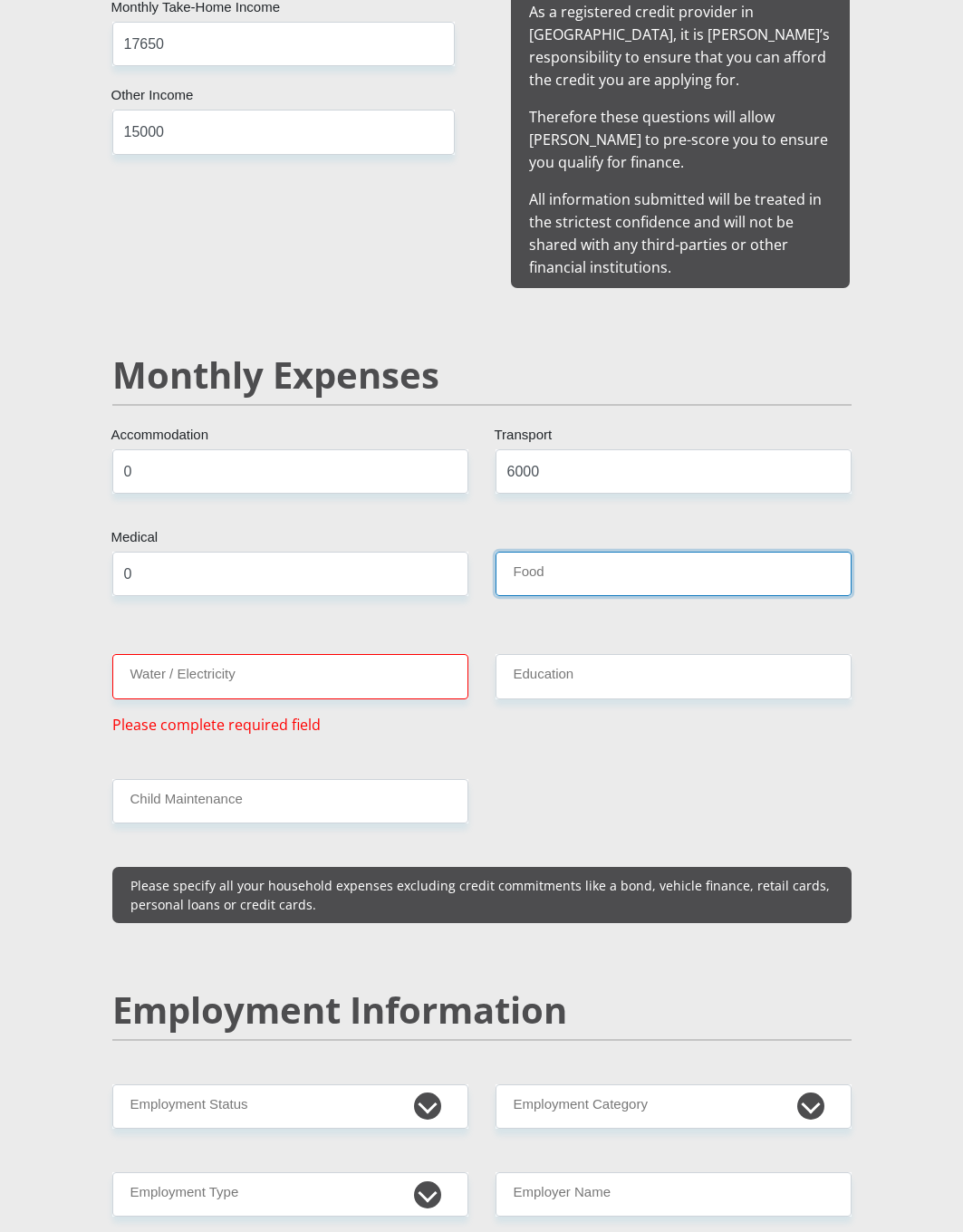 type on "2000" 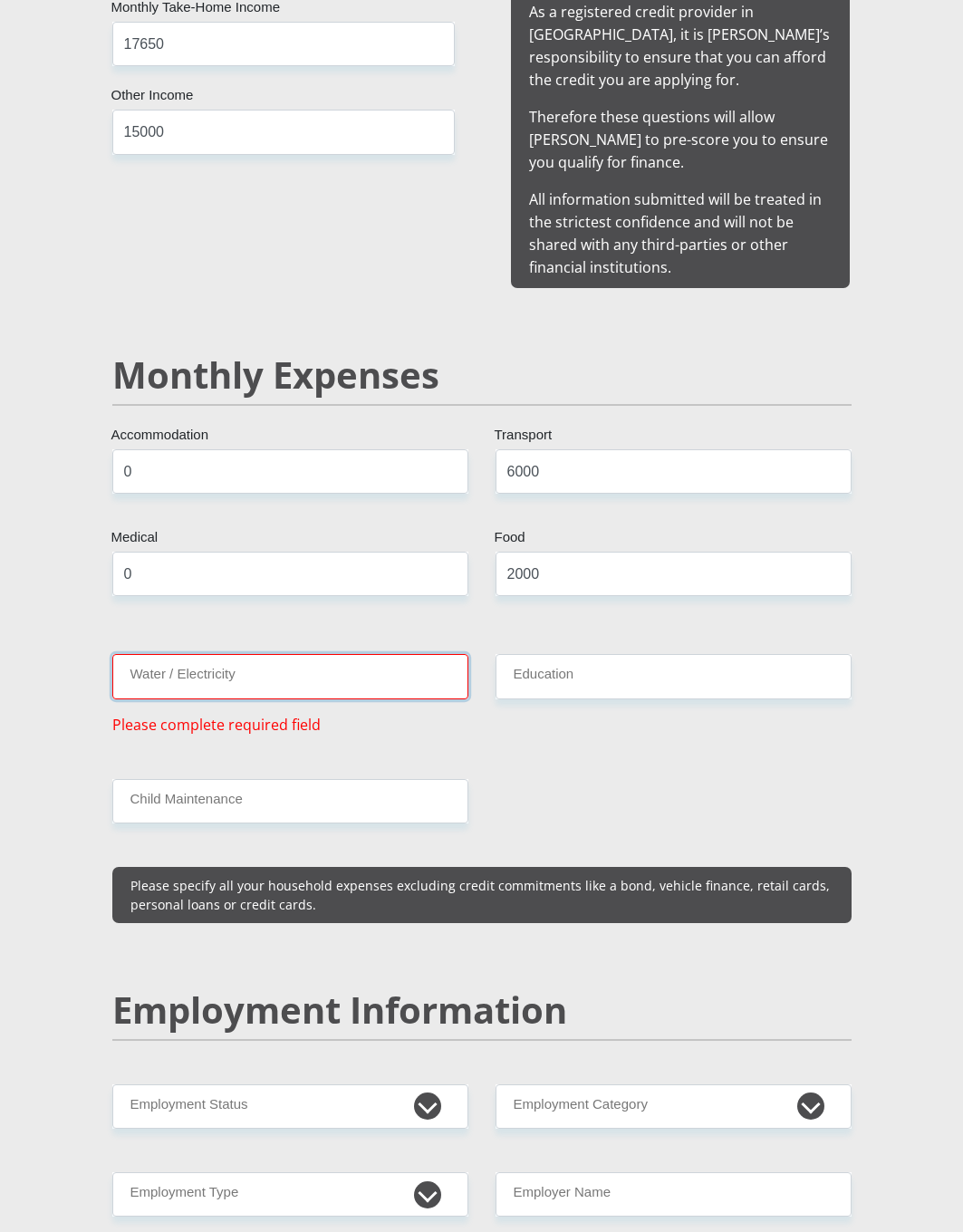 click on "Water / Electricity" at bounding box center [290, 676] 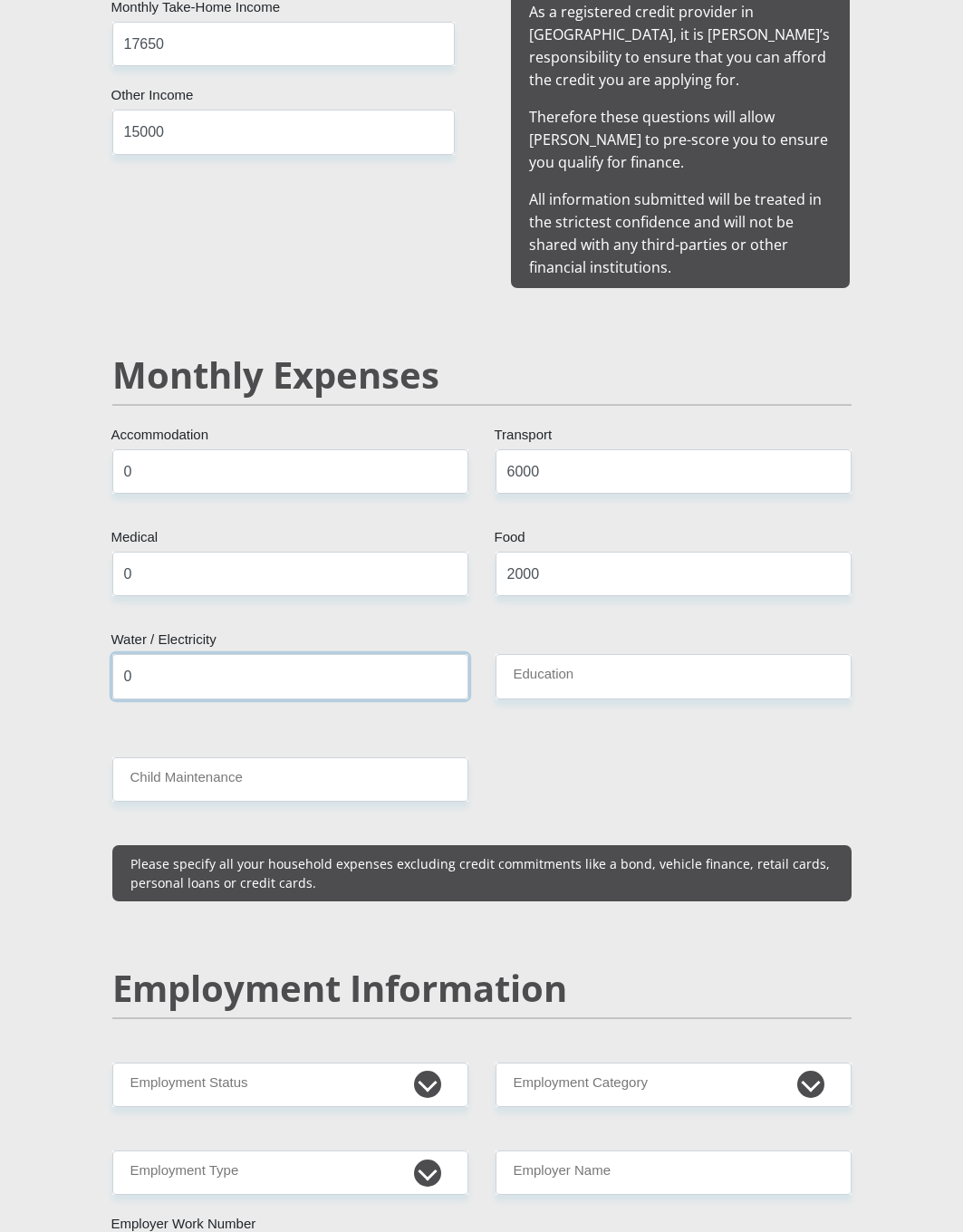 type on "0" 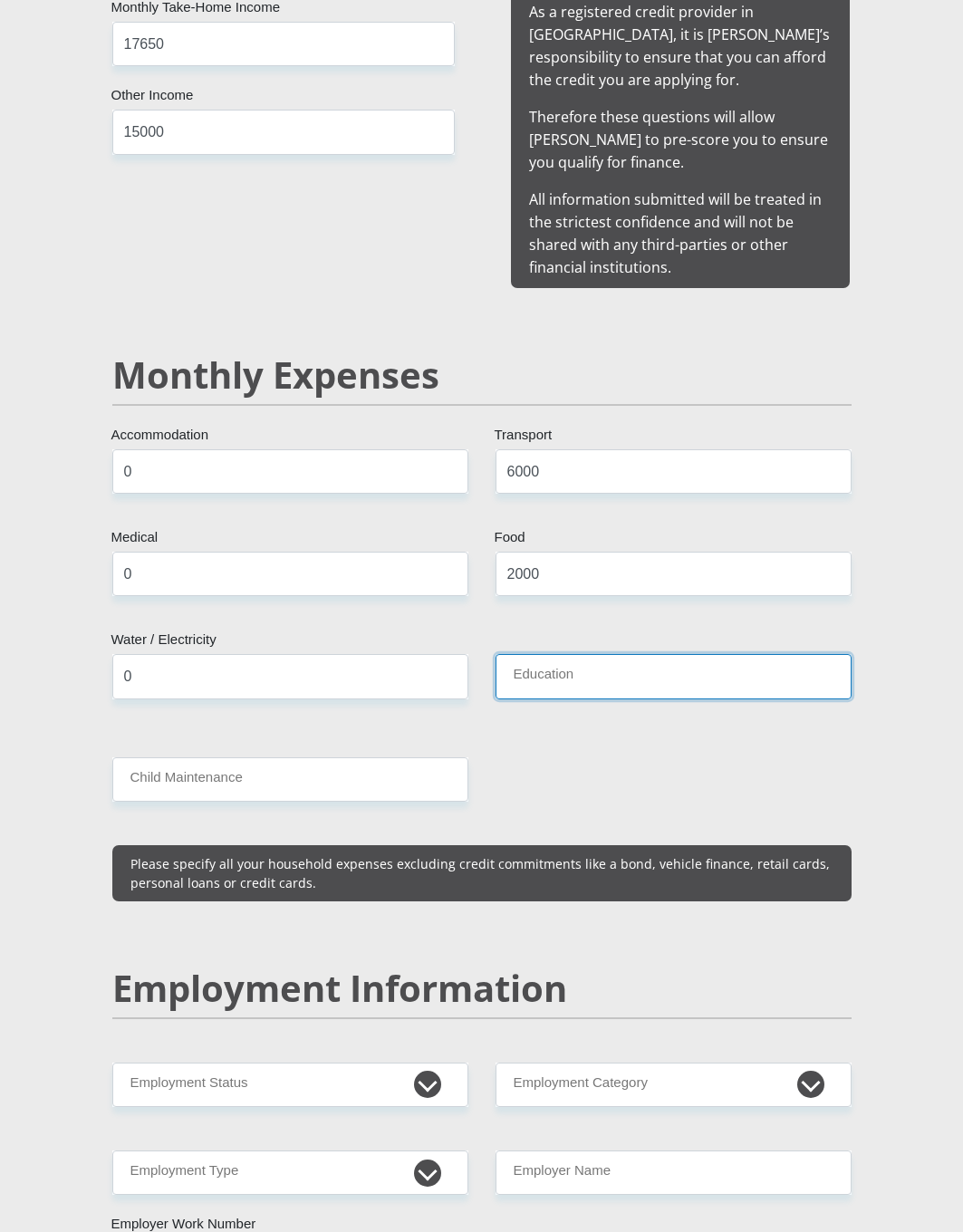 click on "Education" at bounding box center (673, 676) 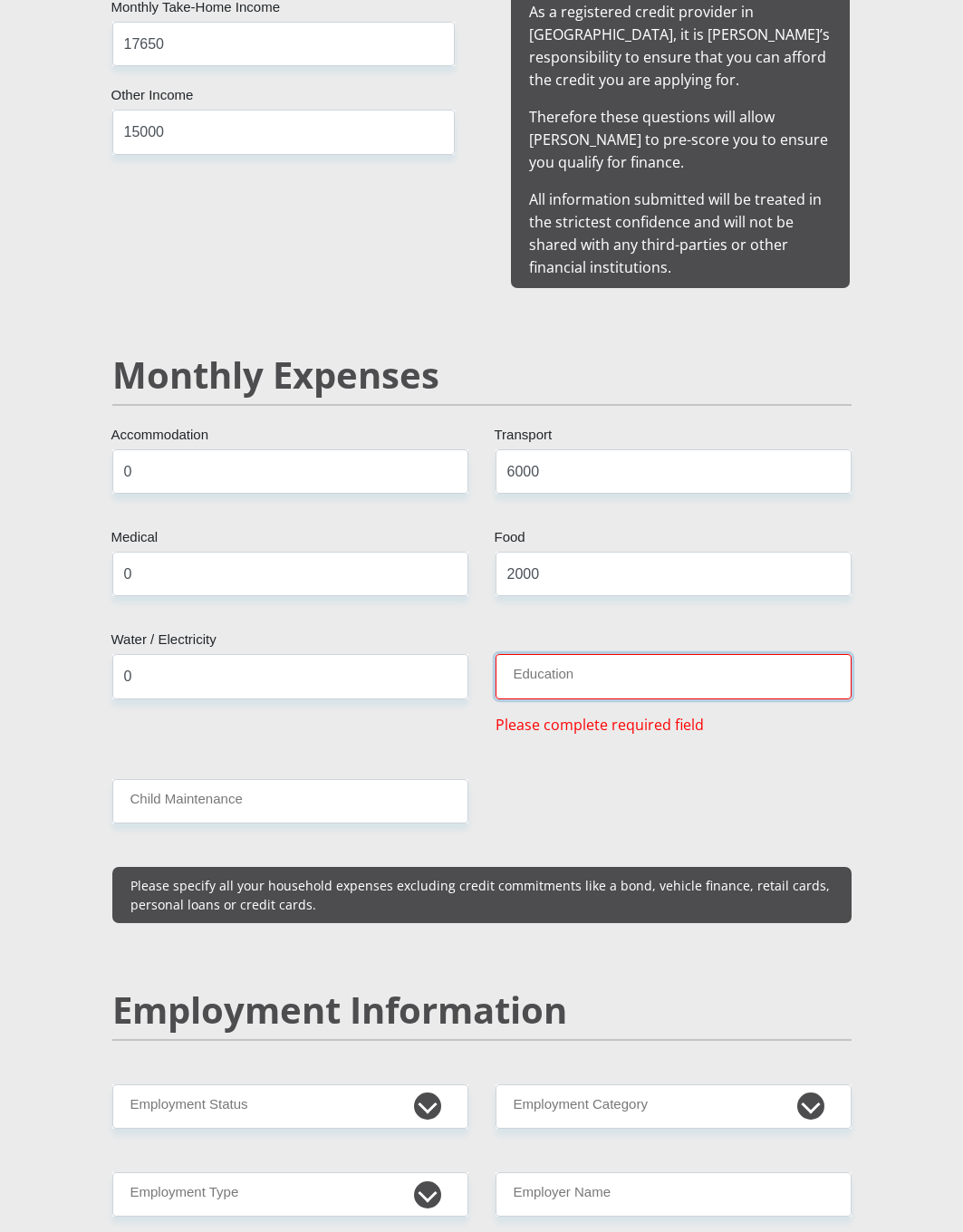 type on "2" 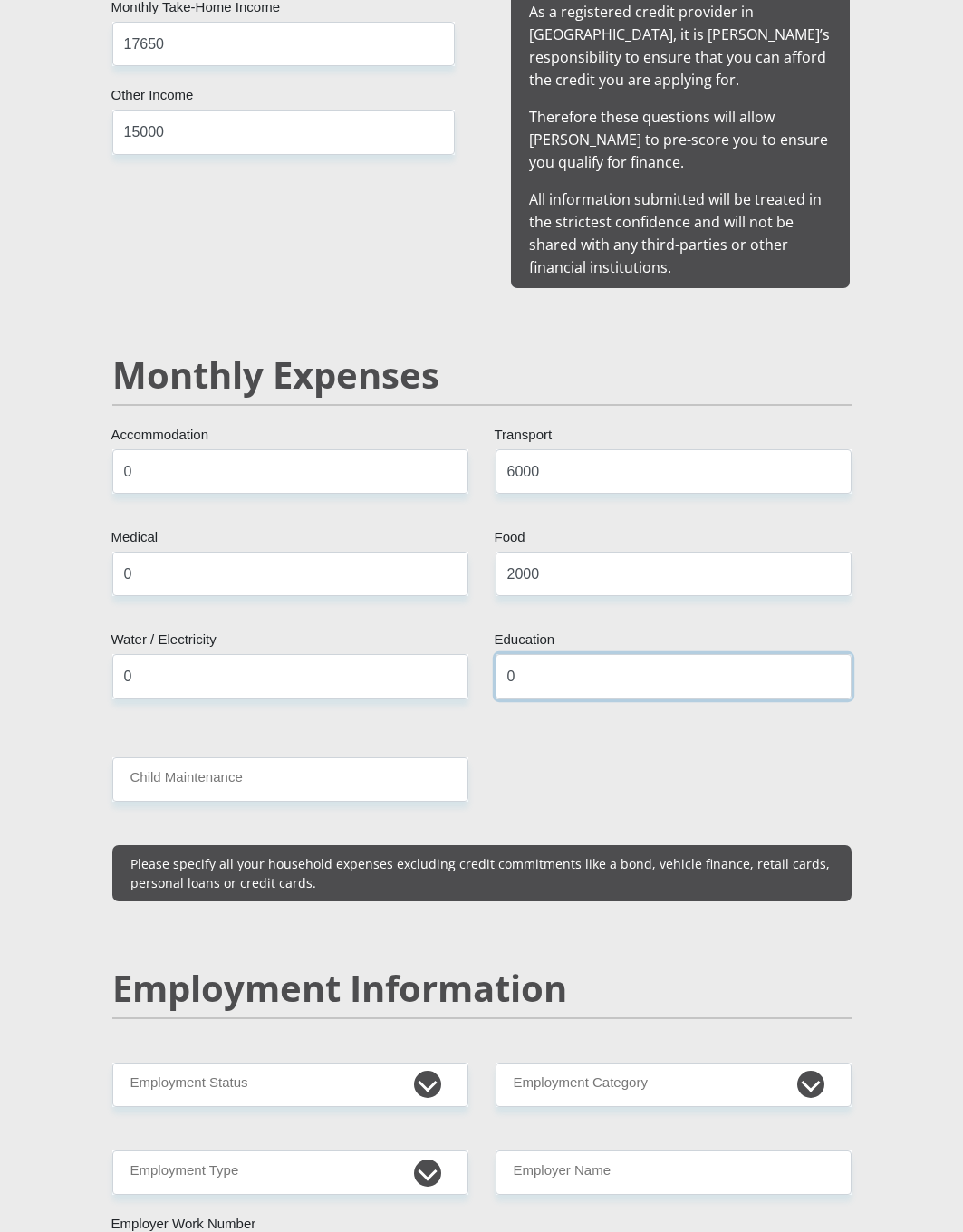 type on "0" 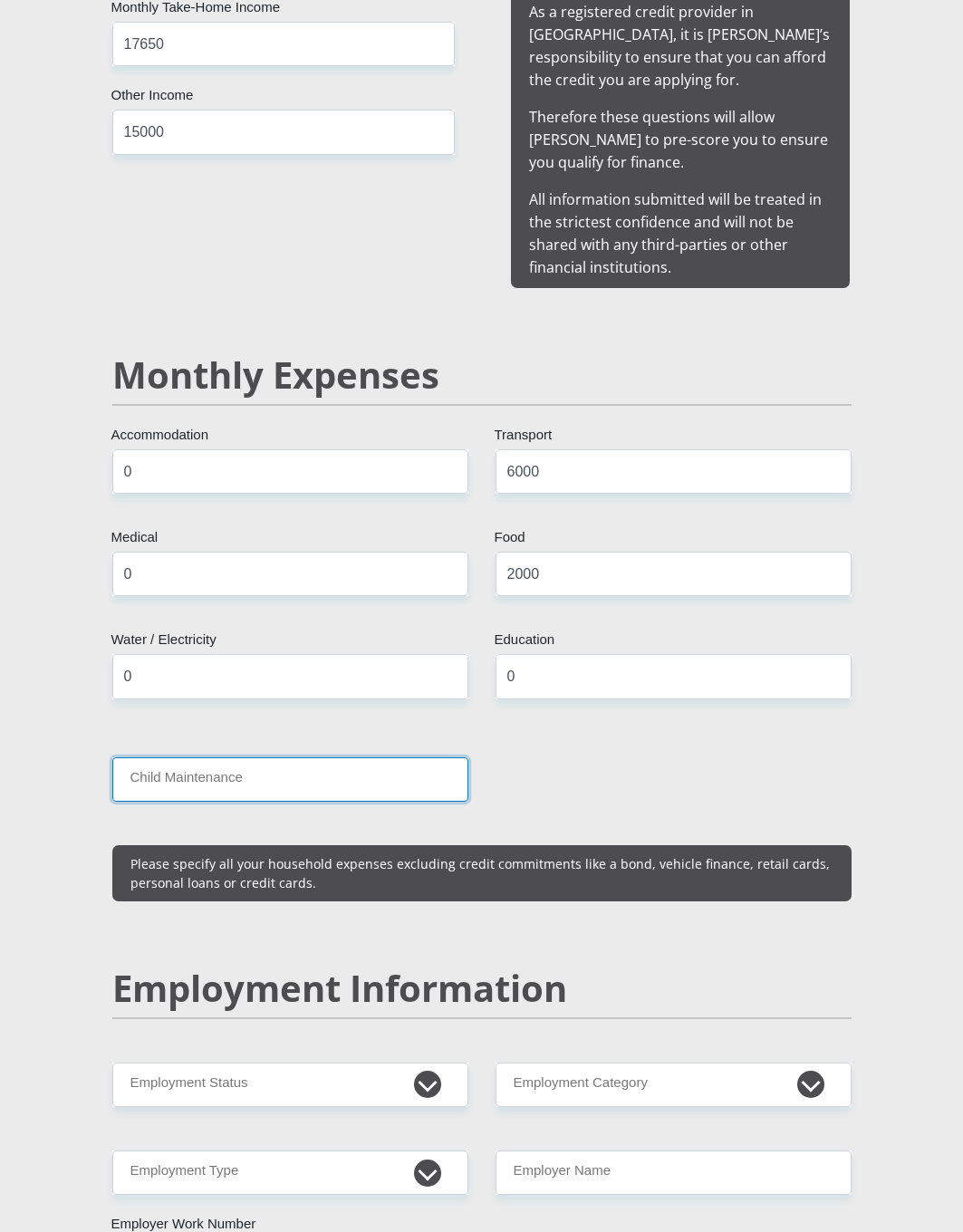 click on "Child Maintenance" at bounding box center (290, 779) 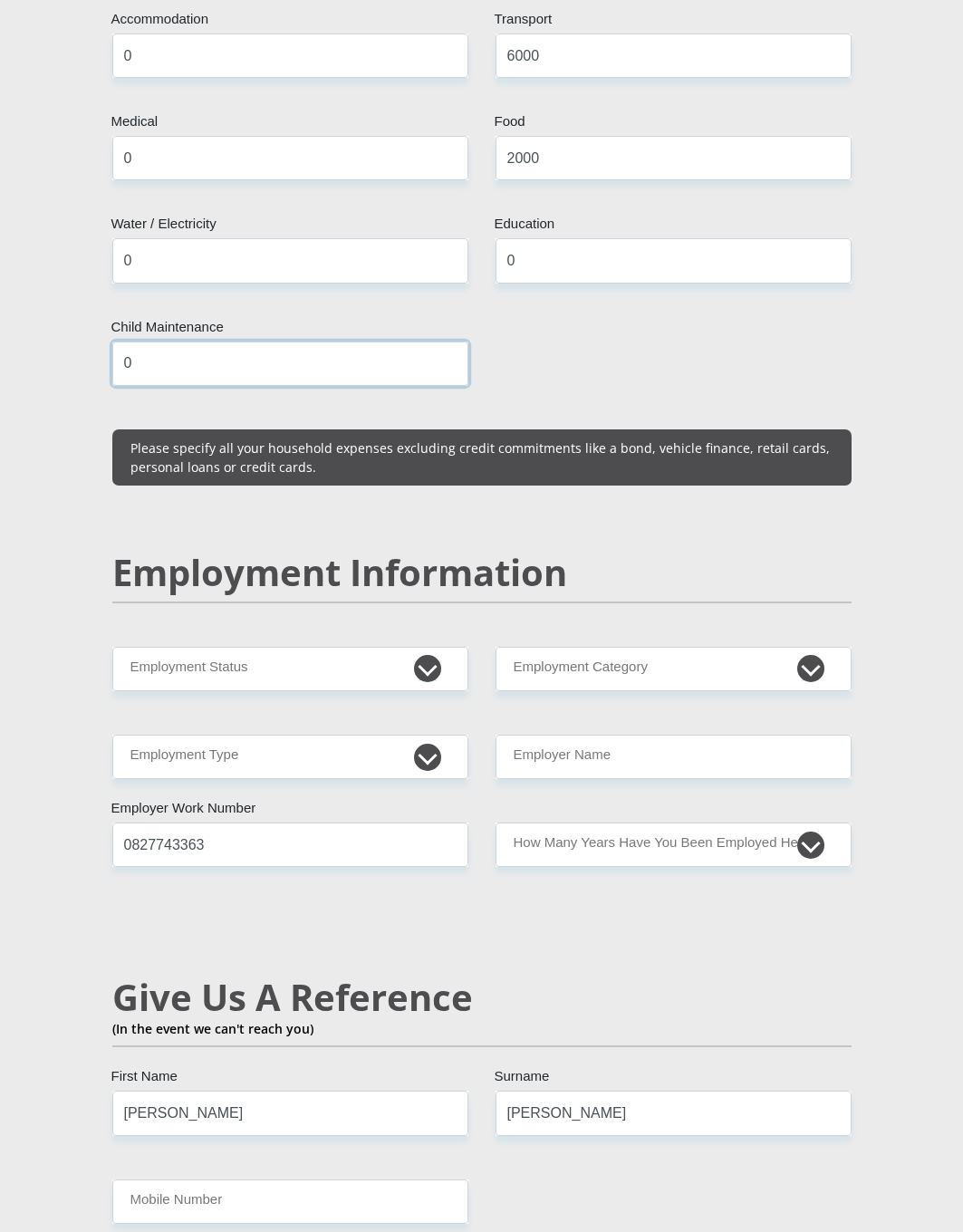 scroll, scrollTop: 2446, scrollLeft: 0, axis: vertical 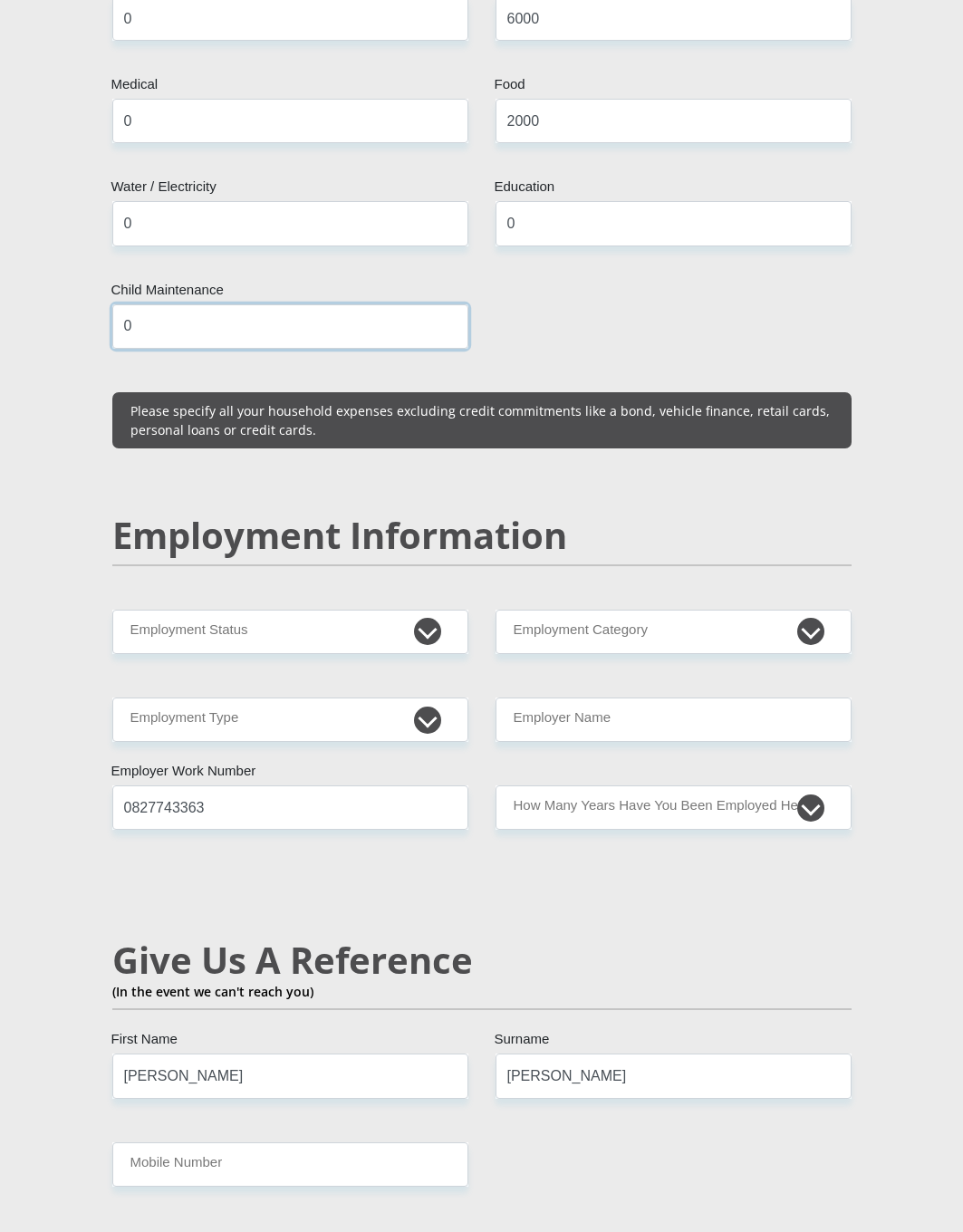 type on "0" 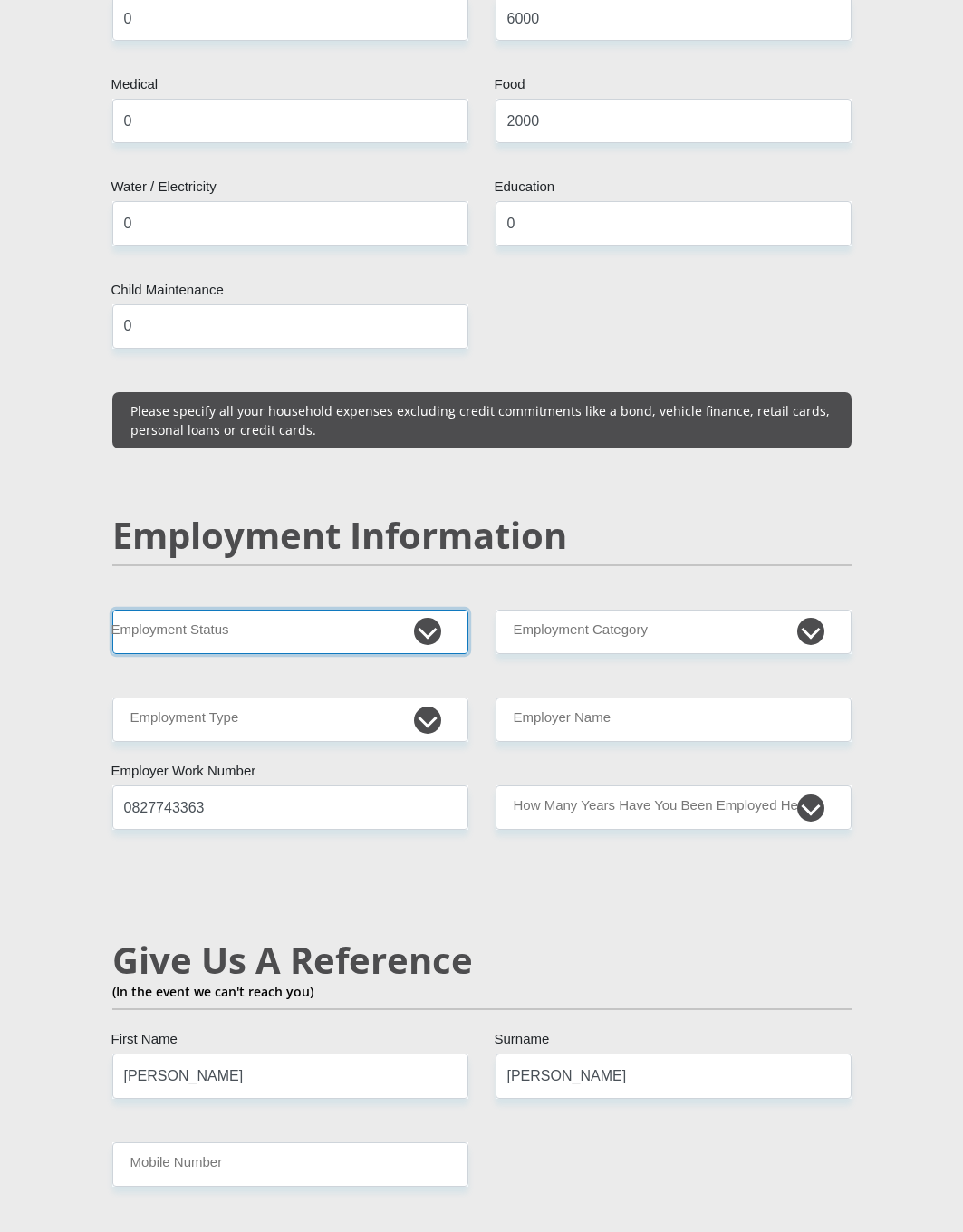 click on "Permanent/Full-time
Part-time/Casual
Contract Worker
Self-Employed
Housewife
Retired
Student
Medically Boarded
Disability
Unemployed" at bounding box center [290, 631] 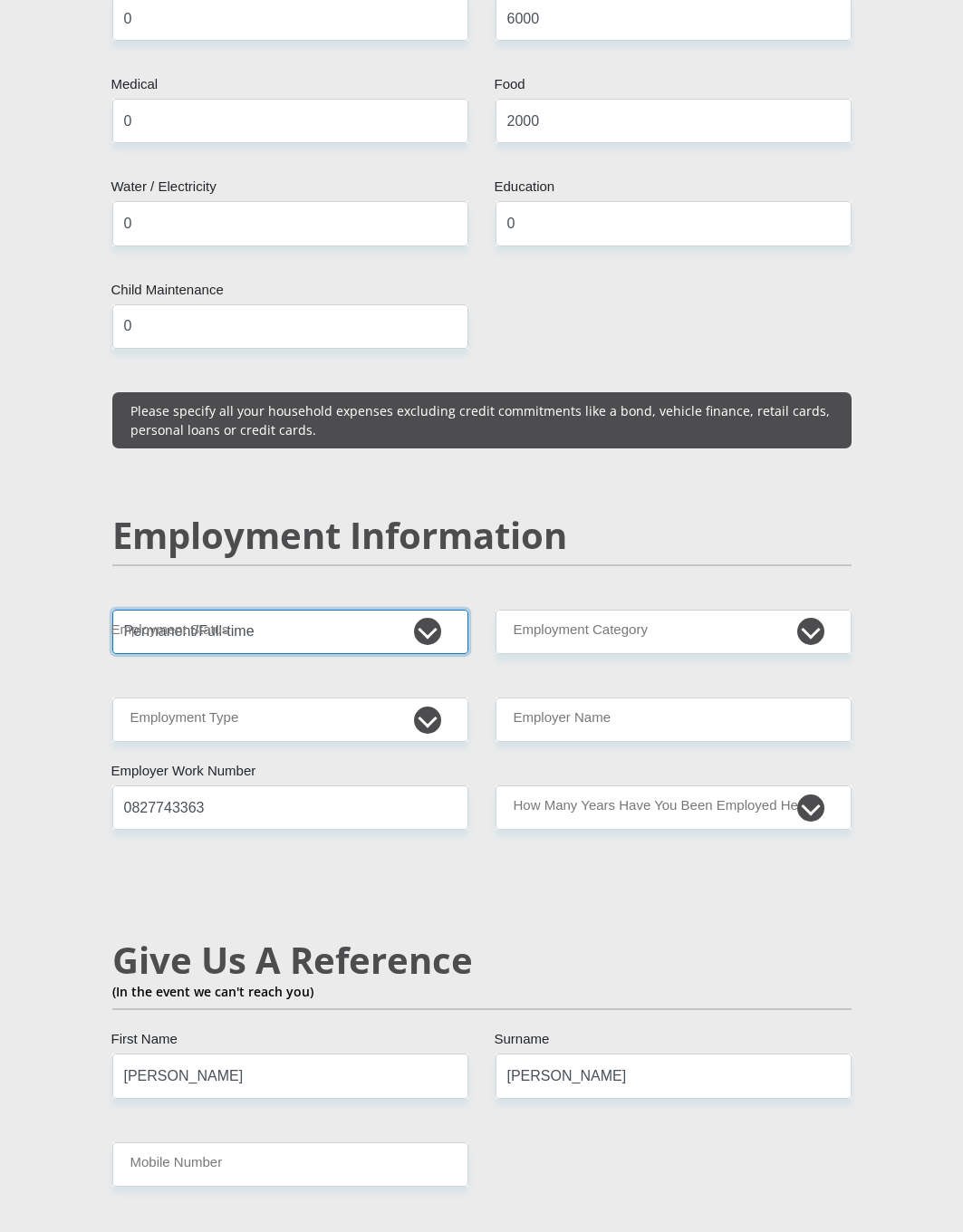 click on "Permanent/Full-time
Part-time/Casual
Contract Worker
Self-Employed
Housewife
Retired
Student
Medically Boarded
Disability
Unemployed" at bounding box center [290, 631] 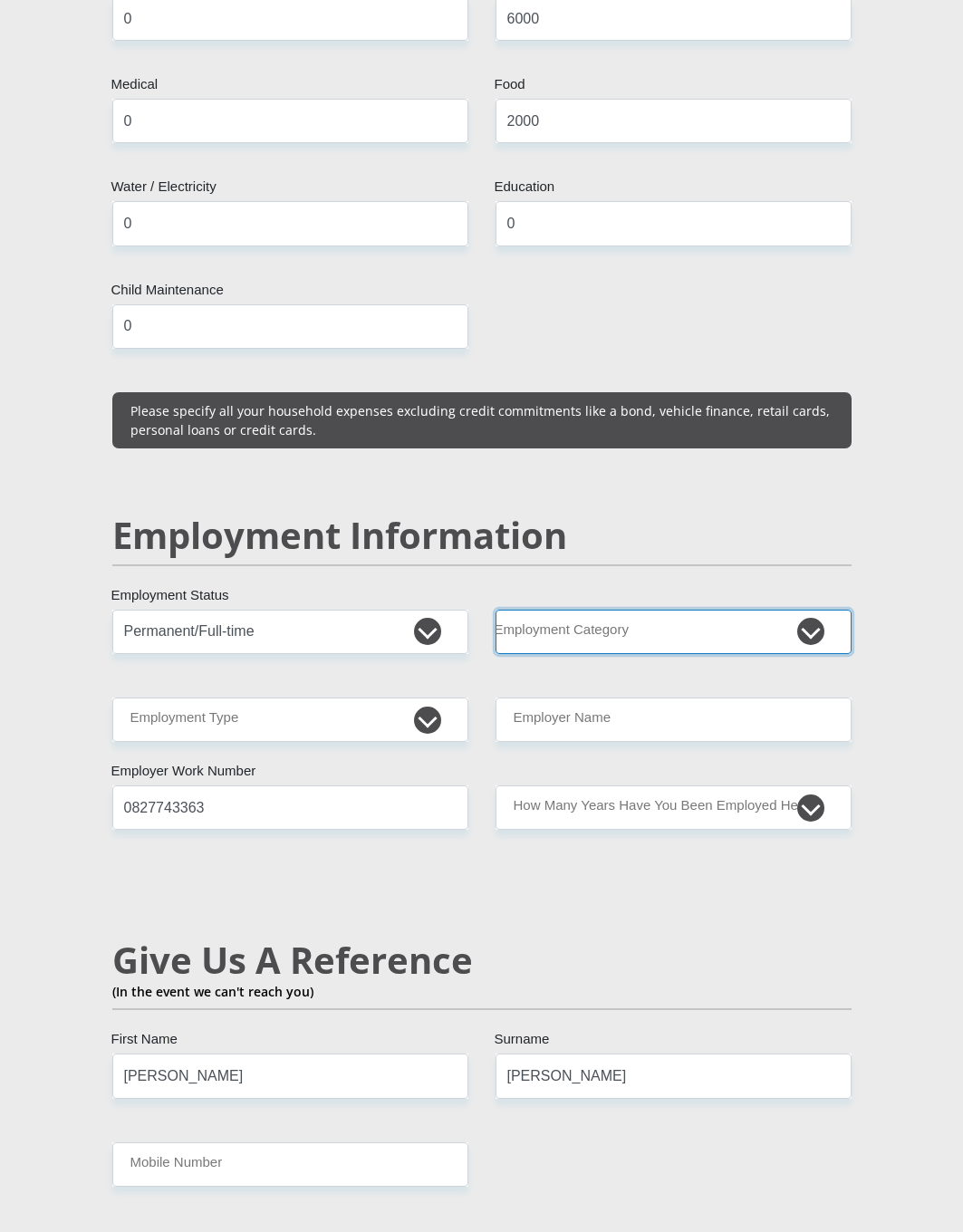 click on "AGRICULTURE
ALCOHOL & TOBACCO
CONSTRUCTION MATERIALS
METALLURGY
EQUIPMENT FOR RENEWABLE ENERGY
SPECIALIZED CONTRACTORS
CAR
GAMING (INCL. INTERNET
OTHER WHOLESALE
UNLICENSED PHARMACEUTICALS
CURRENCY EXCHANGE HOUSES
OTHER FINANCIAL INSTITUTIONS & INSURANCE
REAL ESTATE AGENTS
OIL & GAS
OTHER MATERIALS (E.G. IRON ORE)
PRECIOUS STONES & PRECIOUS METALS
POLITICAL ORGANIZATIONS
RELIGIOUS ORGANIZATIONS(NOT SECTS)
ACTI. HAVING BUSINESS DEAL WITH PUBLIC ADMINISTRATION
LAUNDROMATS" at bounding box center [673, 631] 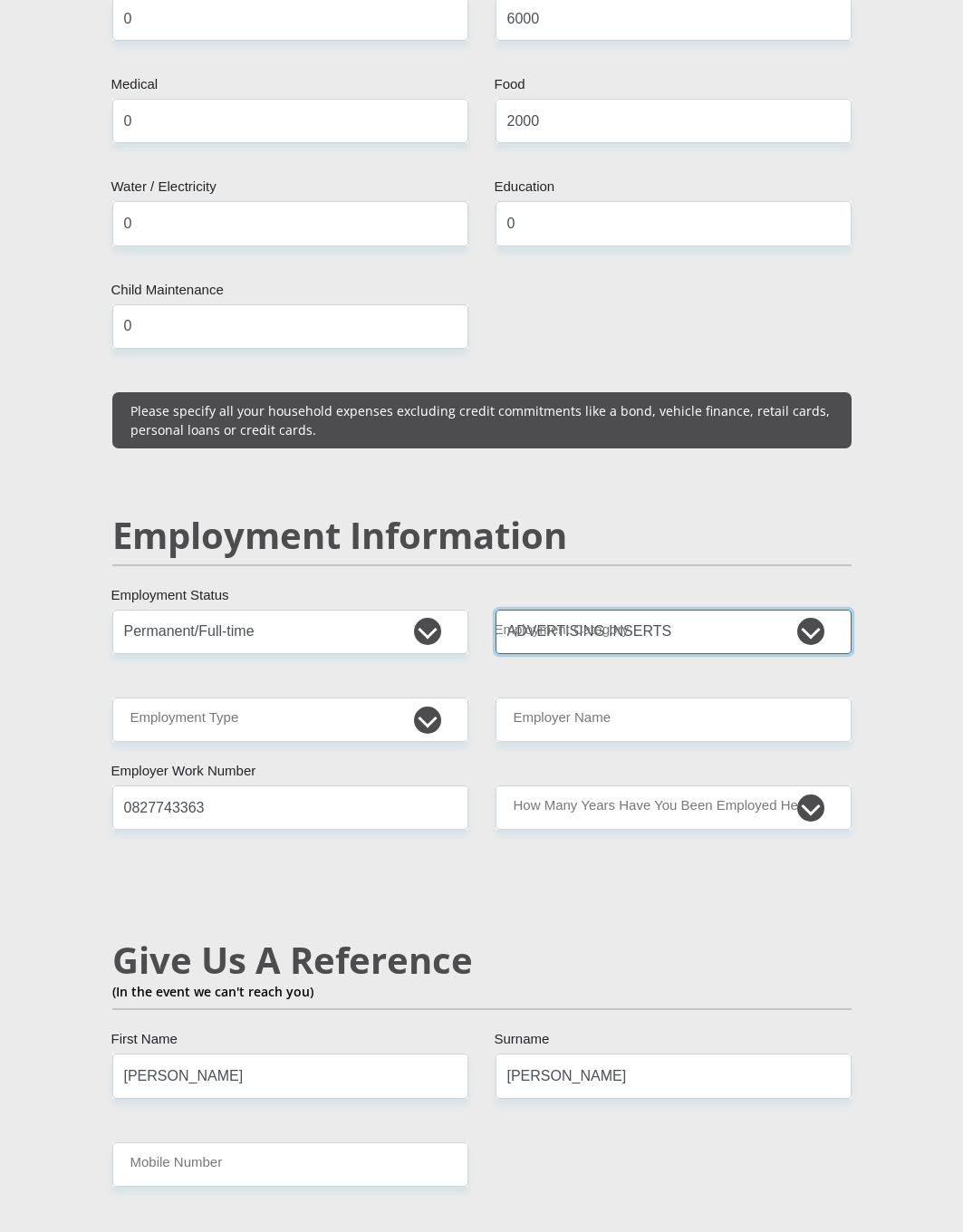 click on "AGRICULTURE
ALCOHOL & TOBACCO
CONSTRUCTION MATERIALS
METALLURGY
EQUIPMENT FOR RENEWABLE ENERGY
SPECIALIZED CONTRACTORS
CAR
GAMING (INCL. INTERNET
OTHER WHOLESALE
UNLICENSED PHARMACEUTICALS
CURRENCY EXCHANGE HOUSES
OTHER FINANCIAL INSTITUTIONS & INSURANCE
REAL ESTATE AGENTS
OIL & GAS
OTHER MATERIALS (E.G. IRON ORE)
PRECIOUS STONES & PRECIOUS METALS
POLITICAL ORGANIZATIONS
RELIGIOUS ORGANIZATIONS(NOT SECTS)
ACTI. HAVING BUSINESS DEAL WITH PUBLIC ADMINISTRATION
LAUNDROMATS" at bounding box center (673, 631) 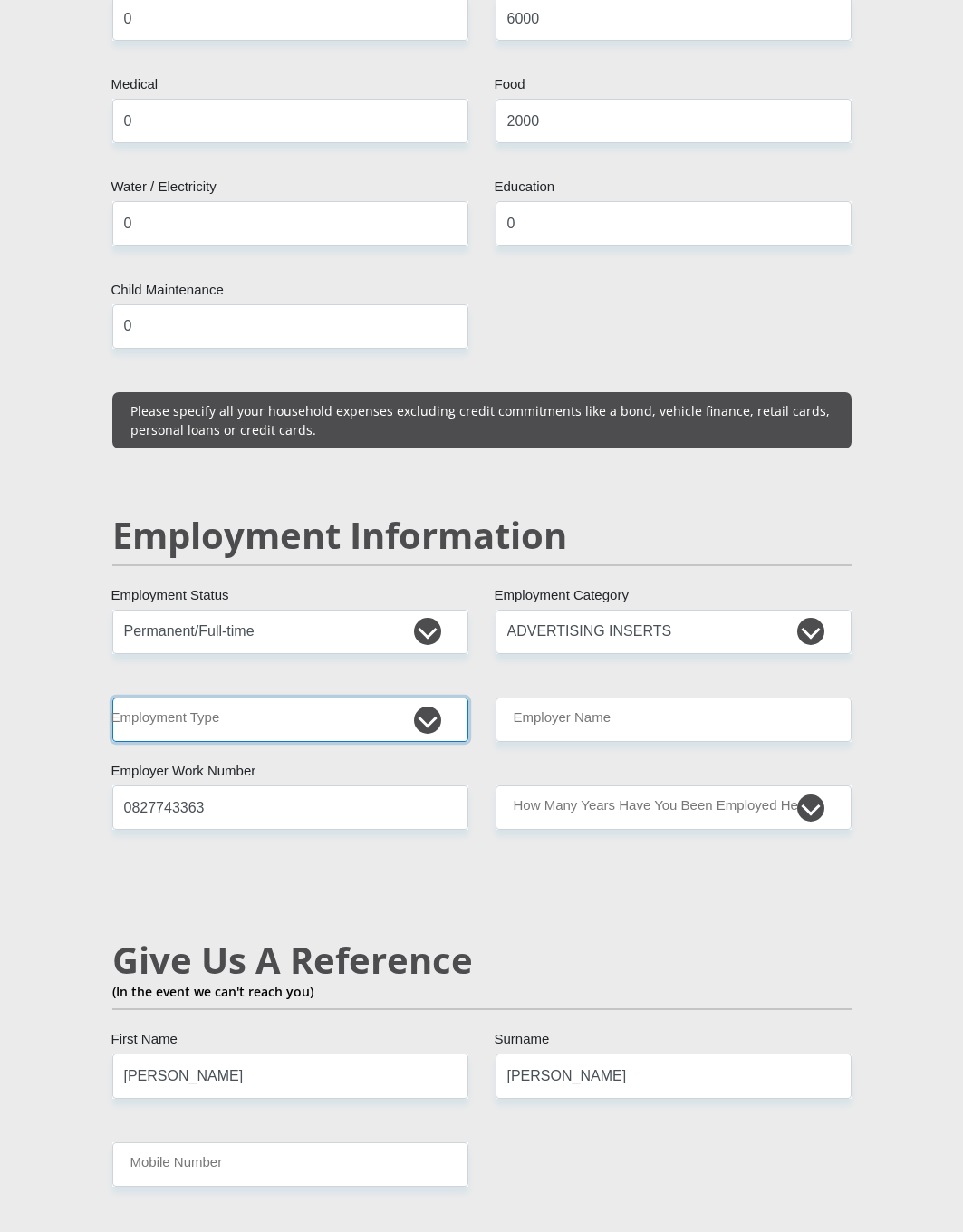 click on "College/Lecturer
Craft Seller
Creative
Driver
Executive
Farmer
Forces - Non Commissioned
Forces - Officer
Hawker
Housewife
Labourer
Licenced Professional
Manager
Miner
Non Licenced Professional
Office Staff/Clerk
Outside Worker
Pensioner
Permanent Teacher
Production/Manufacturing
Sales
Self-Employed
Semi-Professional Worker
Service Industry  Social Worker  Student" at bounding box center [290, 719] 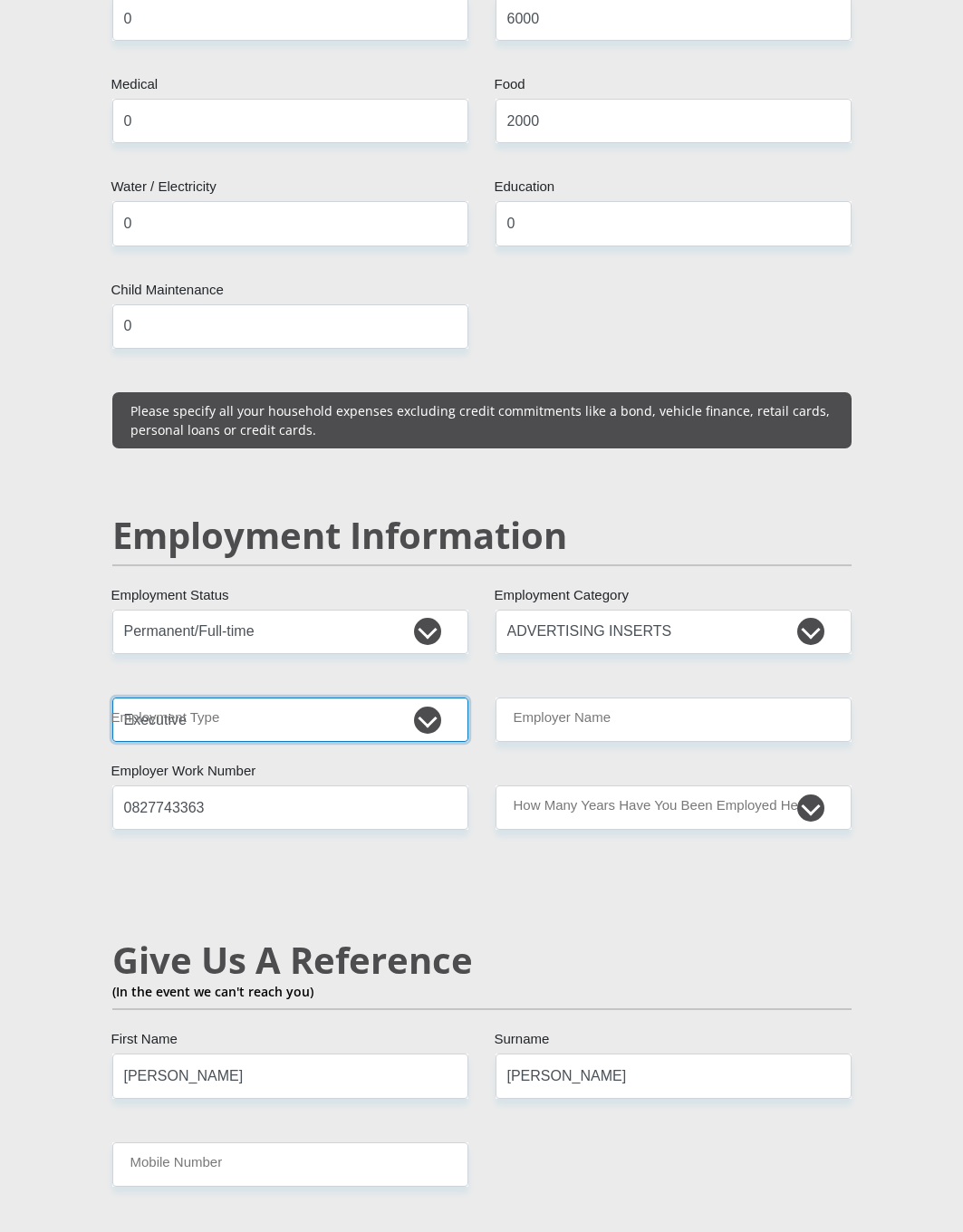 click on "College/Lecturer
Craft Seller
Creative
Driver
Executive
Farmer
Forces - Non Commissioned
Forces - Officer
Hawker
Housewife
Labourer
Licenced Professional
Manager
Miner
Non Licenced Professional
Office Staff/Clerk
Outside Worker
Pensioner
Permanent Teacher
Production/Manufacturing
Sales
Self-Employed
Semi-Professional Worker
Service Industry  Social Worker  Student" at bounding box center (290, 719) 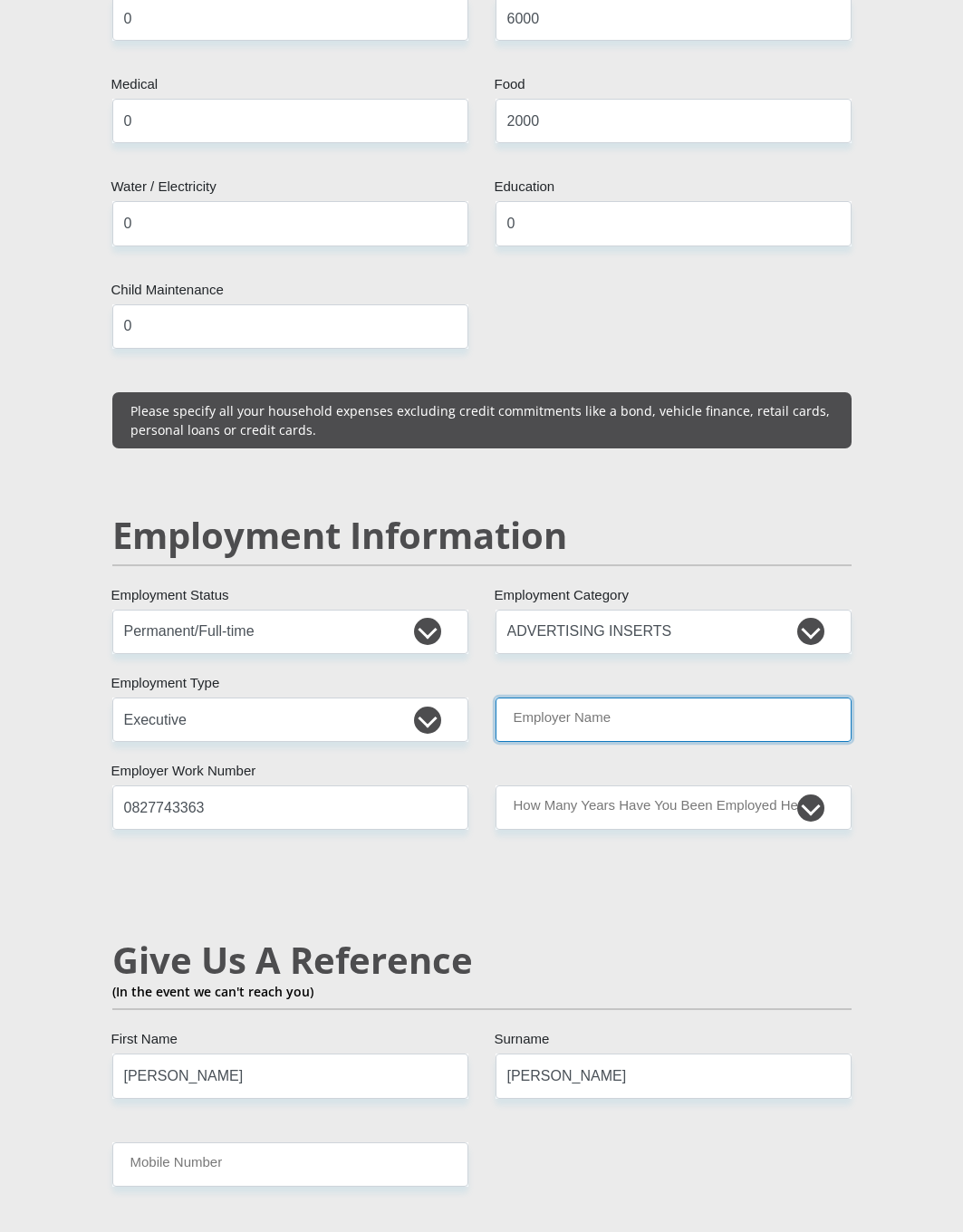 click on "Employer Name" at bounding box center [673, 719] 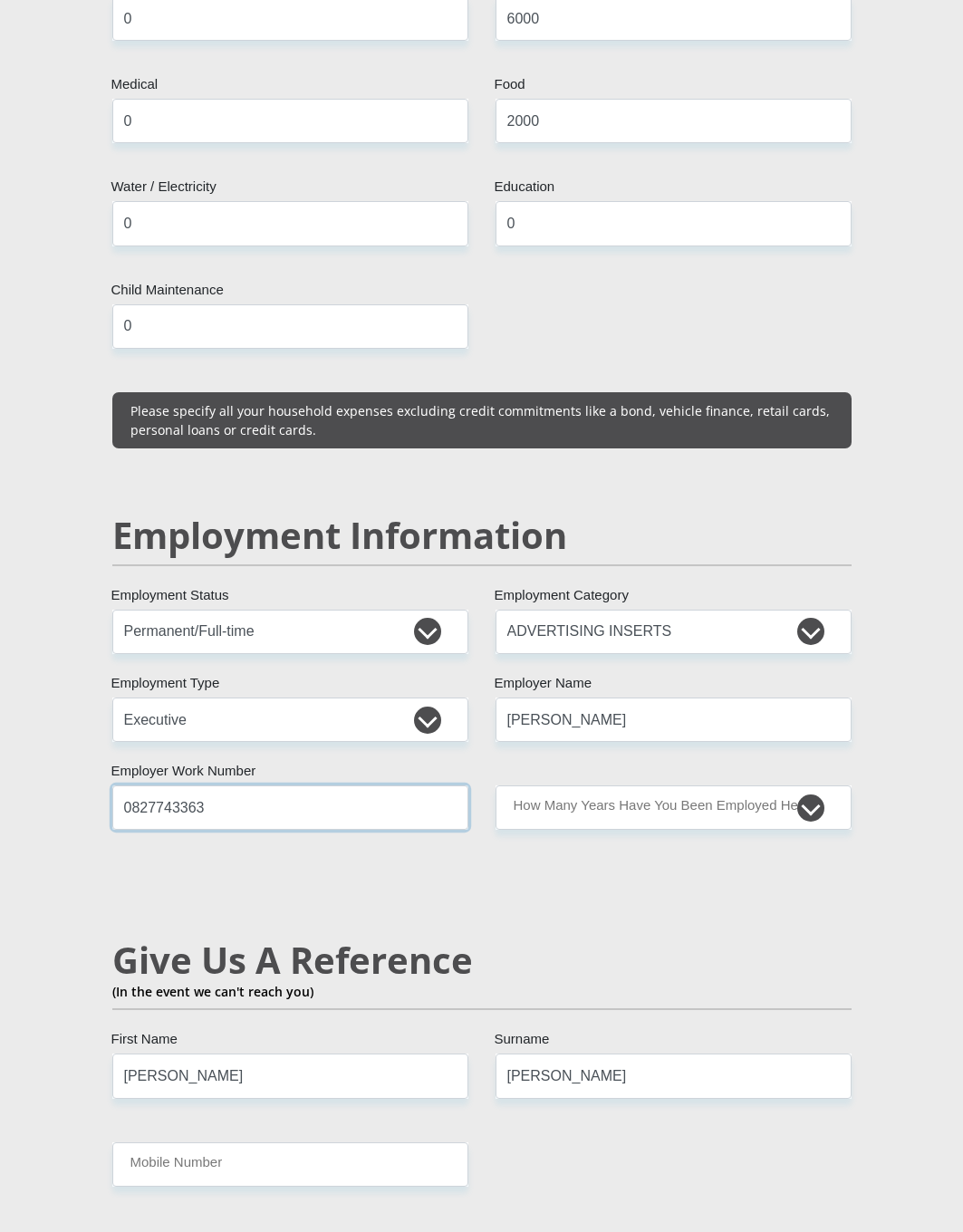 click on "0827743363" at bounding box center (290, 807) 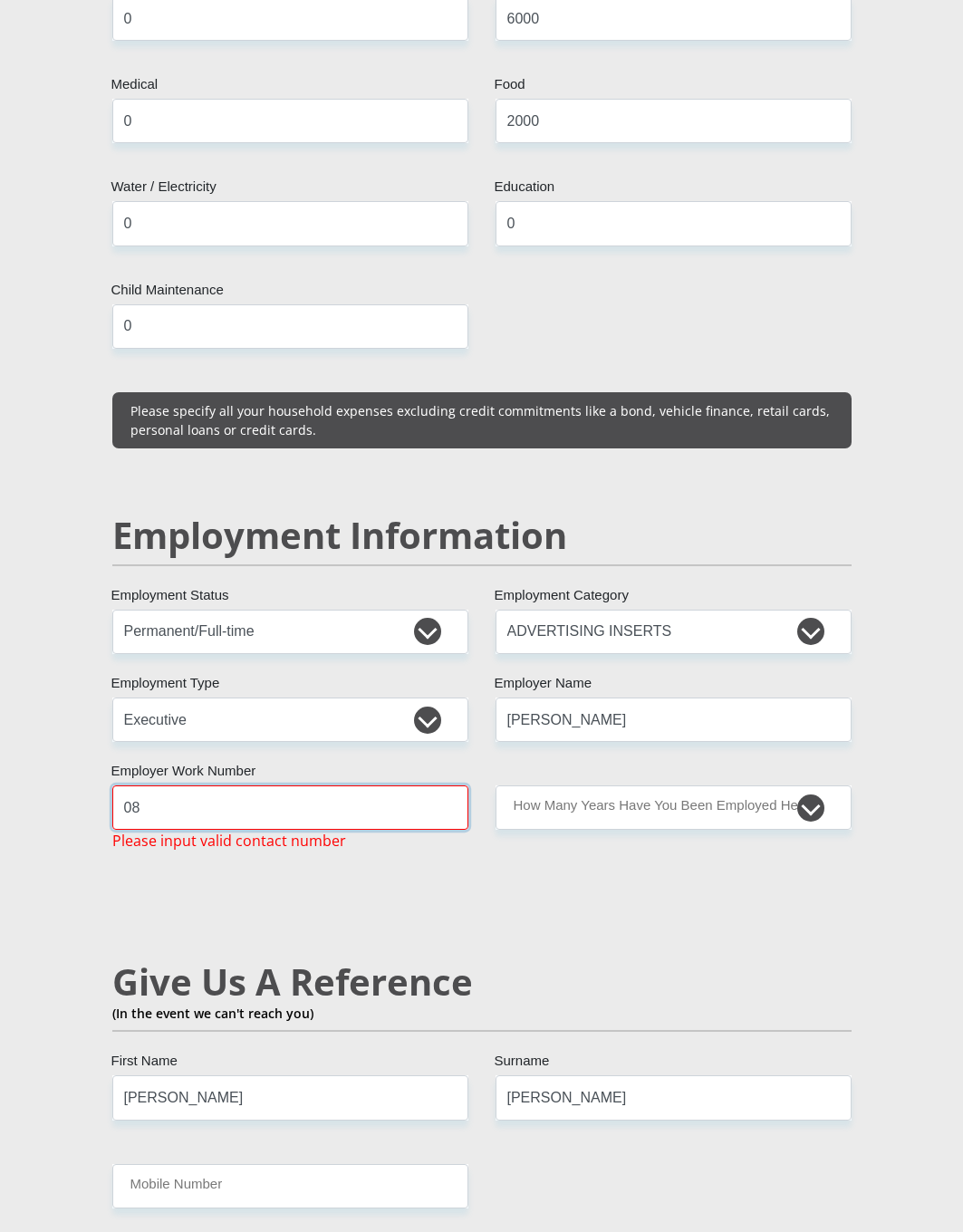 type on "0" 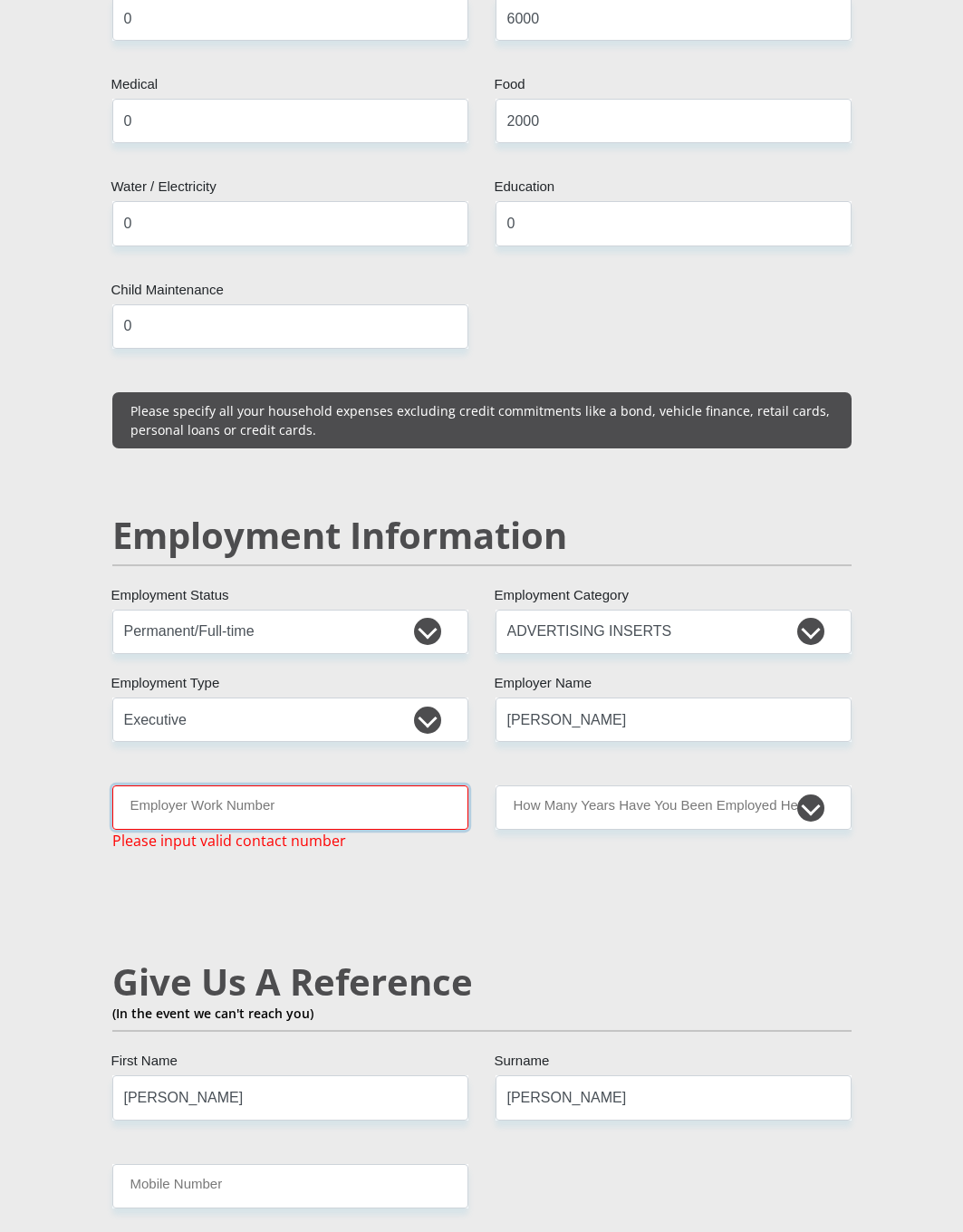 click on "Employer Work Number" at bounding box center [290, 807] 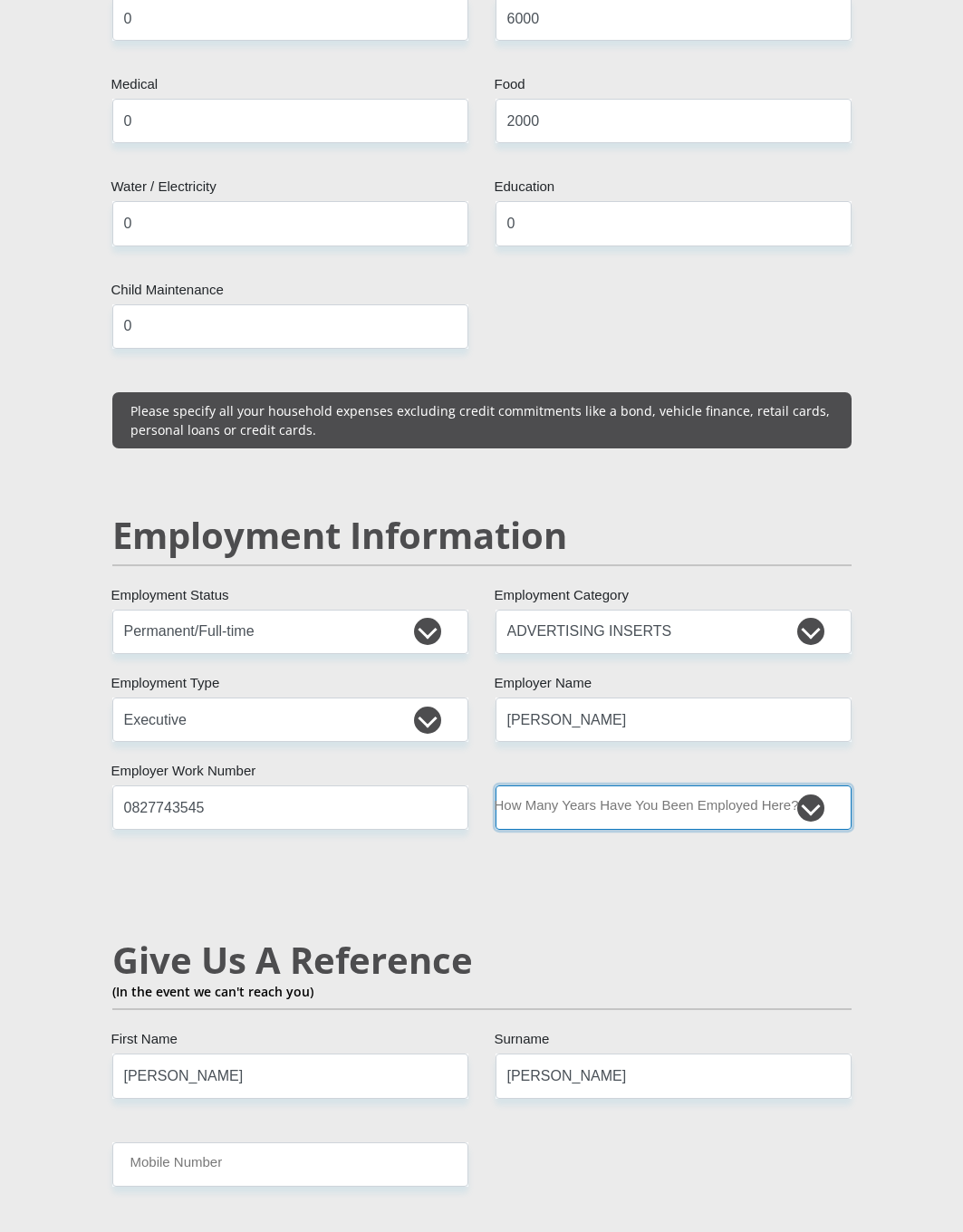click on "less than 1 year
1-3 years
3-5 years
5+ years" at bounding box center [673, 807] 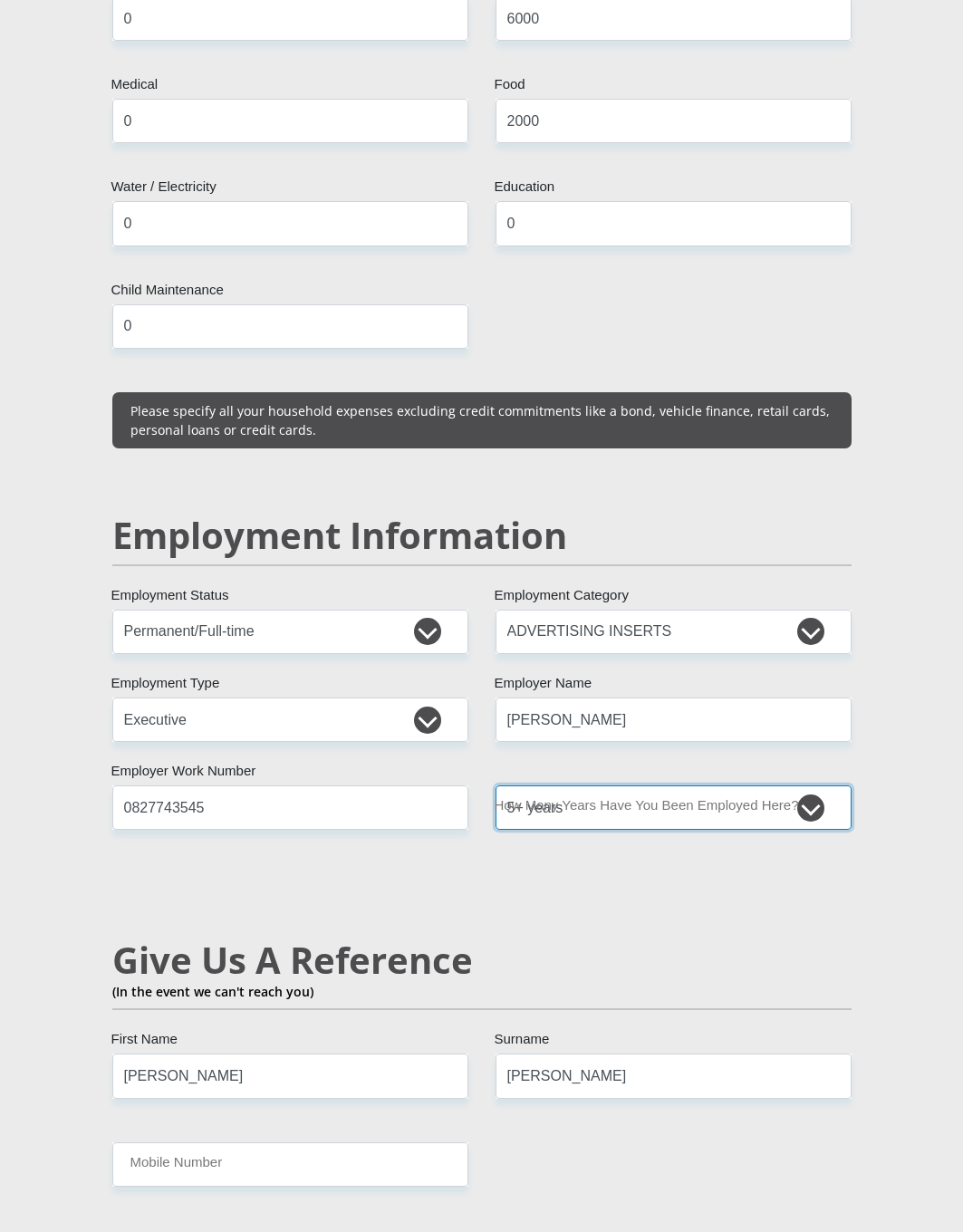 click on "less than 1 year
1-3 years
3-5 years
5+ years" at bounding box center (673, 807) 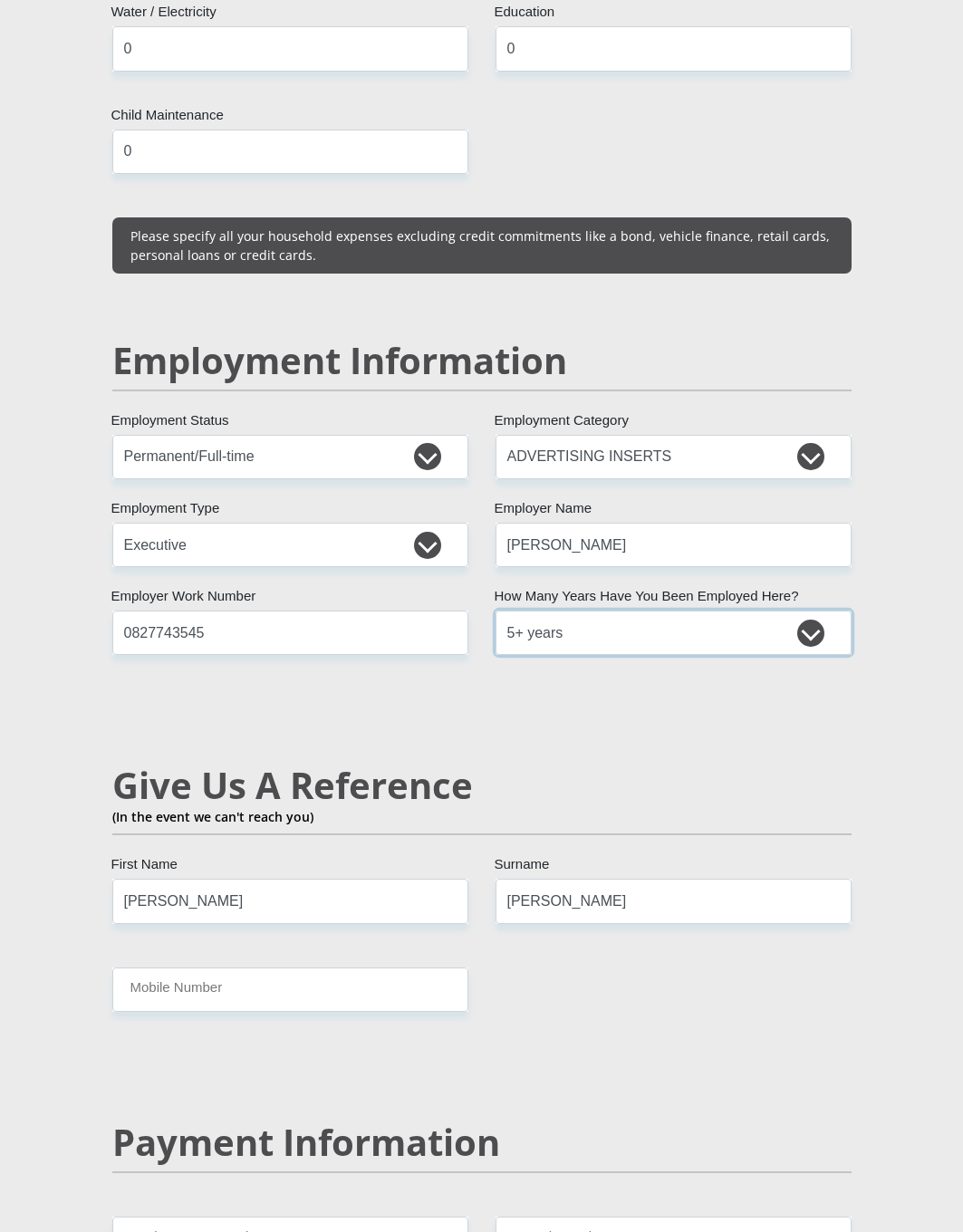 scroll, scrollTop: 2718, scrollLeft: 0, axis: vertical 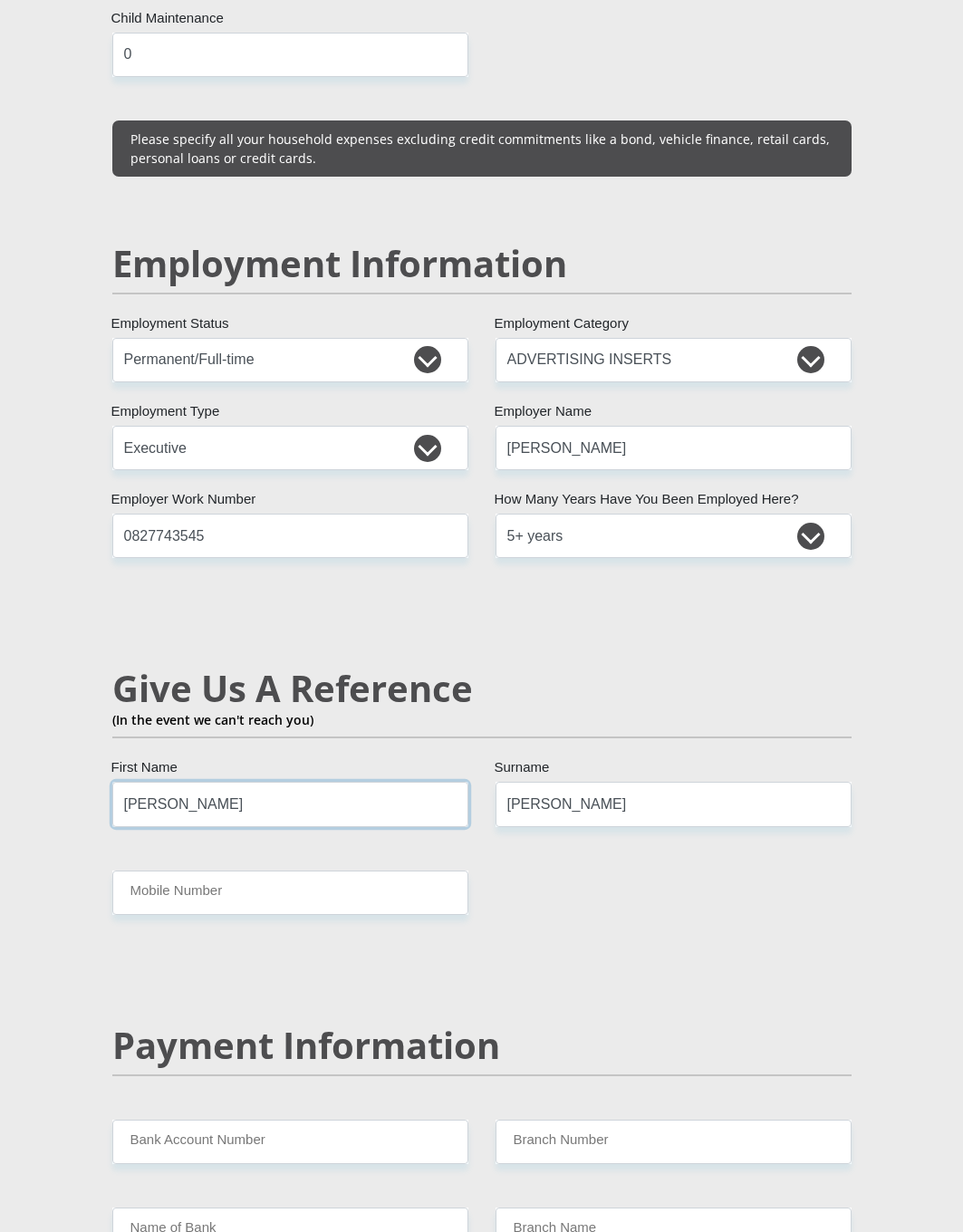drag, startPoint x: 194, startPoint y: 811, endPoint x: 117, endPoint y: 804, distance: 77.31753 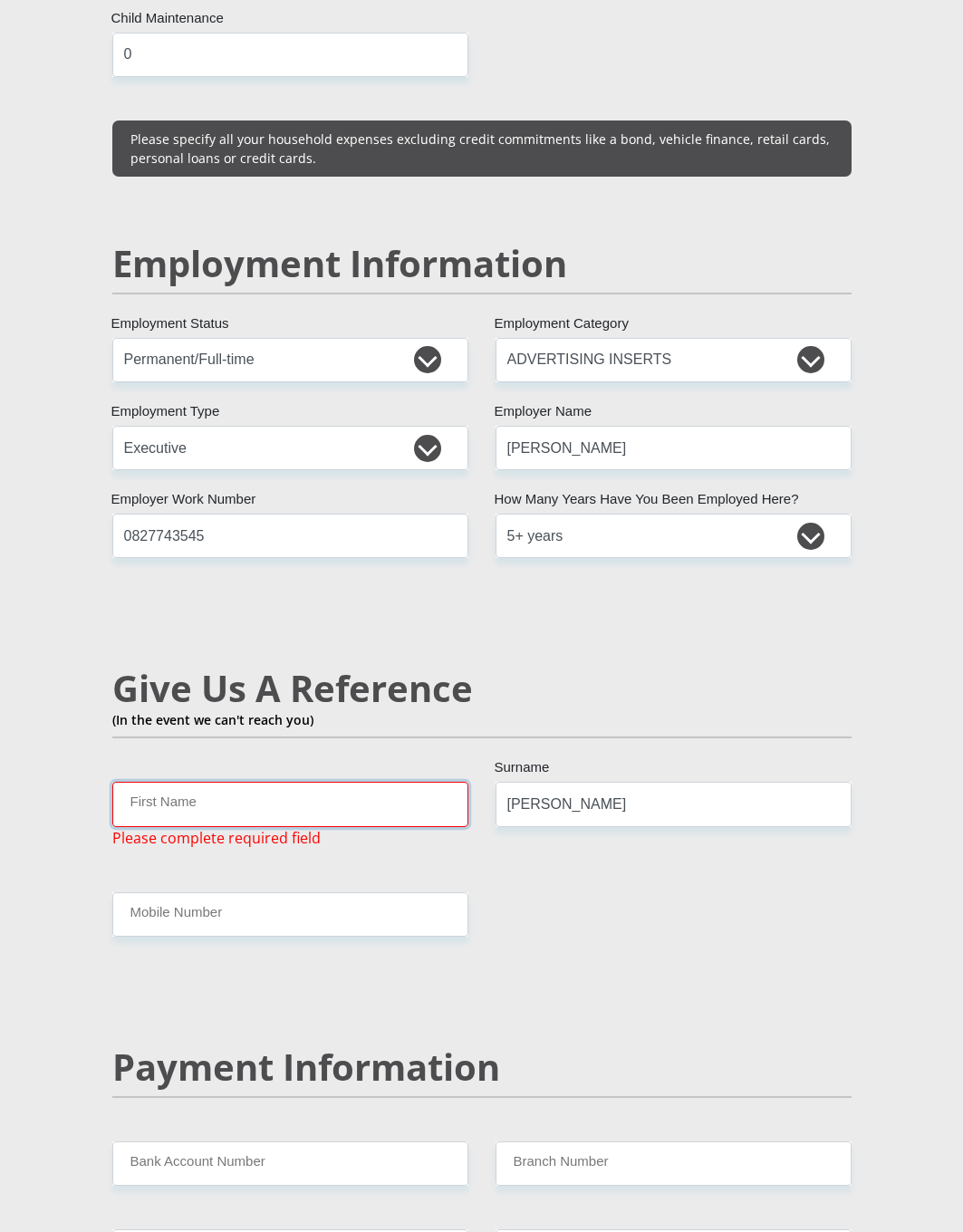 type 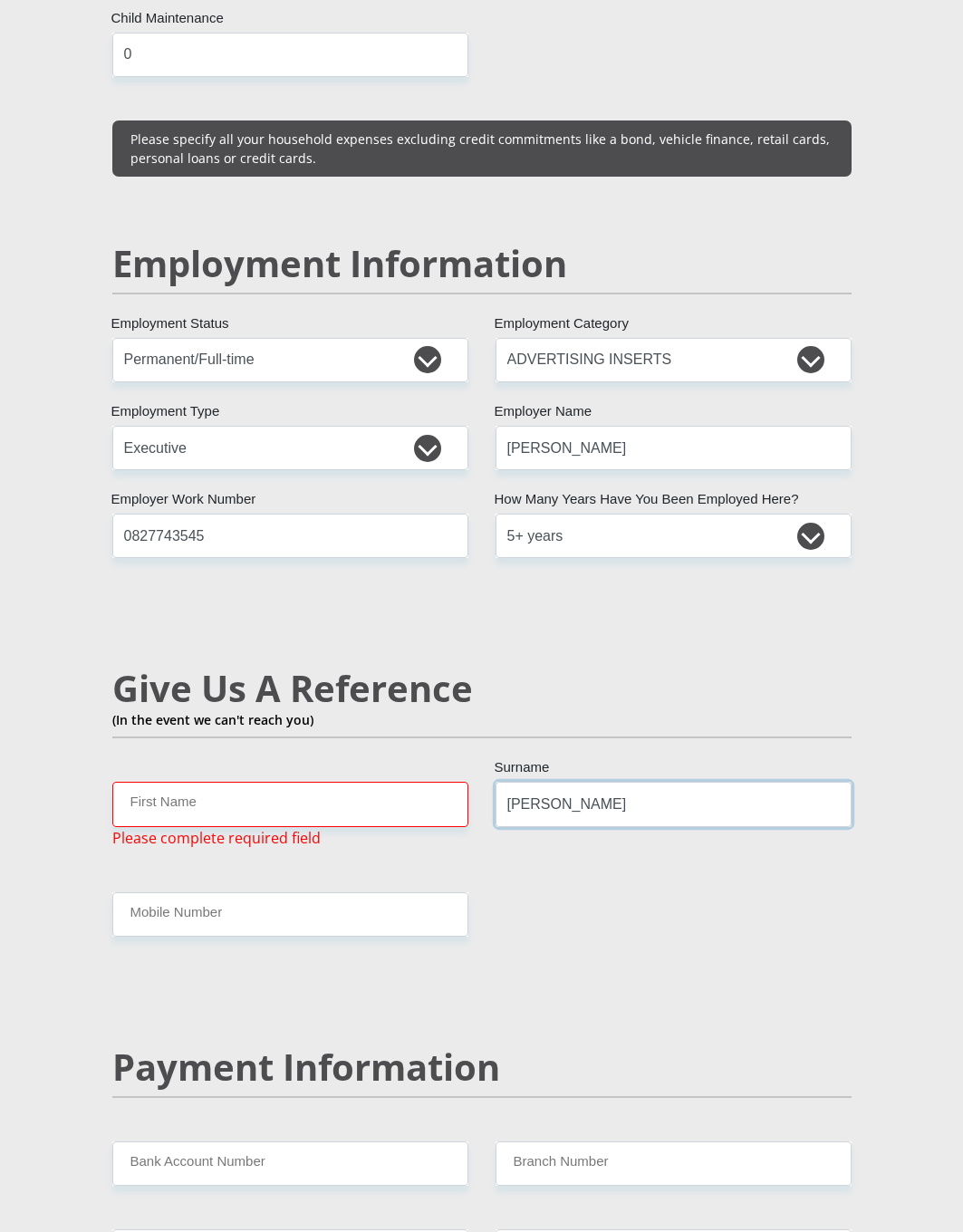 drag, startPoint x: 482, startPoint y: 804, endPoint x: 419, endPoint y: 804, distance: 63 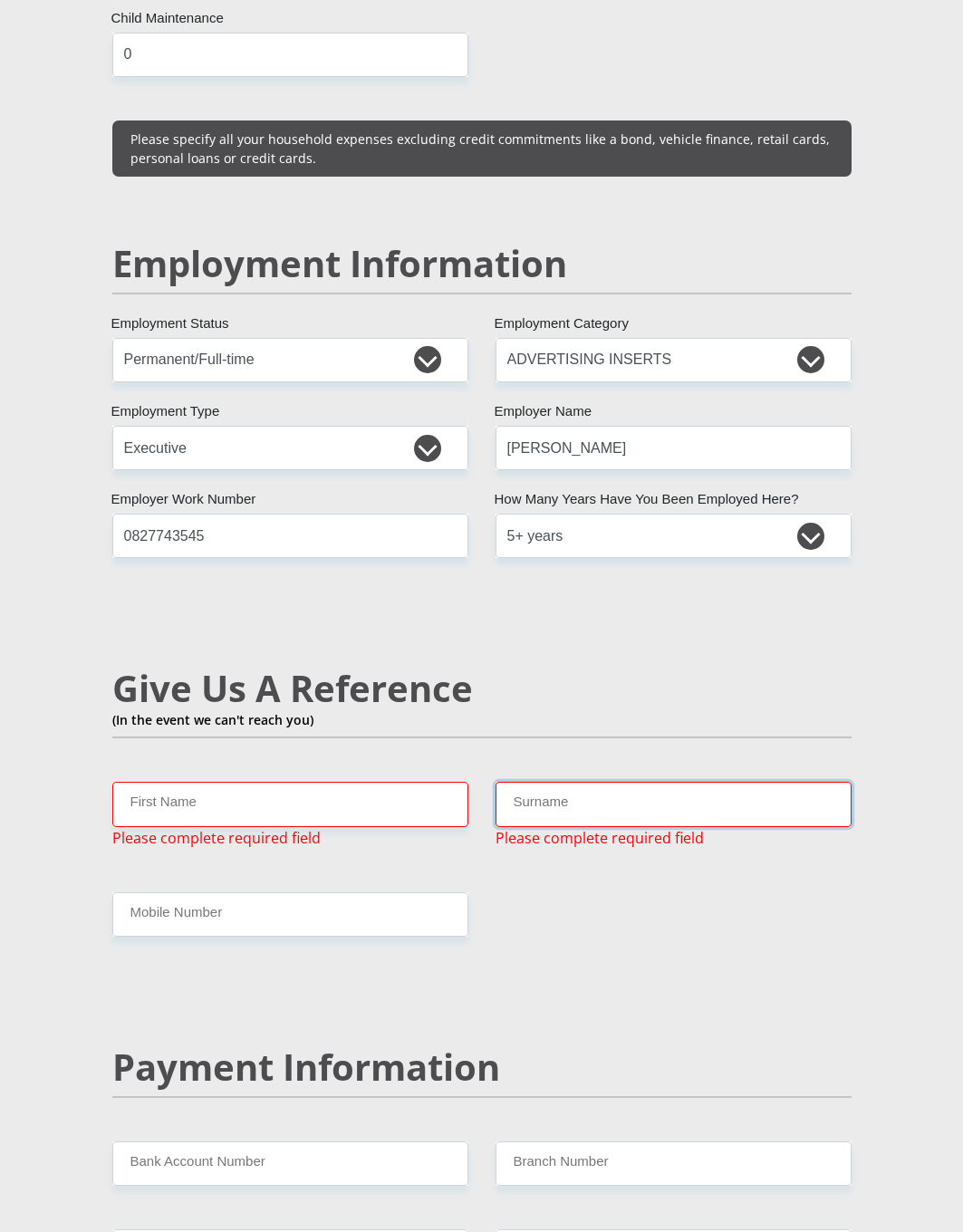 type 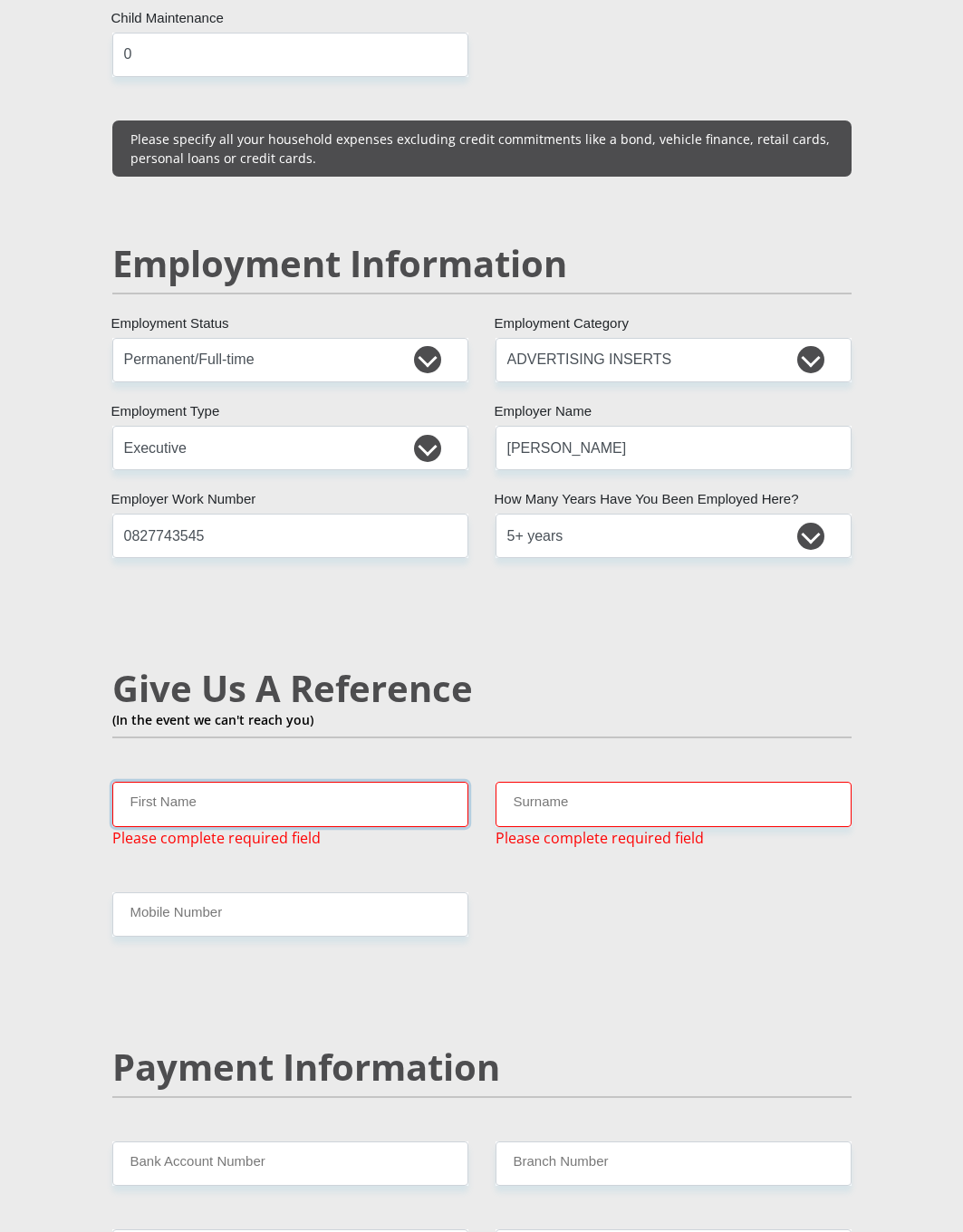click on "First Name" at bounding box center [290, 804] 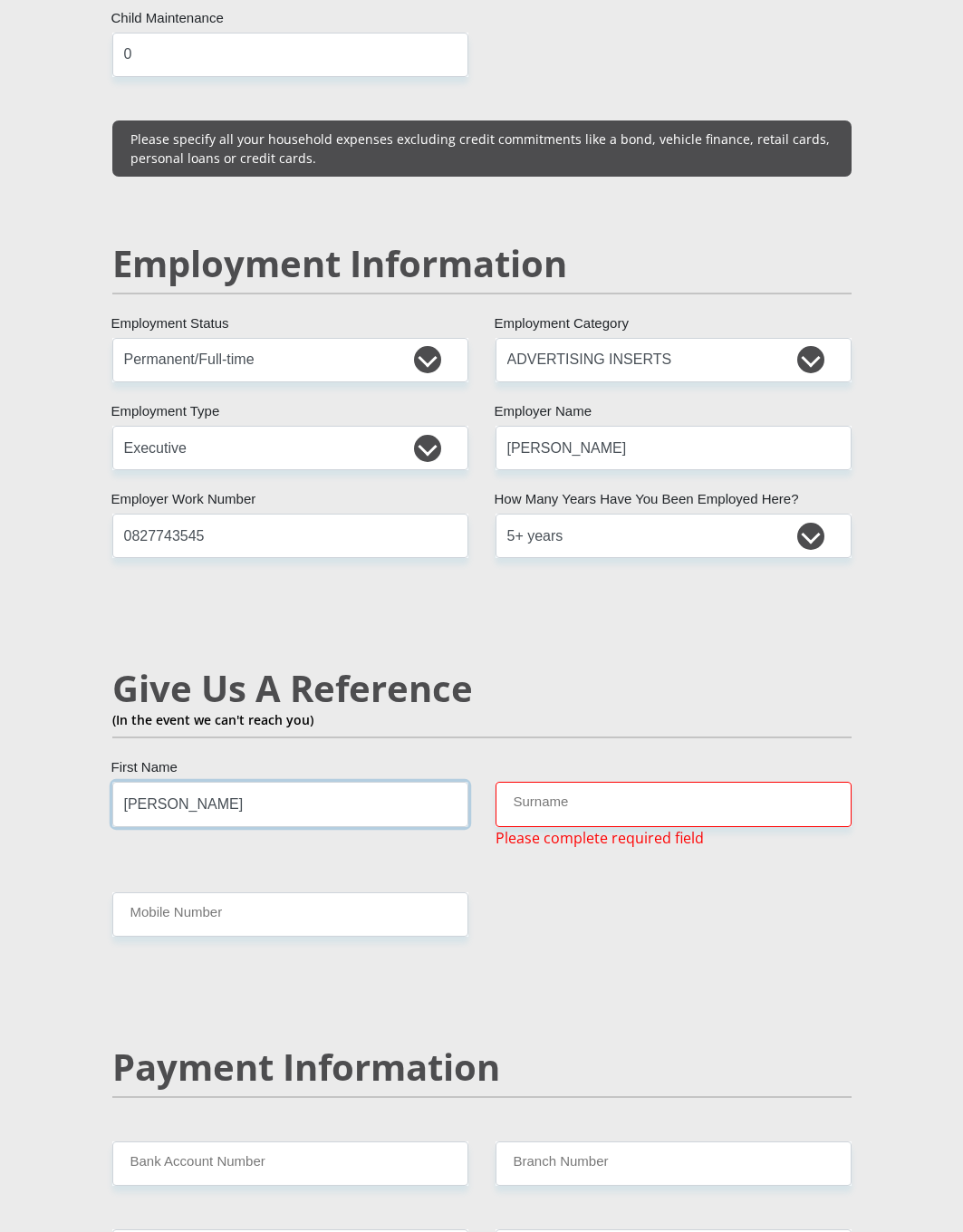 type on "Chantel" 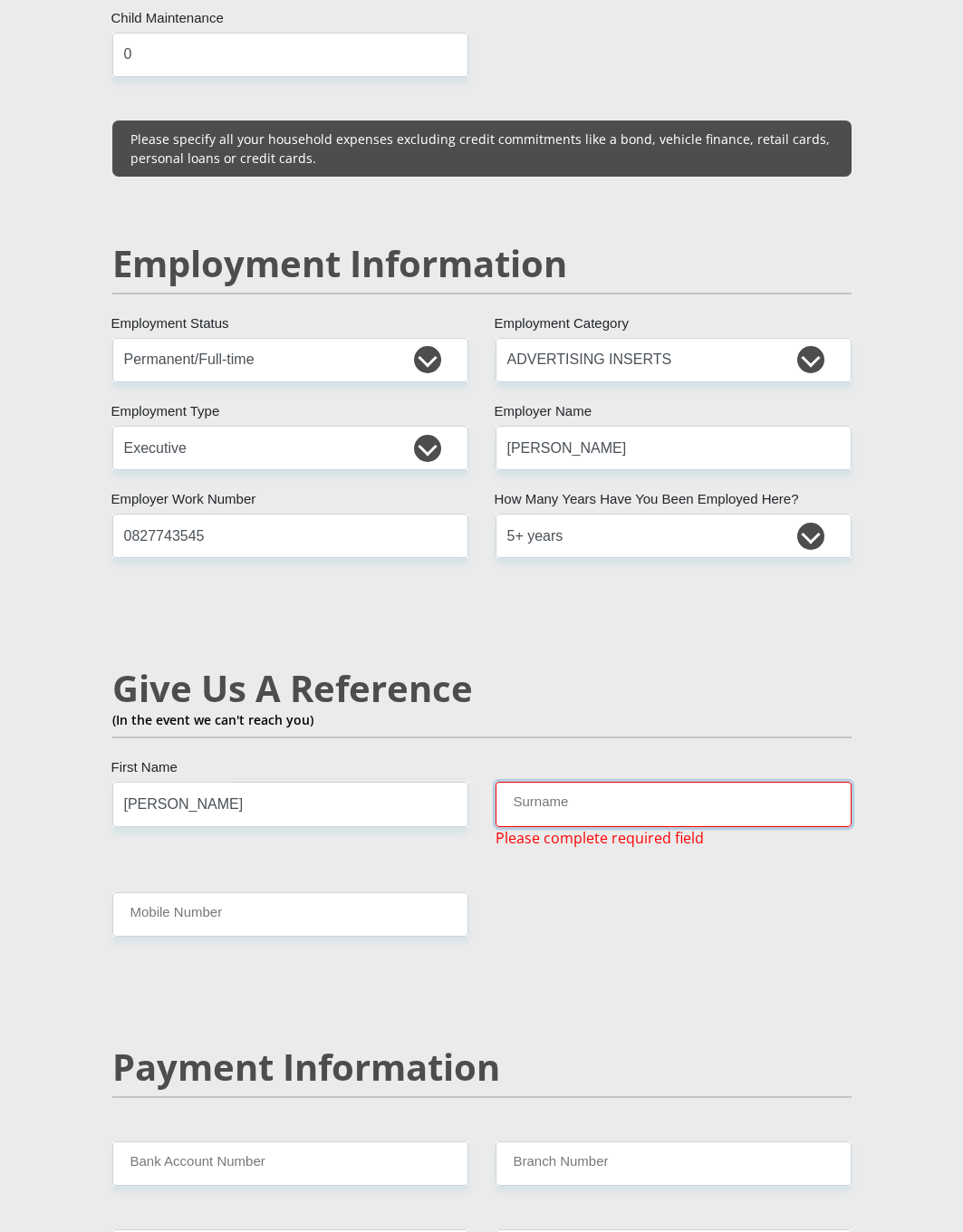 click on "Surname" at bounding box center (673, 804) 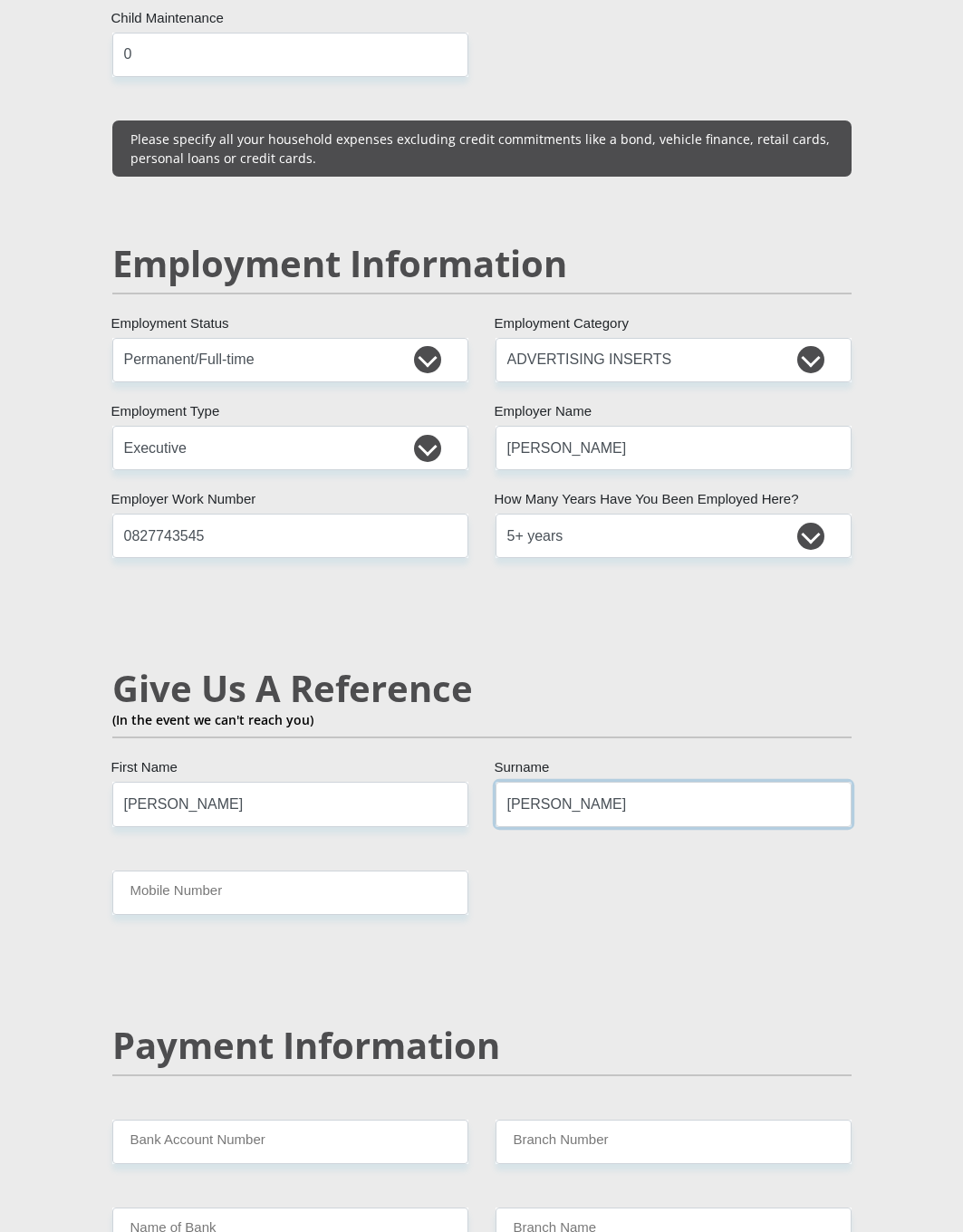 type on "Coetzee" 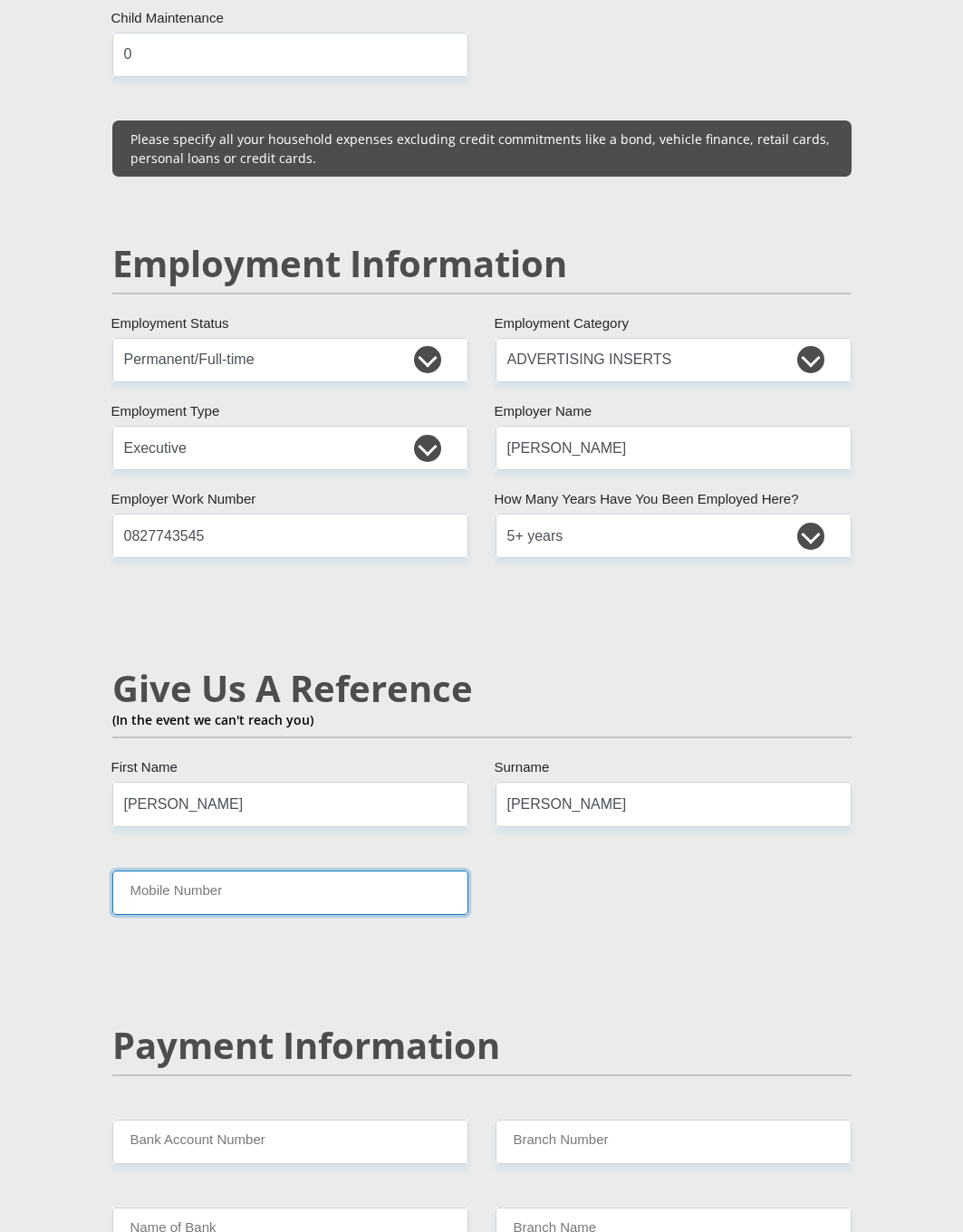 click on "Mobile Number" at bounding box center [290, 892] 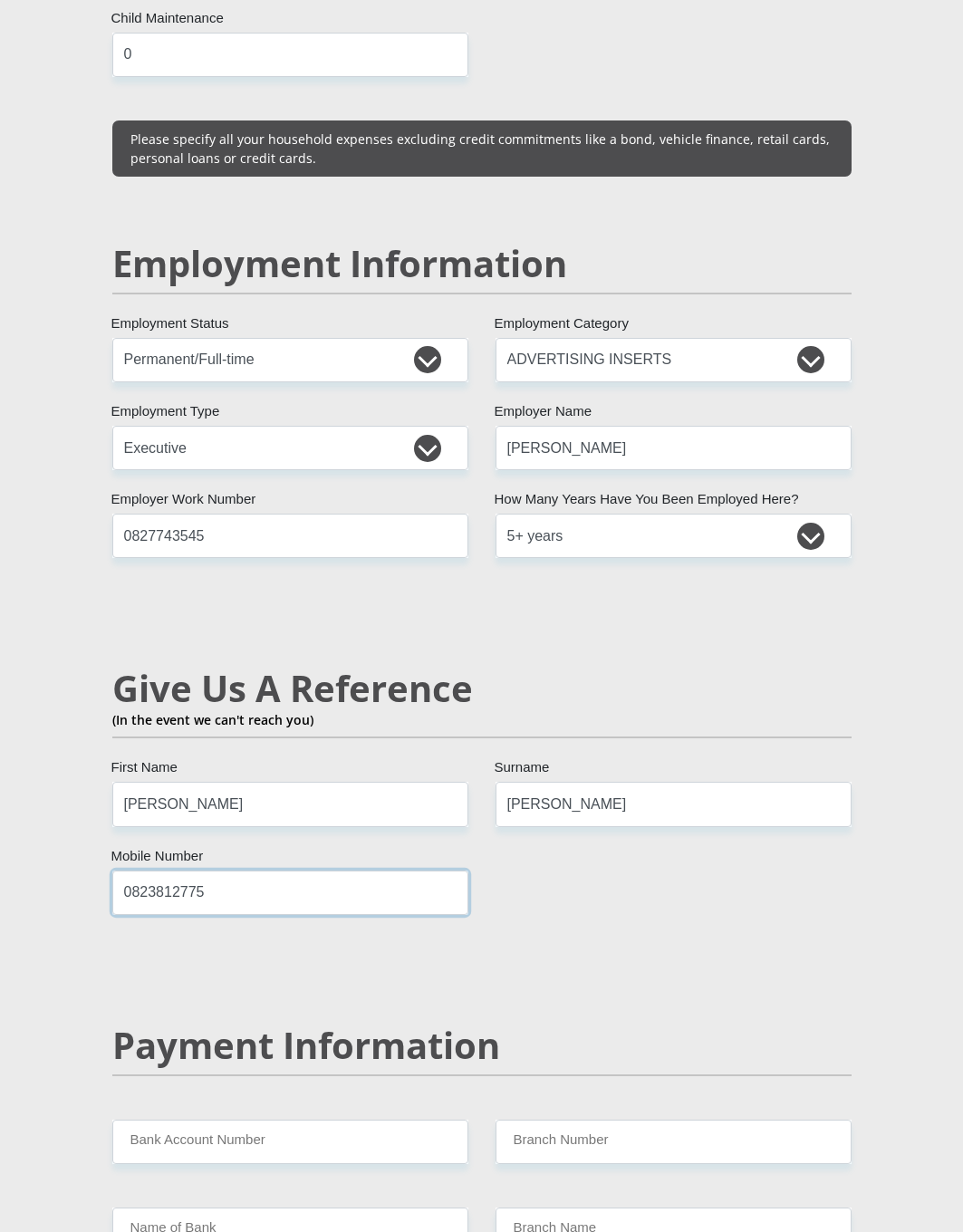 type on "0823812775" 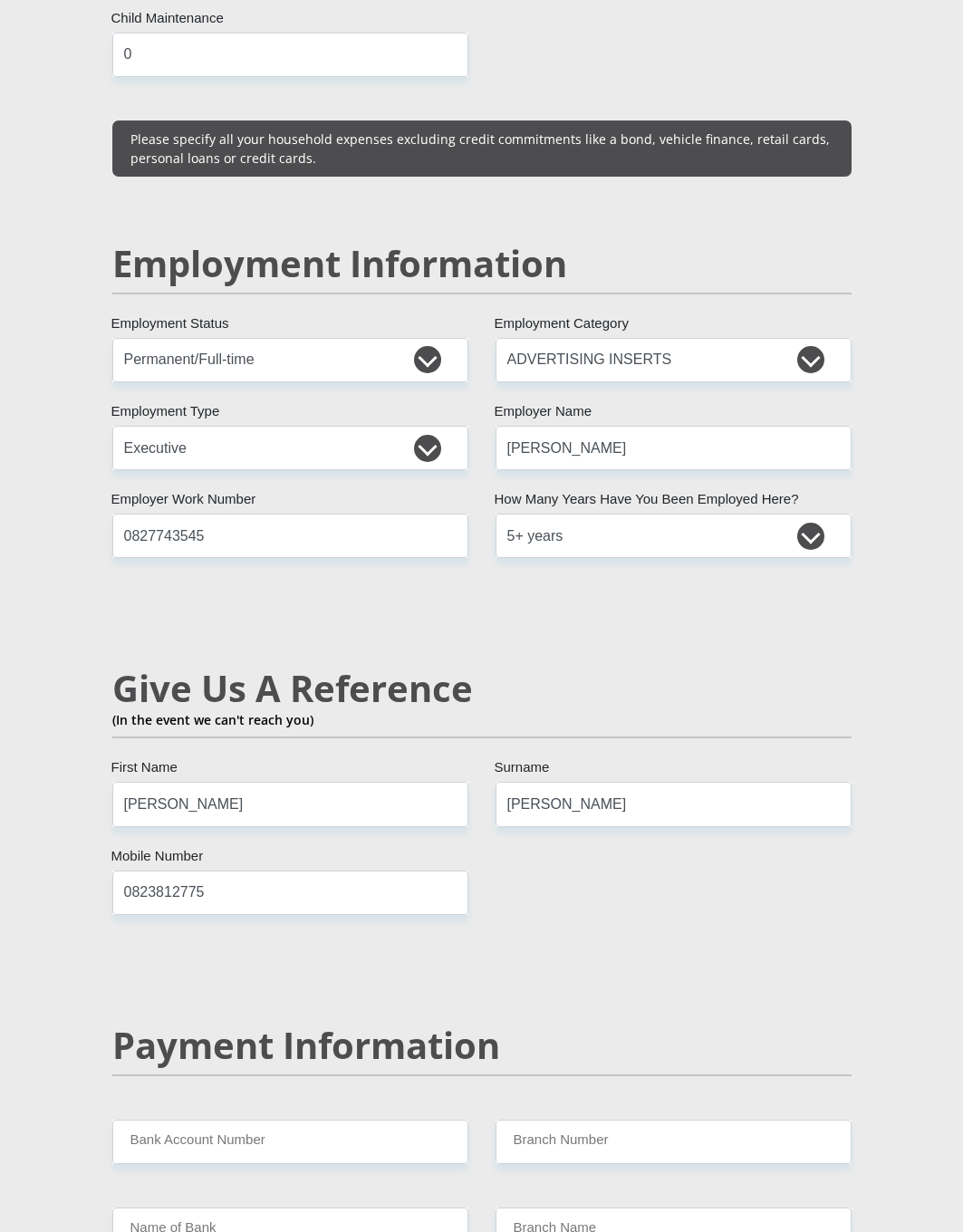 click on "Mr
Ms
Mrs
Dr
Other
Title
Warrick
First Name
Ross
Surname
9803035314085
South African ID Number
Please input valid ID number
South Africa
Afghanistan
Aland Islands
Albania
Algeria
America Samoa
American Virgin Islands
Andorra
Angola
Anguilla
Antarctica
Antigua and Barbuda
Argentina" at bounding box center [482, 336] 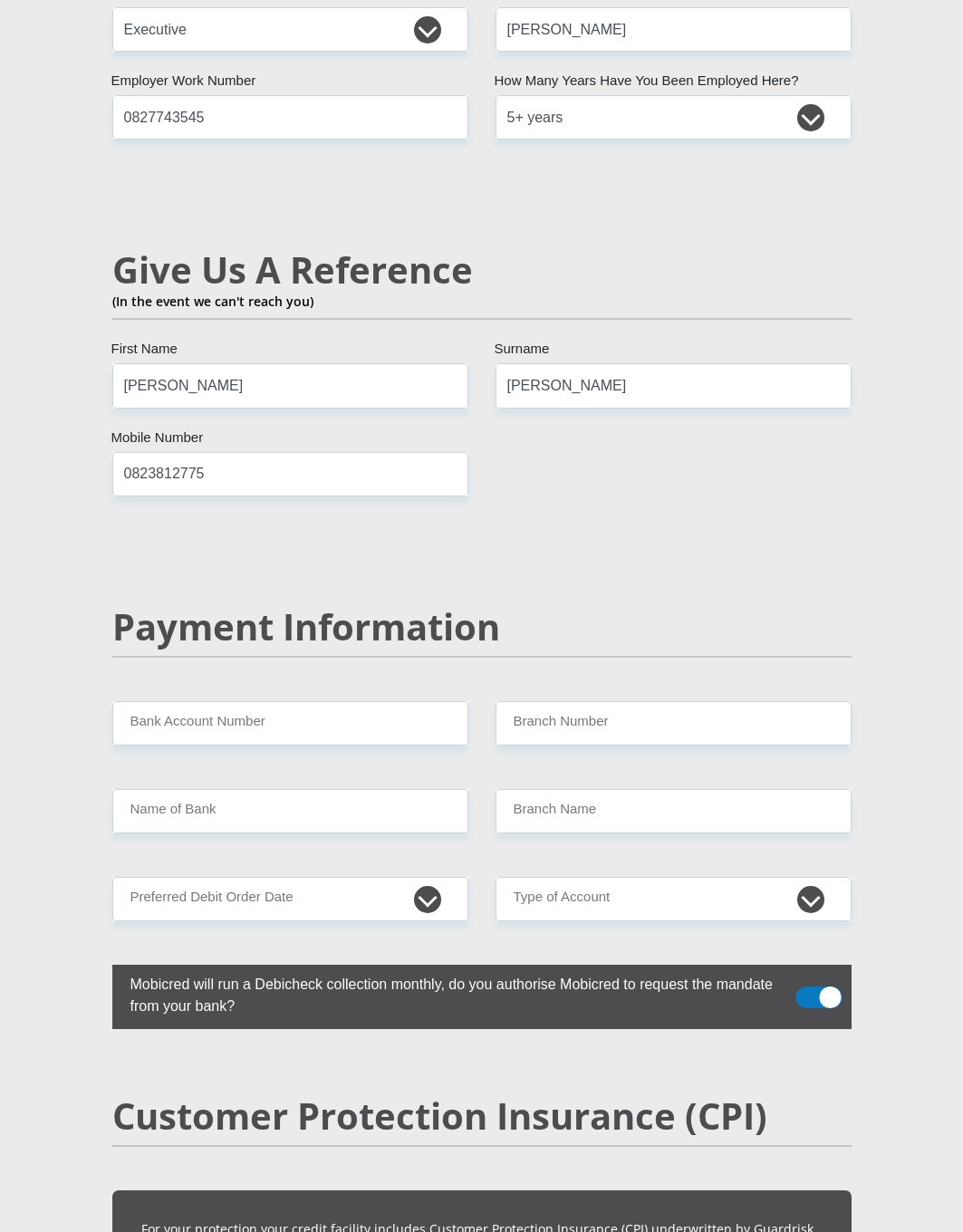scroll, scrollTop: 3171, scrollLeft: 0, axis: vertical 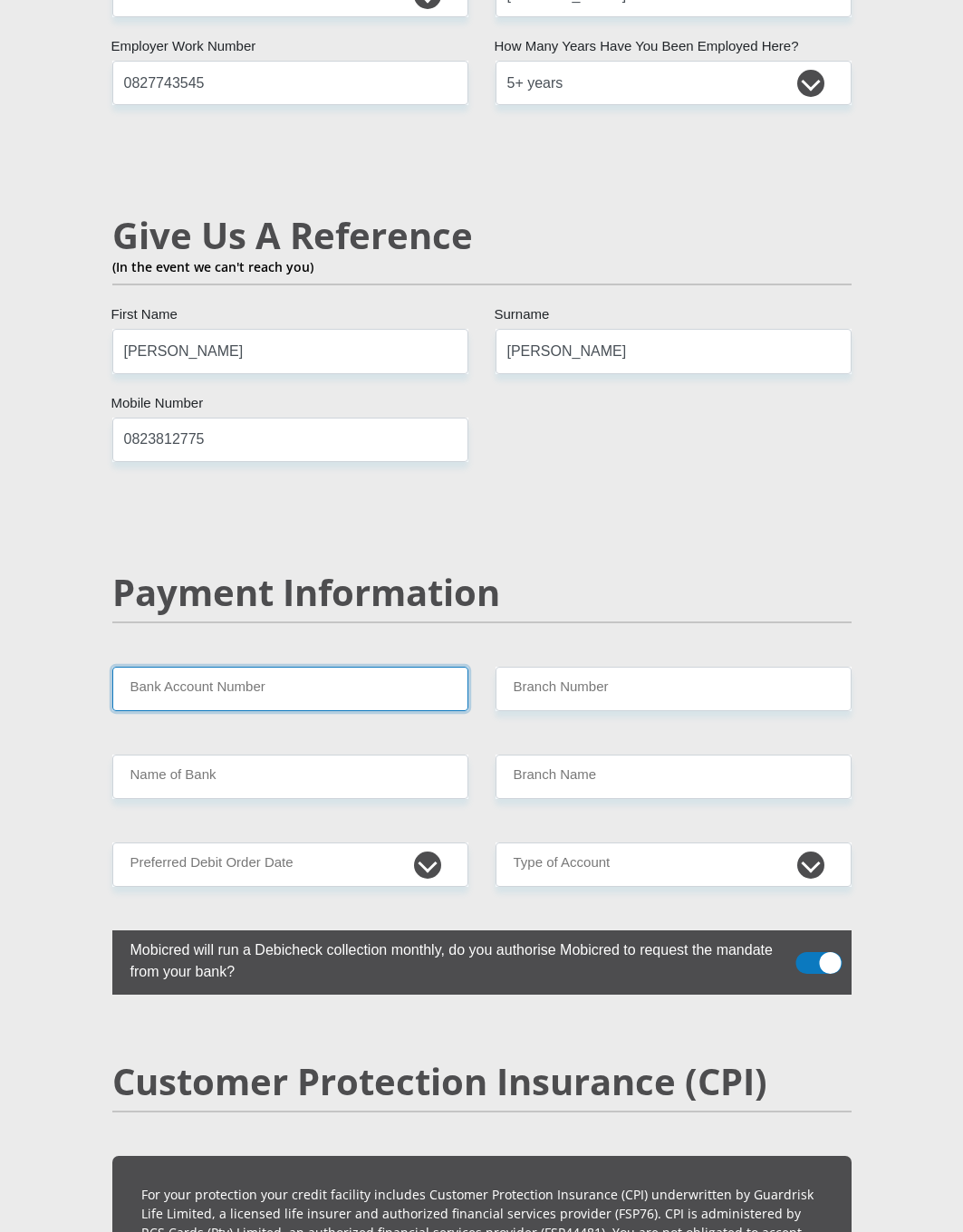 click on "Bank Account Number" at bounding box center [290, 688] 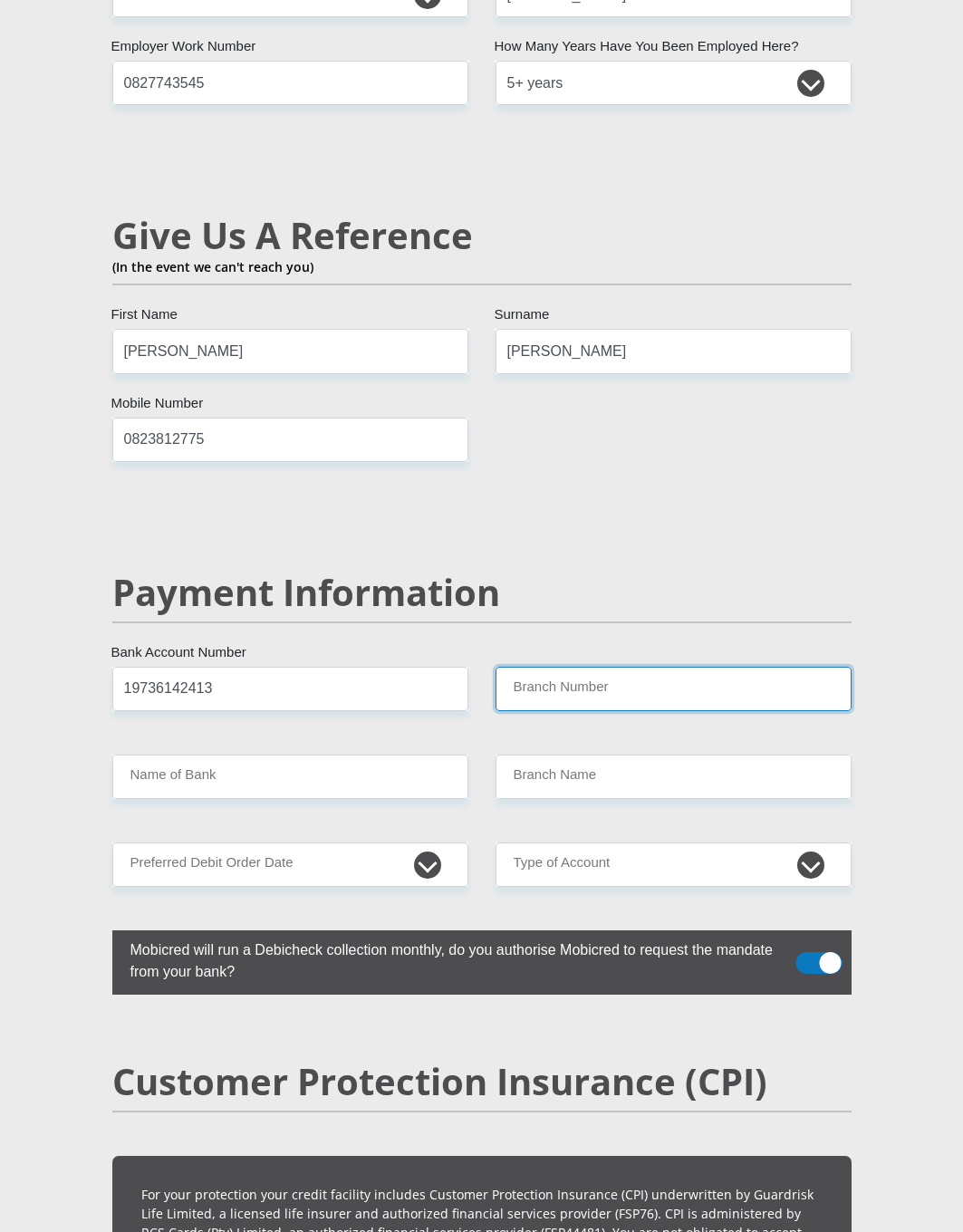 click on "Branch Number" at bounding box center [673, 688] 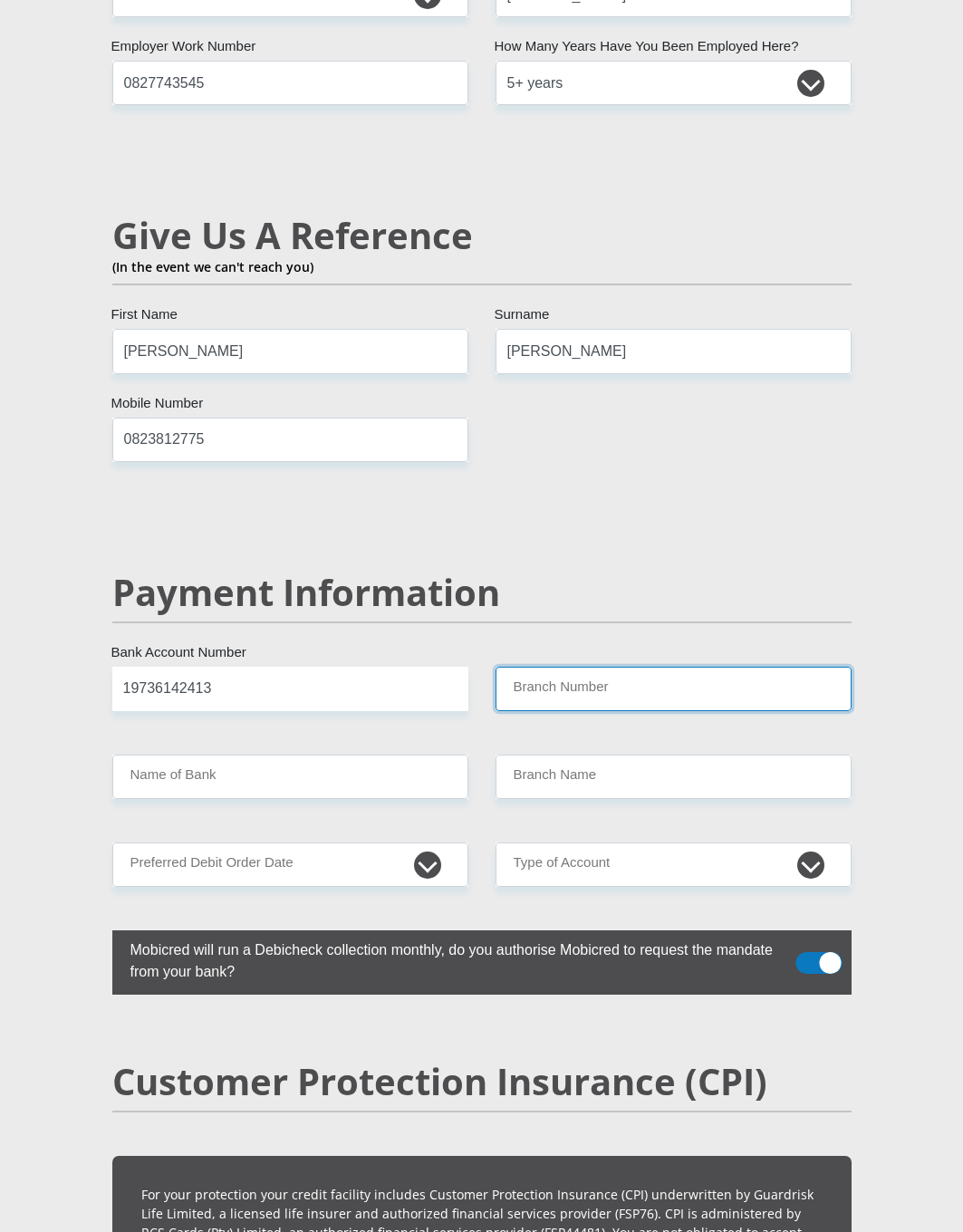type on "679000" 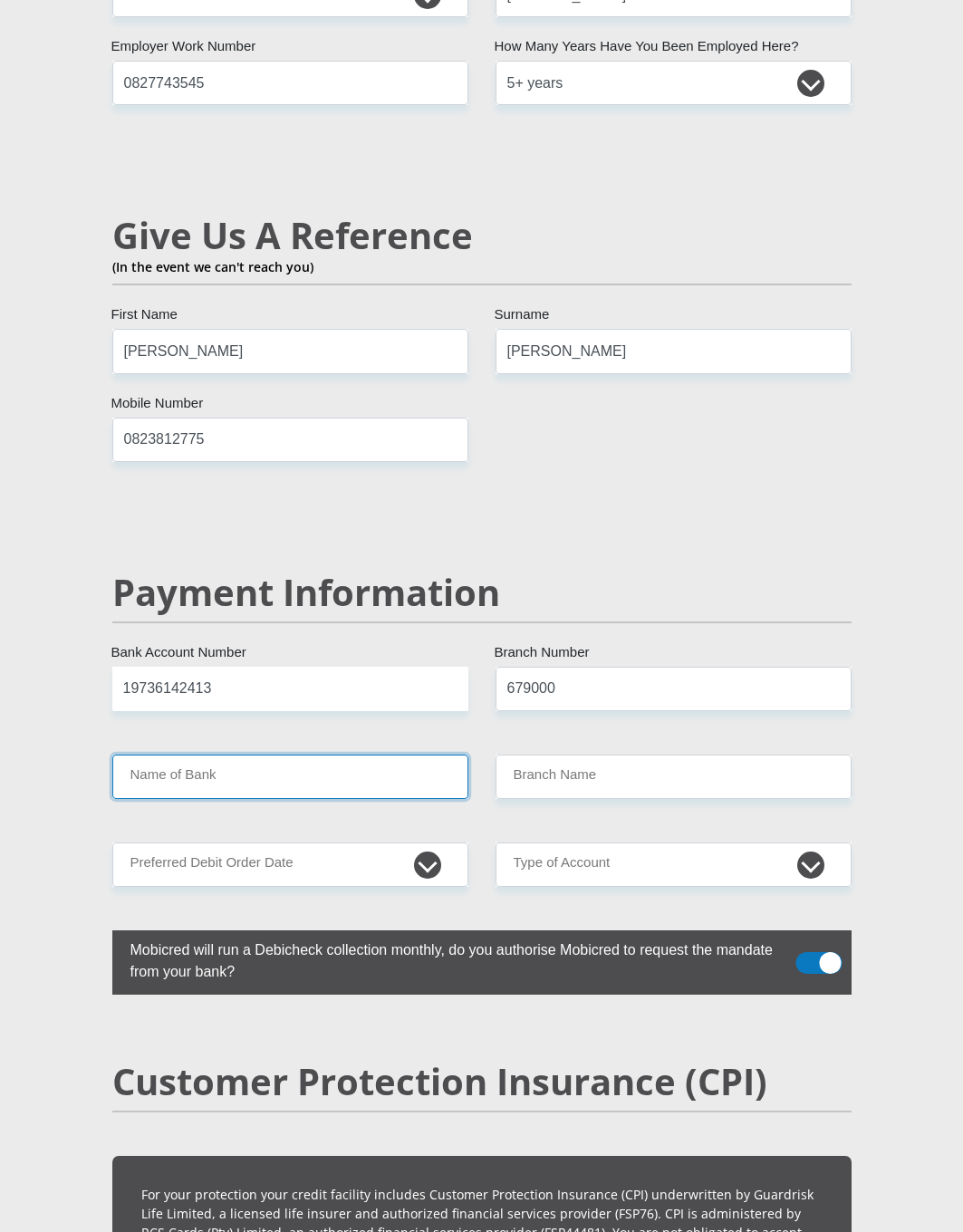click on "Name of Bank" at bounding box center (290, 776) 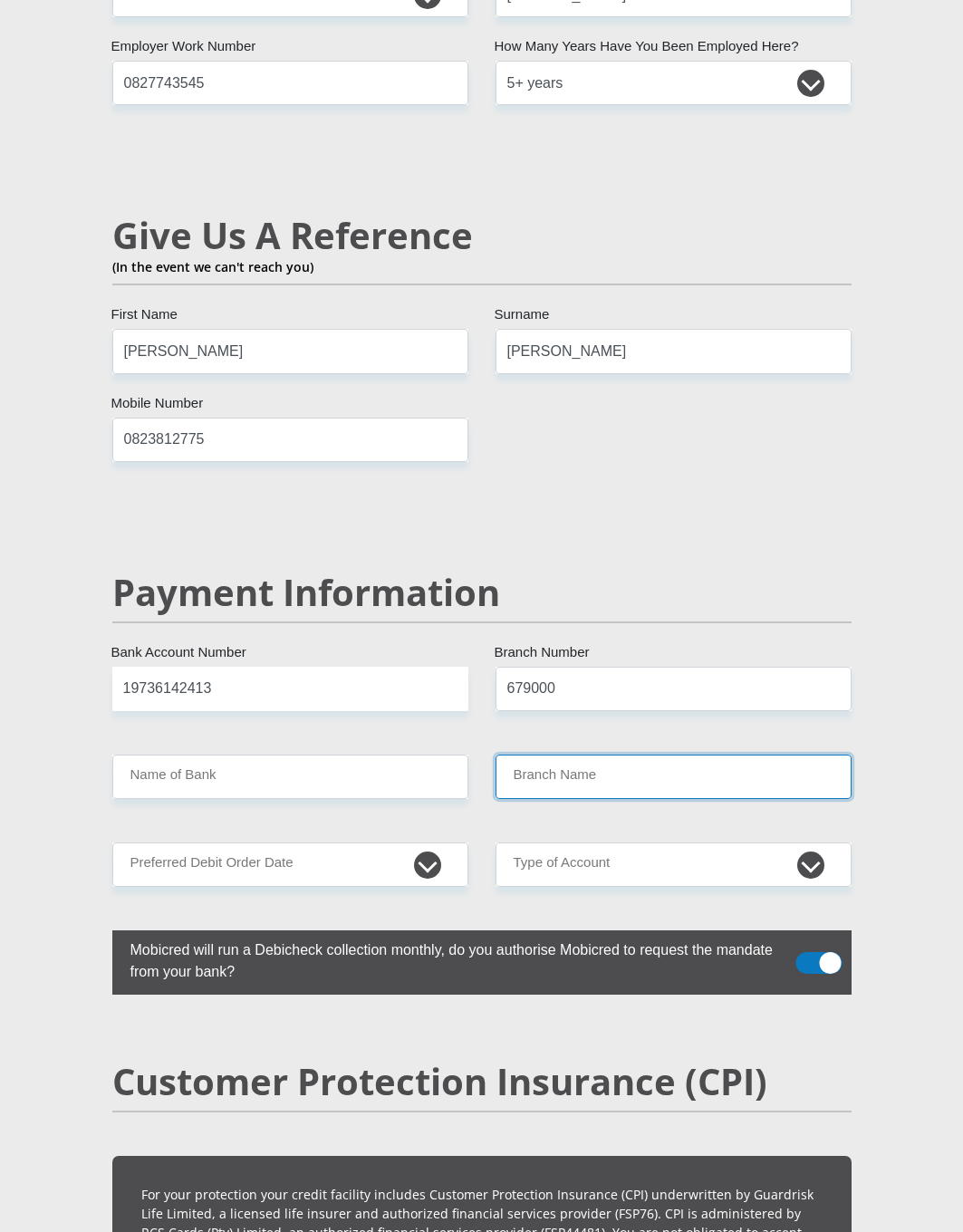 click on "Branch Name" at bounding box center [673, 776] 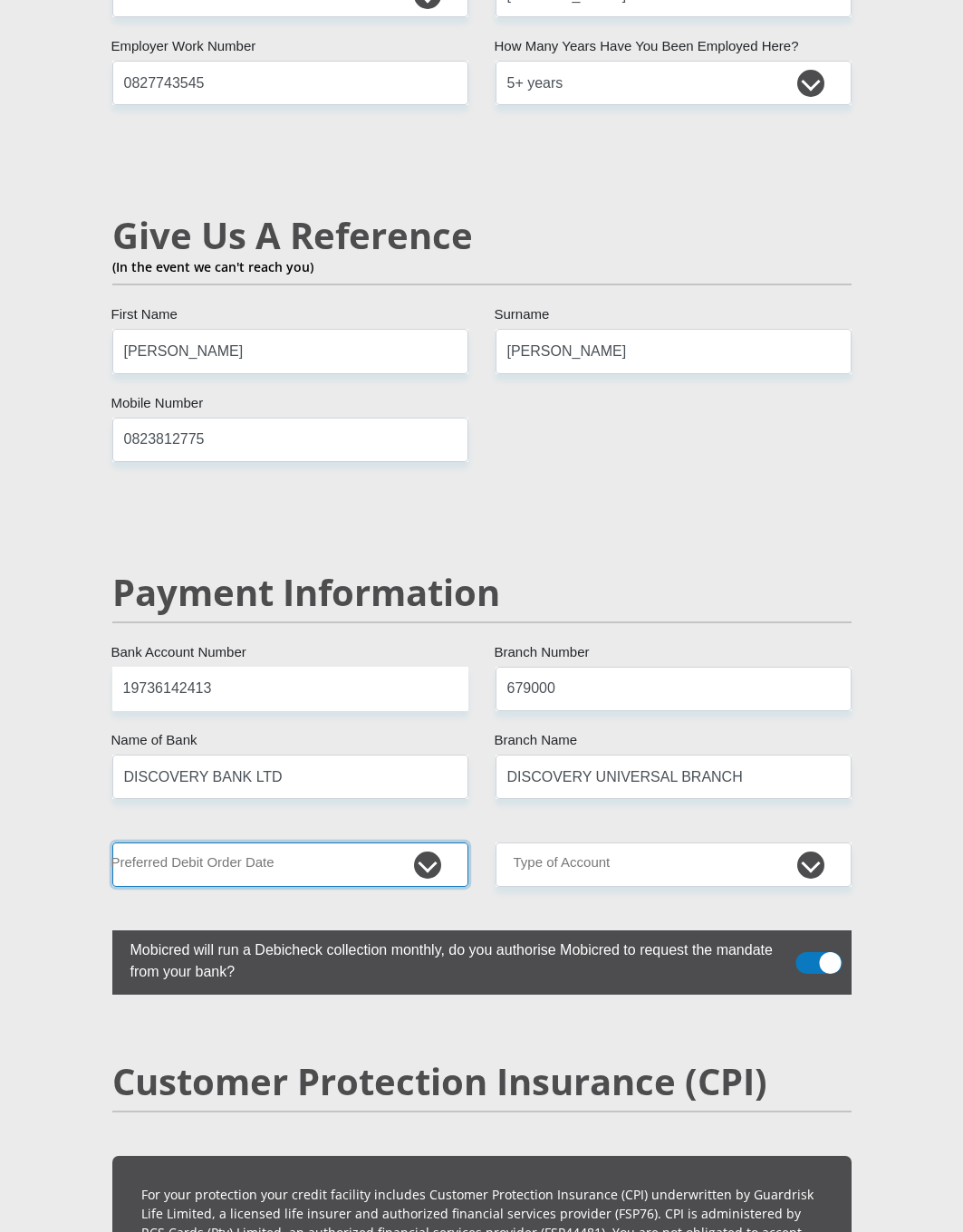 click on "1st
2nd
3rd
4th
5th
7th
18th
19th
20th
21st
22nd
23rd
24th
25th
26th
27th
28th
29th
30th" at bounding box center [290, 864] 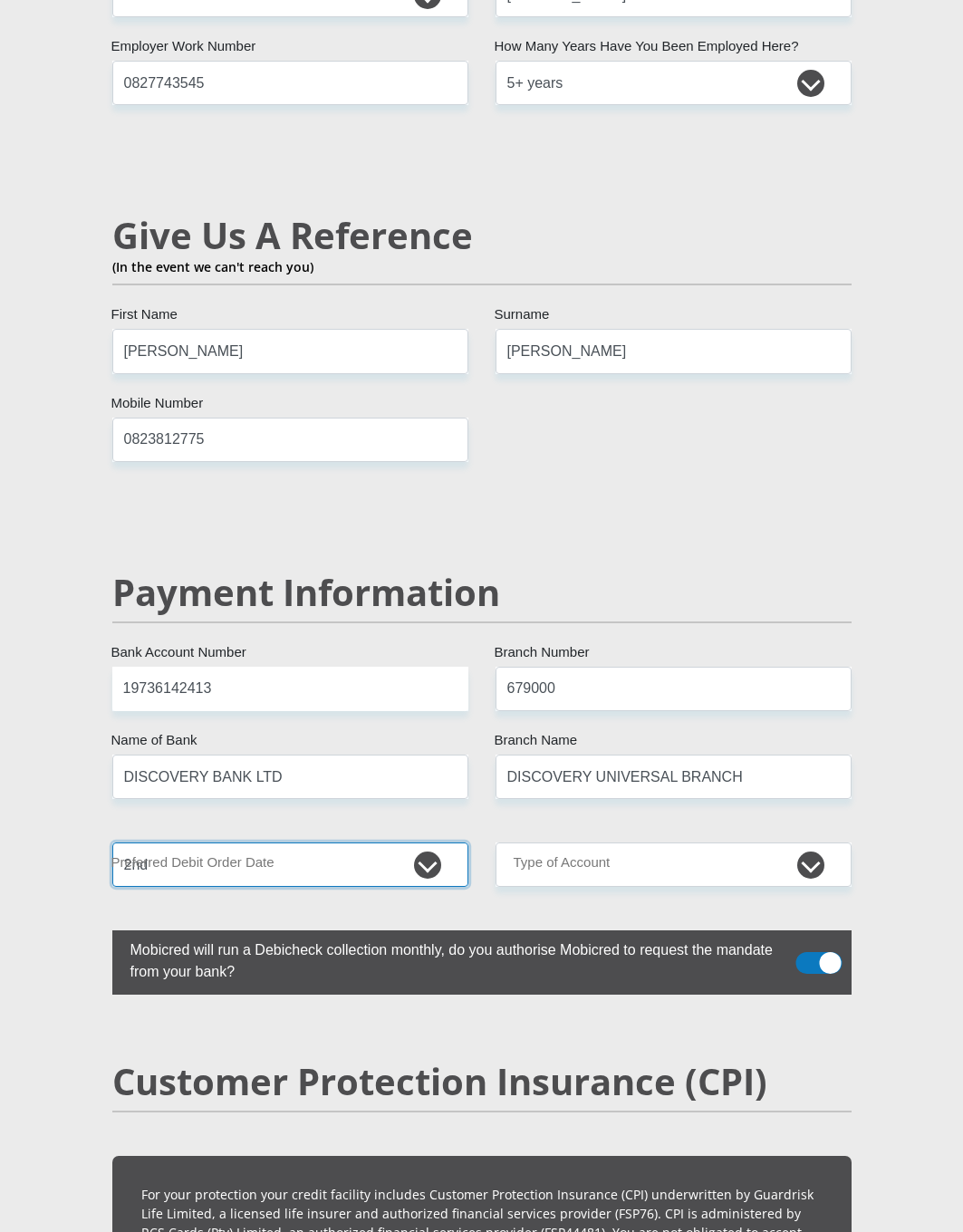 click on "1st
2nd
3rd
4th
5th
7th
18th
19th
20th
21st
22nd
23rd
24th
25th
26th
27th
28th
29th
30th" at bounding box center (290, 864) 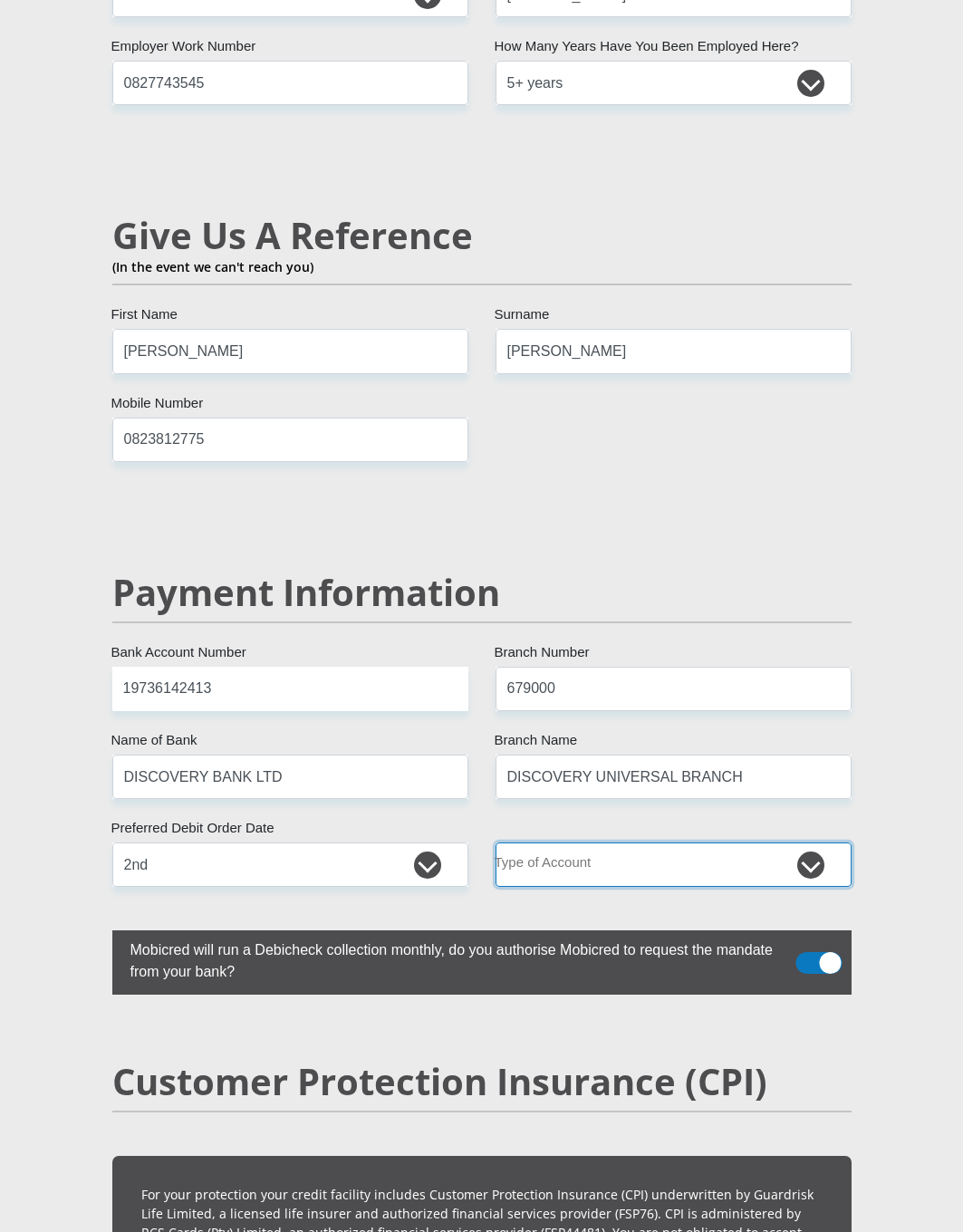 click on "Cheque
Savings" at bounding box center [673, 864] 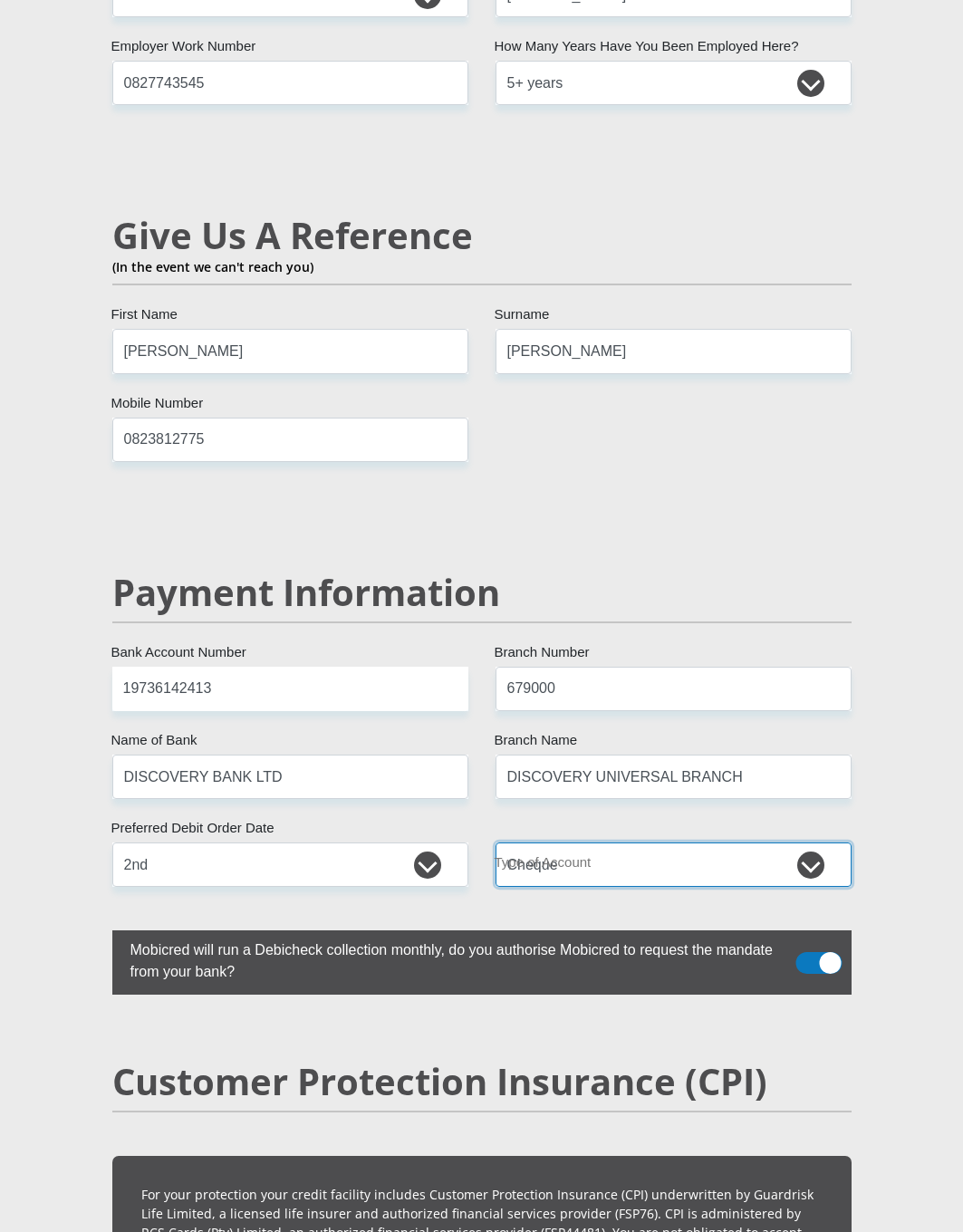 click on "Cheque
Savings" at bounding box center [673, 864] 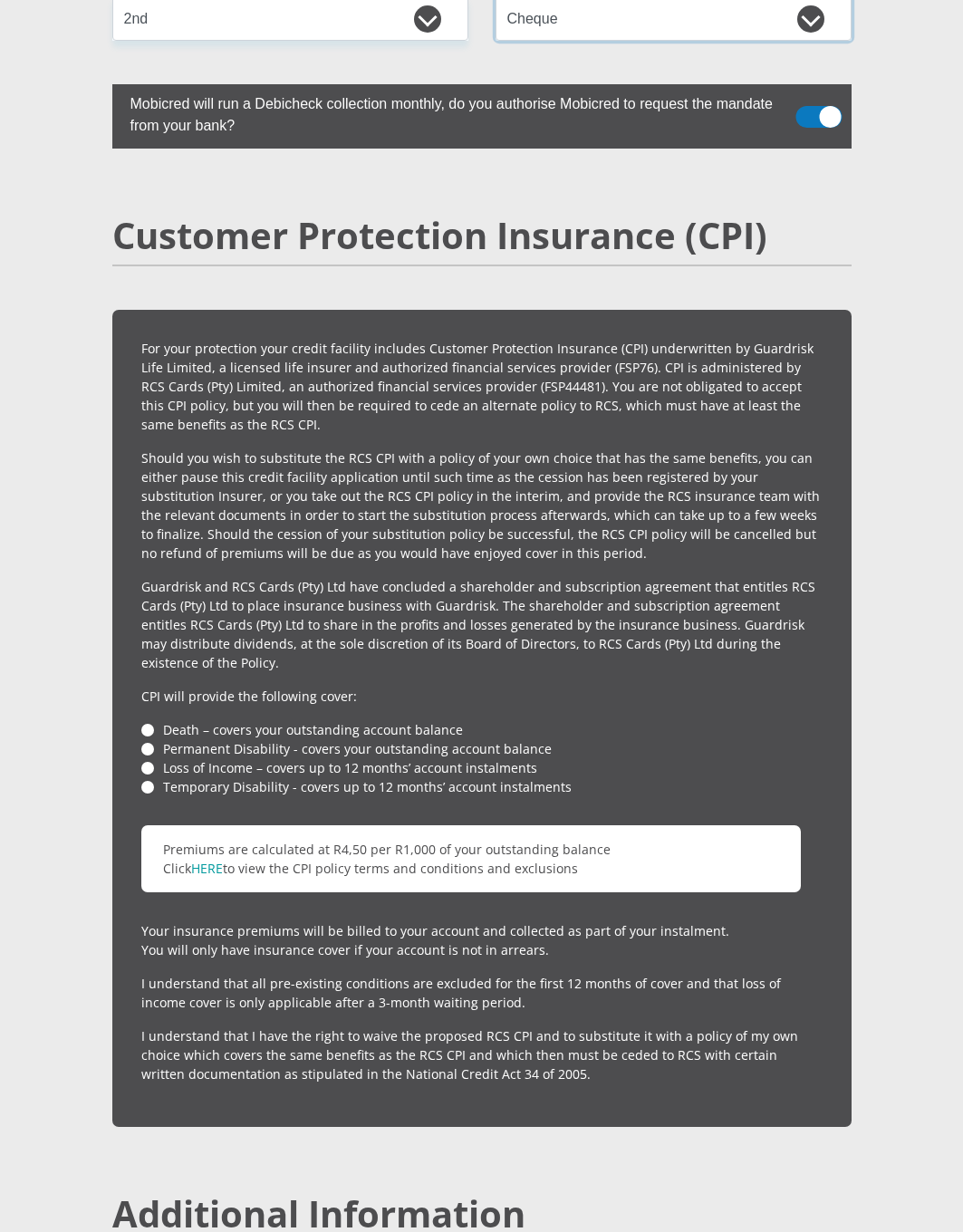 scroll, scrollTop: 4076, scrollLeft: 0, axis: vertical 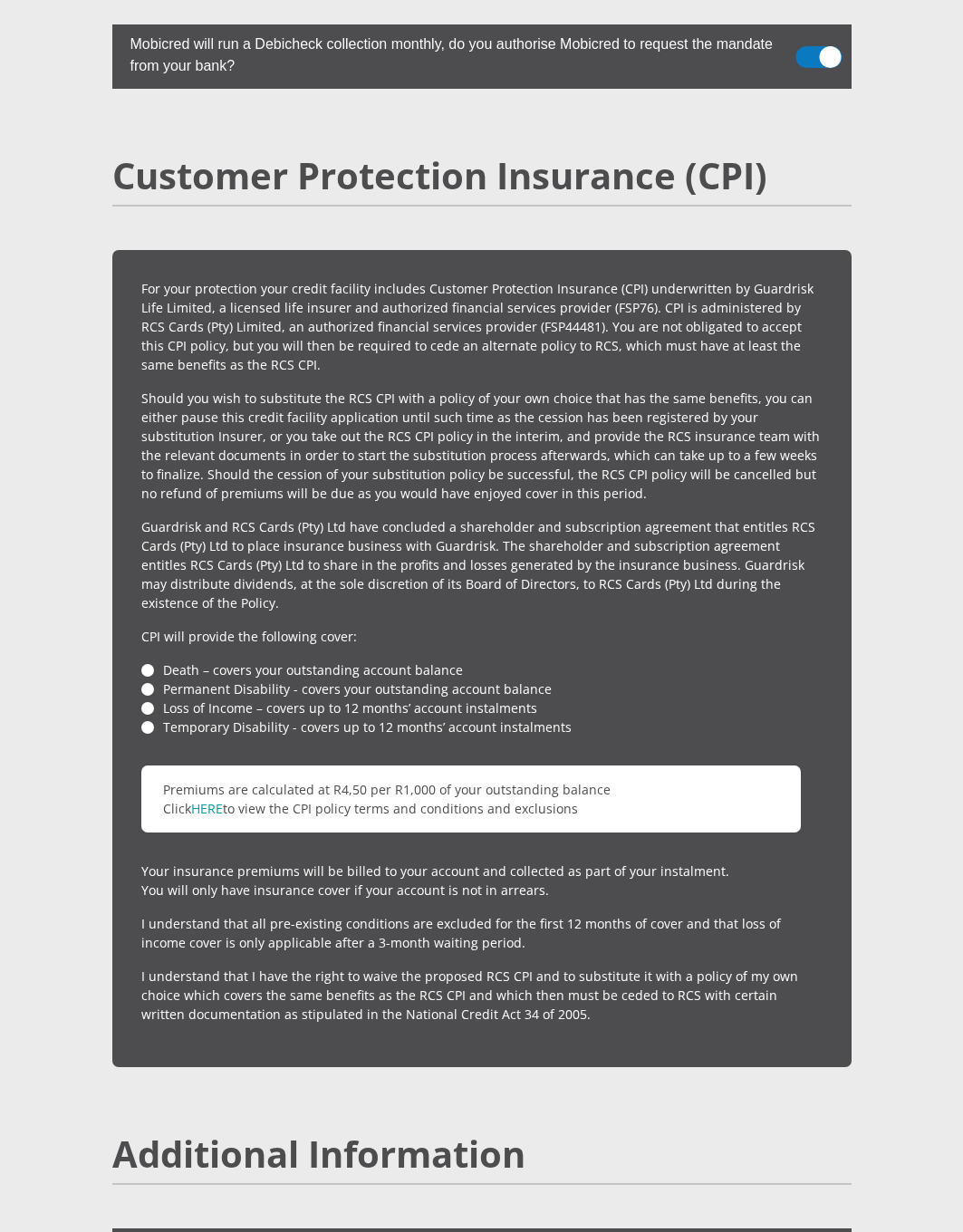 click on "Death – covers your outstanding account balance" at bounding box center [482, 669] 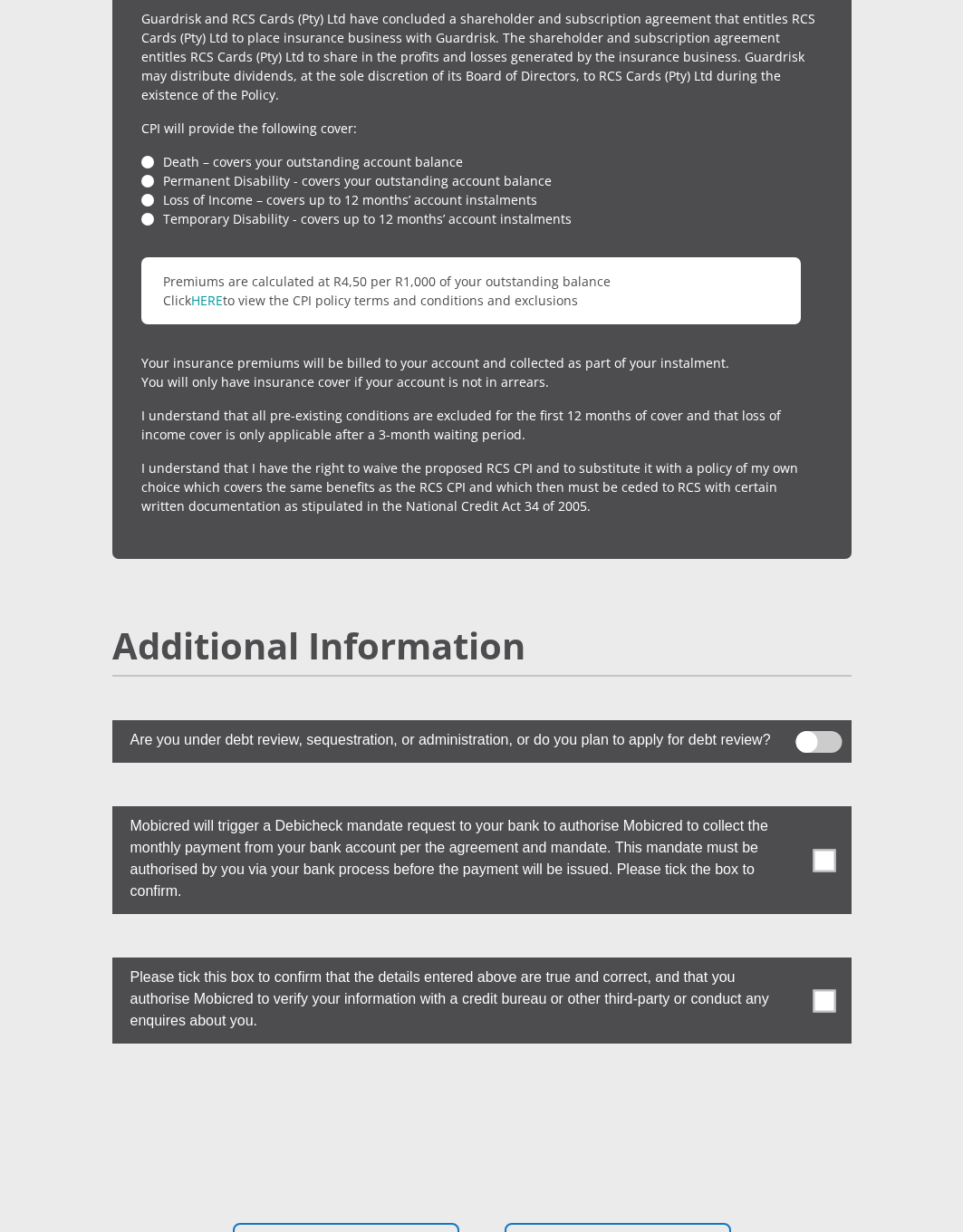 scroll, scrollTop: 4711, scrollLeft: 0, axis: vertical 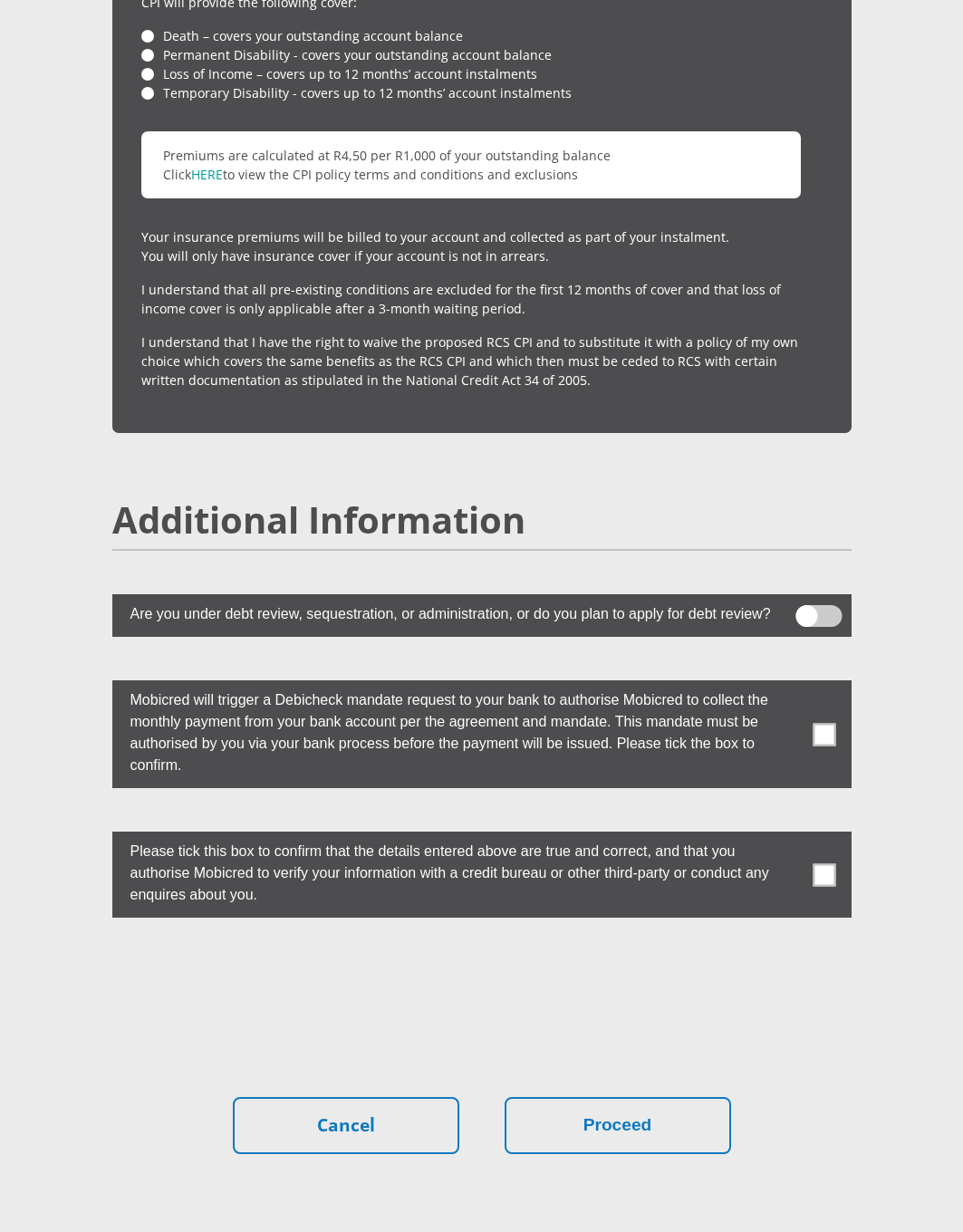 click at bounding box center (818, 616) 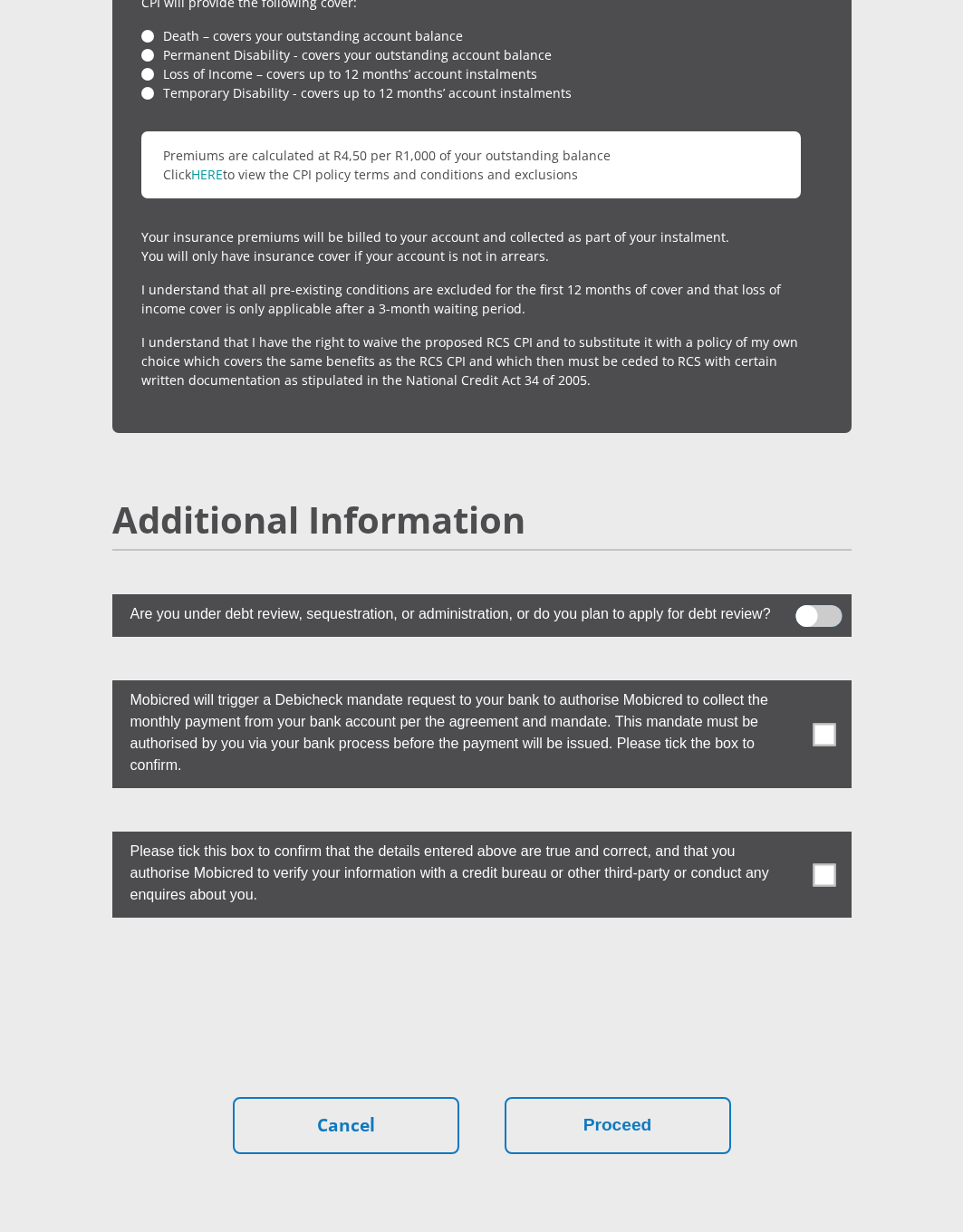 click at bounding box center [814, 610] 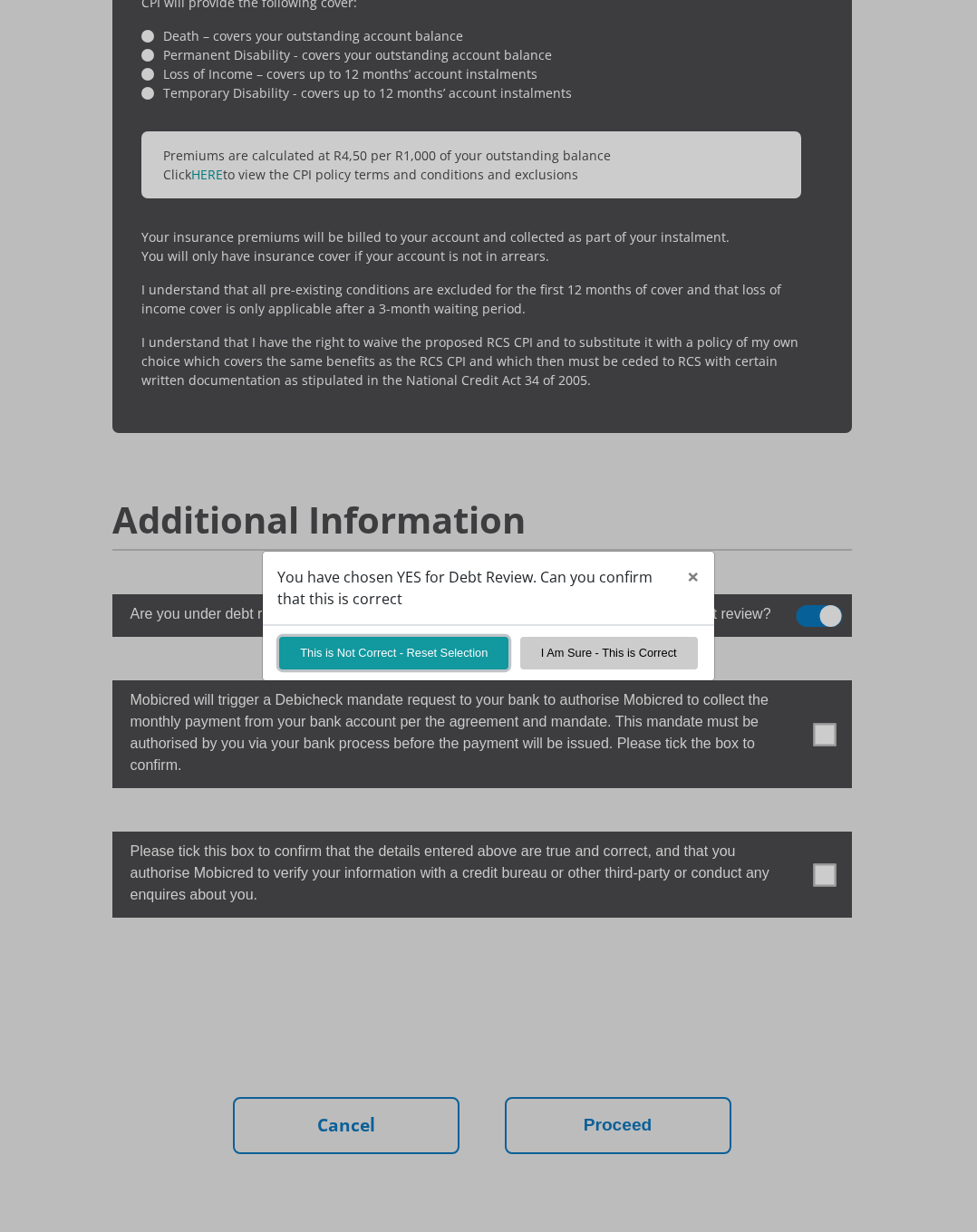 click on "This is Not Correct - Reset Selection" at bounding box center (393, 652) 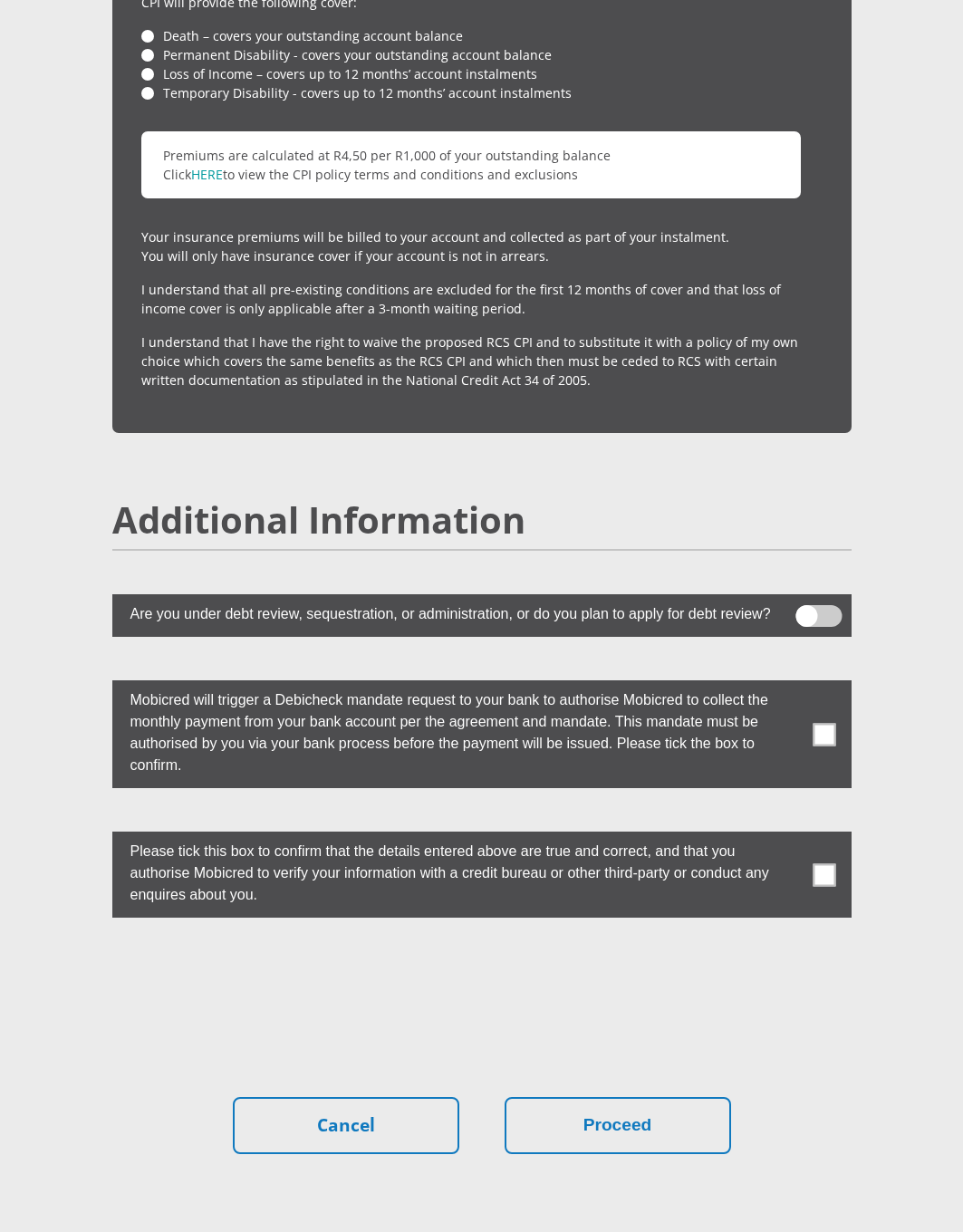 click at bounding box center [823, 734] 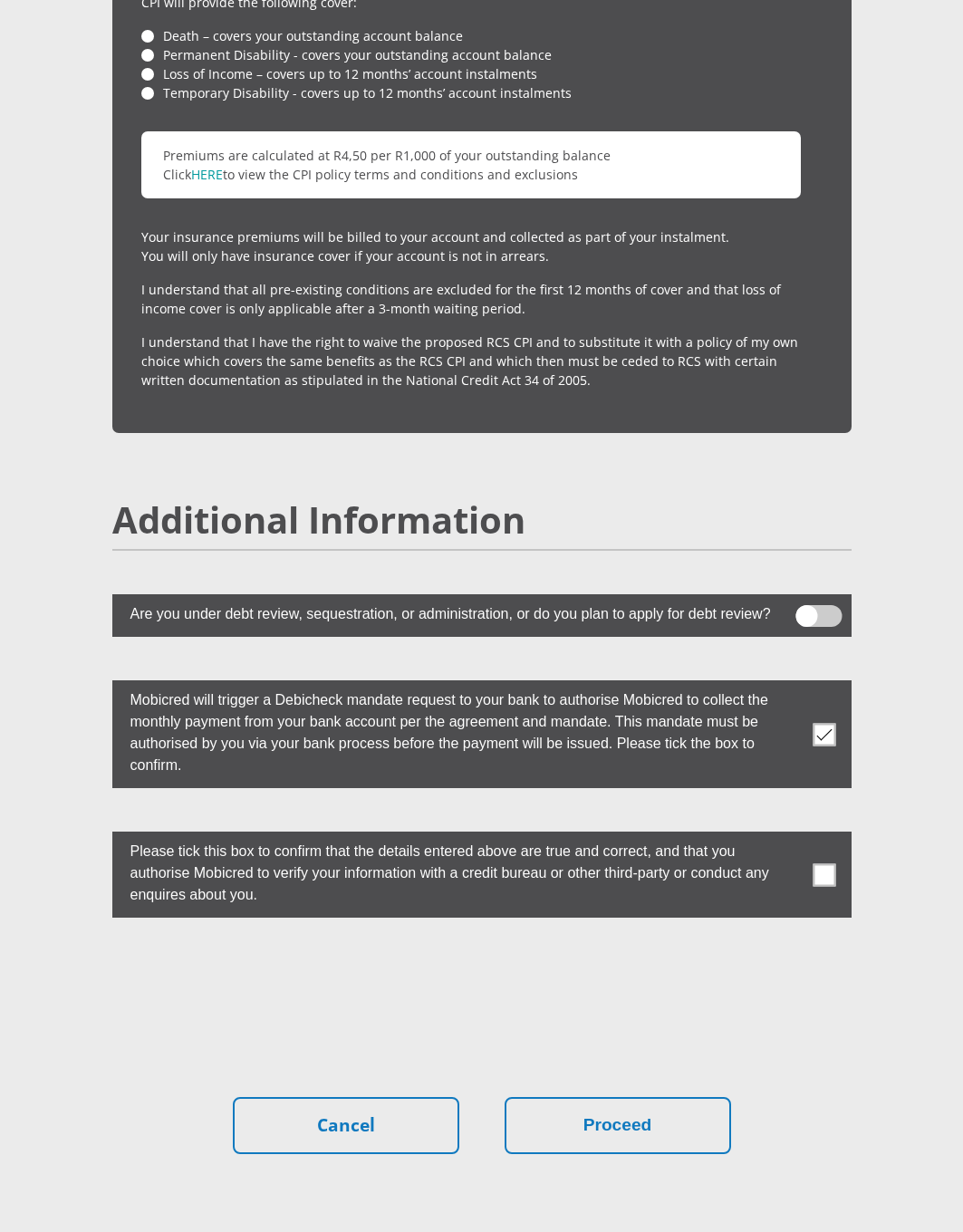 click at bounding box center (823, 874) 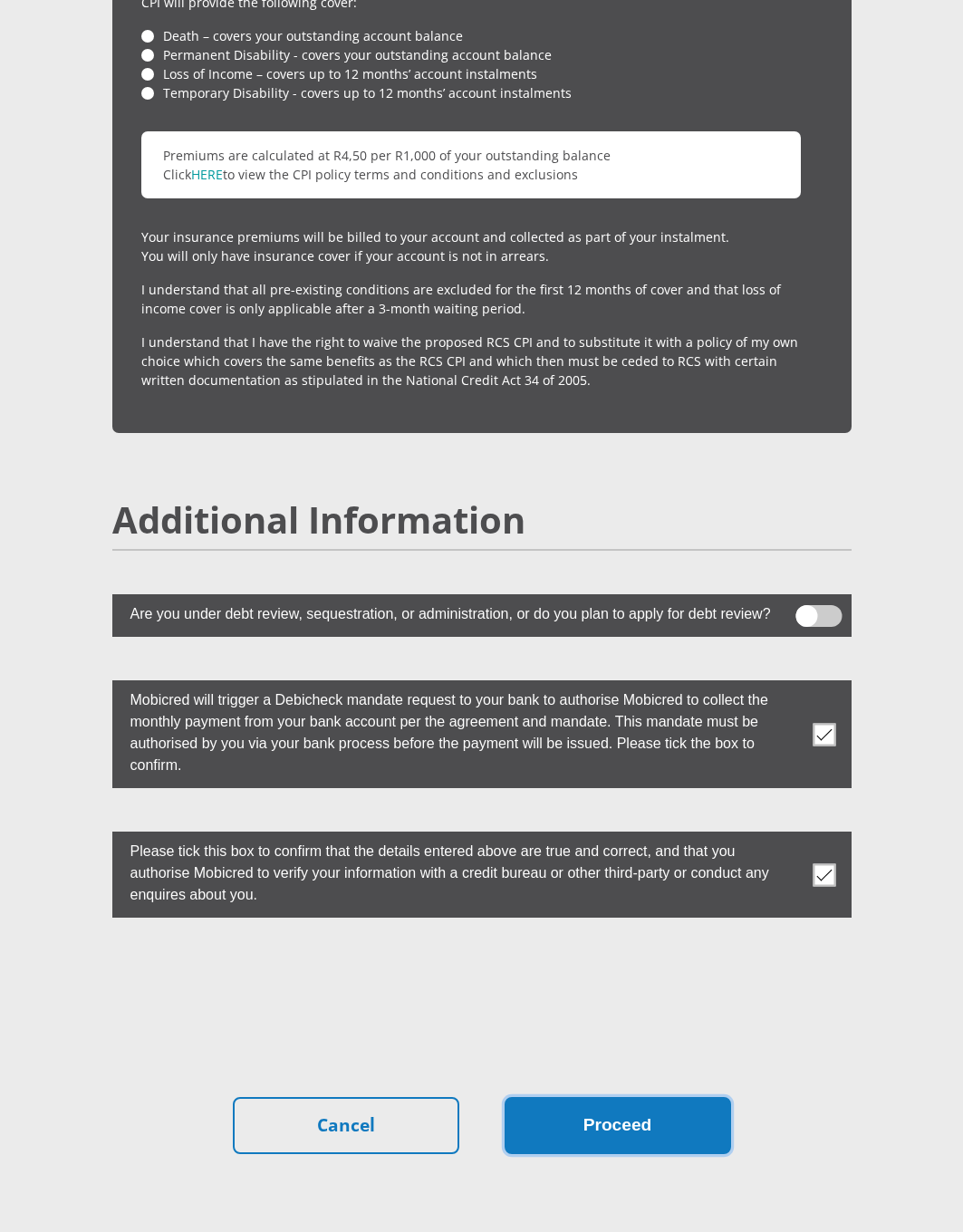 click on "Proceed" at bounding box center (618, 1125) 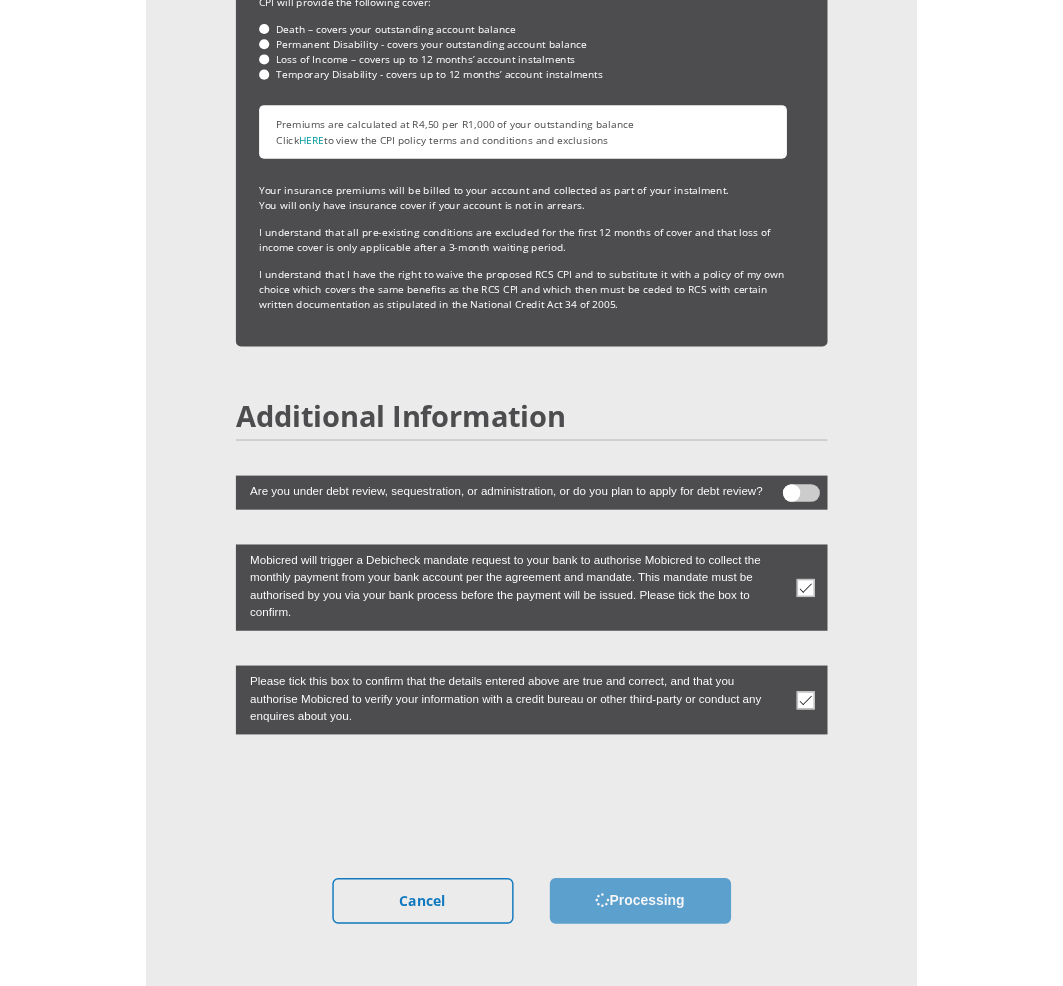 scroll, scrollTop: 0, scrollLeft: 0, axis: both 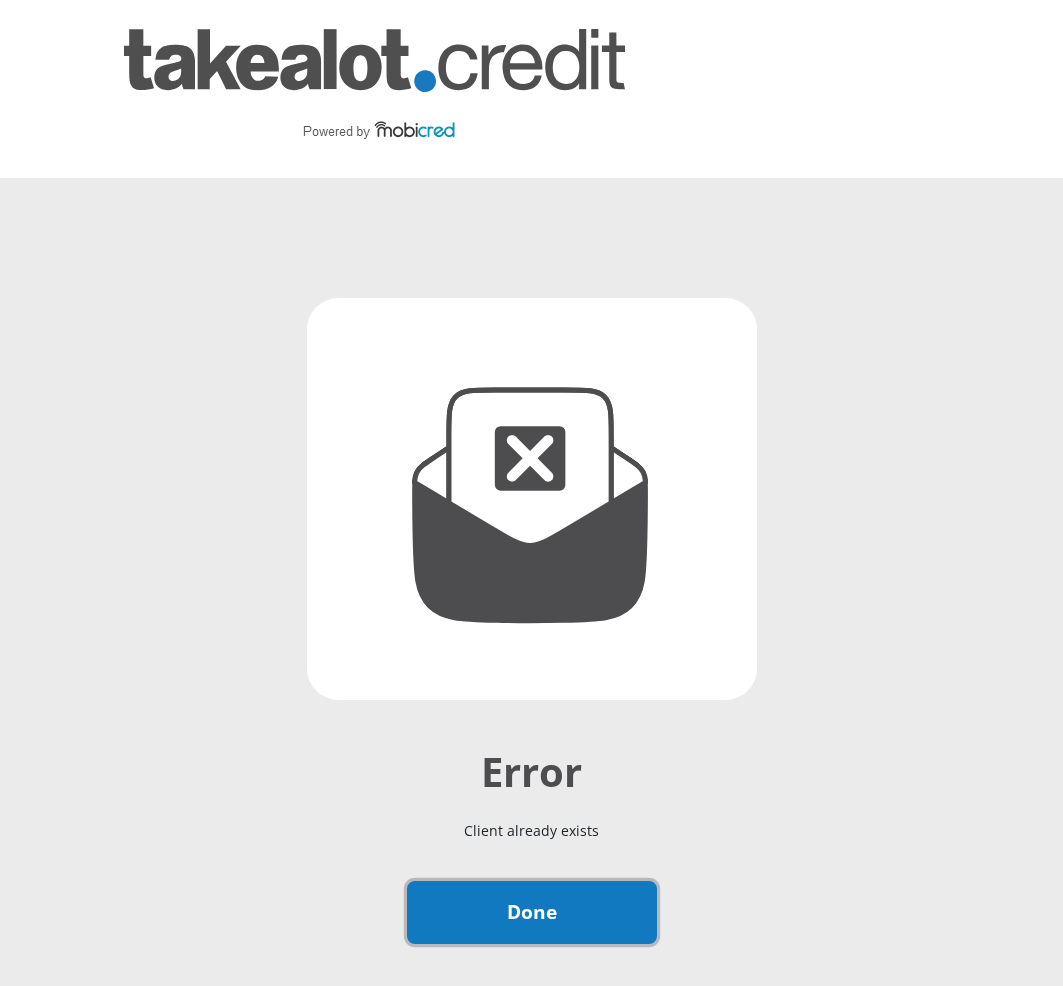 click on "Done" at bounding box center (532, 912) 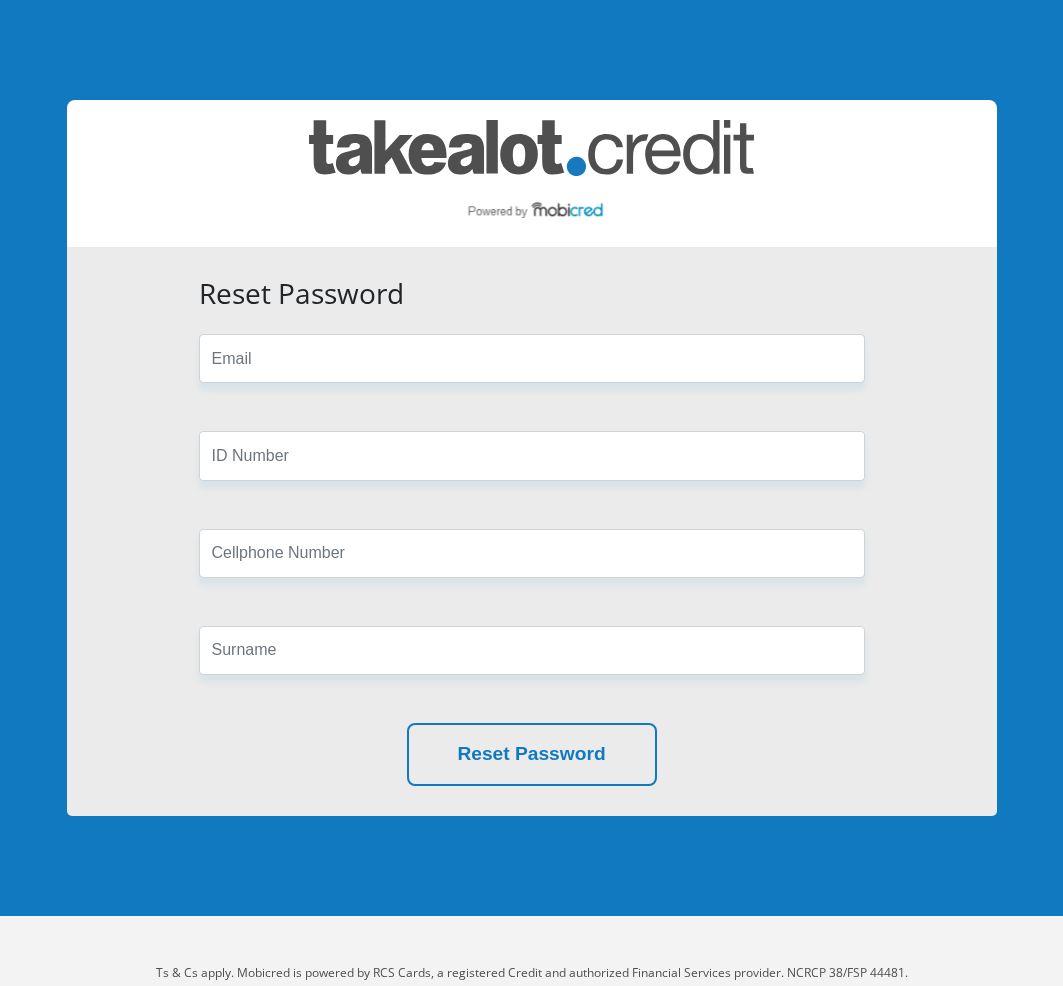 scroll, scrollTop: 0, scrollLeft: 0, axis: both 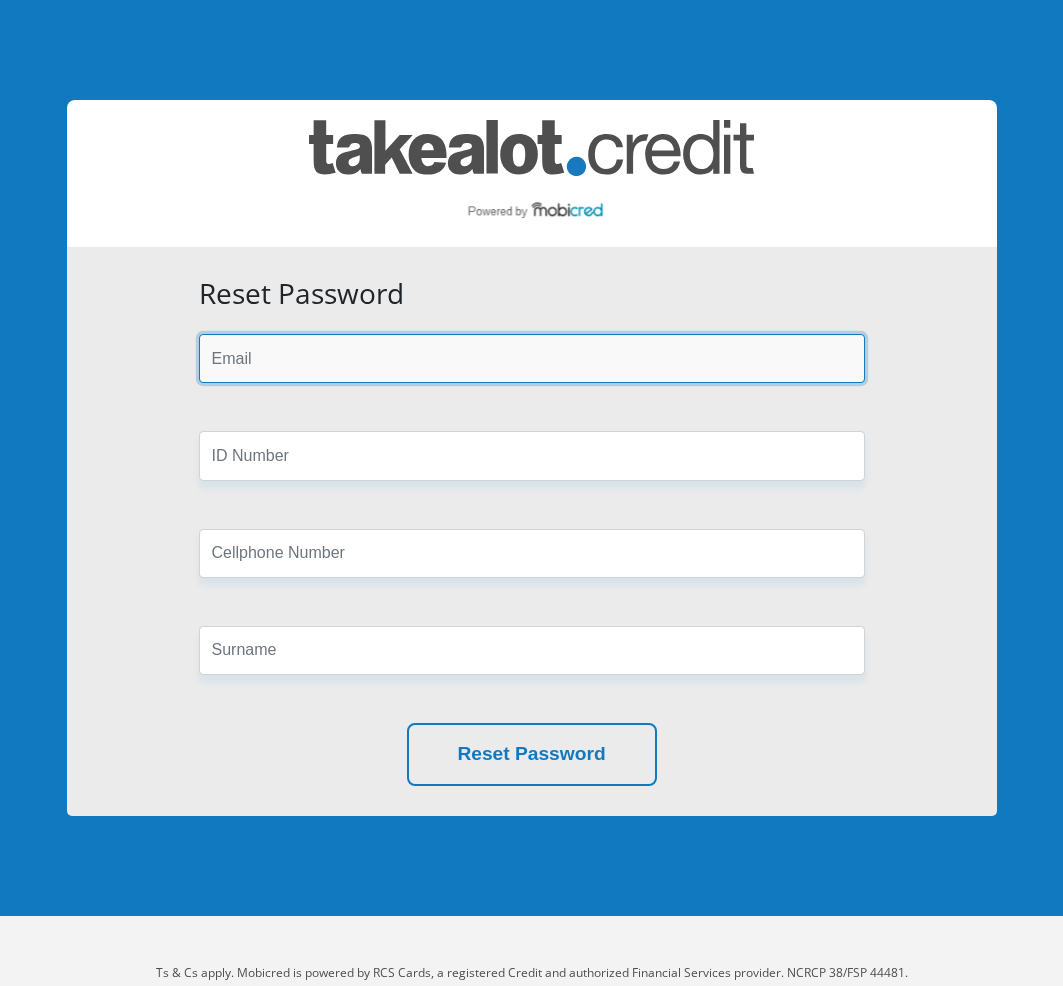 click at bounding box center [532, 358] 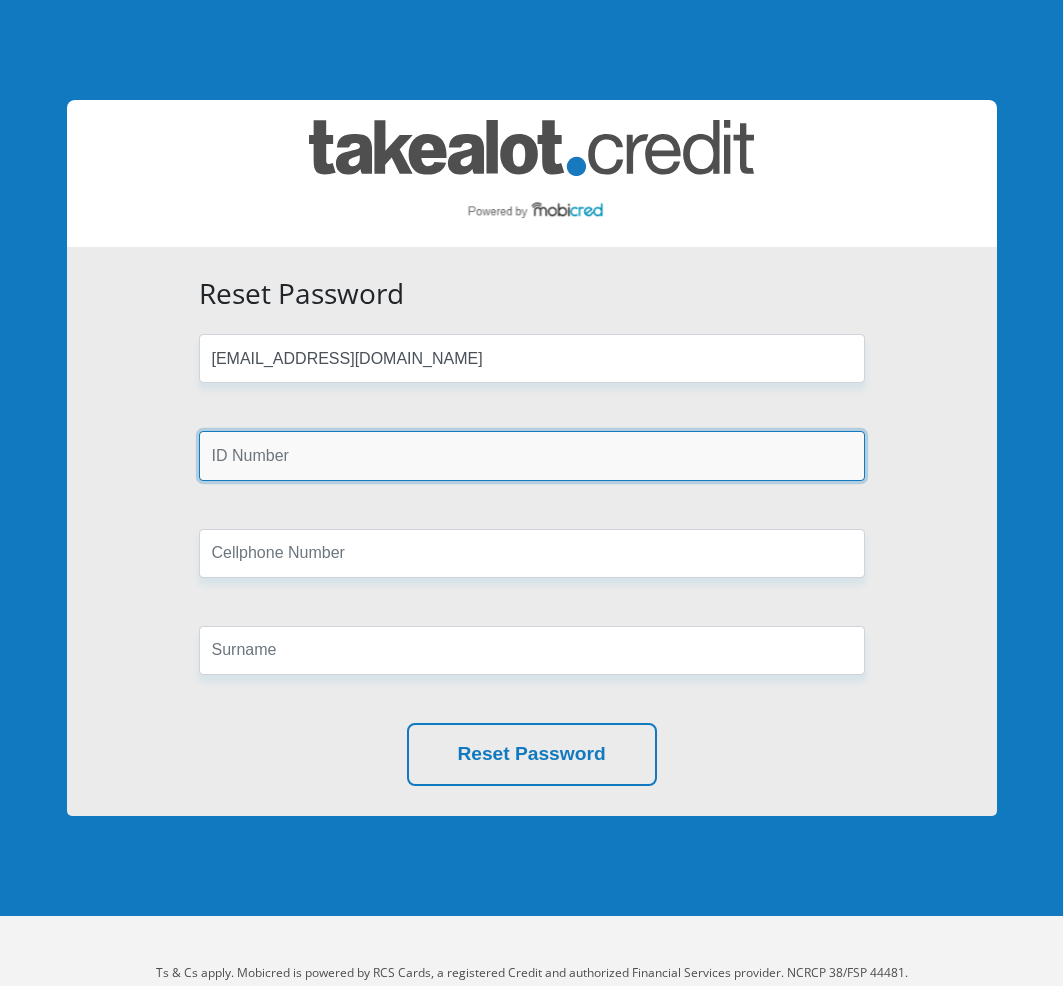 click at bounding box center (532, 455) 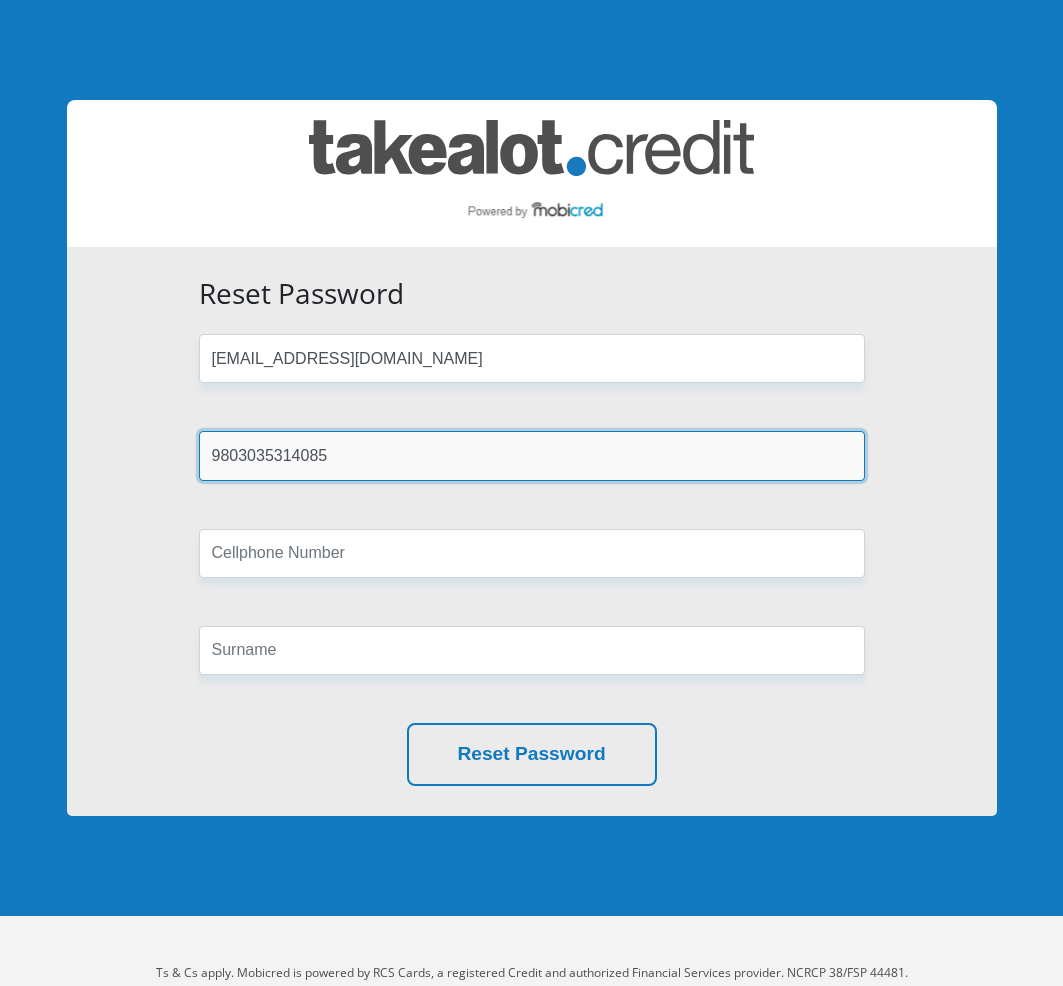 type on "9803035314085" 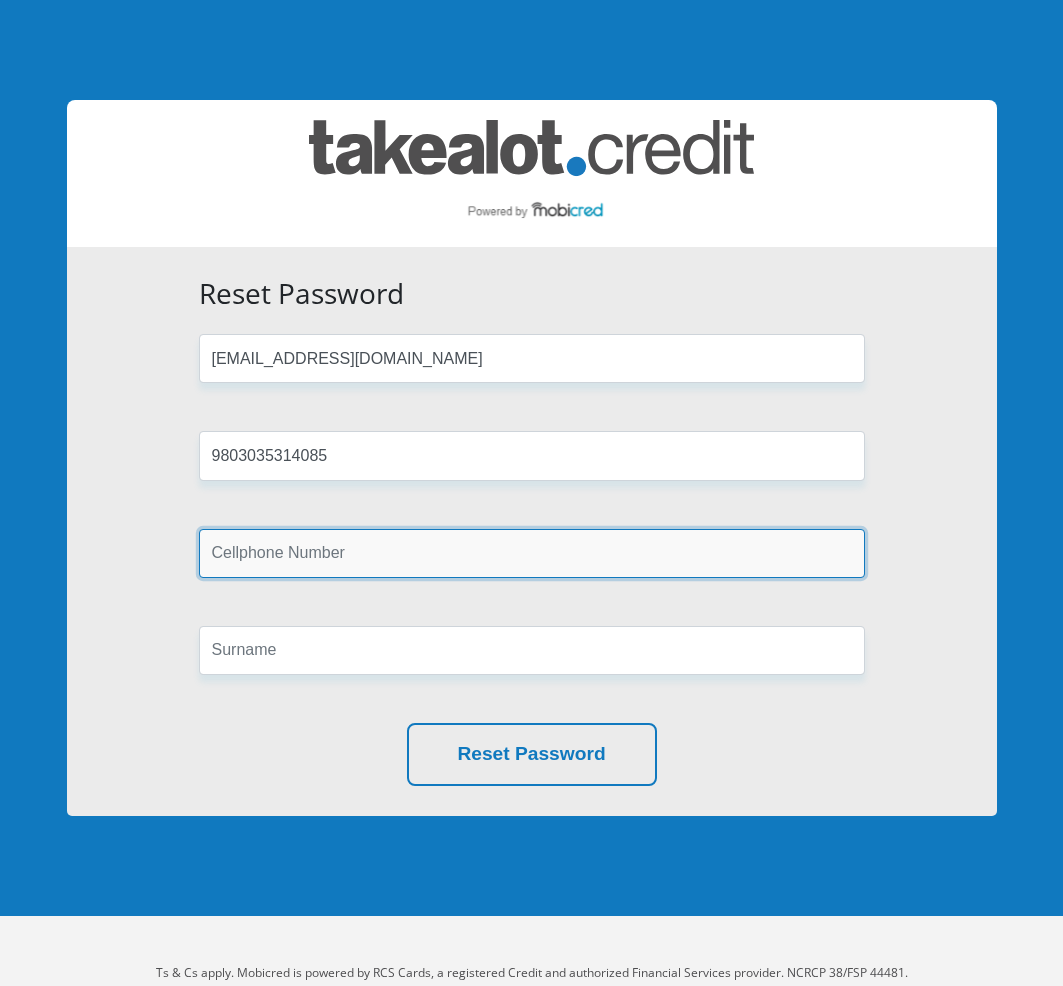 click at bounding box center [532, 553] 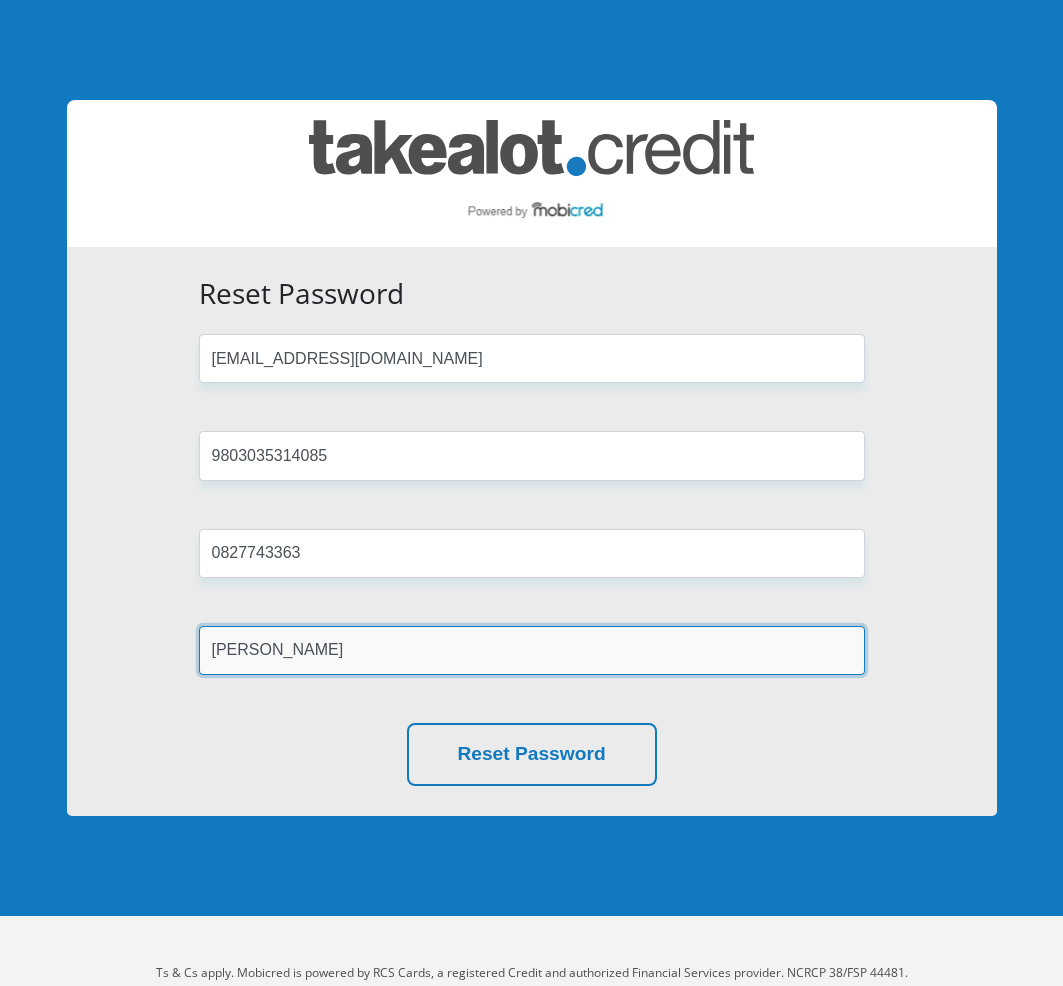 click on "[PERSON_NAME]" at bounding box center [532, 650] 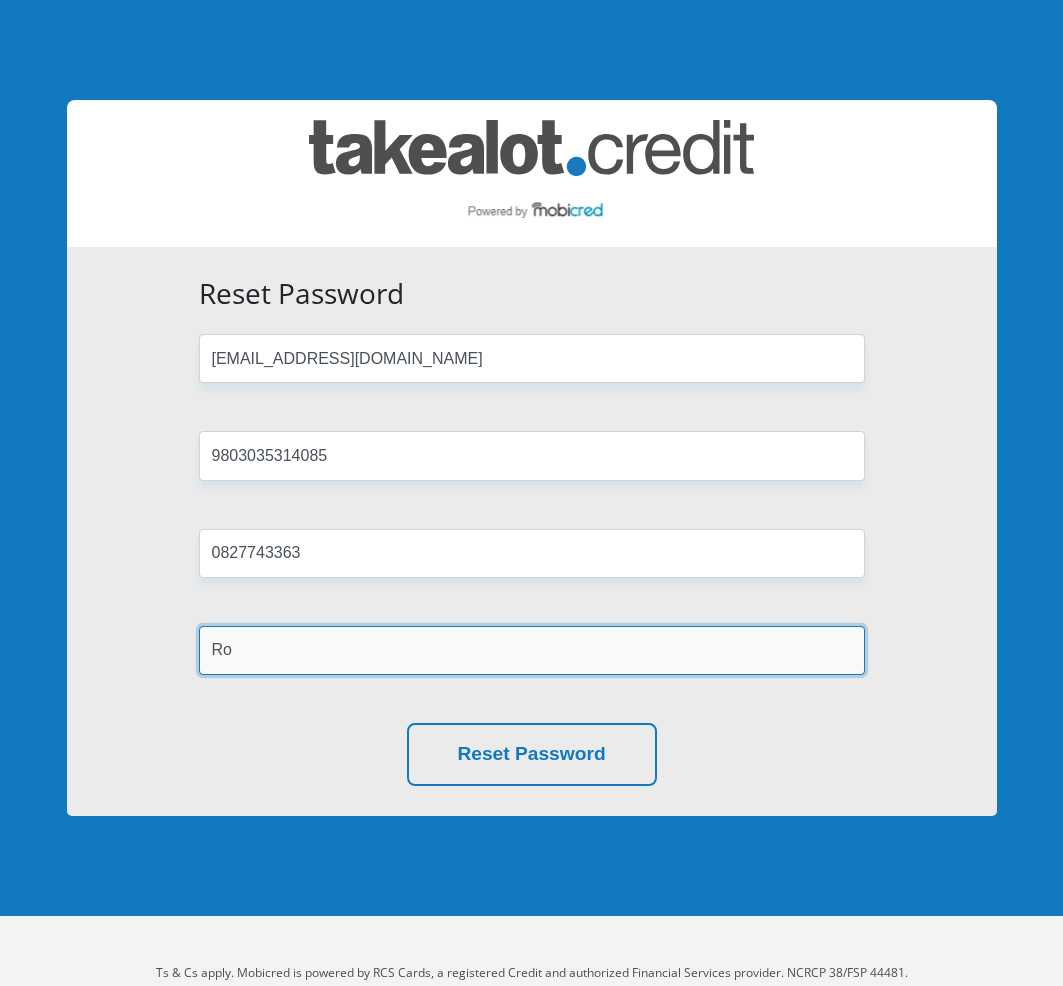 type on "R" 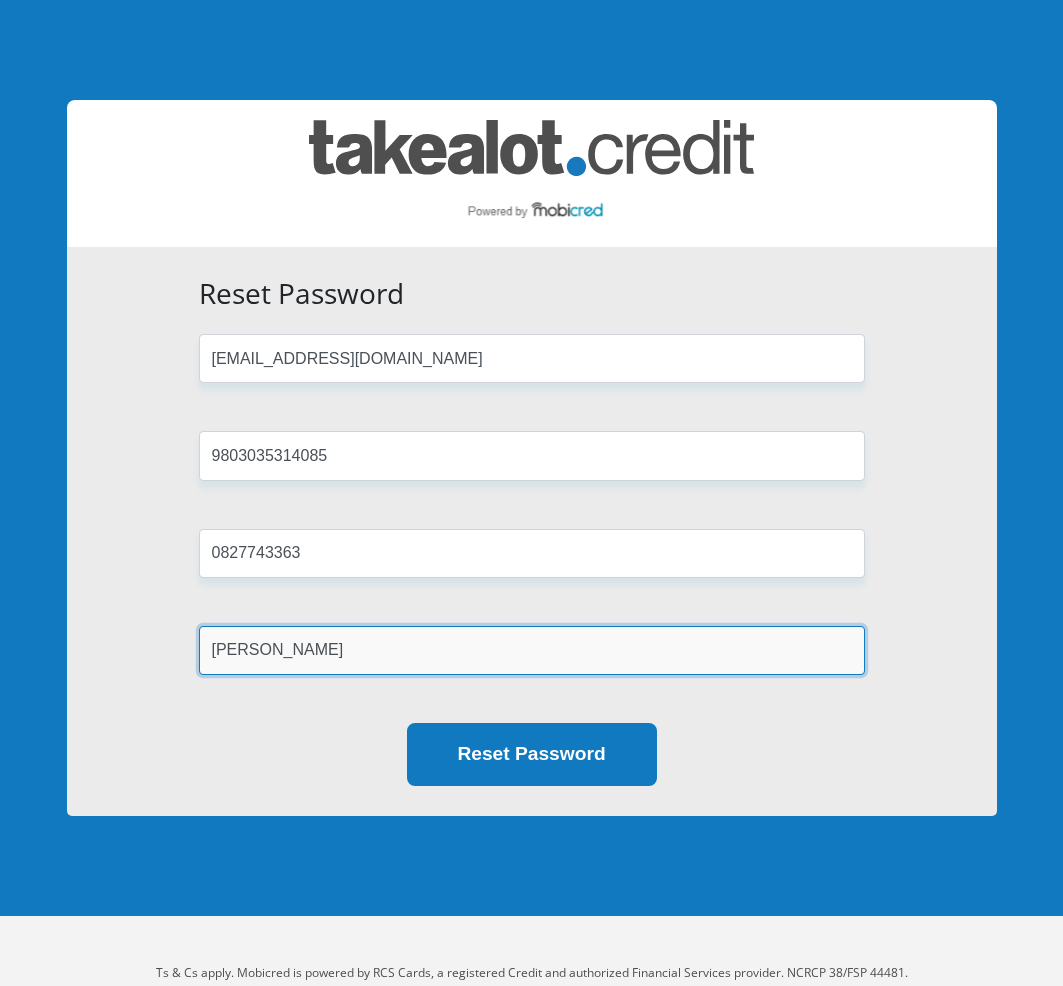 type on "[PERSON_NAME]" 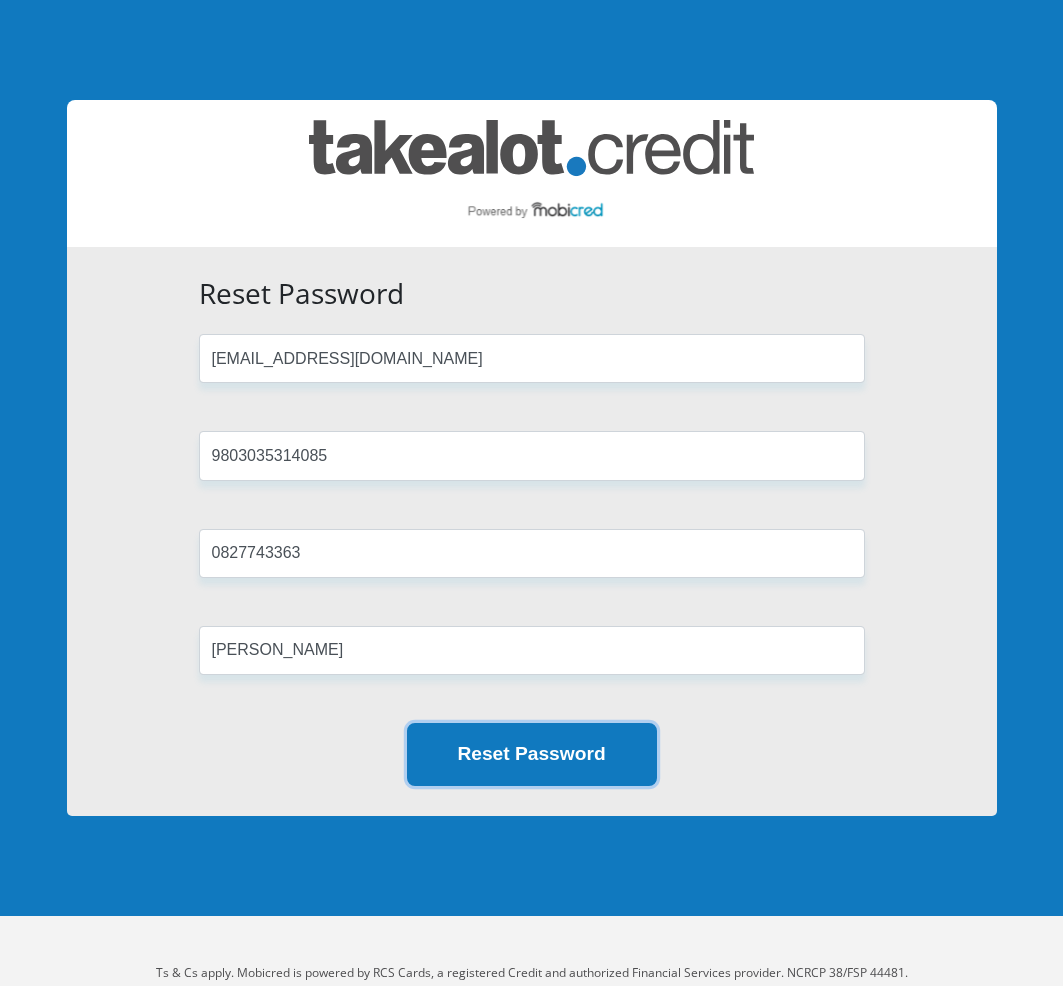 click on "Reset Password" at bounding box center (532, 754) 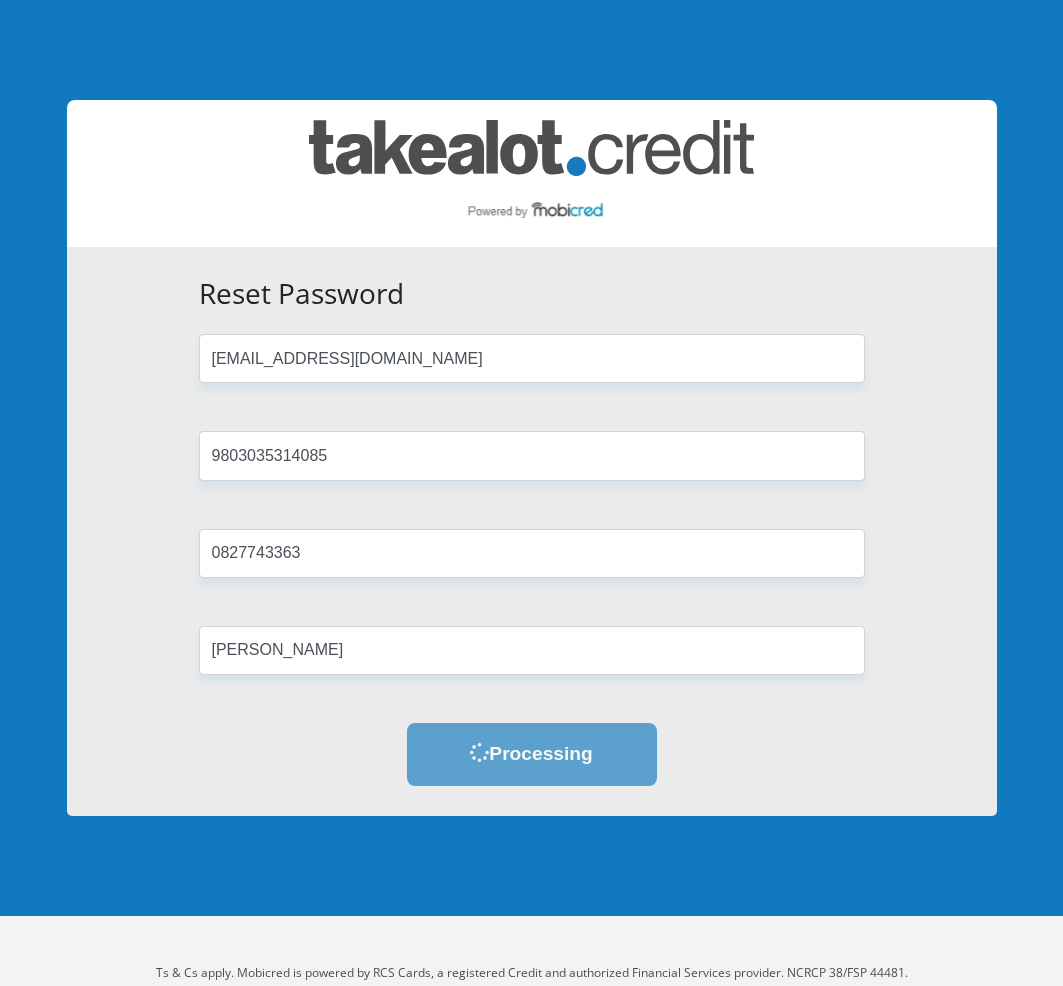 scroll, scrollTop: 0, scrollLeft: 0, axis: both 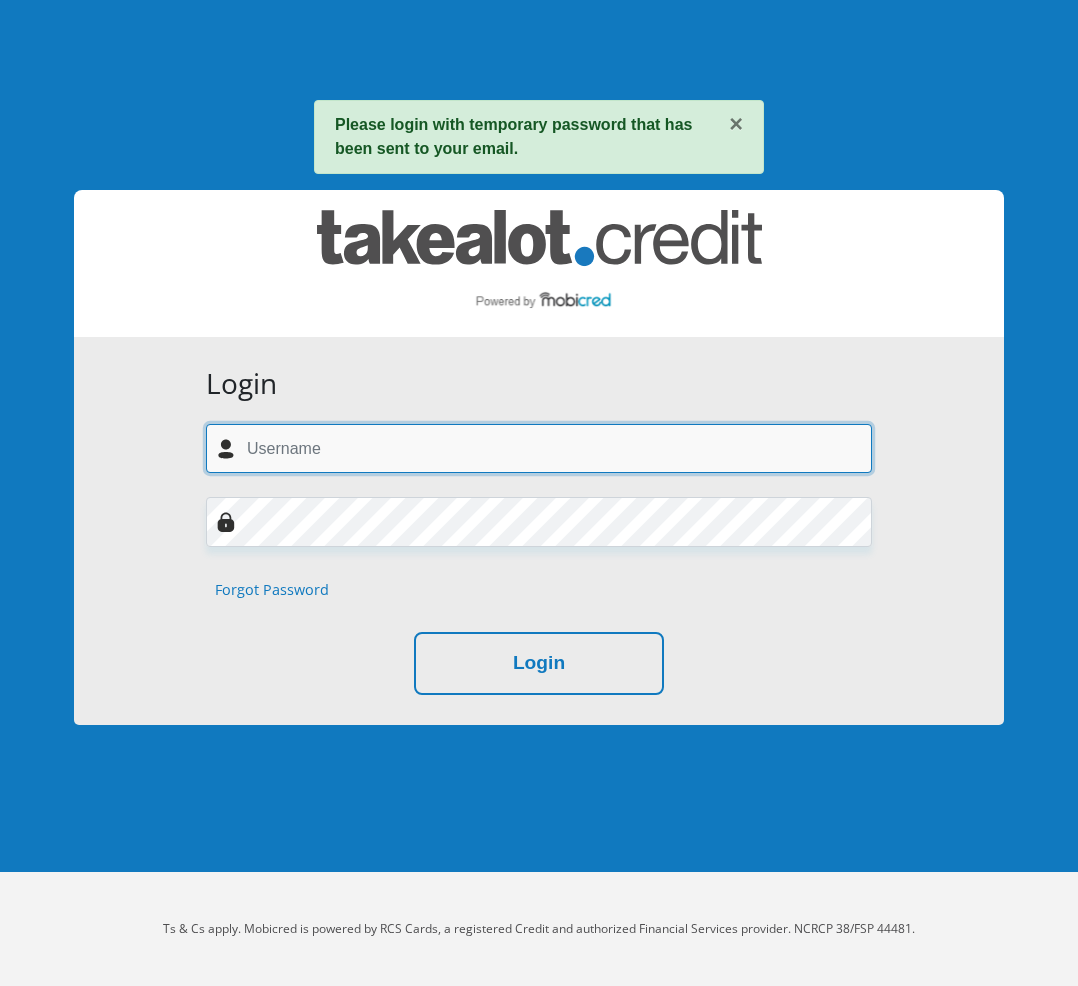 click at bounding box center (539, 448) 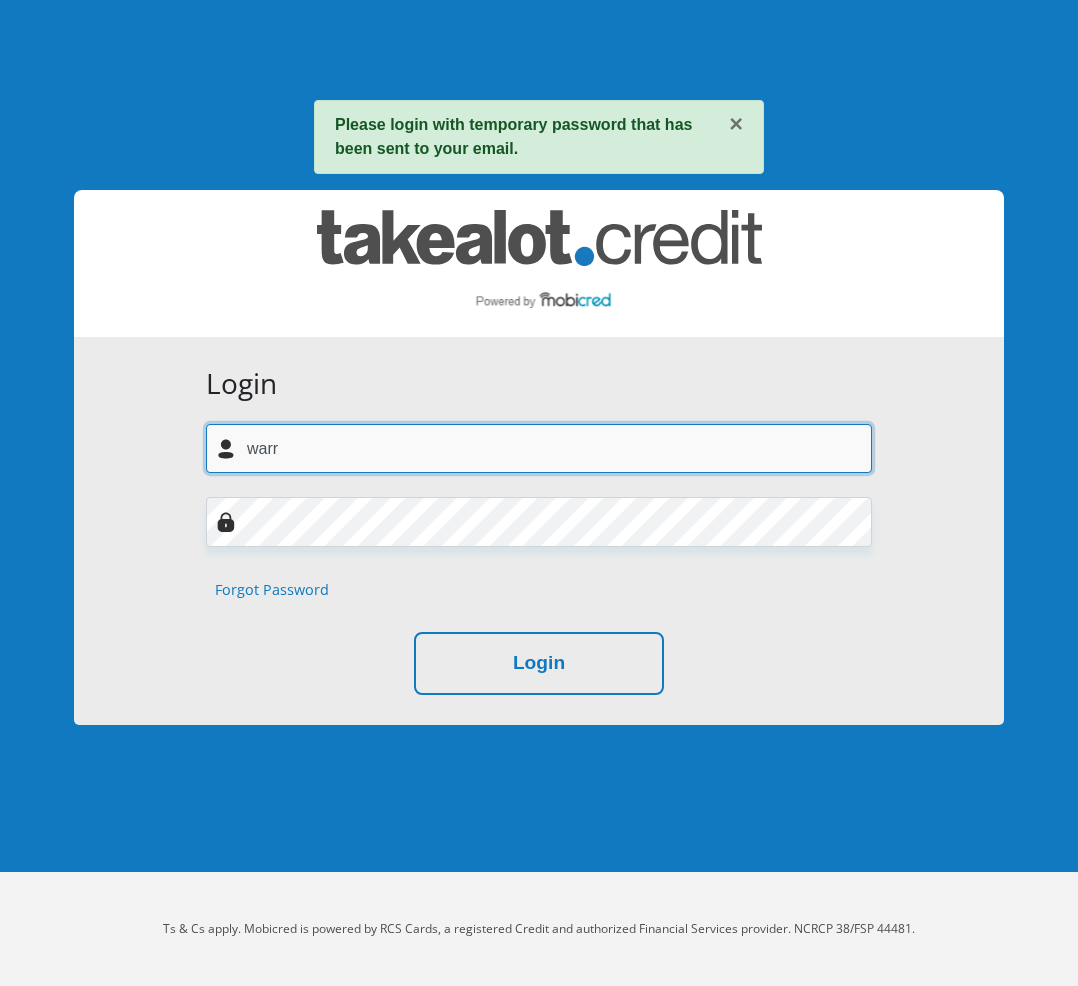 type on "[EMAIL_ADDRESS][DOMAIN_NAME]" 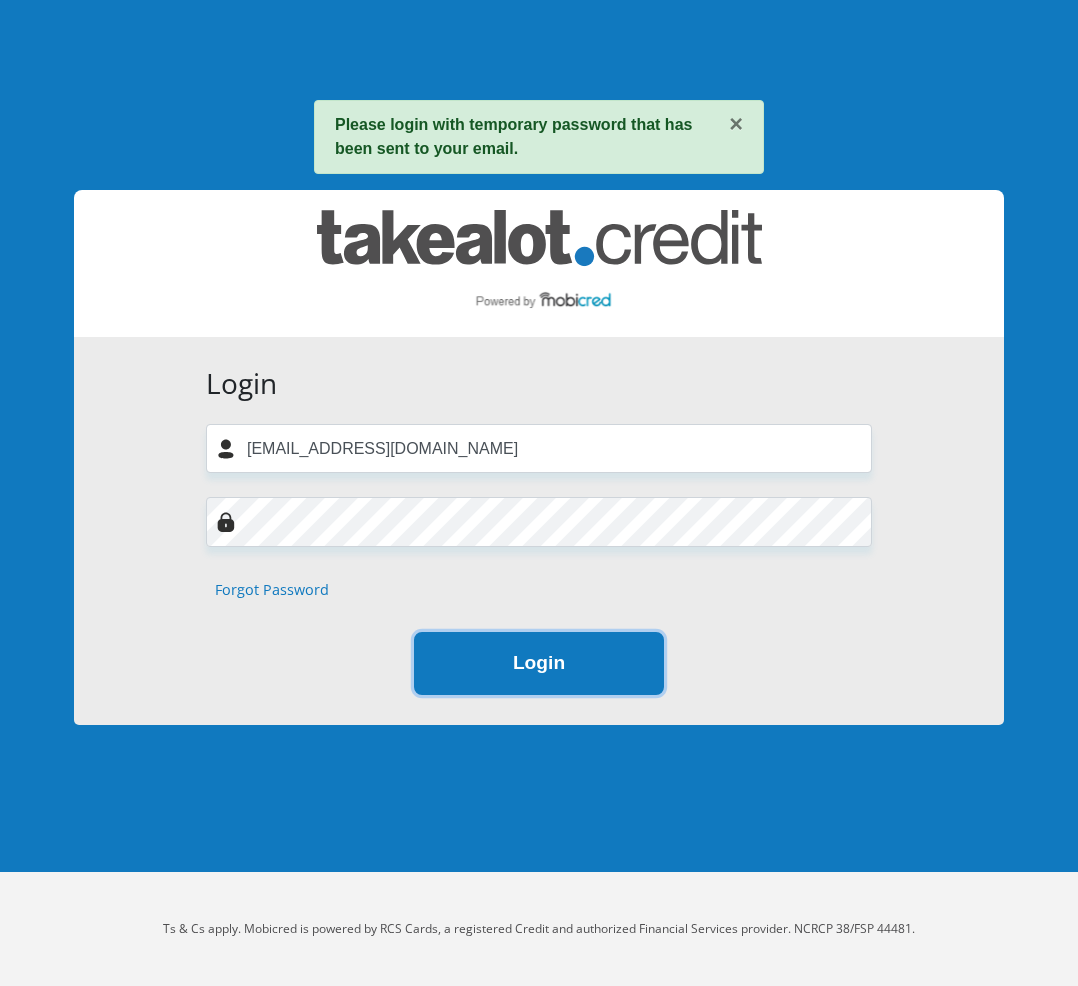 click on "Login" at bounding box center [539, 663] 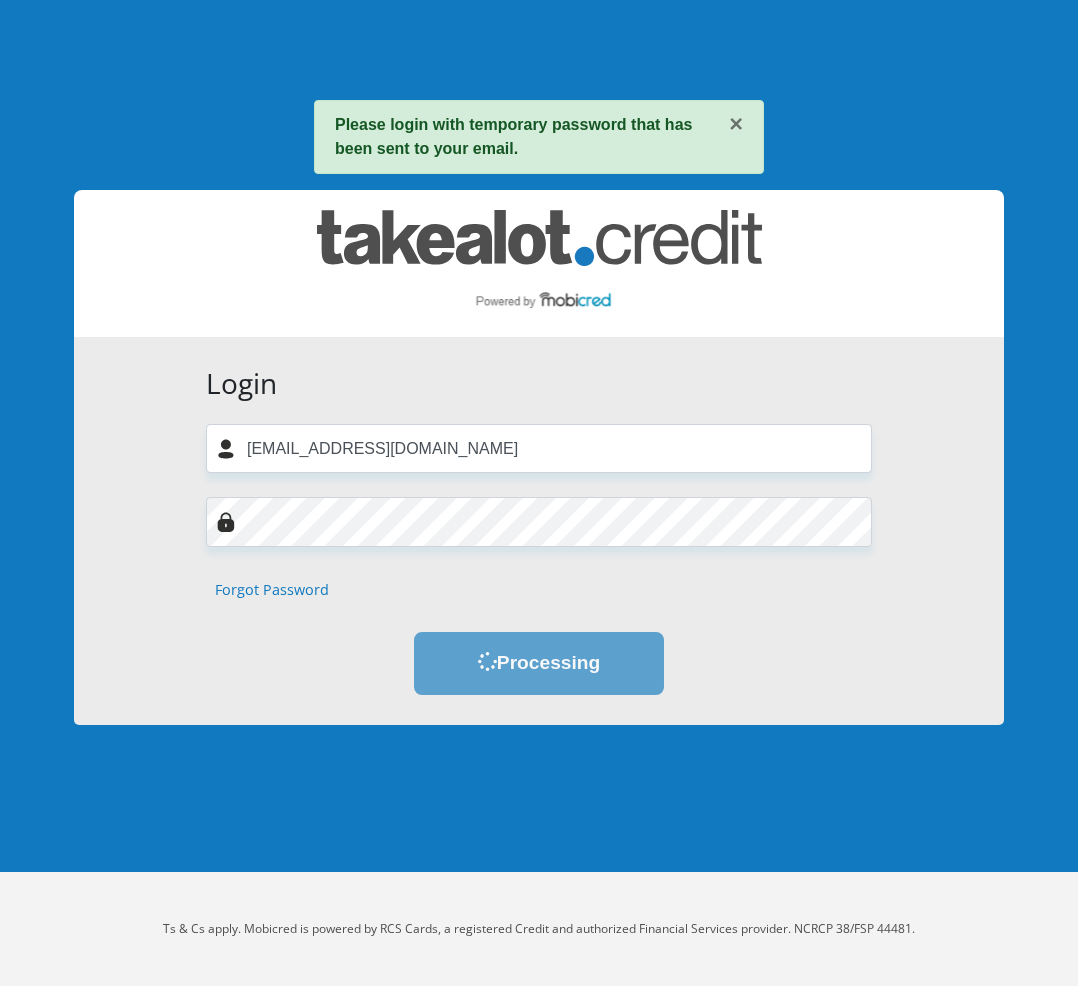scroll, scrollTop: 0, scrollLeft: 0, axis: both 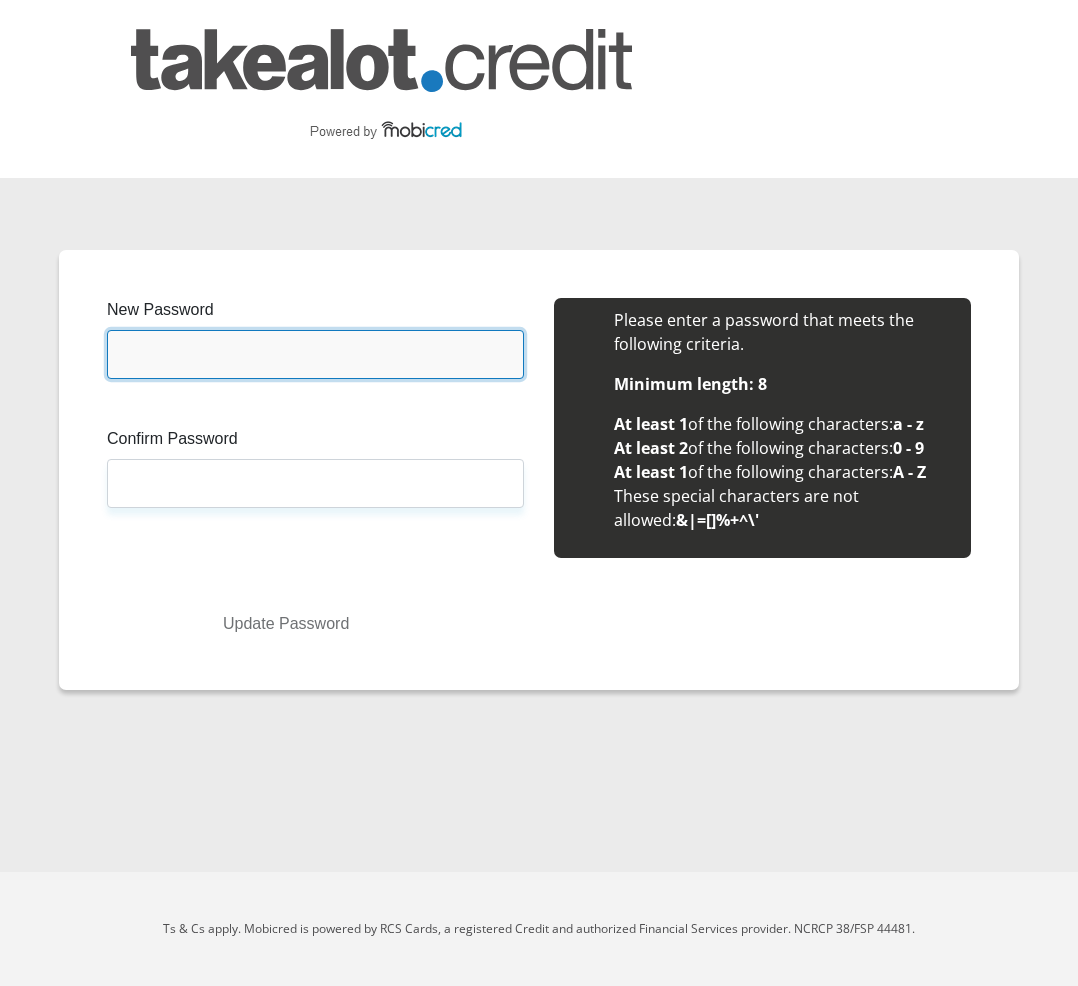 click on "New Password" at bounding box center (315, 354) 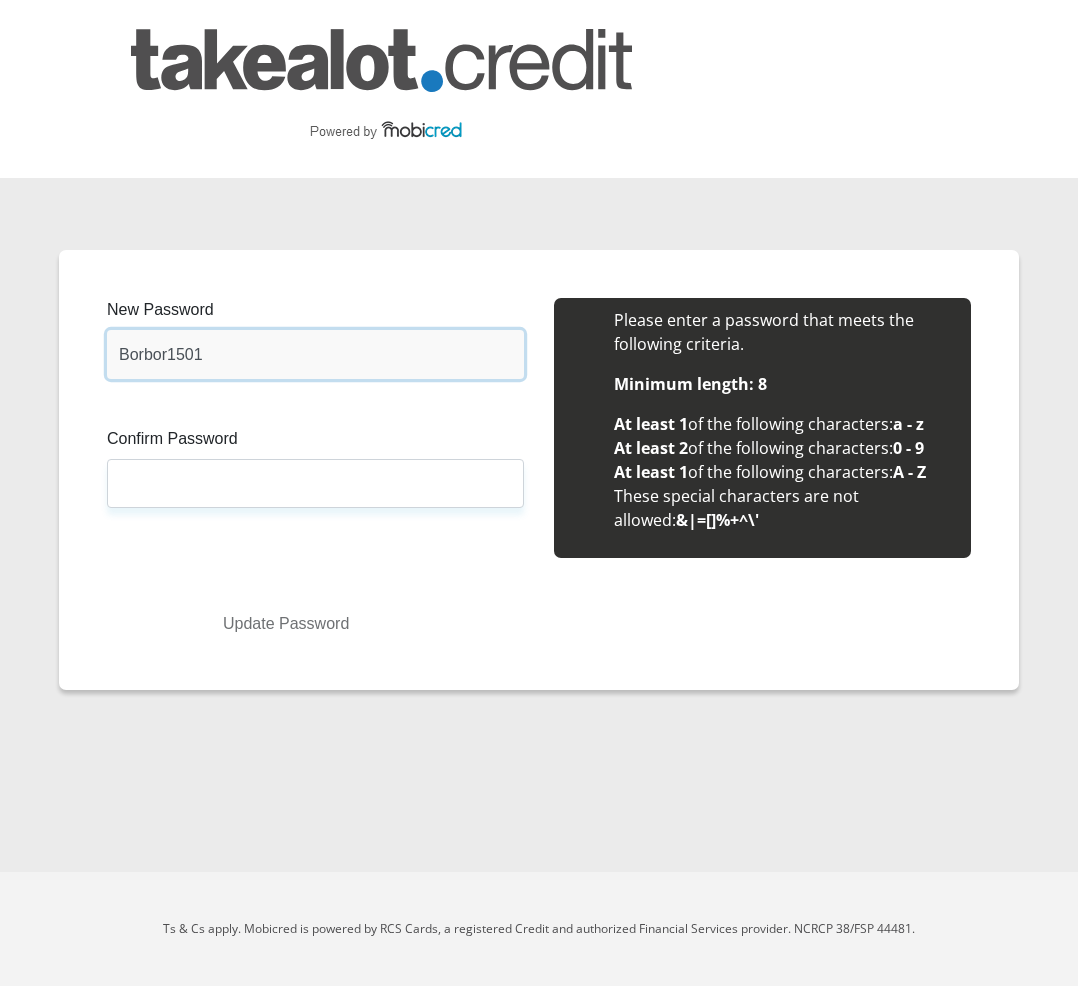 drag, startPoint x: 233, startPoint y: 353, endPoint x: 111, endPoint y: 354, distance: 122.0041 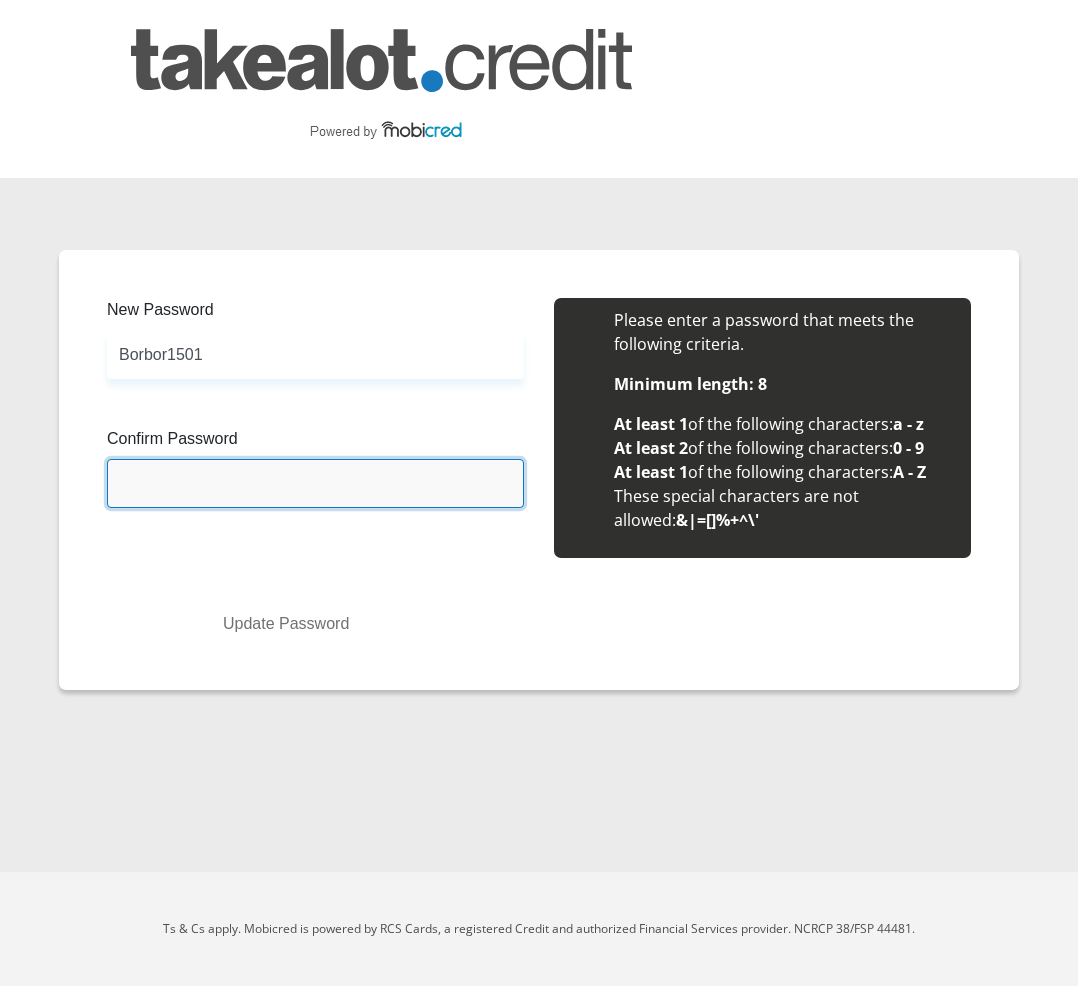 click on "Confirm Password" at bounding box center (315, 483) 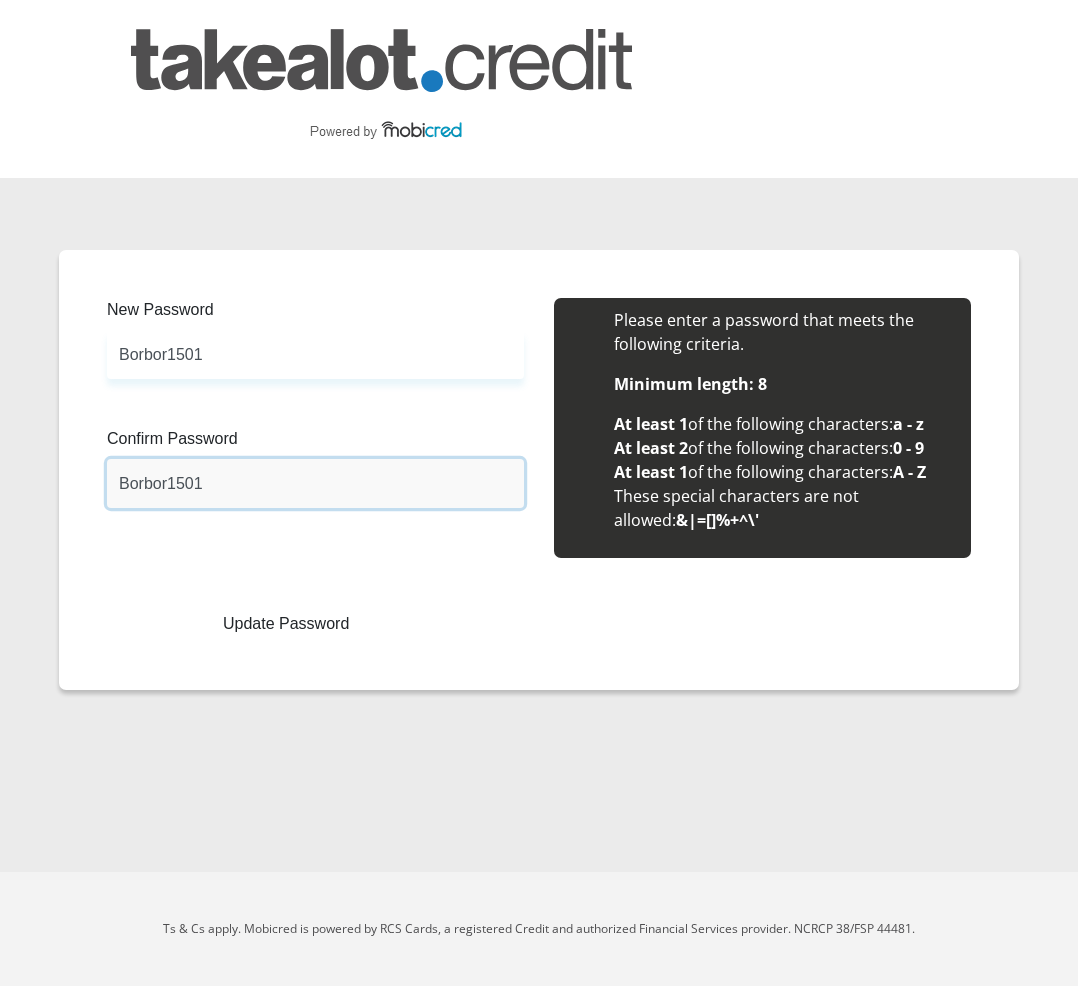 type on "Borbor1501" 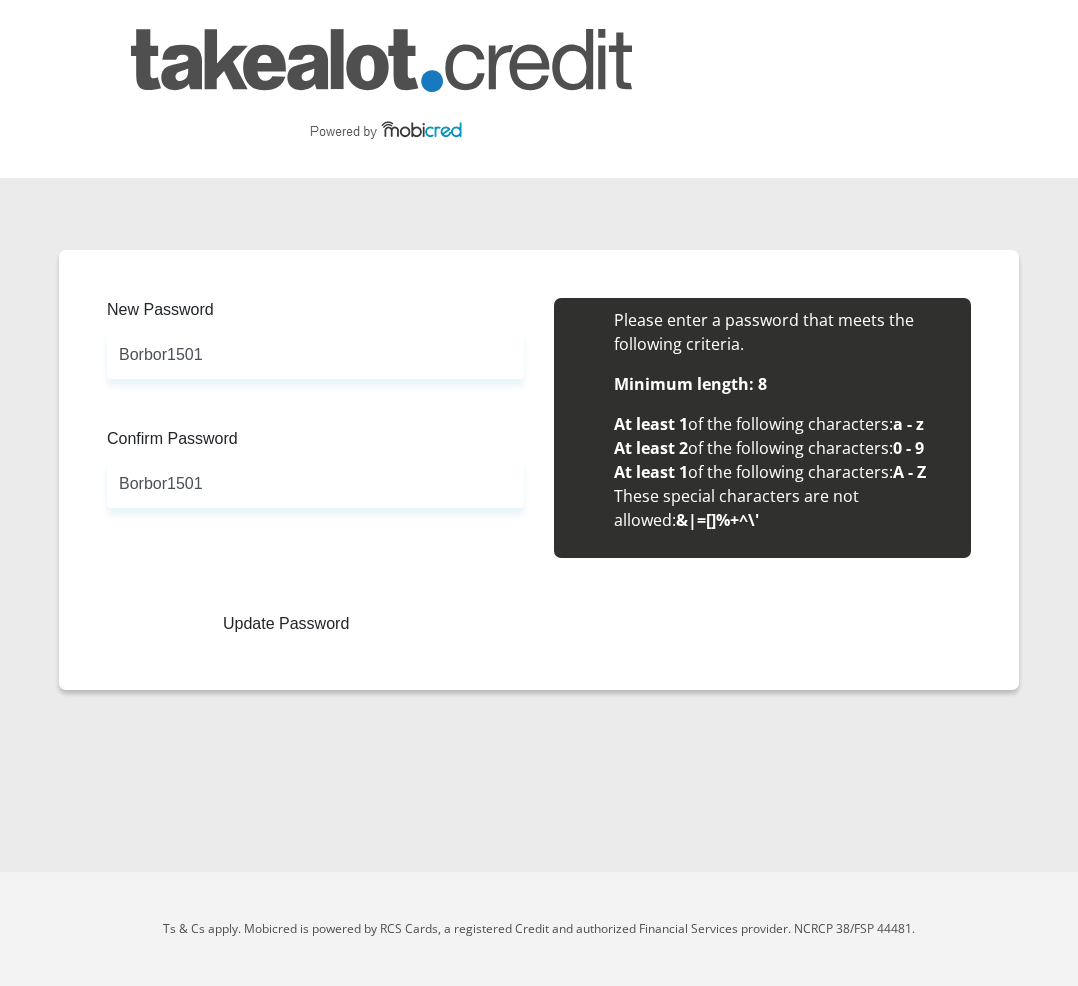 click on "New Password
Borbor1501
Please input valid password
Confirm Password
Borbor1501
Please input valid password
Please enter a password that meets the following criteria.
Minimum length: 8
At least 1  of the following characters:  a - z
At least 2  of the following characters:  0 - 9 At least 1 A - Z" at bounding box center (539, 452) 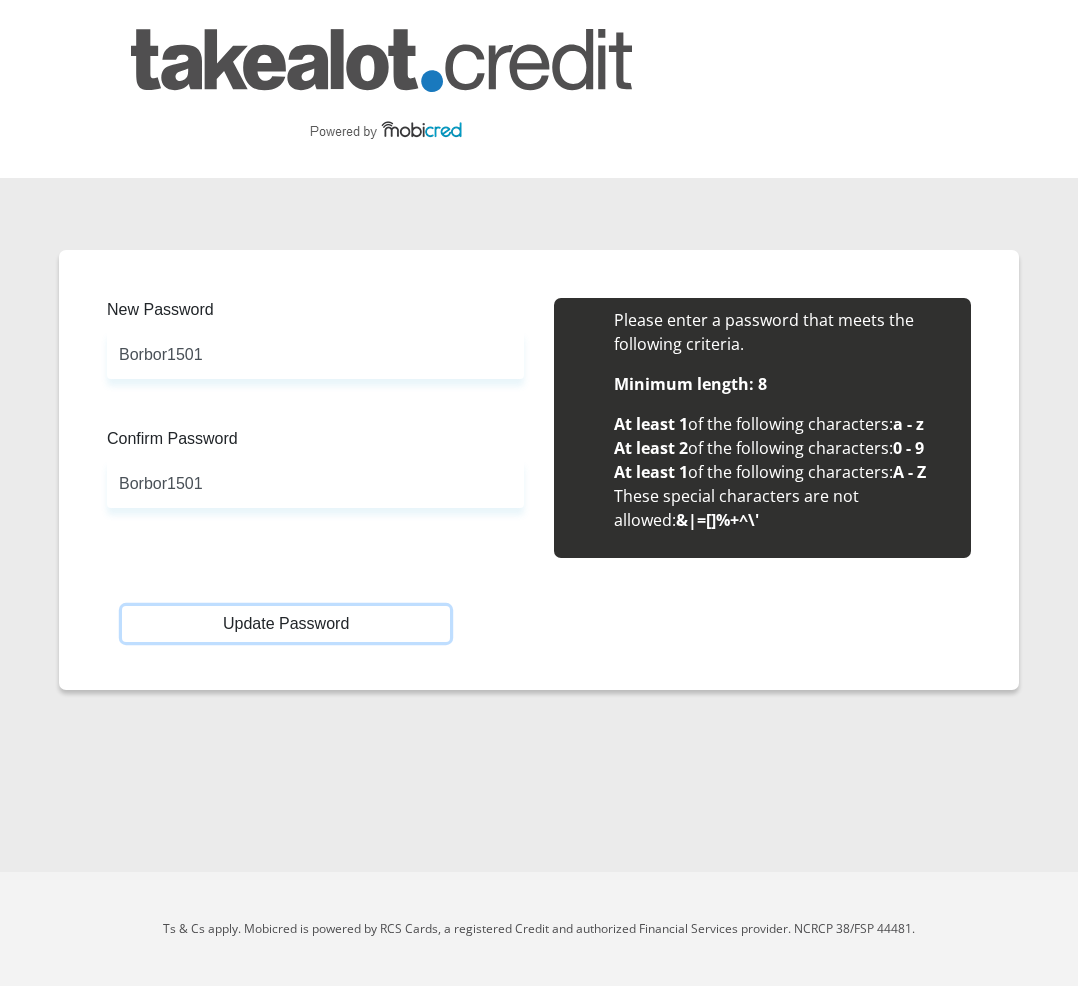 click on "Update Password" at bounding box center (286, 624) 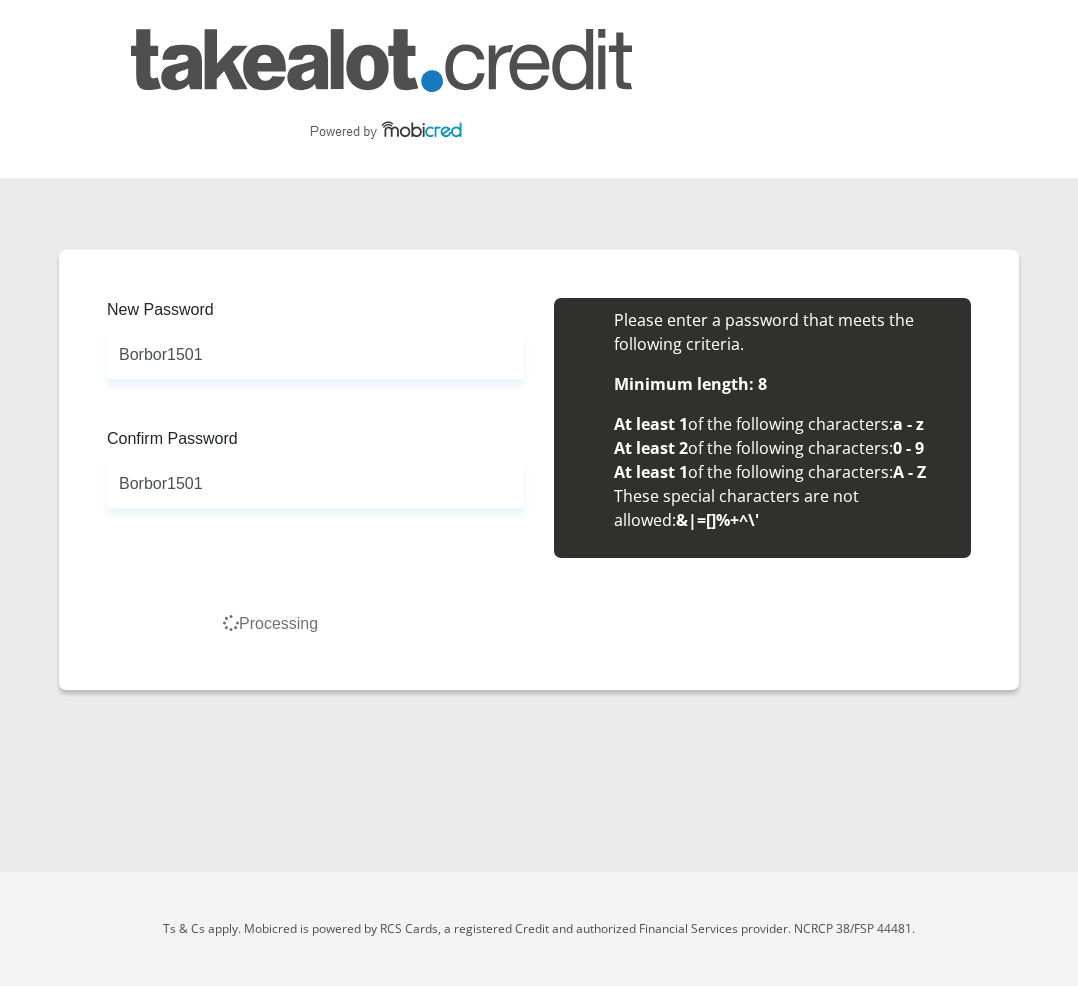 scroll, scrollTop: 0, scrollLeft: 0, axis: both 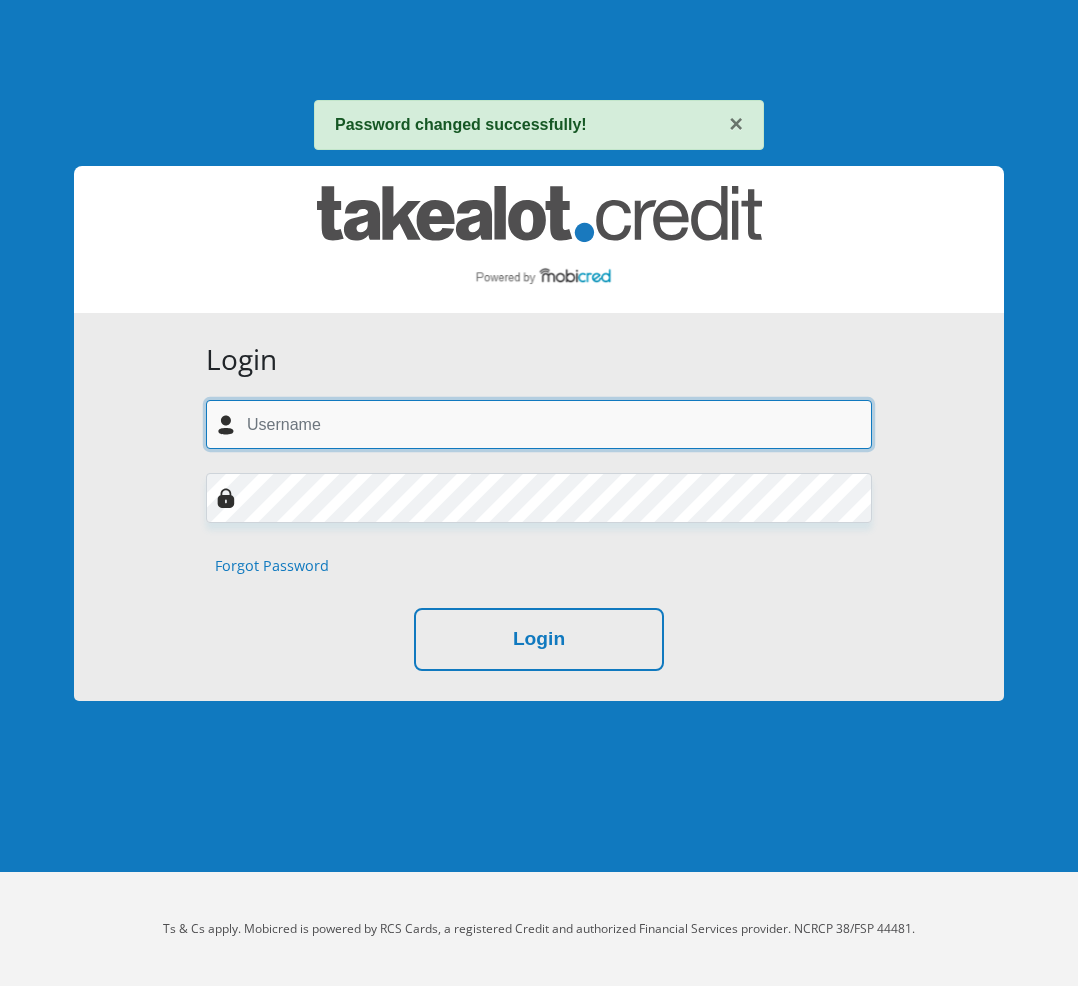 click at bounding box center [539, 424] 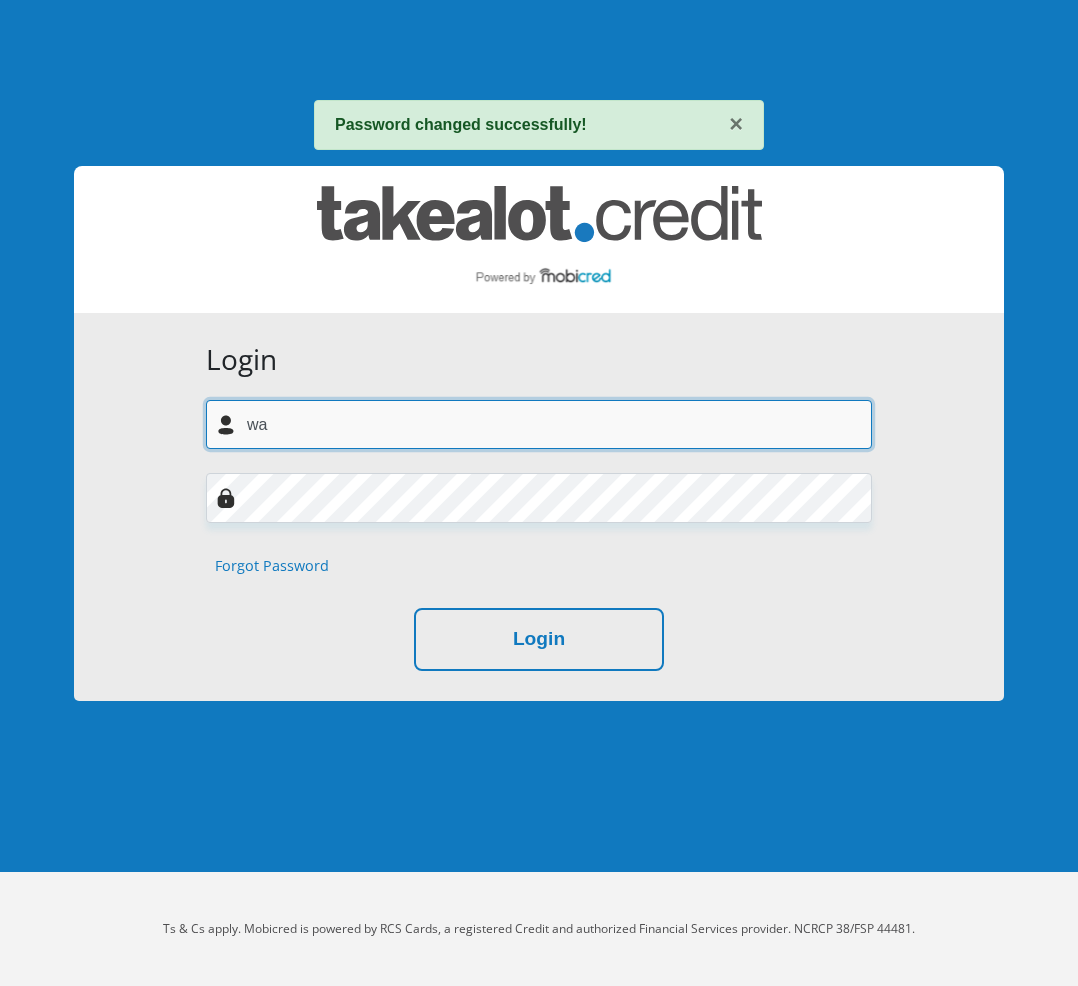 click on "wa" at bounding box center [539, 424] 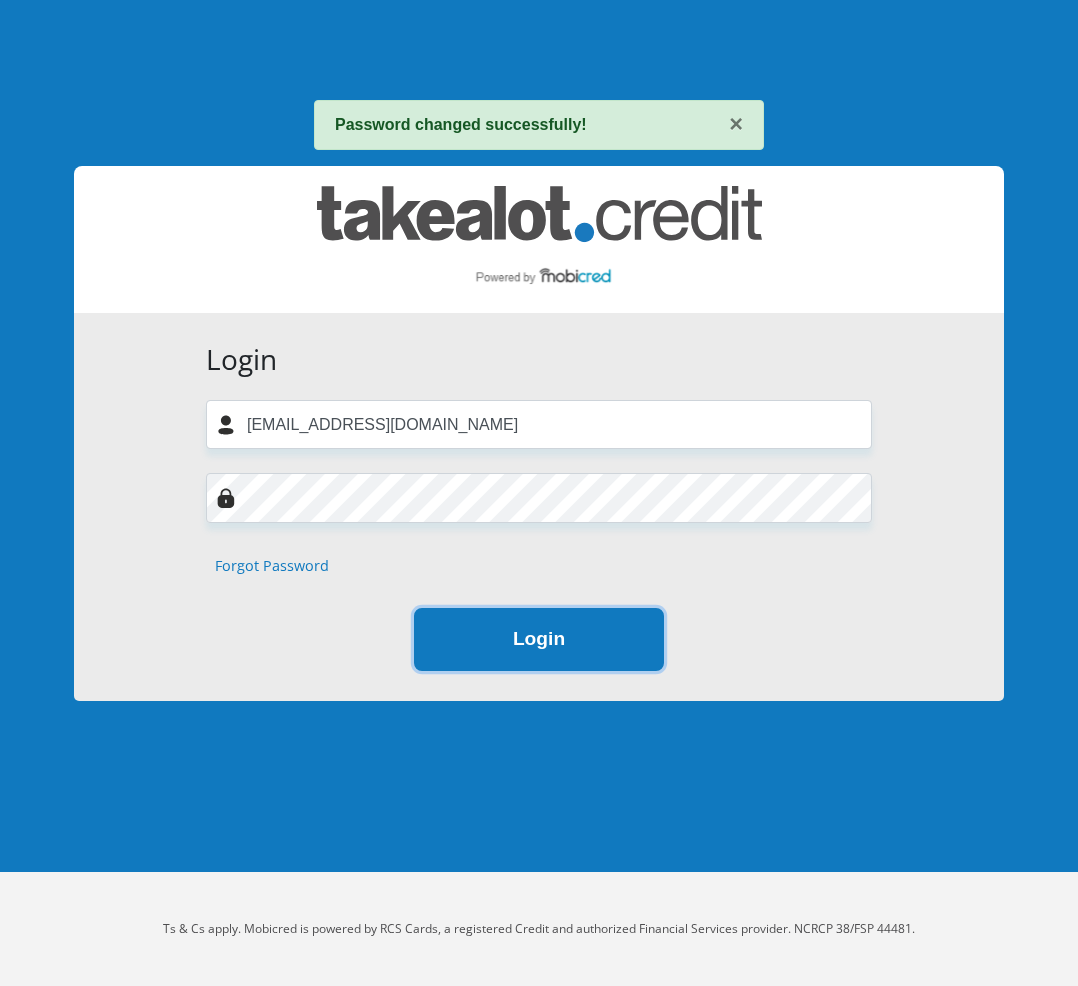 click on "Login" at bounding box center [539, 639] 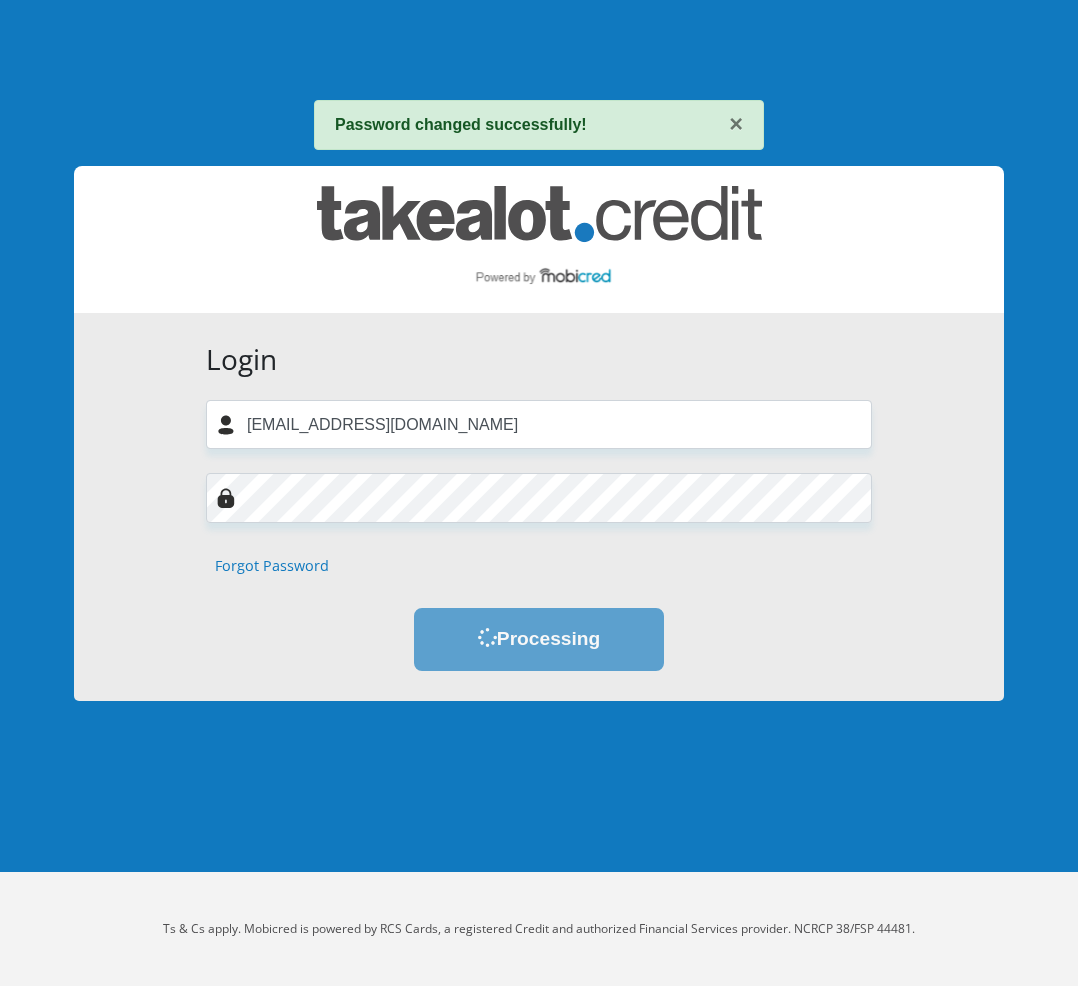 scroll, scrollTop: 0, scrollLeft: 0, axis: both 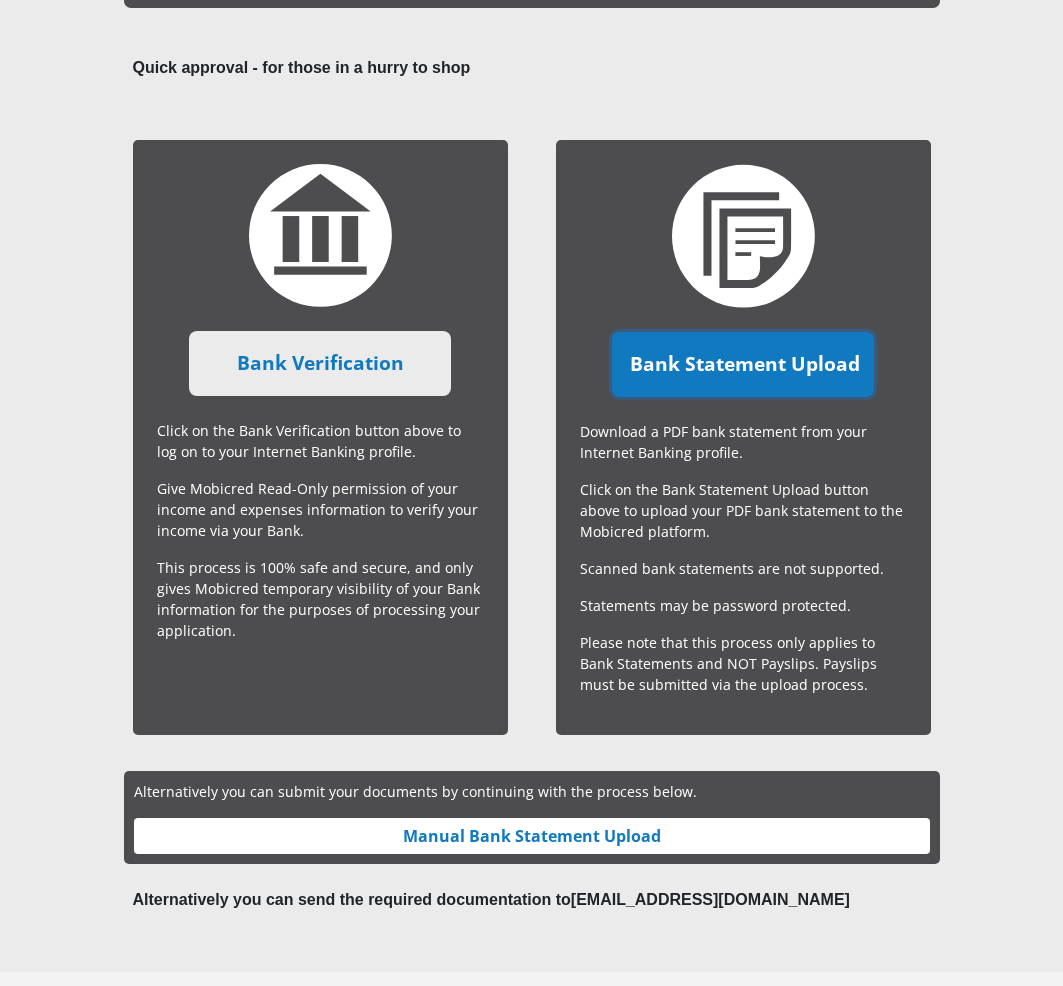 click on "Bank Statement Upload" at bounding box center (743, 364) 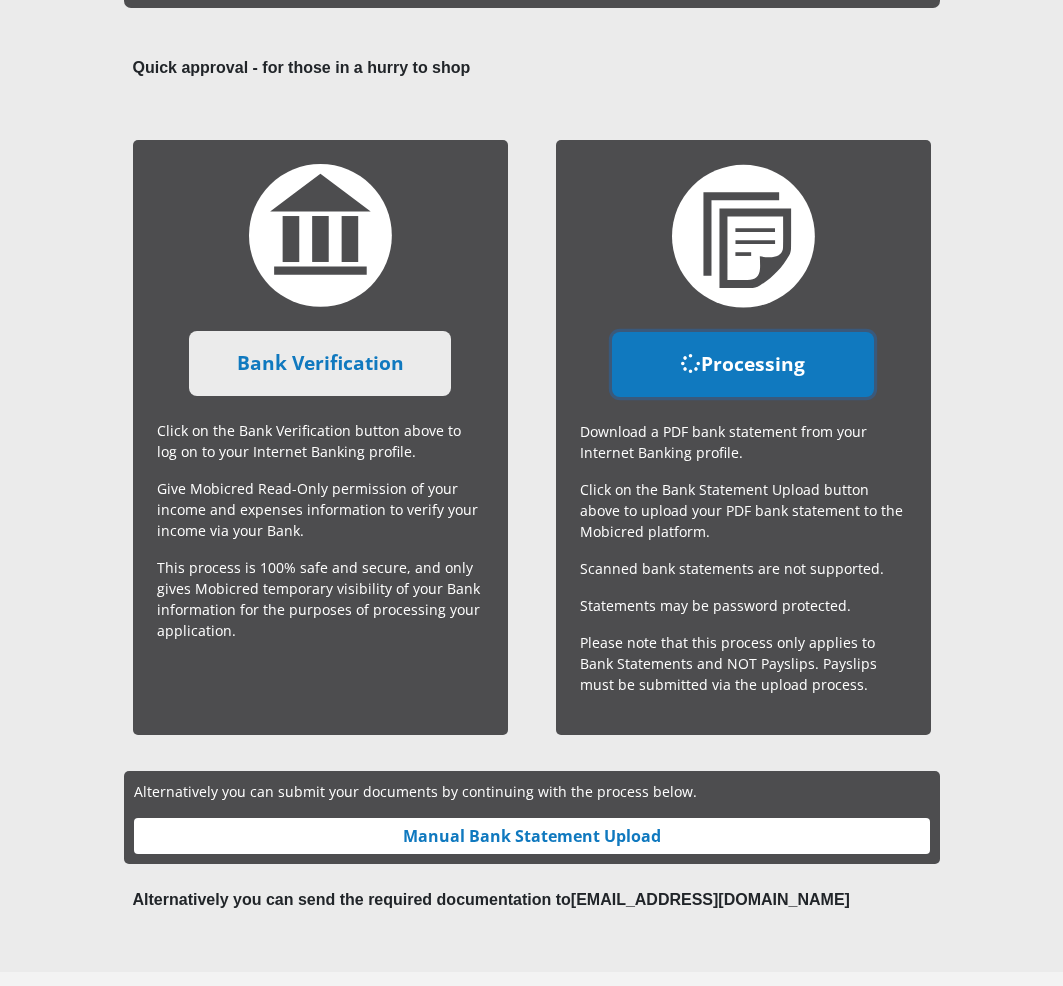 click on "Processing" at bounding box center [743, 364] 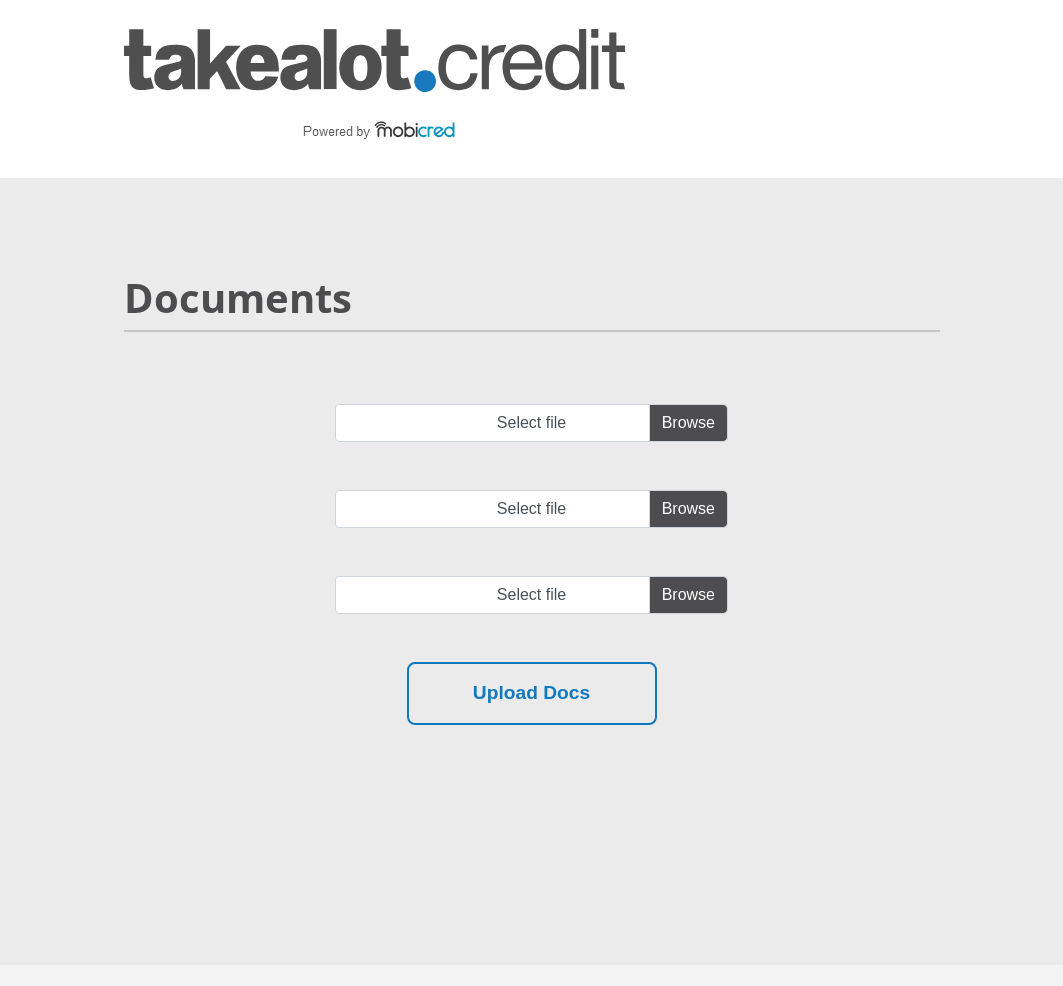 scroll, scrollTop: 0, scrollLeft: 0, axis: both 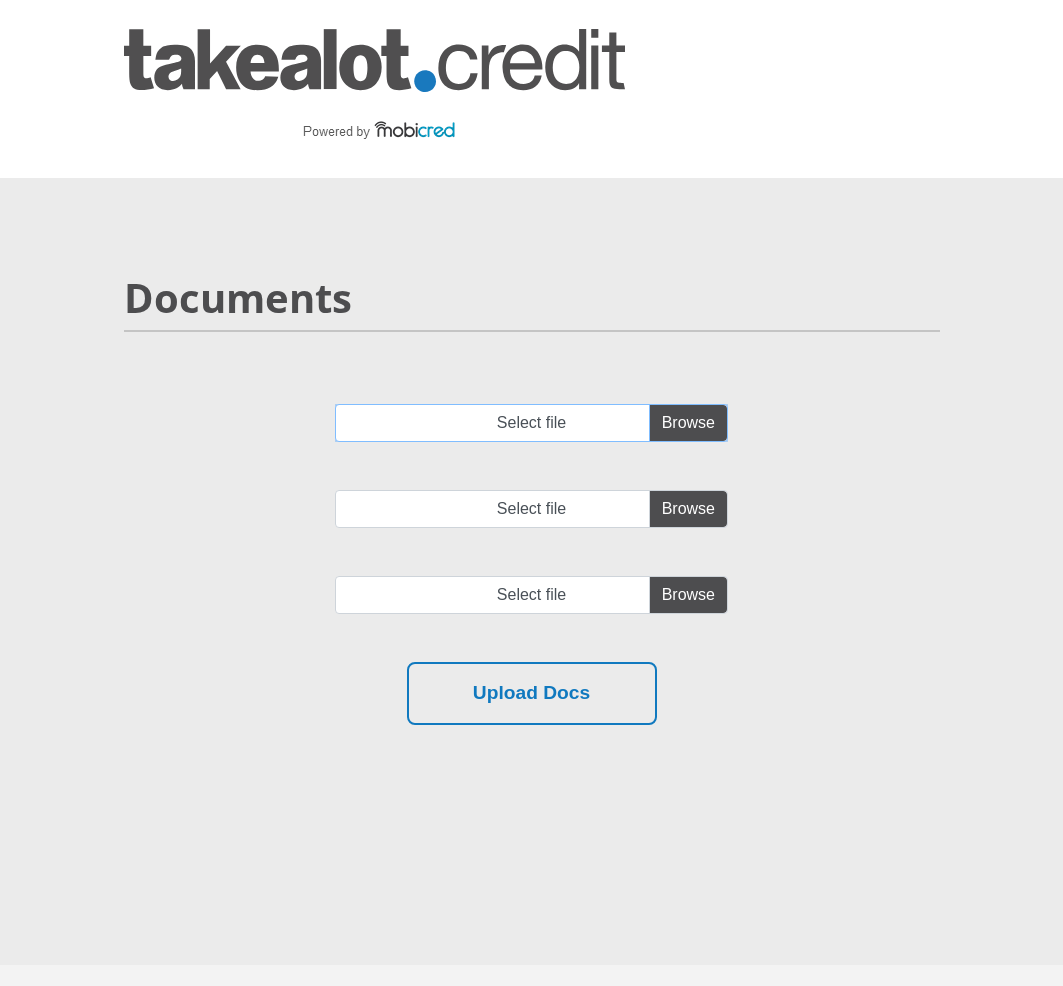 click on "Select file" at bounding box center [531, 423] 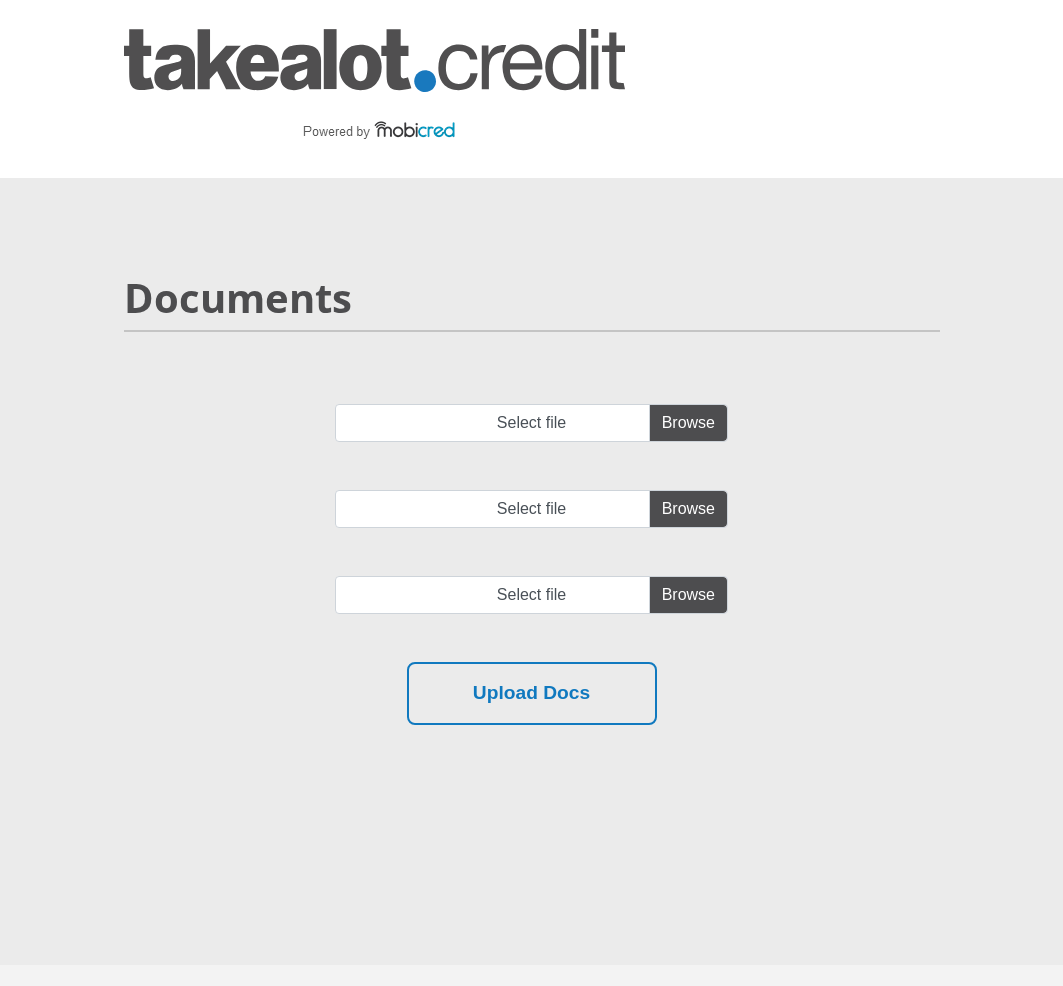 scroll, scrollTop: 0, scrollLeft: 0, axis: both 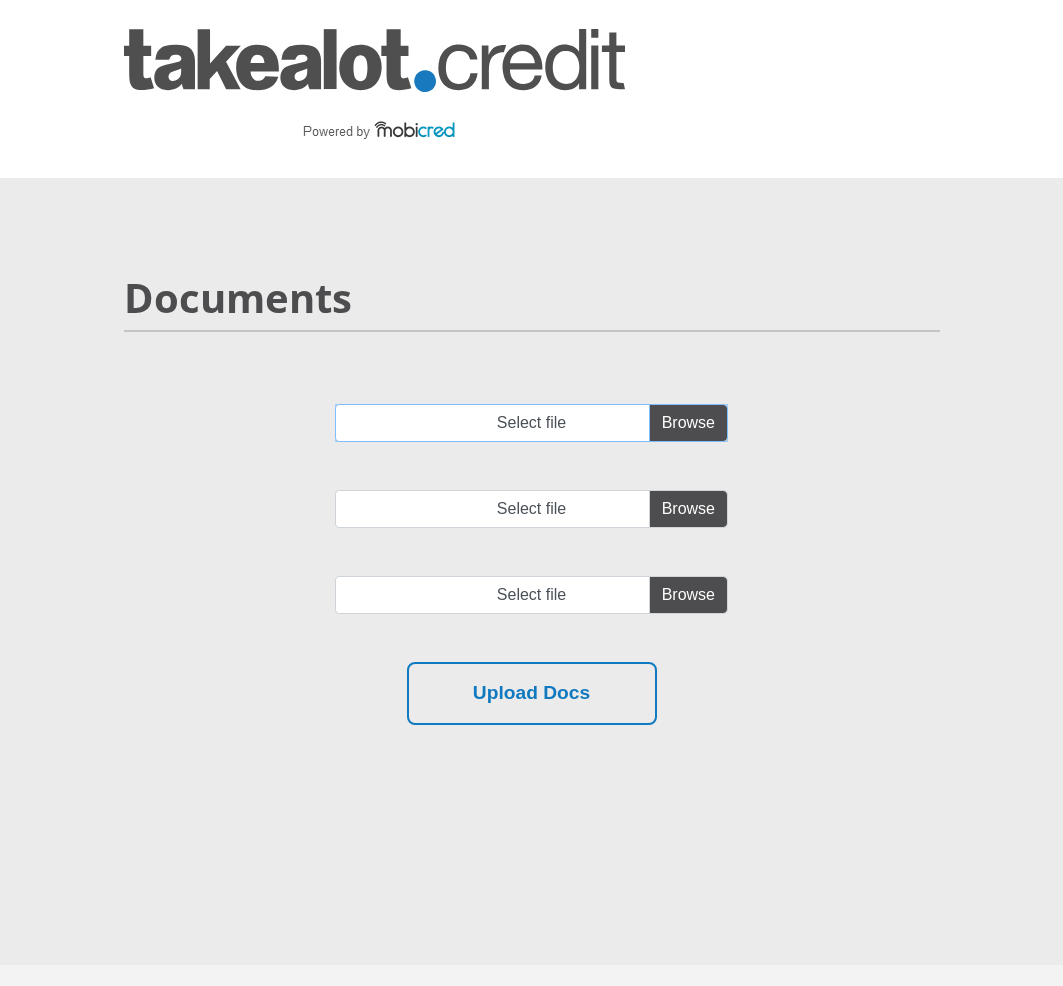 click on "Select file" at bounding box center [531, 423] 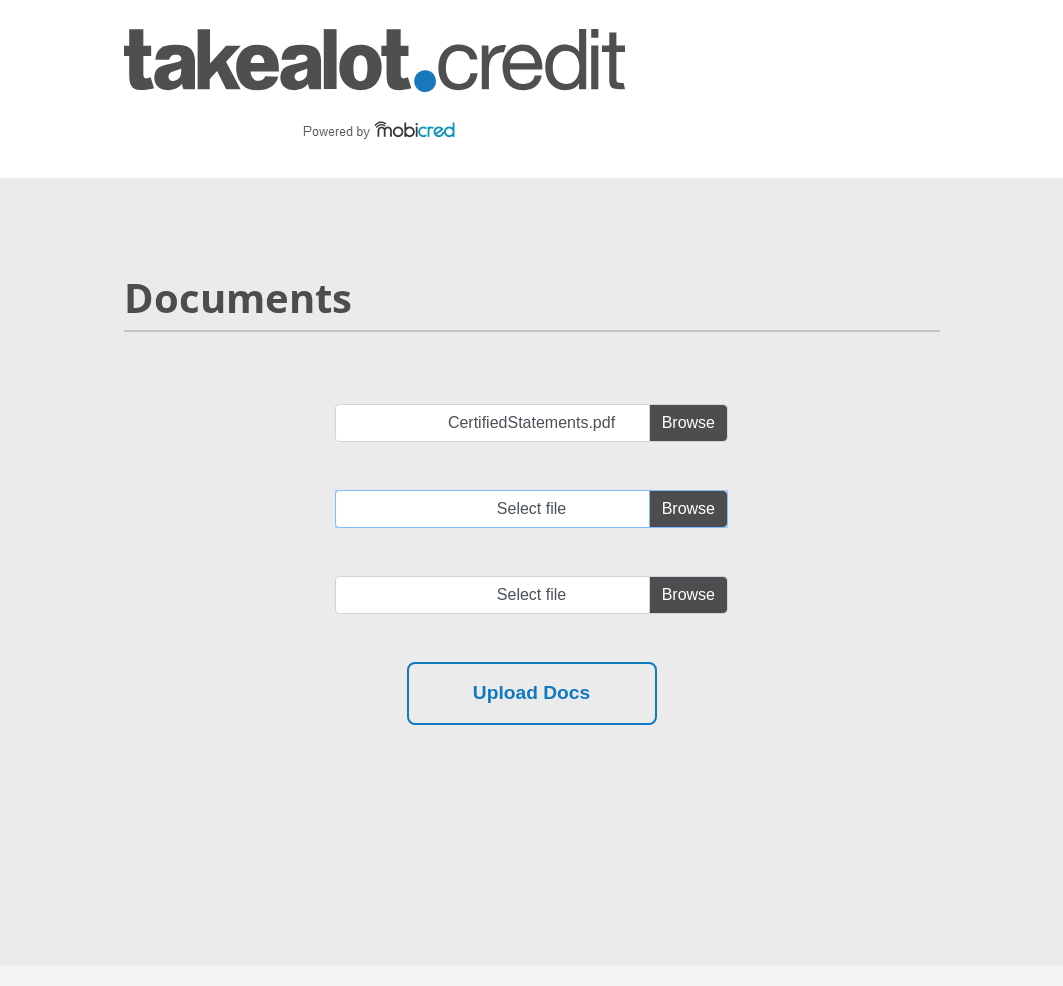 click on "Select file" at bounding box center (531, 509) 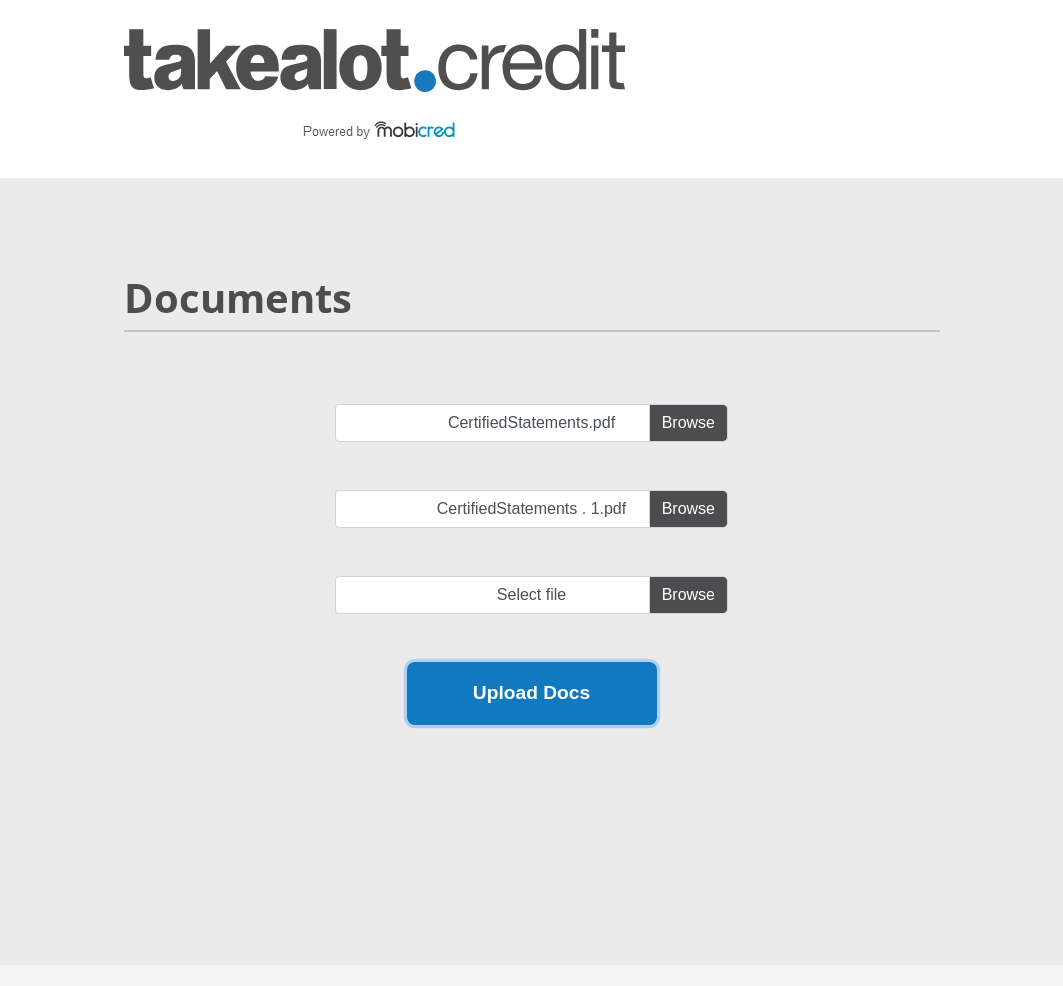 click on "Upload Docs" at bounding box center [532, 693] 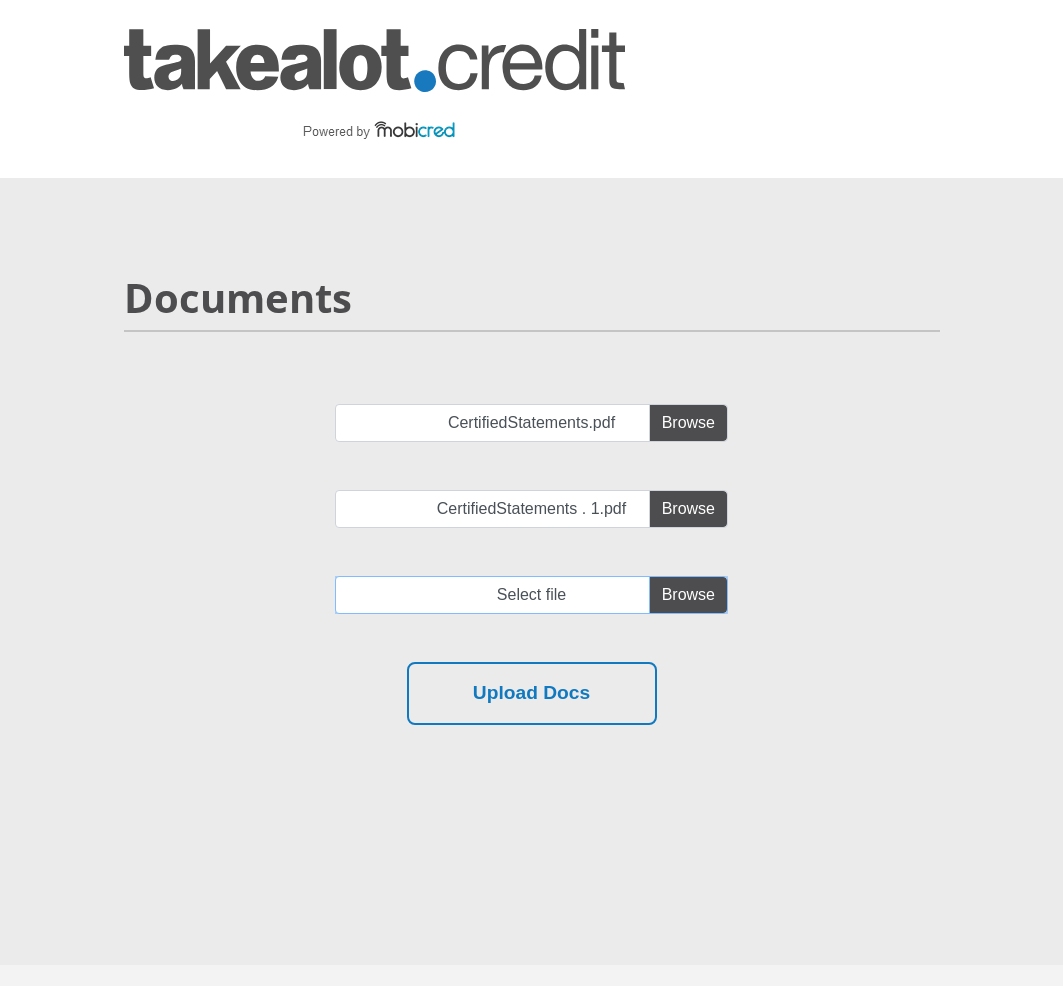 click at bounding box center [531, 595] 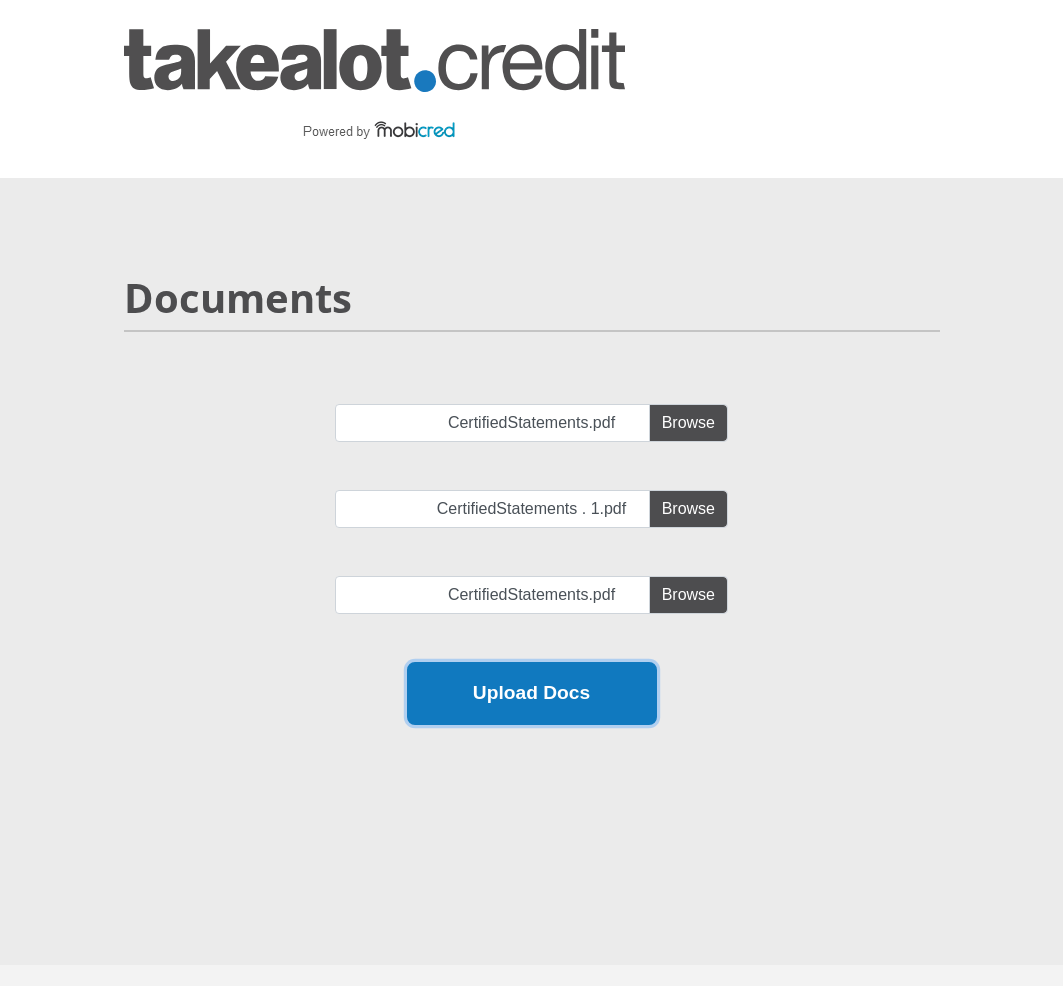 click on "Upload Docs" at bounding box center [532, 693] 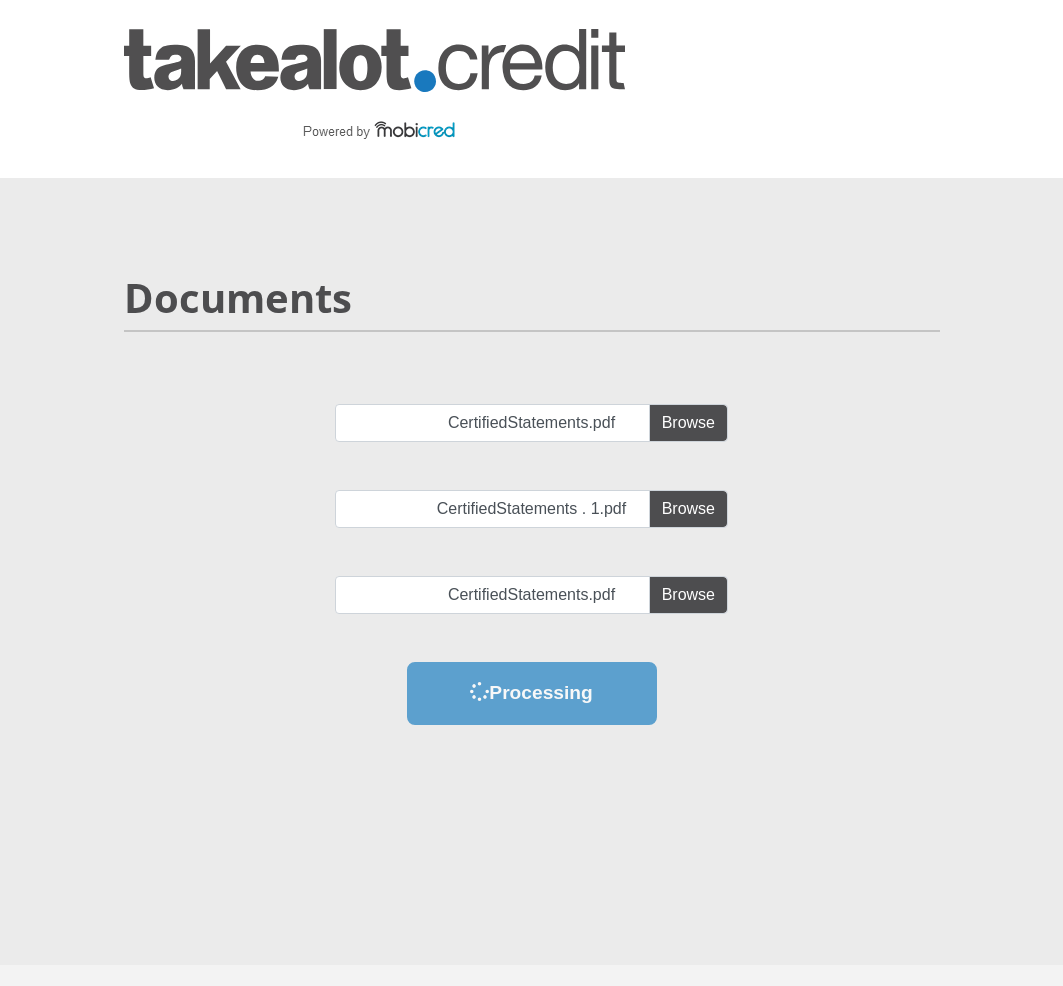 scroll, scrollTop: 0, scrollLeft: 0, axis: both 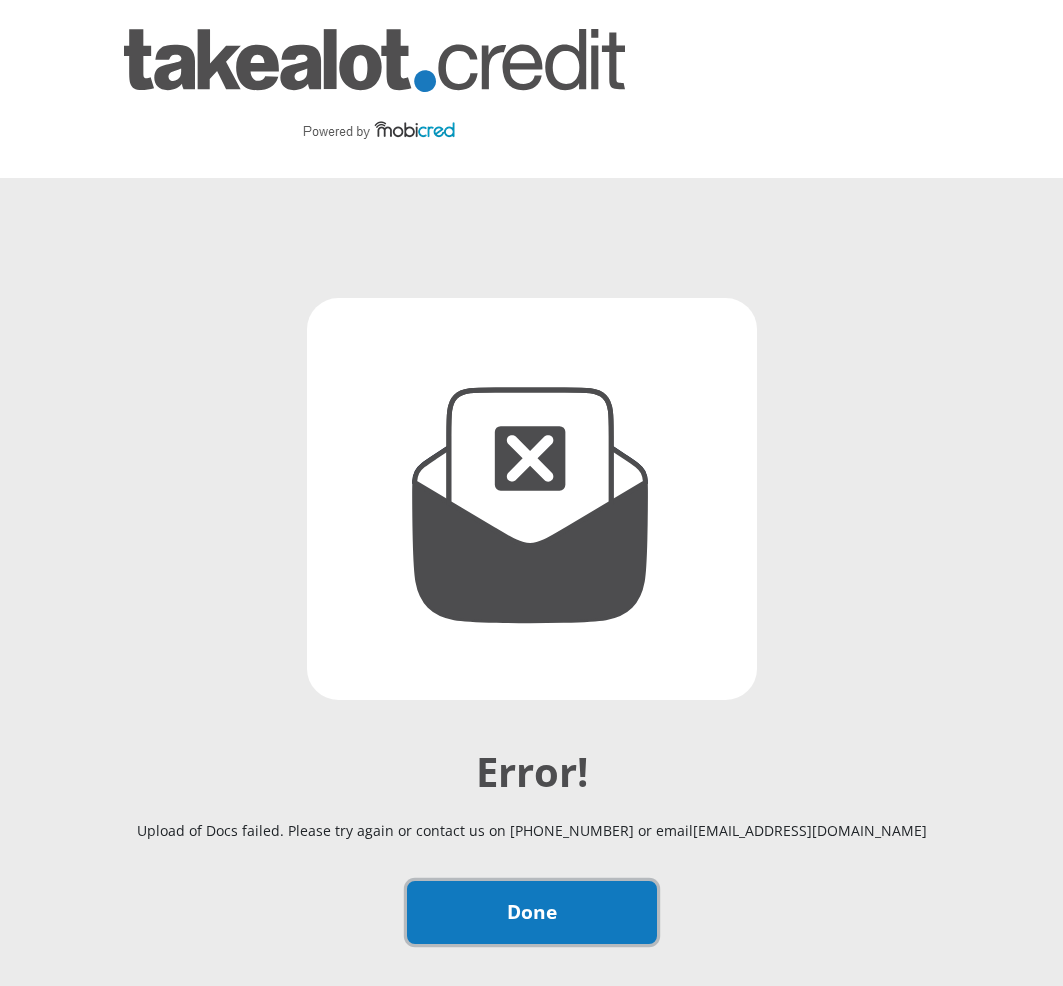 click on "Done" at bounding box center (532, 912) 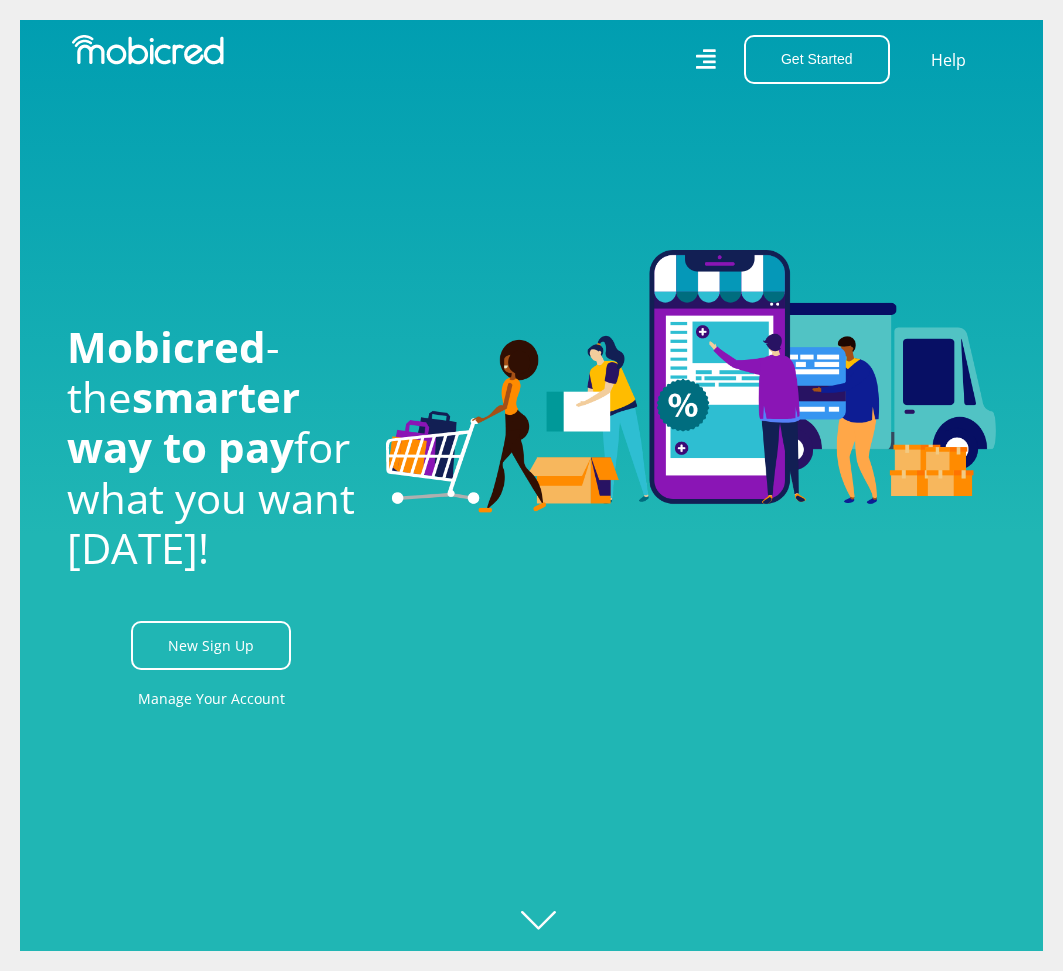 scroll, scrollTop: 0, scrollLeft: 0, axis: both 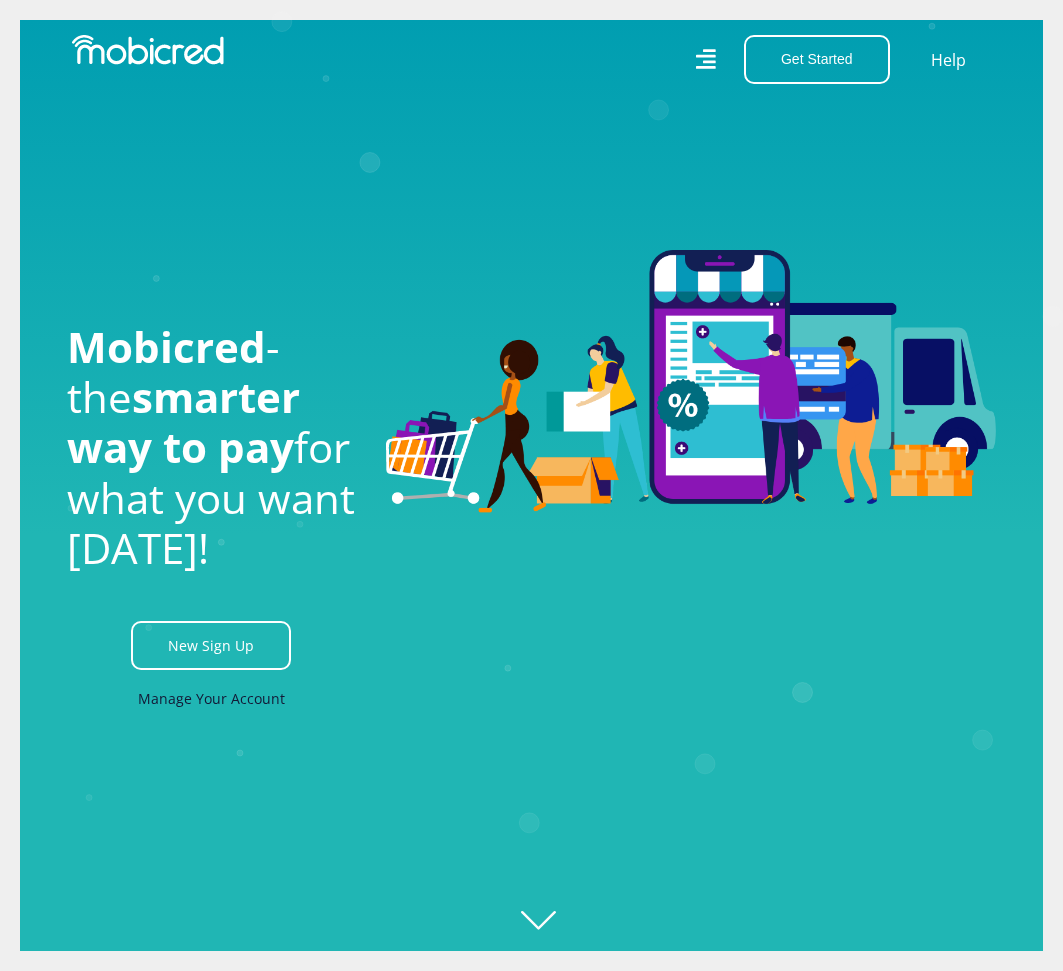 click on "Manage Your Account" at bounding box center [211, 698] 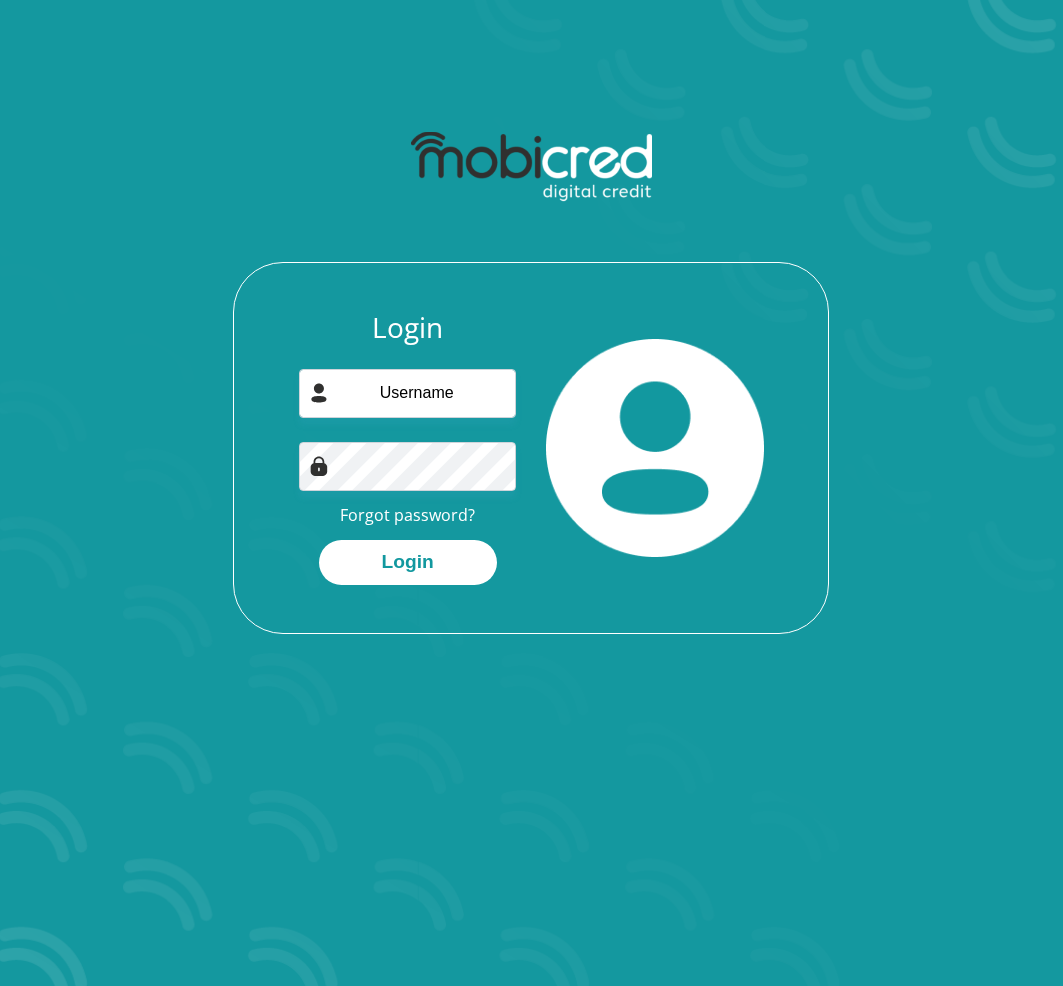 scroll, scrollTop: 0, scrollLeft: 0, axis: both 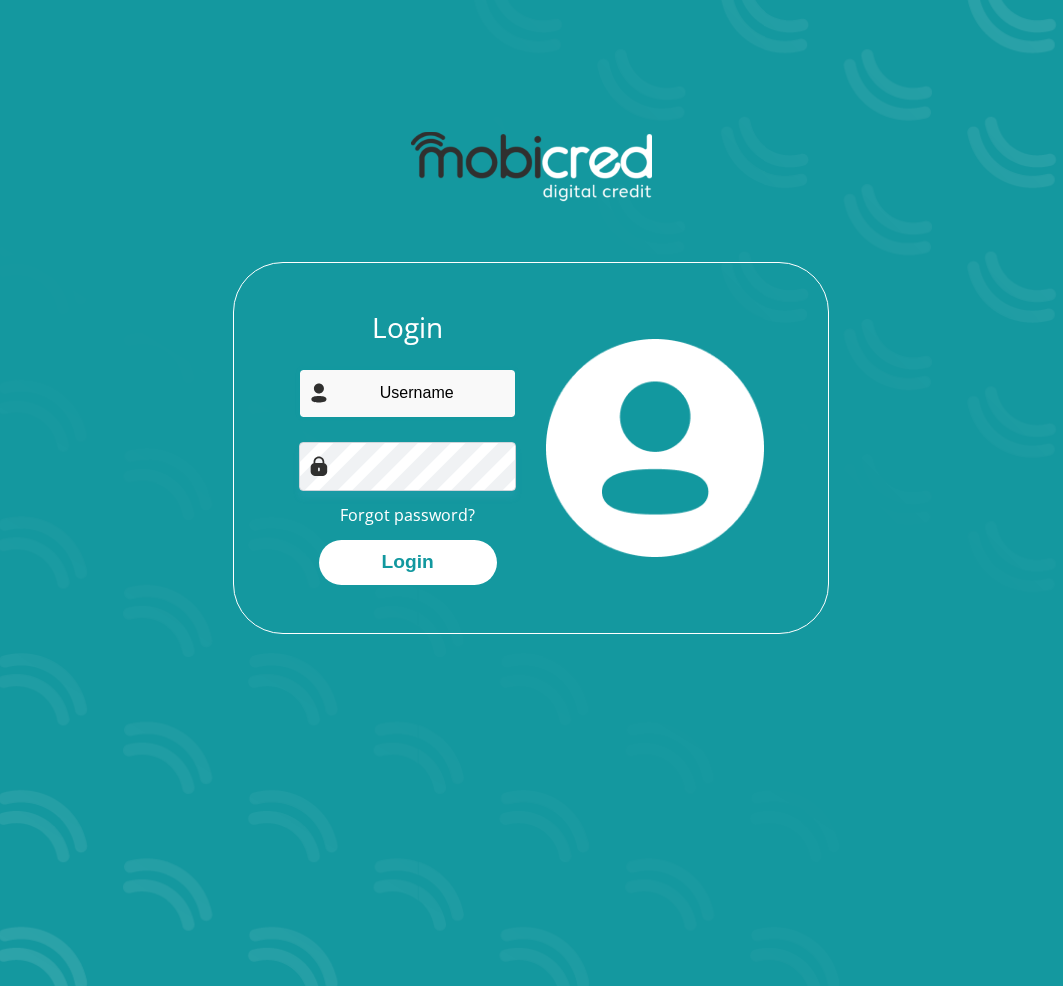 click at bounding box center [407, 393] 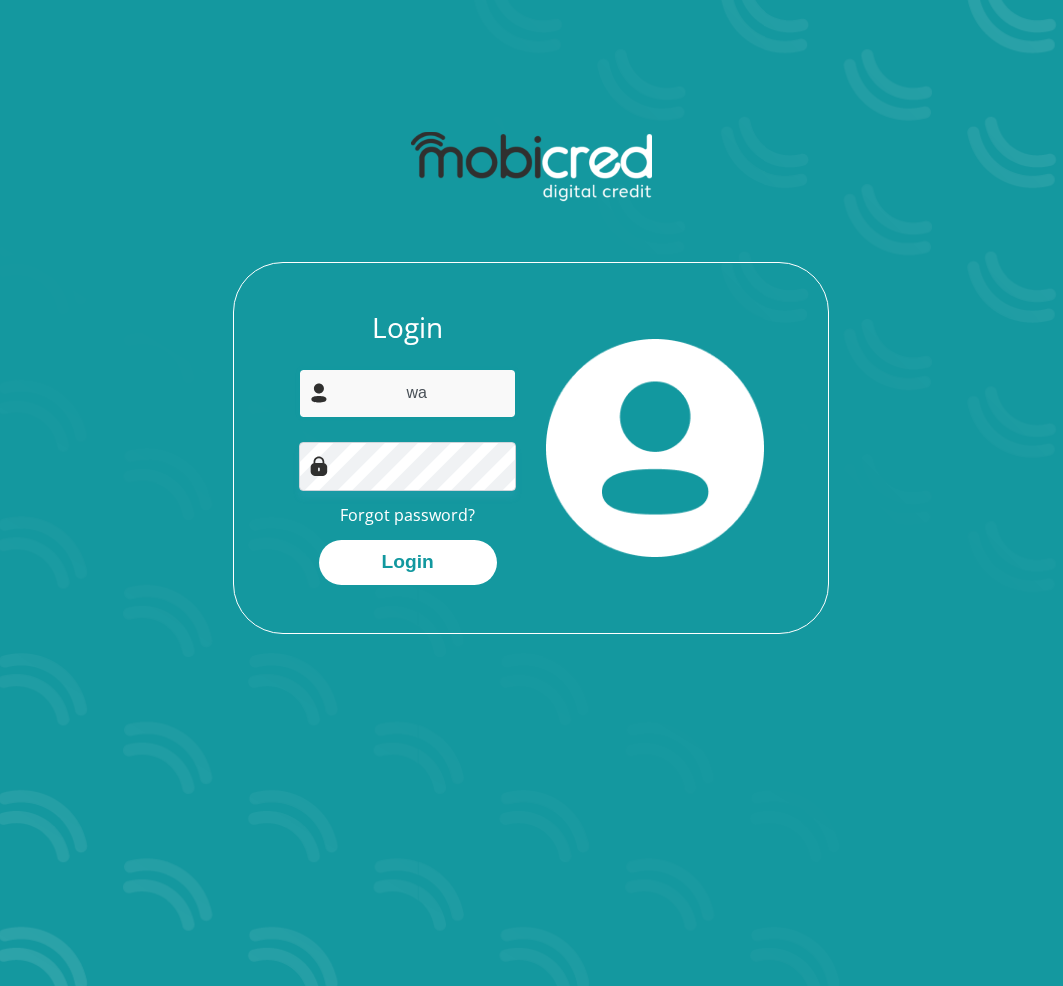 type on "[EMAIL_ADDRESS][DOMAIN_NAME]" 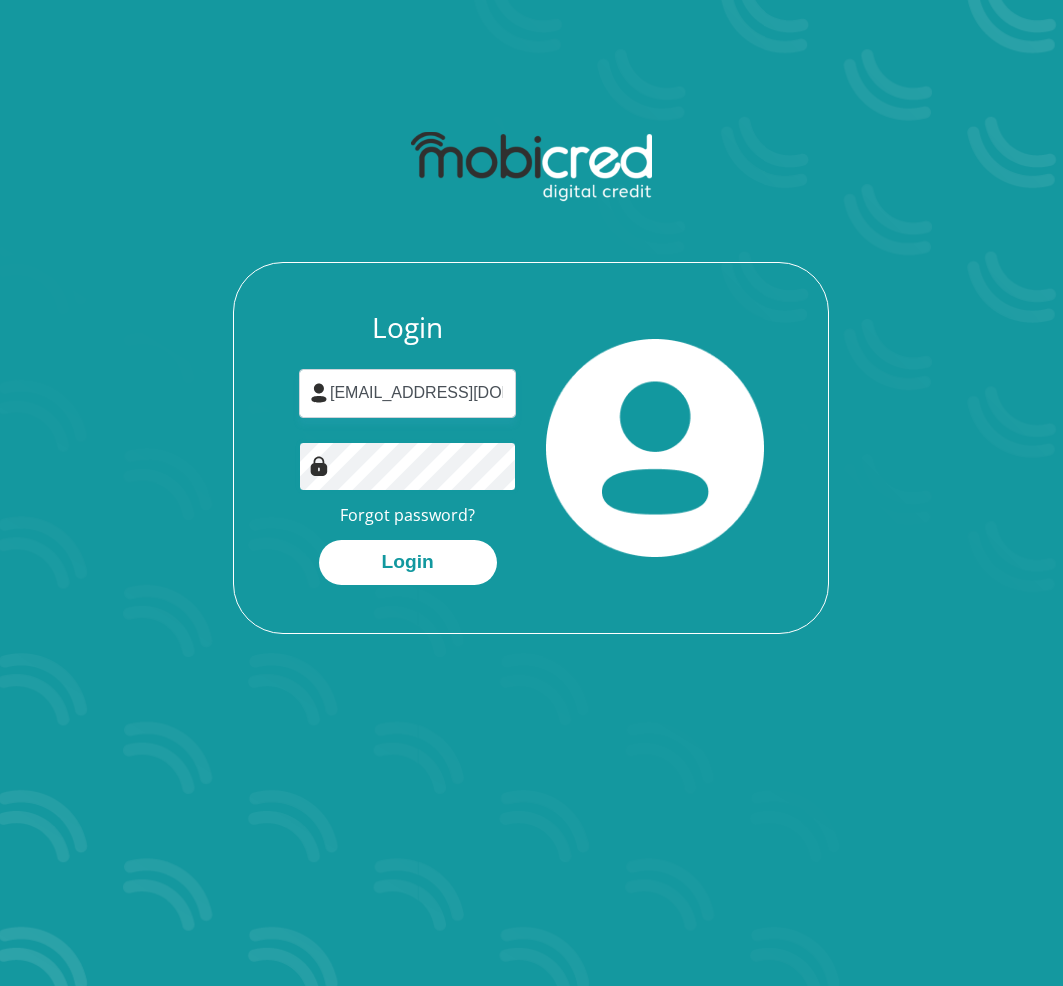 click on "Login" at bounding box center [408, 562] 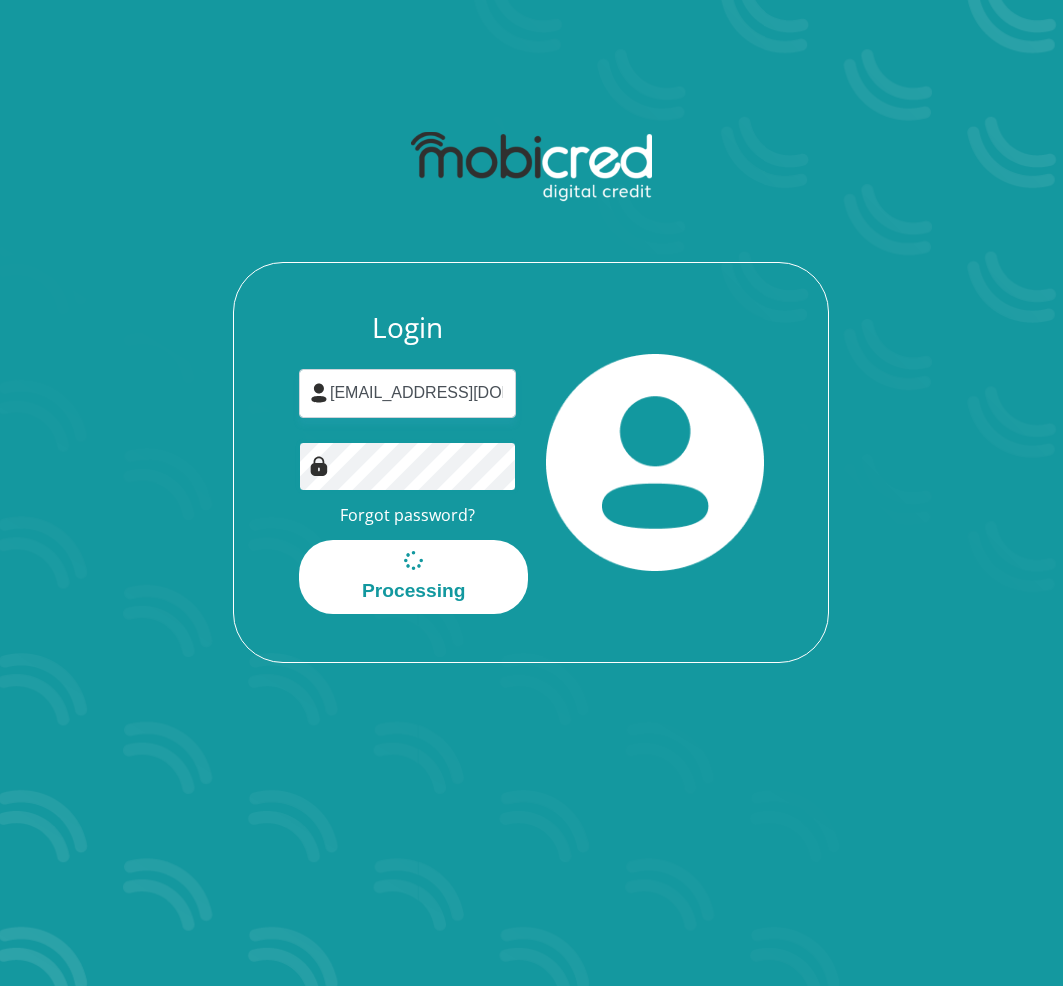 scroll, scrollTop: 0, scrollLeft: 0, axis: both 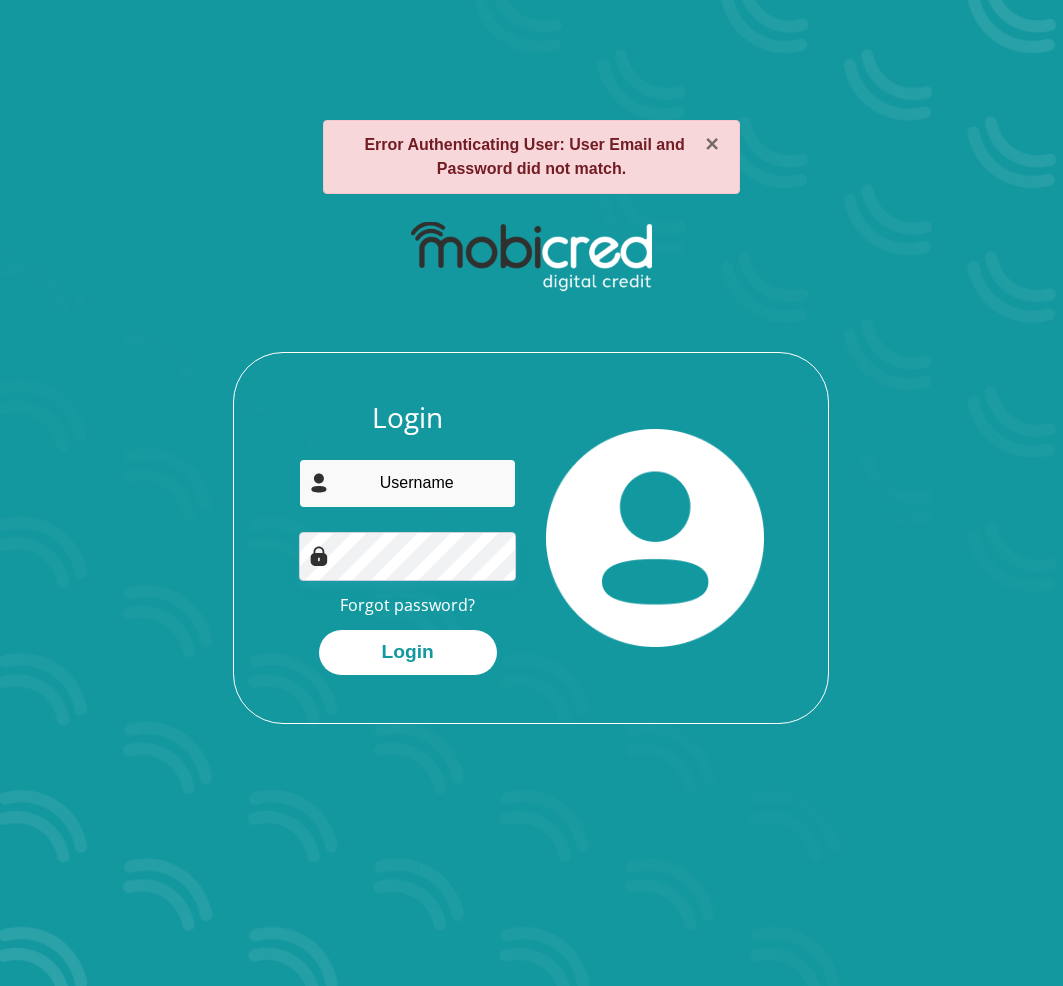 click at bounding box center (407, 483) 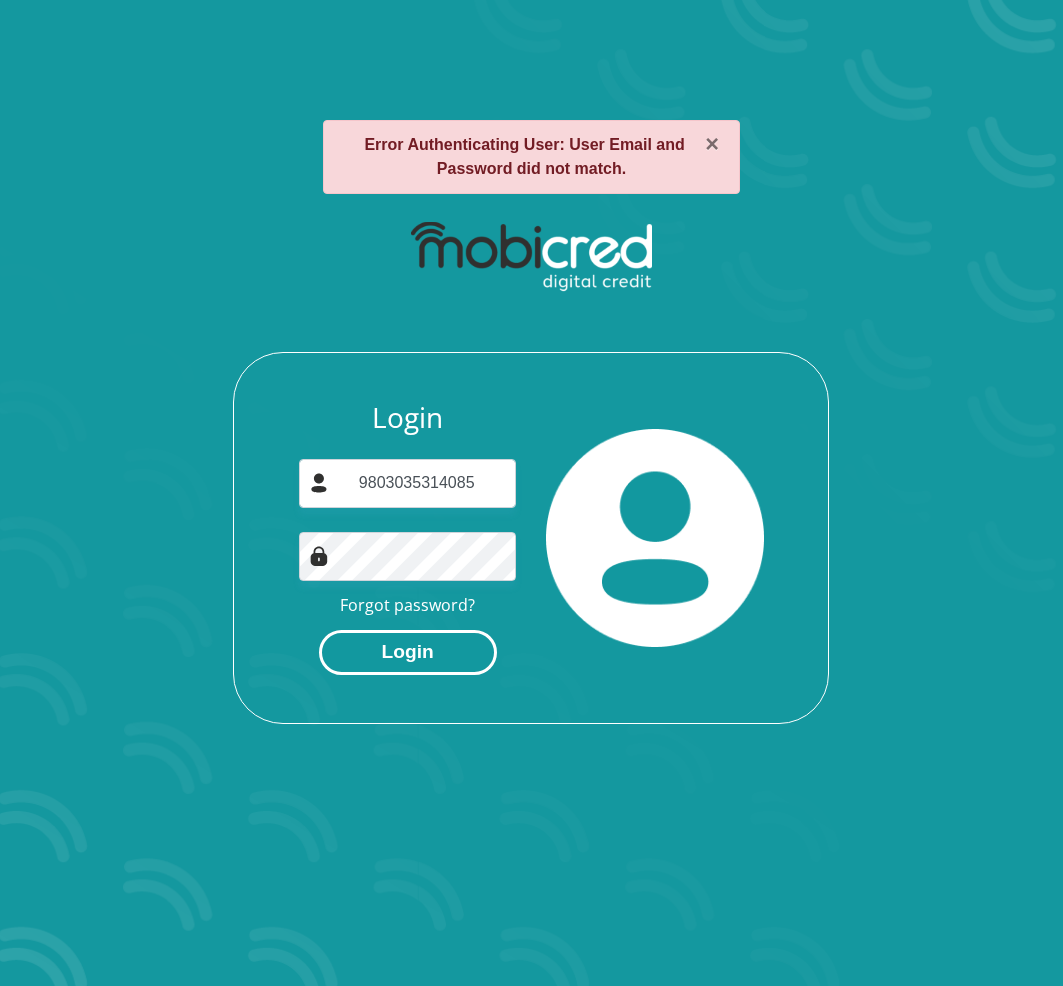 click on "Login" at bounding box center (408, 652) 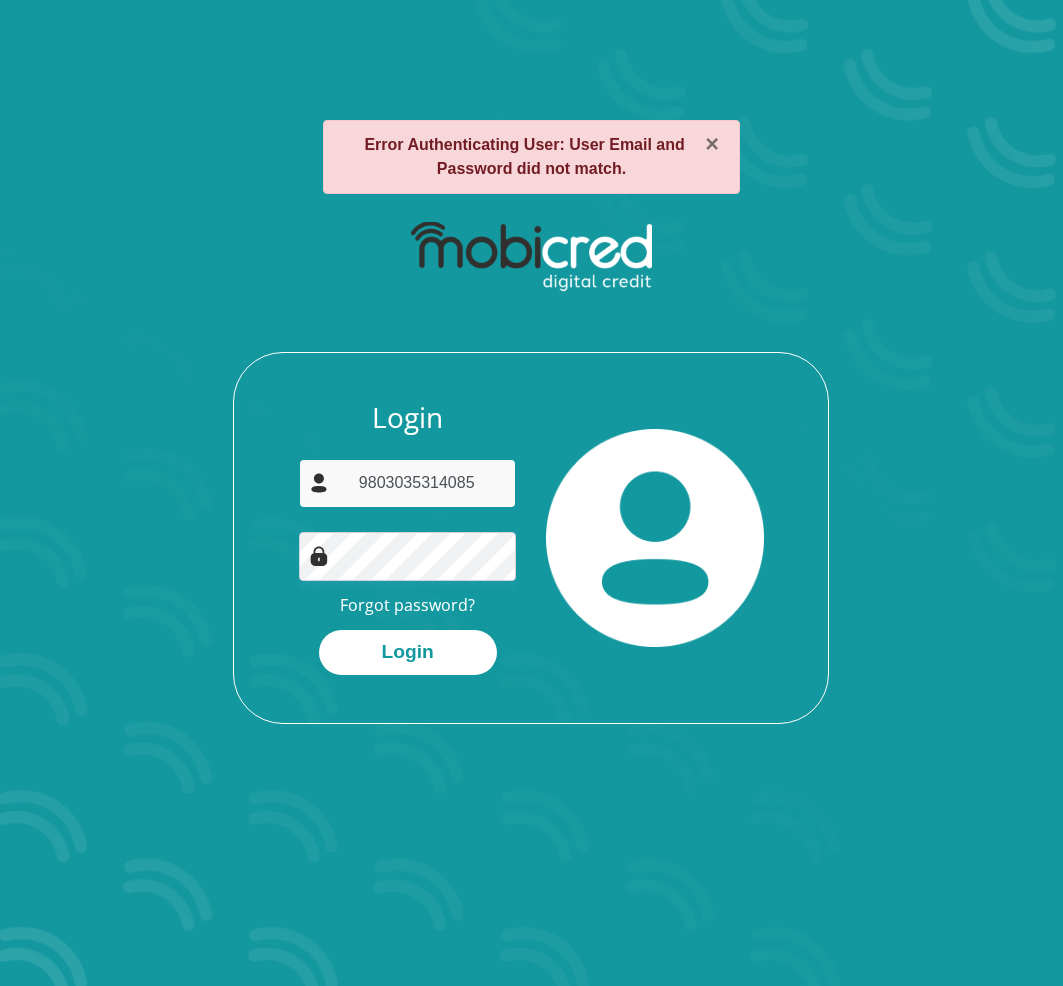 drag, startPoint x: 474, startPoint y: 485, endPoint x: 339, endPoint y: 484, distance: 135.00371 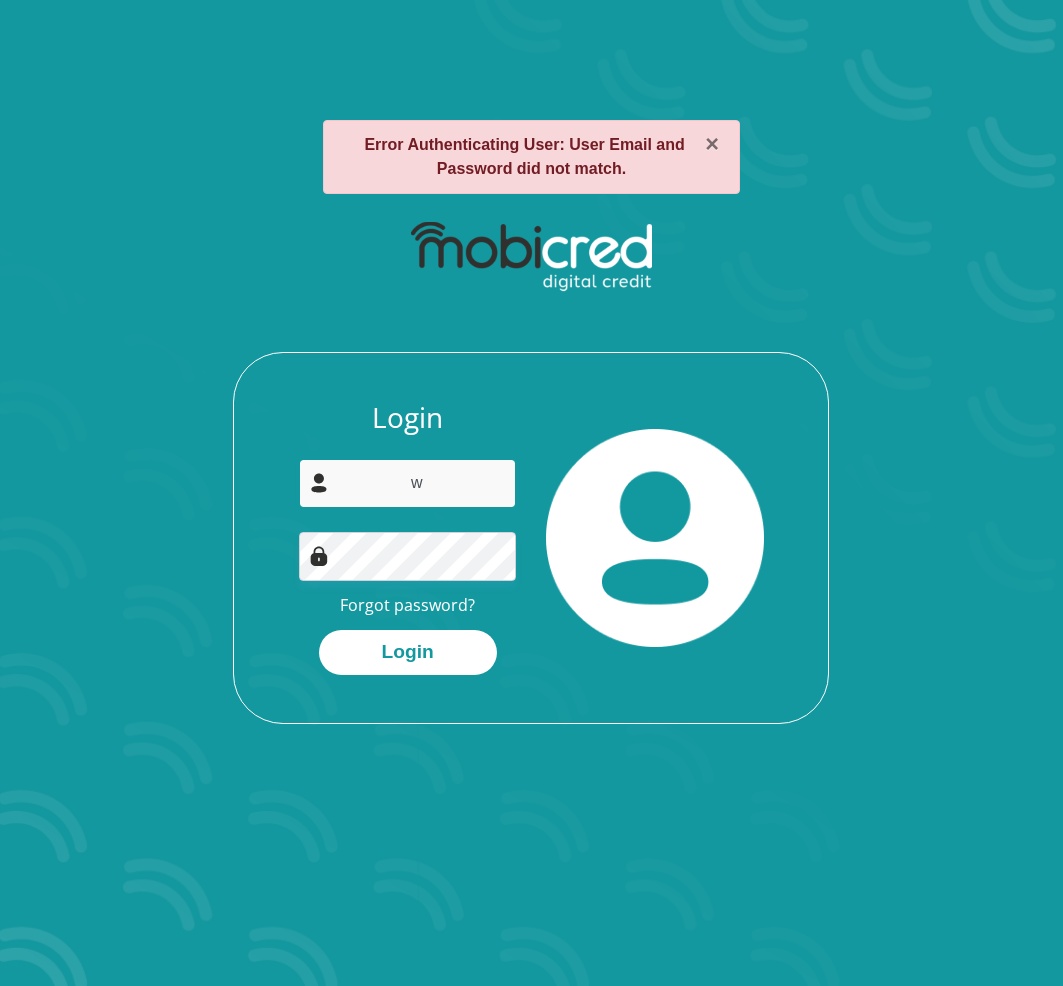 type on "warrickross03@gmail.com" 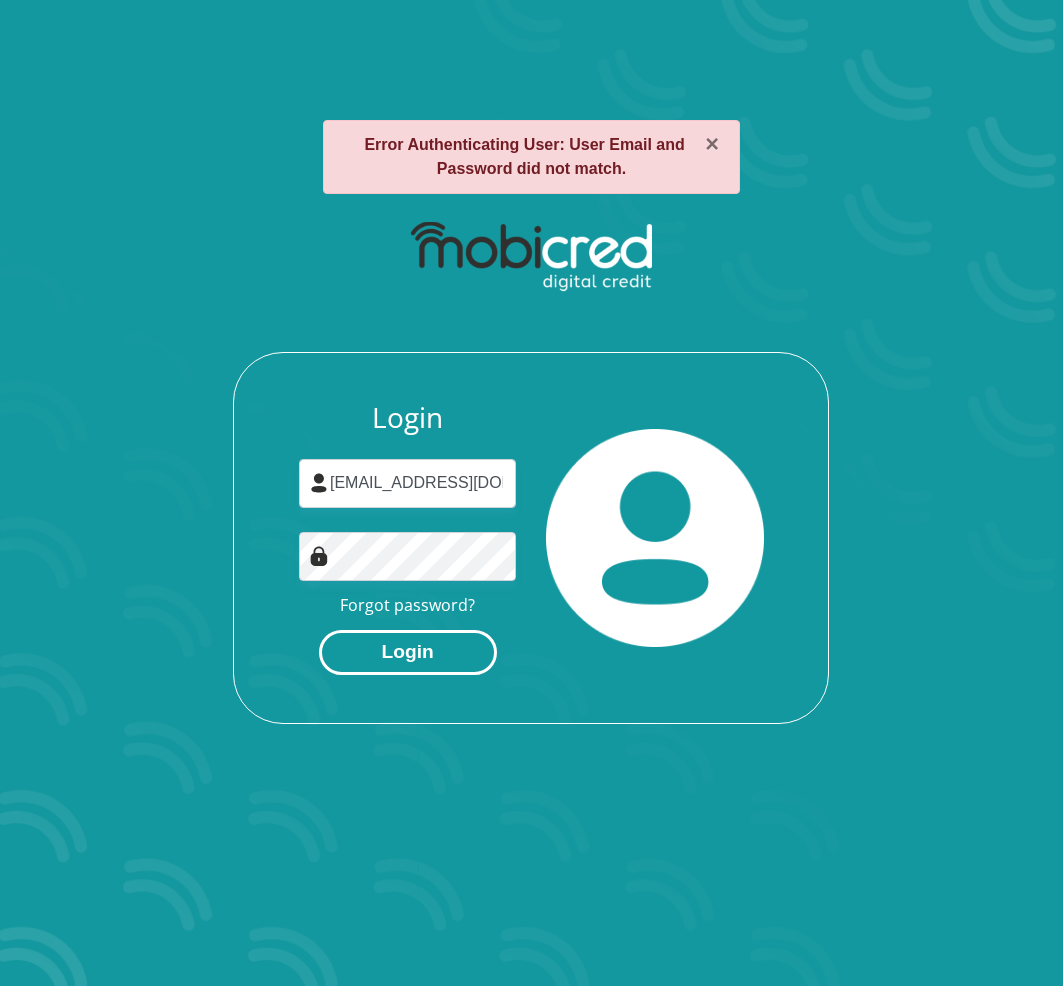 click on "Login" at bounding box center [408, 652] 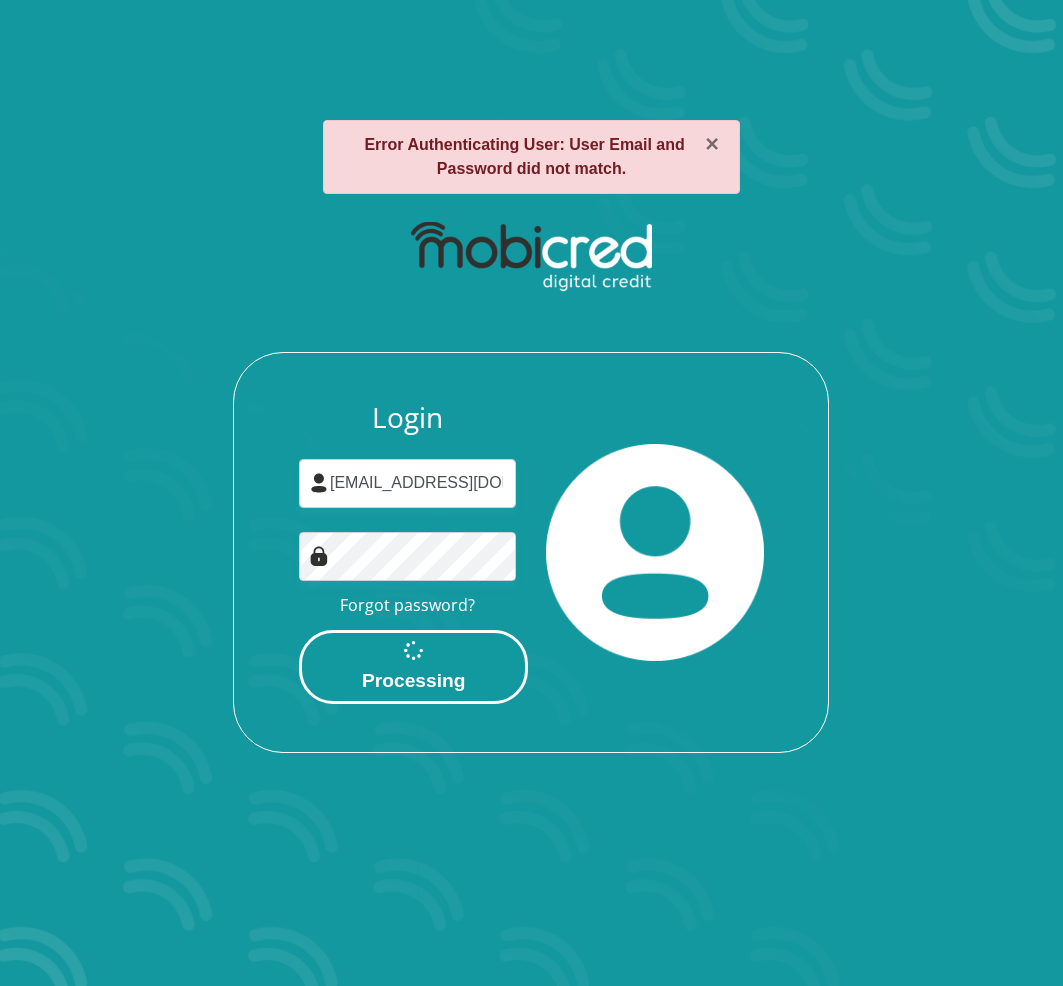 scroll, scrollTop: 0, scrollLeft: 0, axis: both 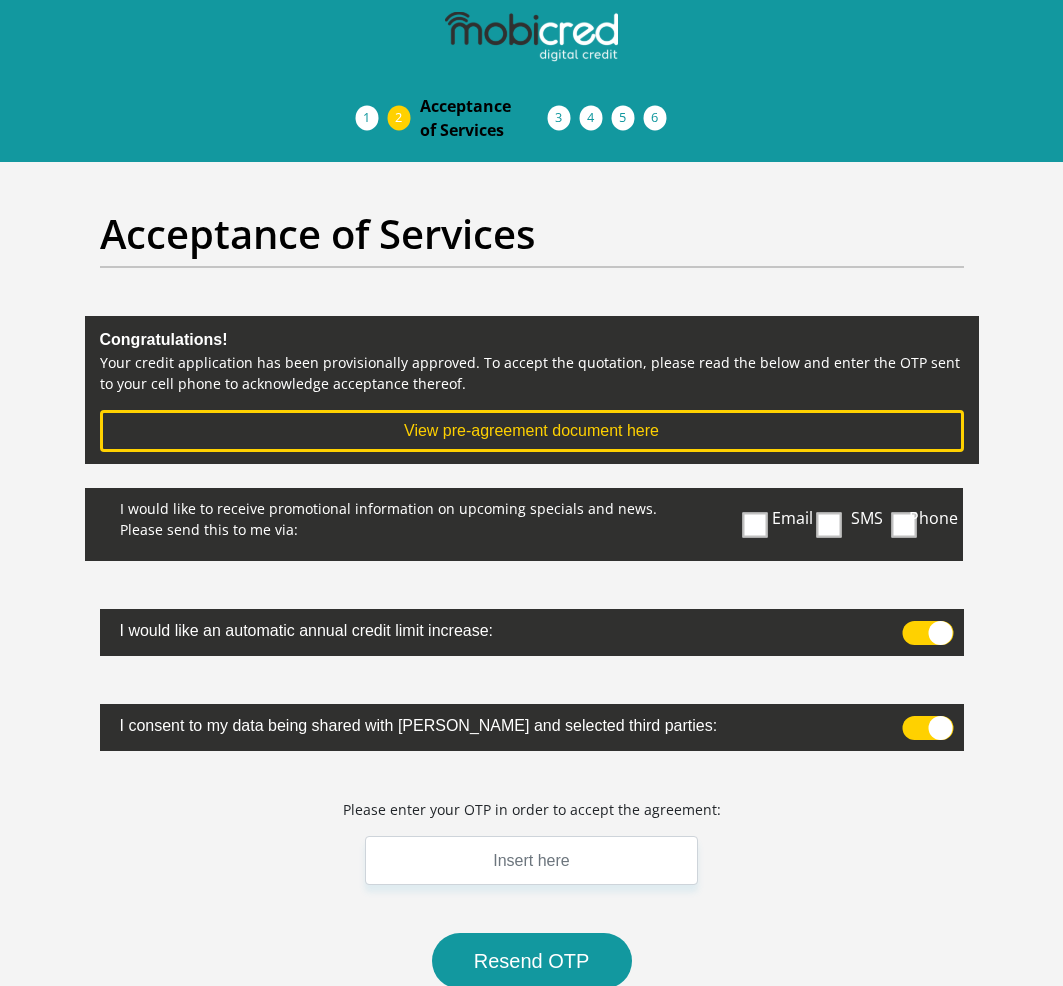 click on "Documents" at bounding box center (580, 118) 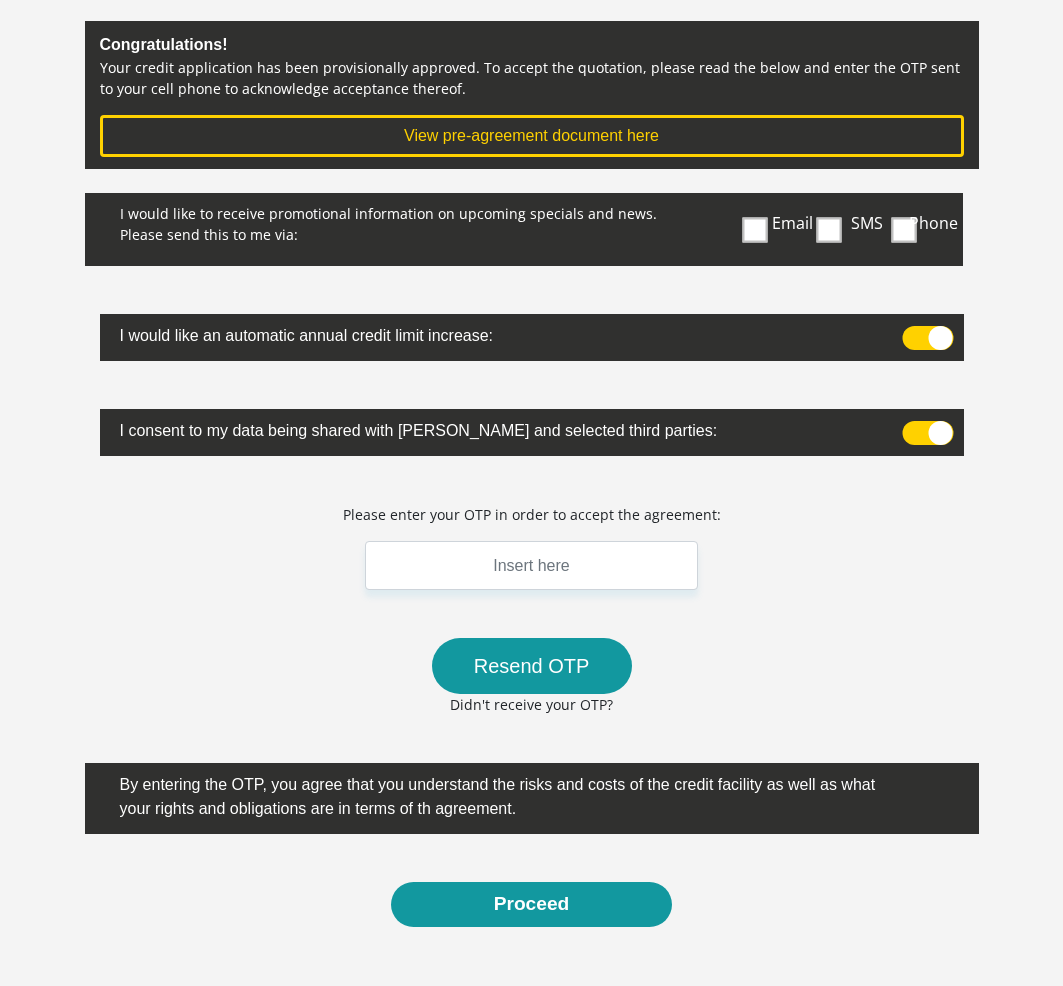 scroll, scrollTop: 400, scrollLeft: 0, axis: vertical 